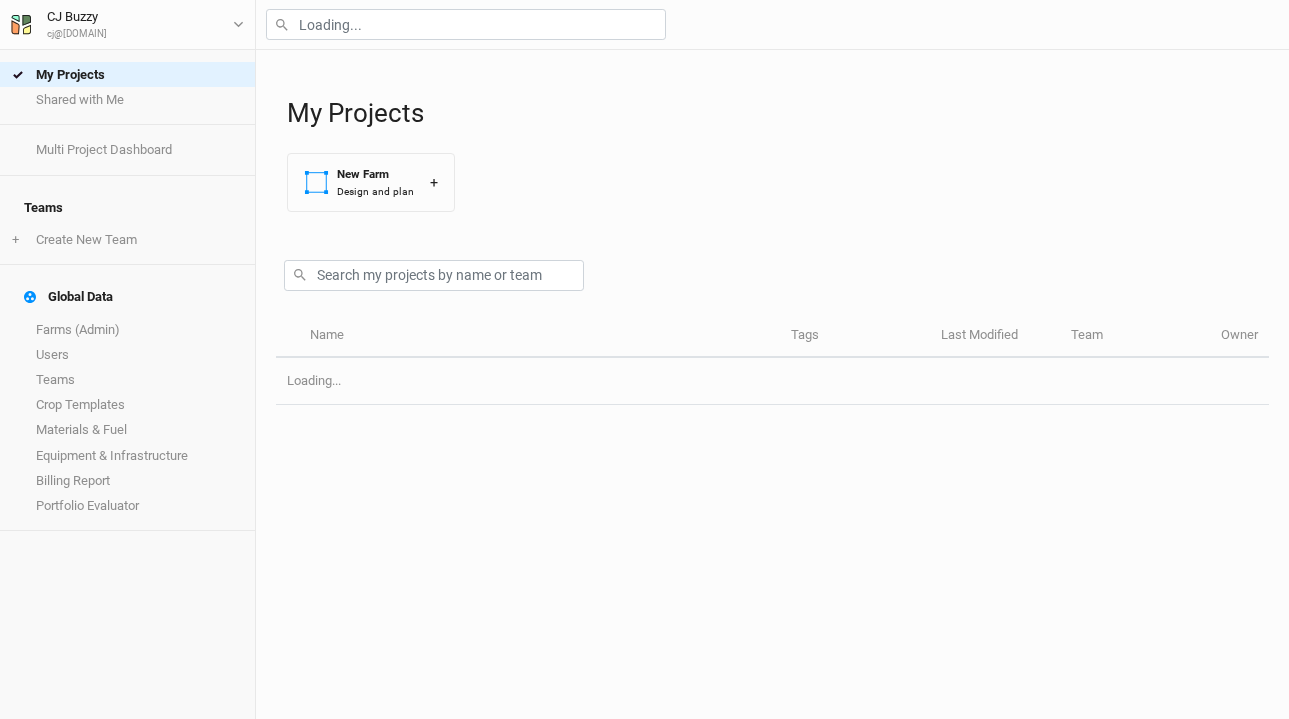 scroll, scrollTop: 0, scrollLeft: 0, axis: both 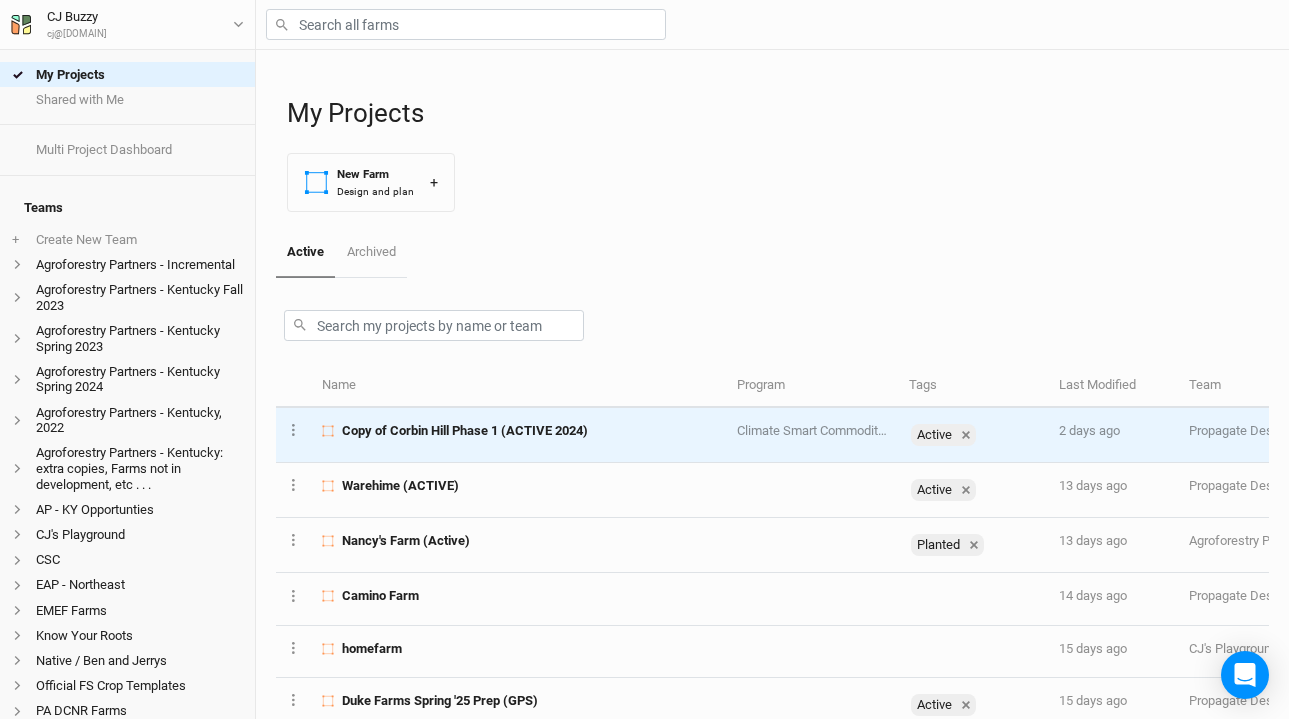 click on "Copy of Corbin Hill Phase 1 (ACTIVE 2024)" at bounding box center [465, 431] 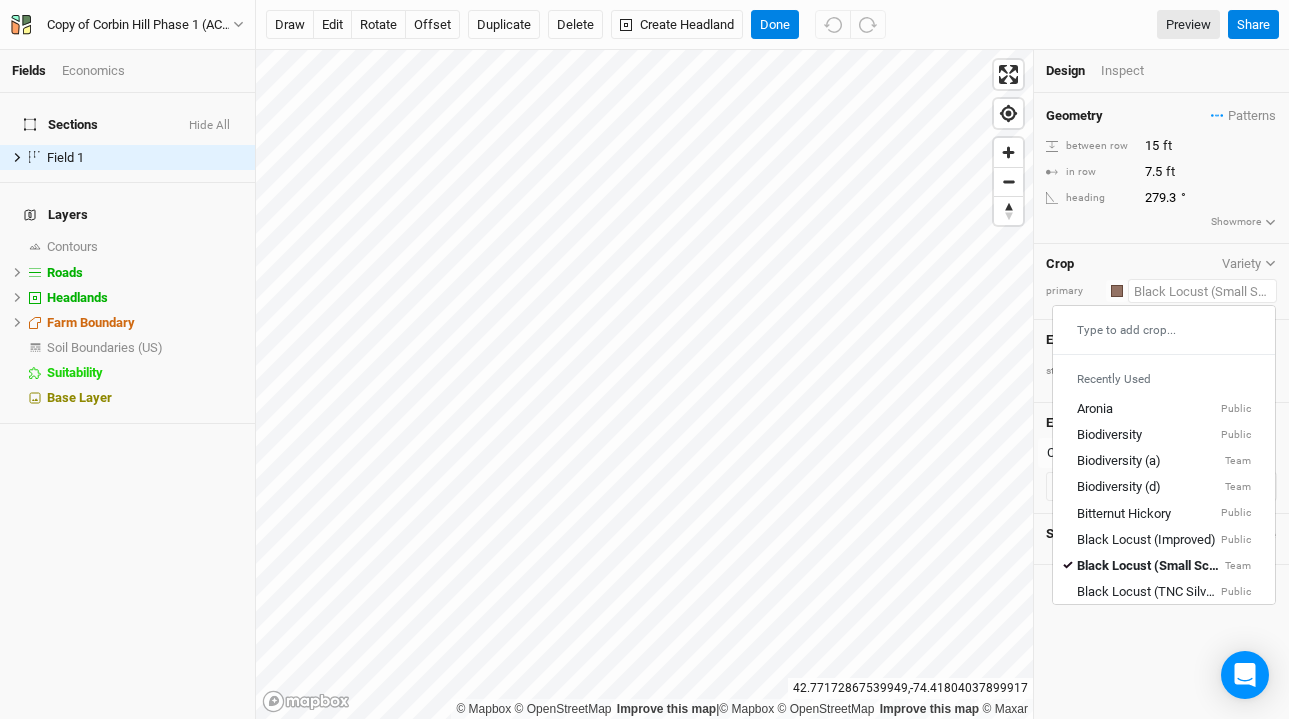 click at bounding box center [1202, 291] 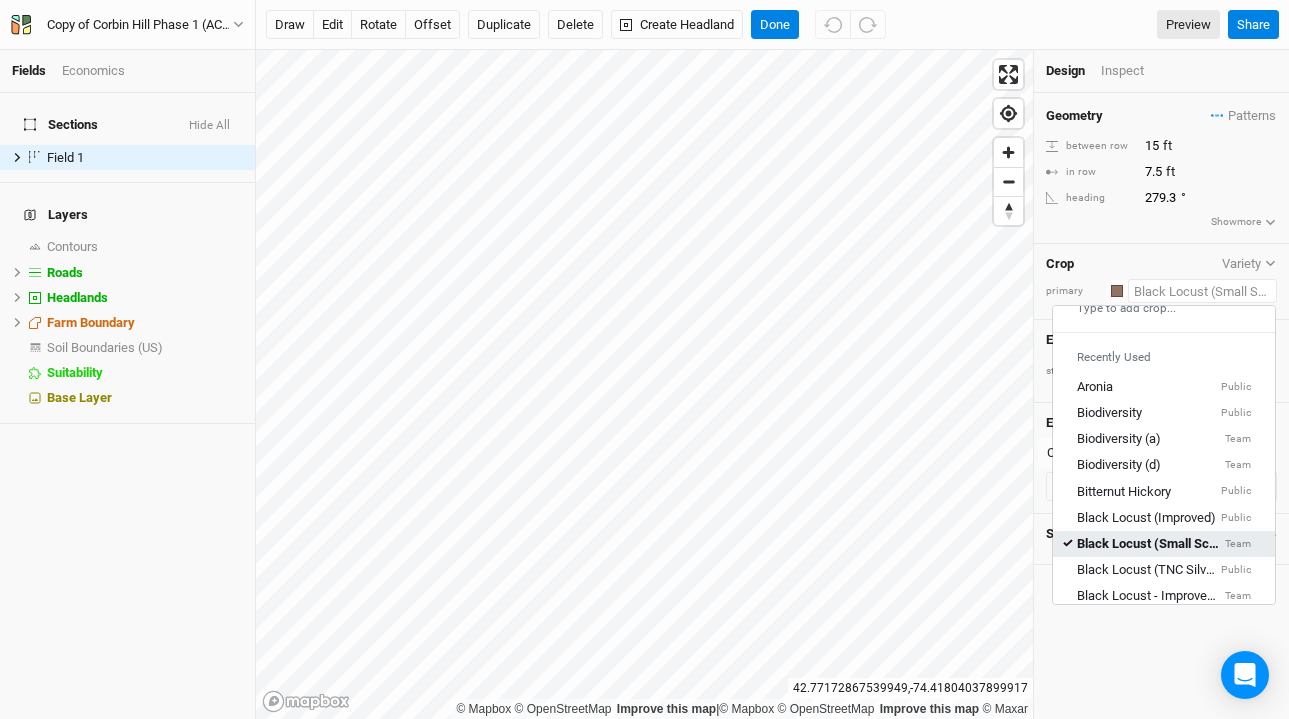 scroll, scrollTop: 25, scrollLeft: 0, axis: vertical 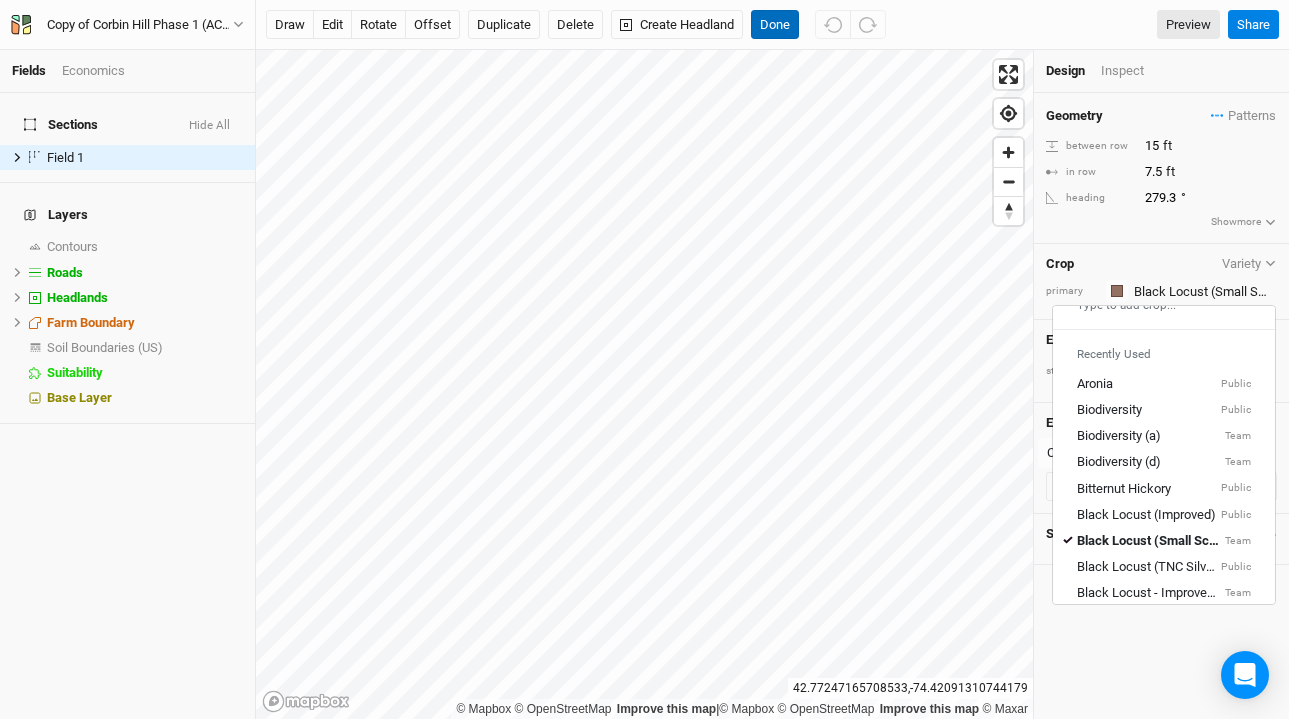 click on "Done" at bounding box center (775, 25) 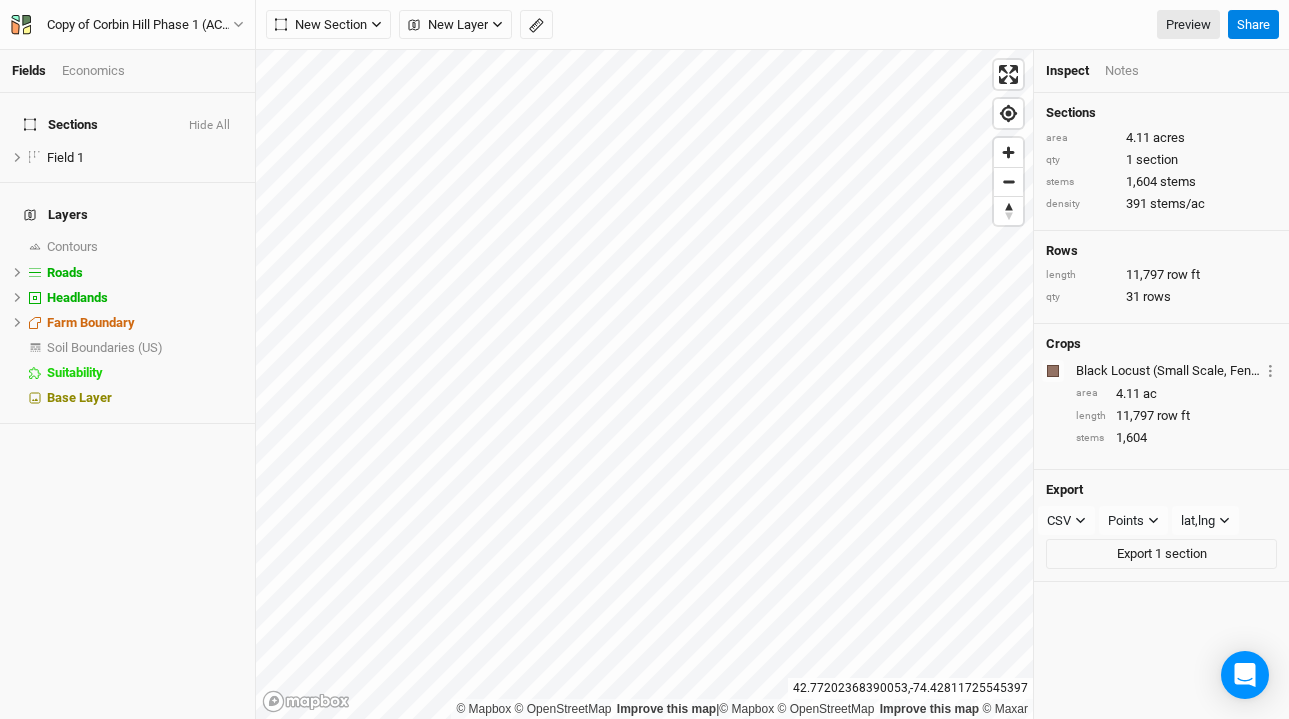 click on "Economics" at bounding box center [93, 71] 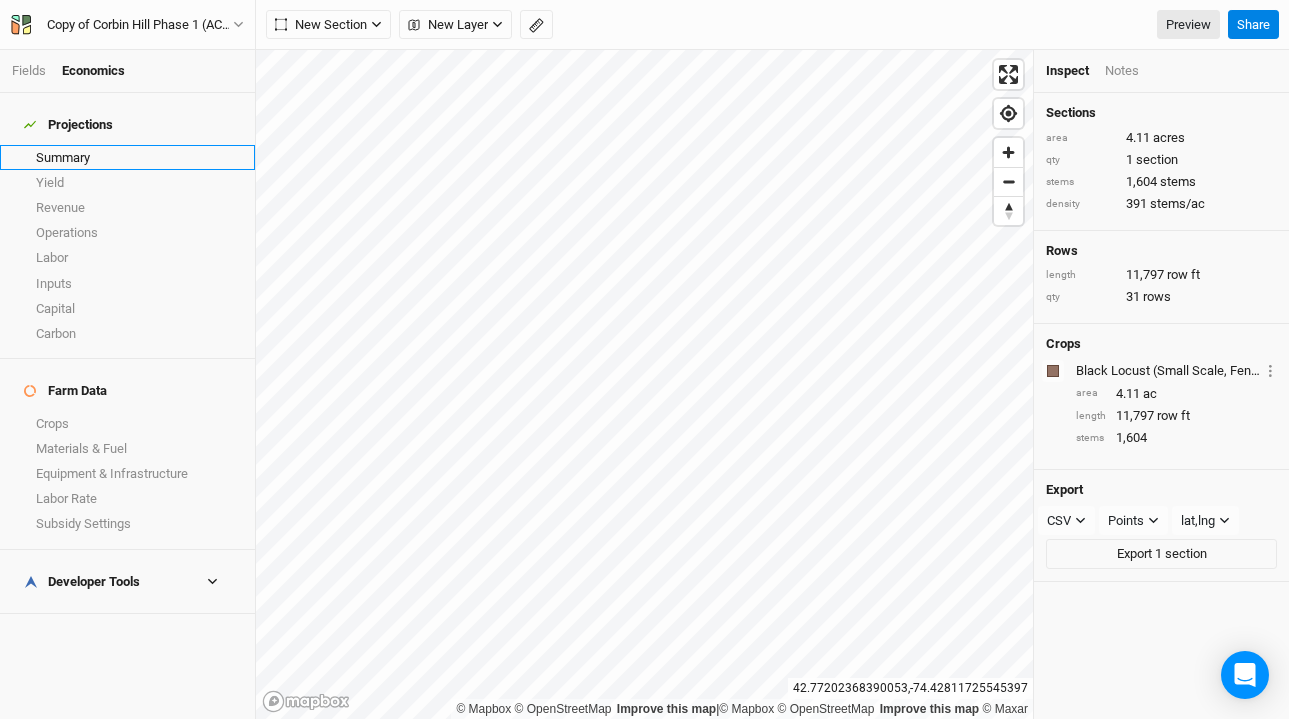 click on "Summary" at bounding box center [127, 157] 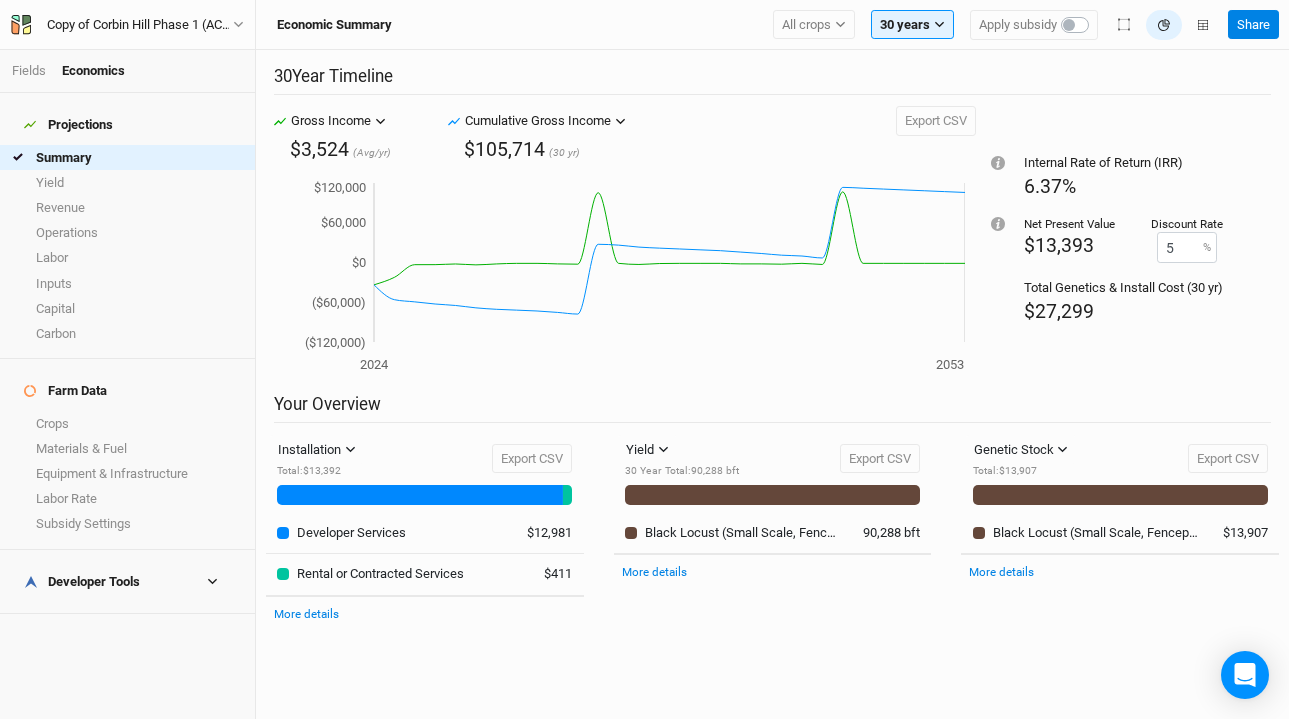 click on "Developer Tools" at bounding box center [127, 582] 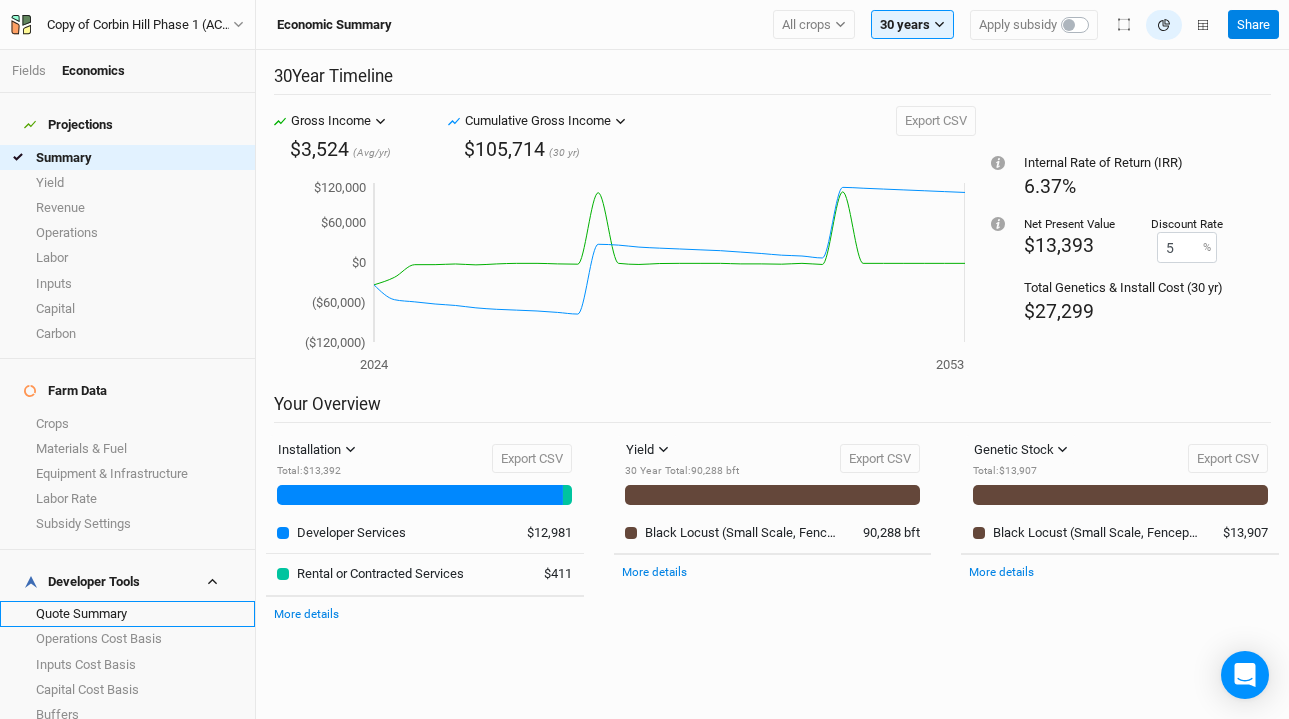 click on "Quote Summary" at bounding box center [127, 613] 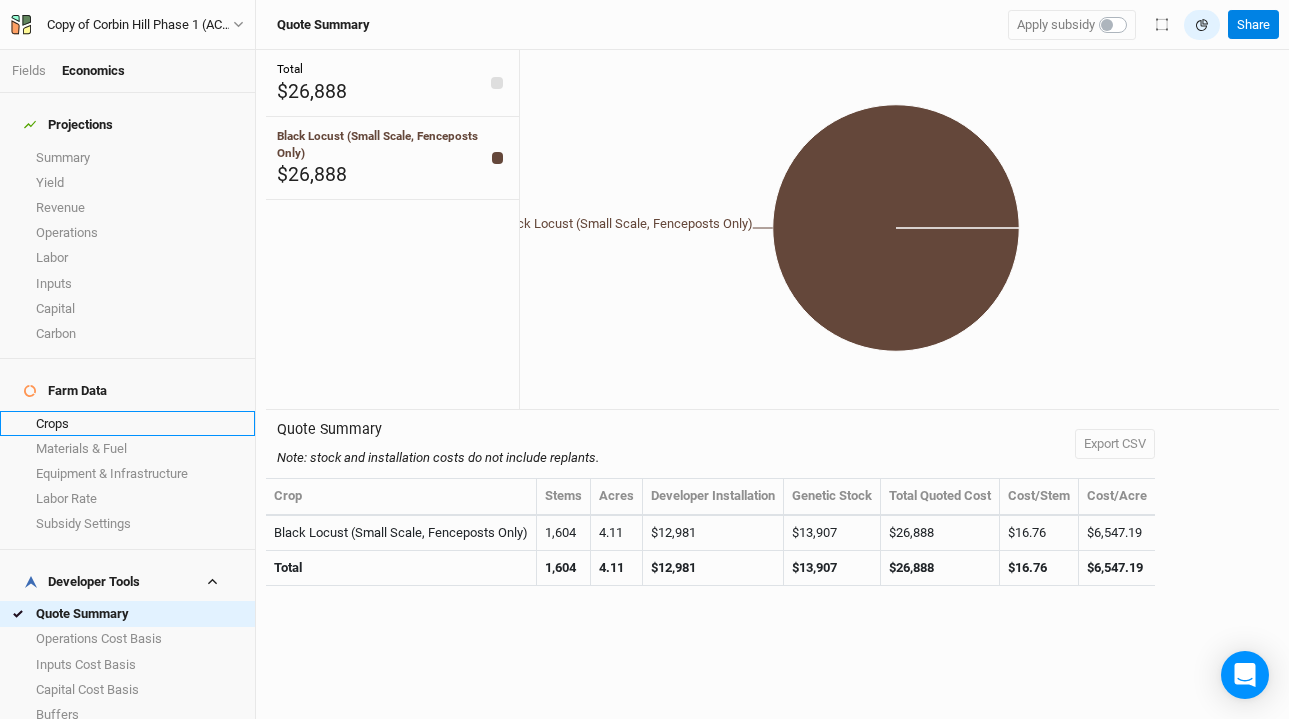 click on "Crops" at bounding box center [127, 423] 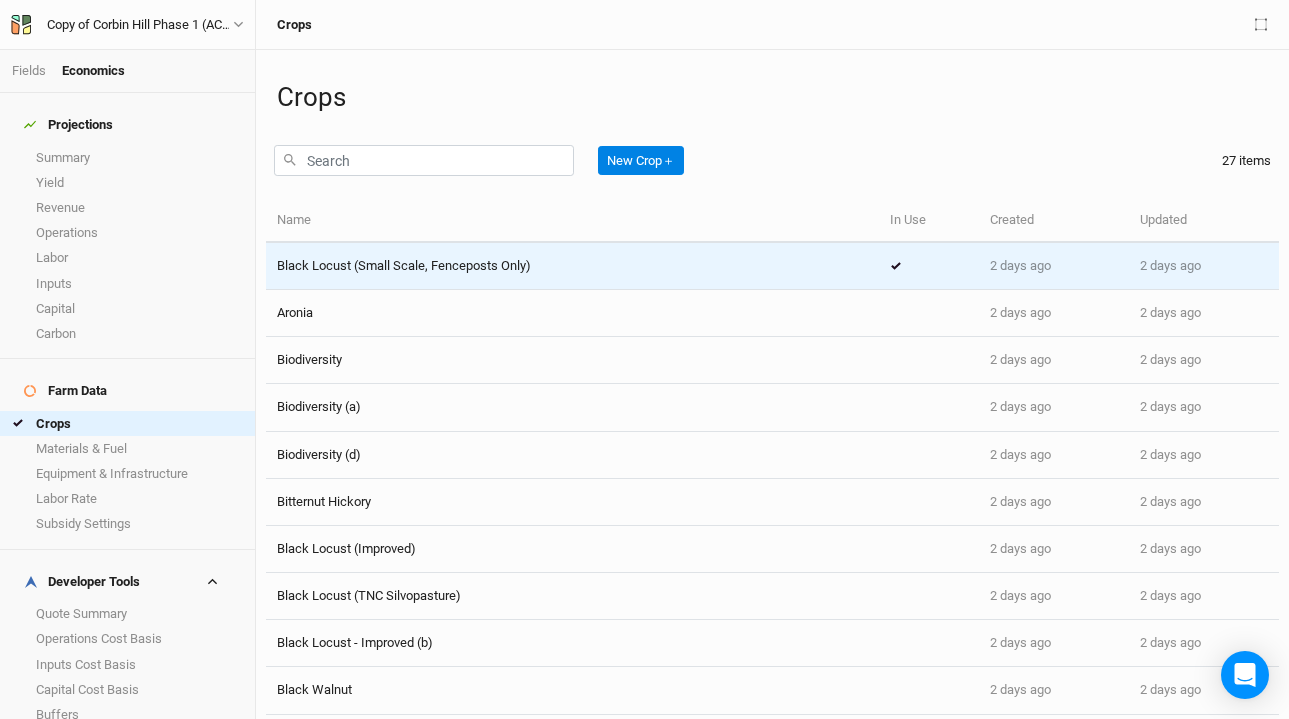 click on "Black Locust (Small Scale, Fenceposts Only)" at bounding box center [404, 265] 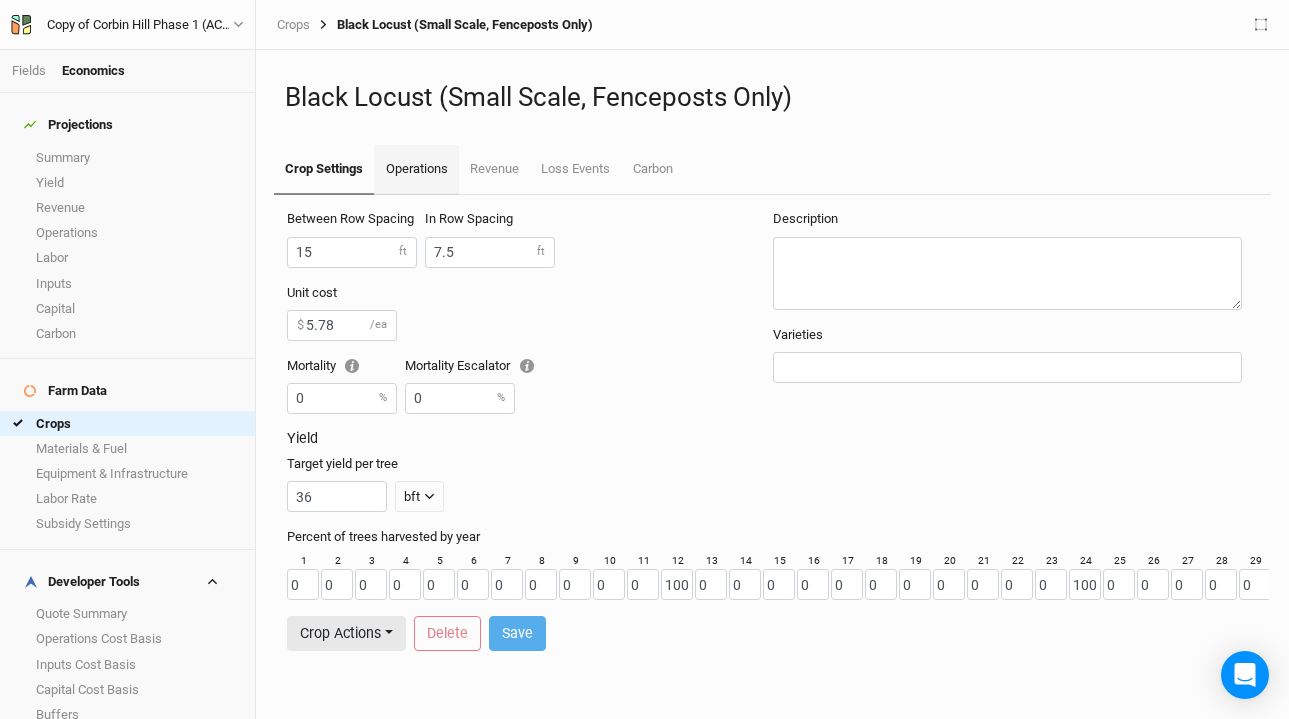 click on "Operations" at bounding box center (416, 170) 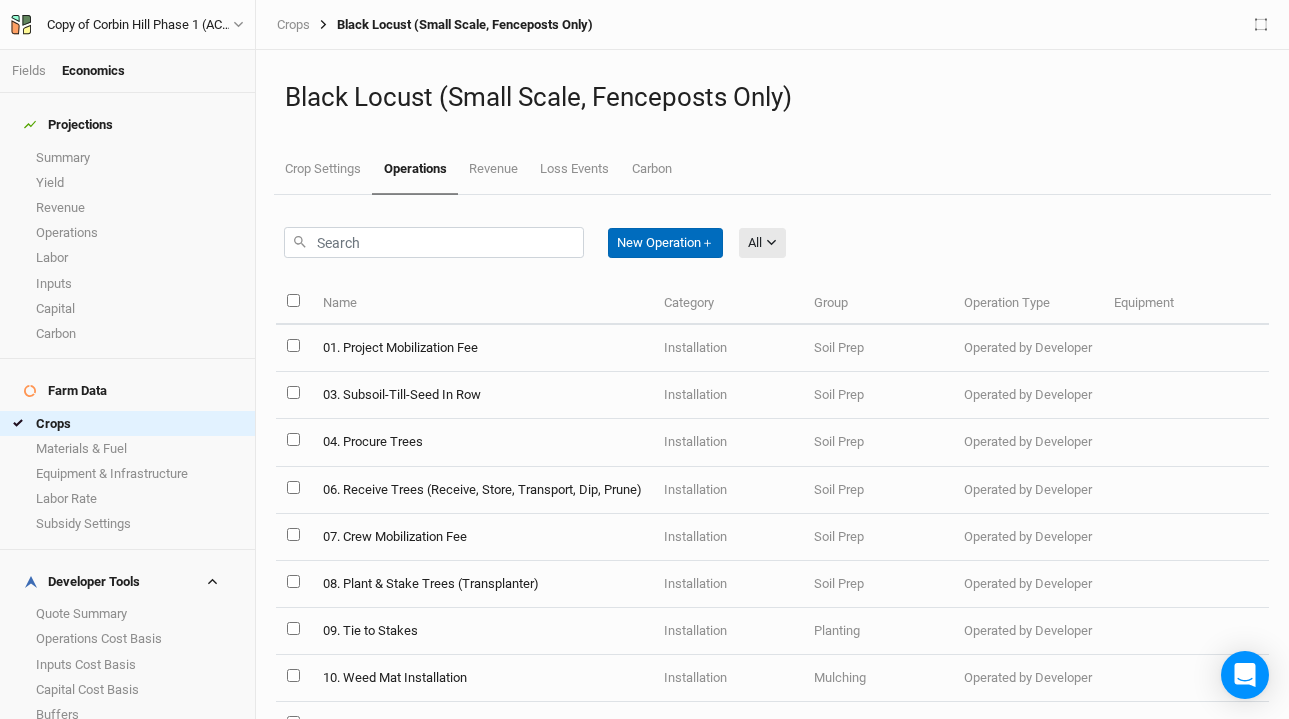 click on "New Operation  ＋" at bounding box center (665, 243) 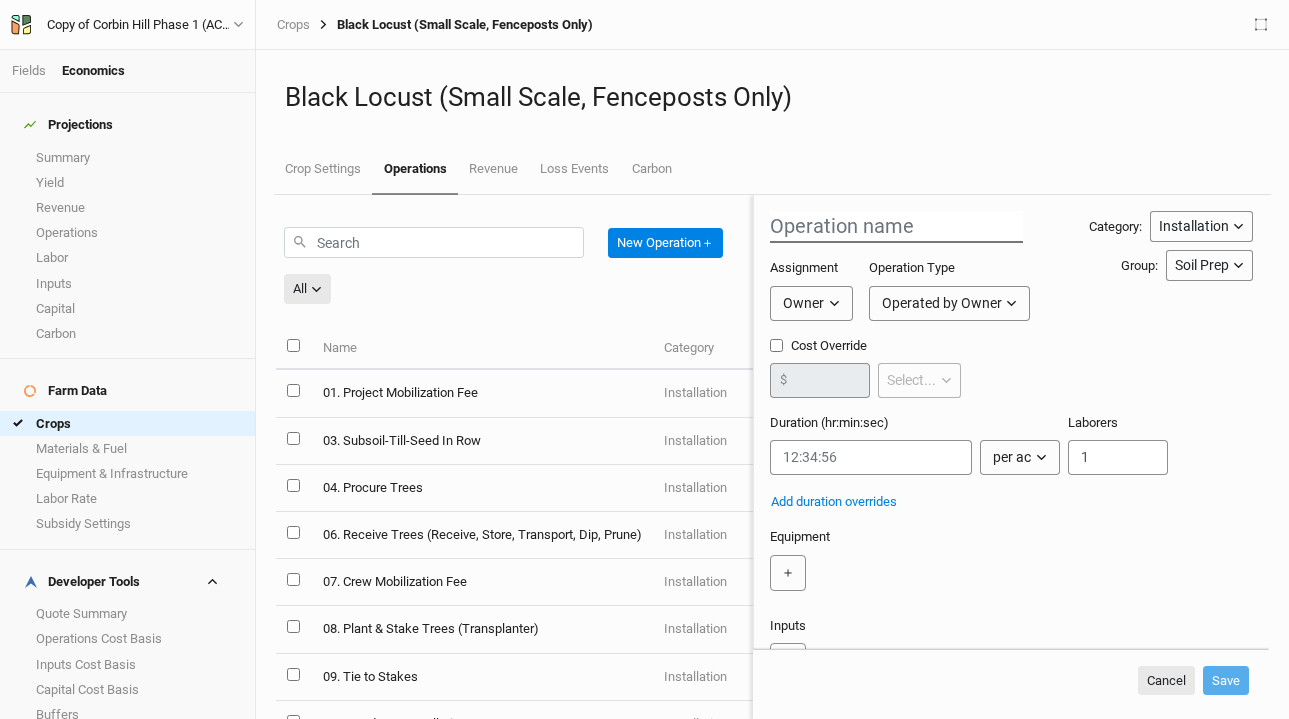 click at bounding box center [896, 227] 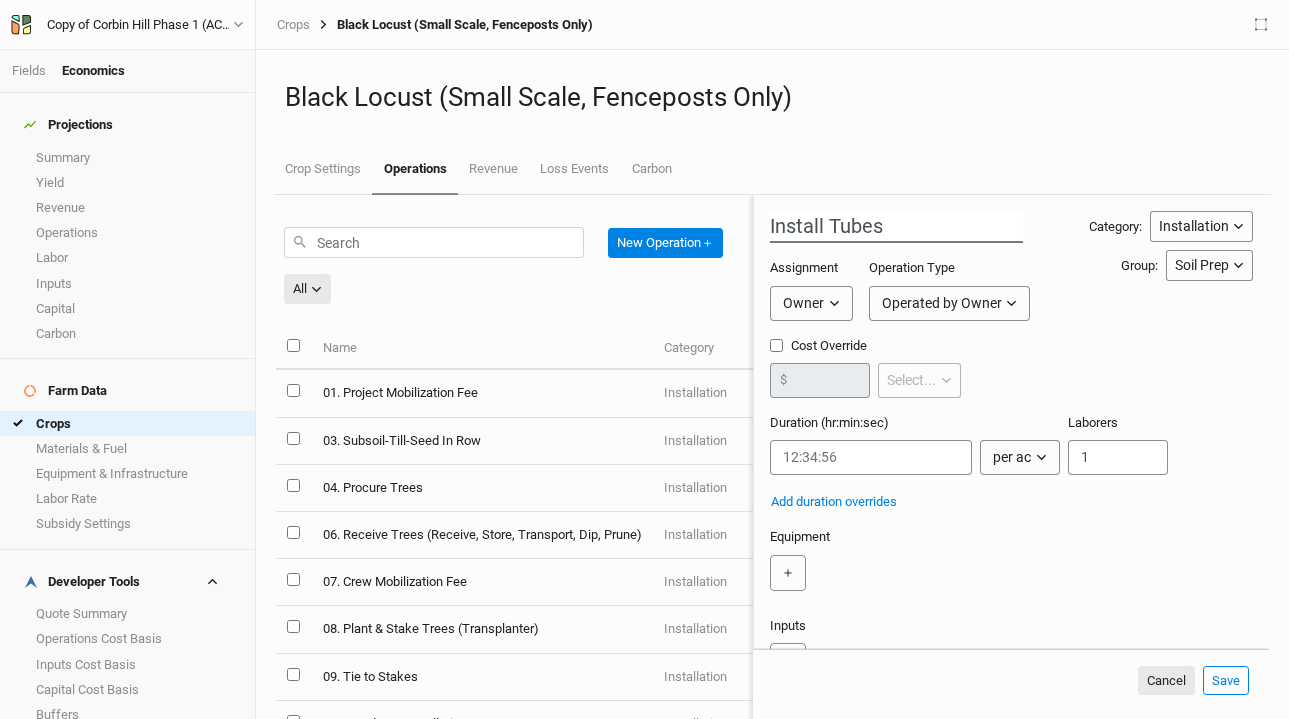 type on "Install Tubes" 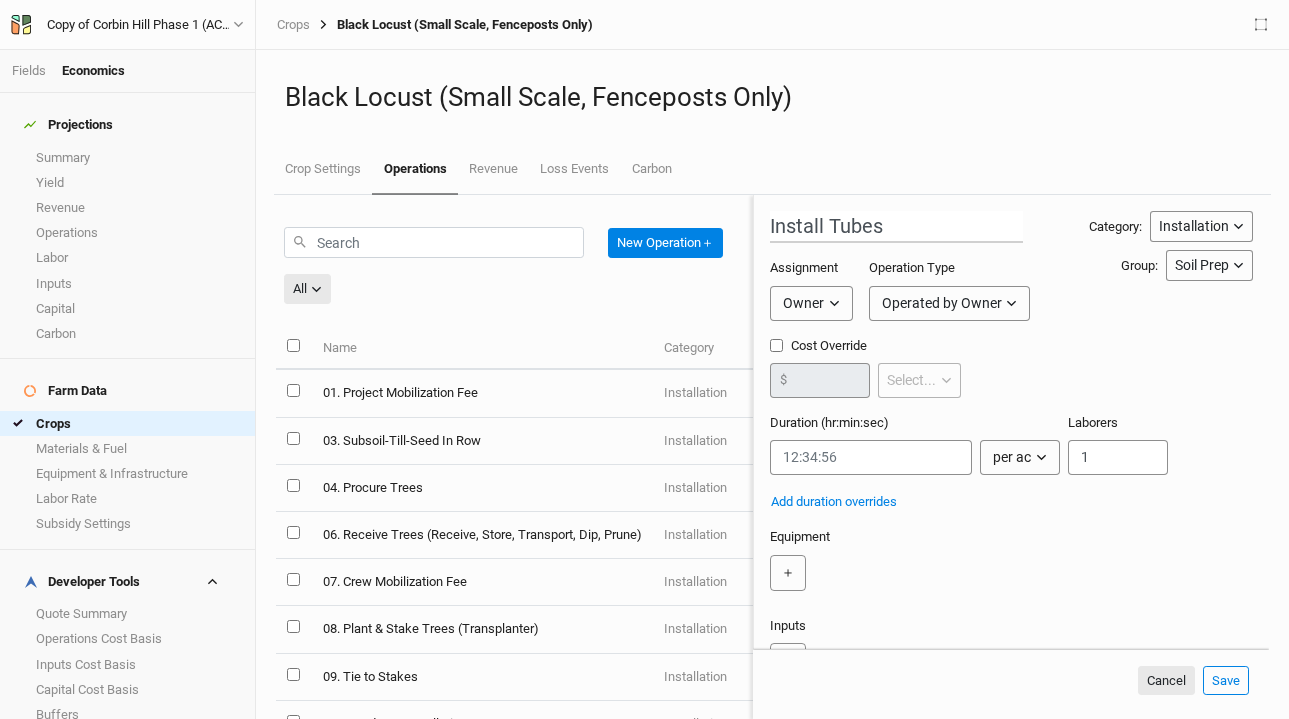 click on "Owner" at bounding box center (811, 303) 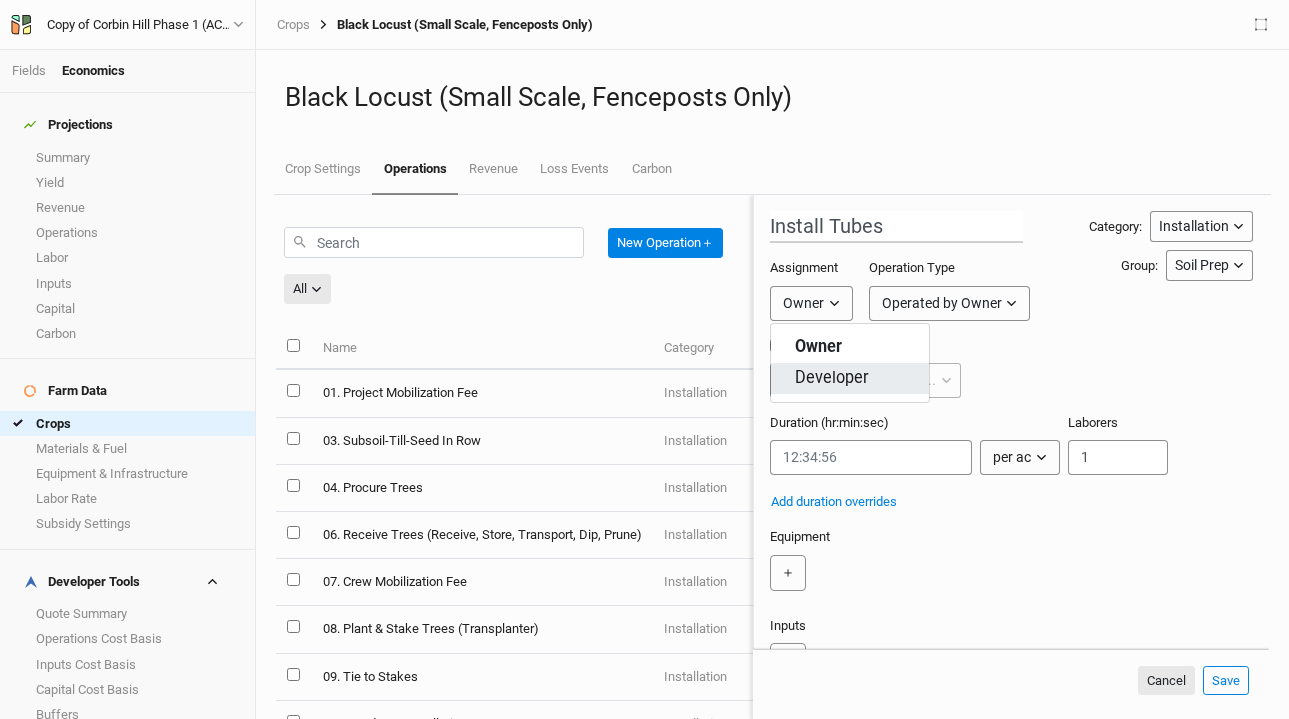 click on "Developer" at bounding box center (850, 378) 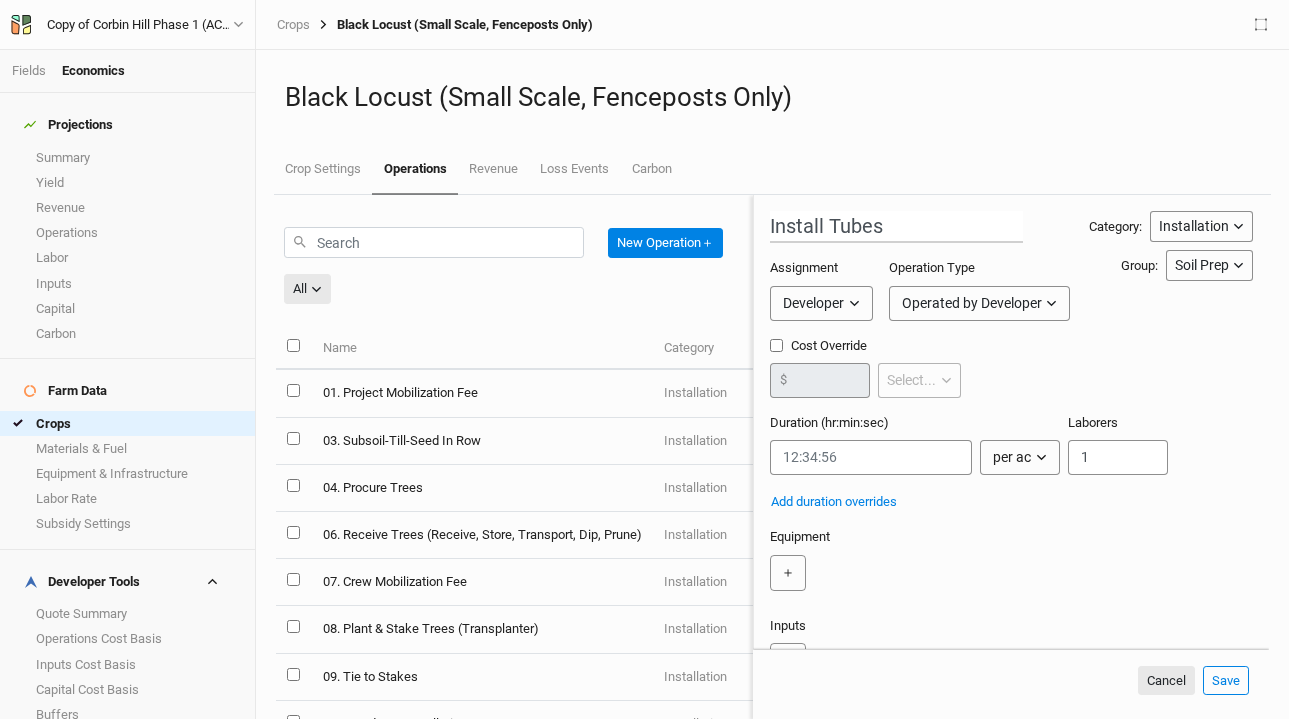 click on "Operated by Developer" at bounding box center [972, 303] 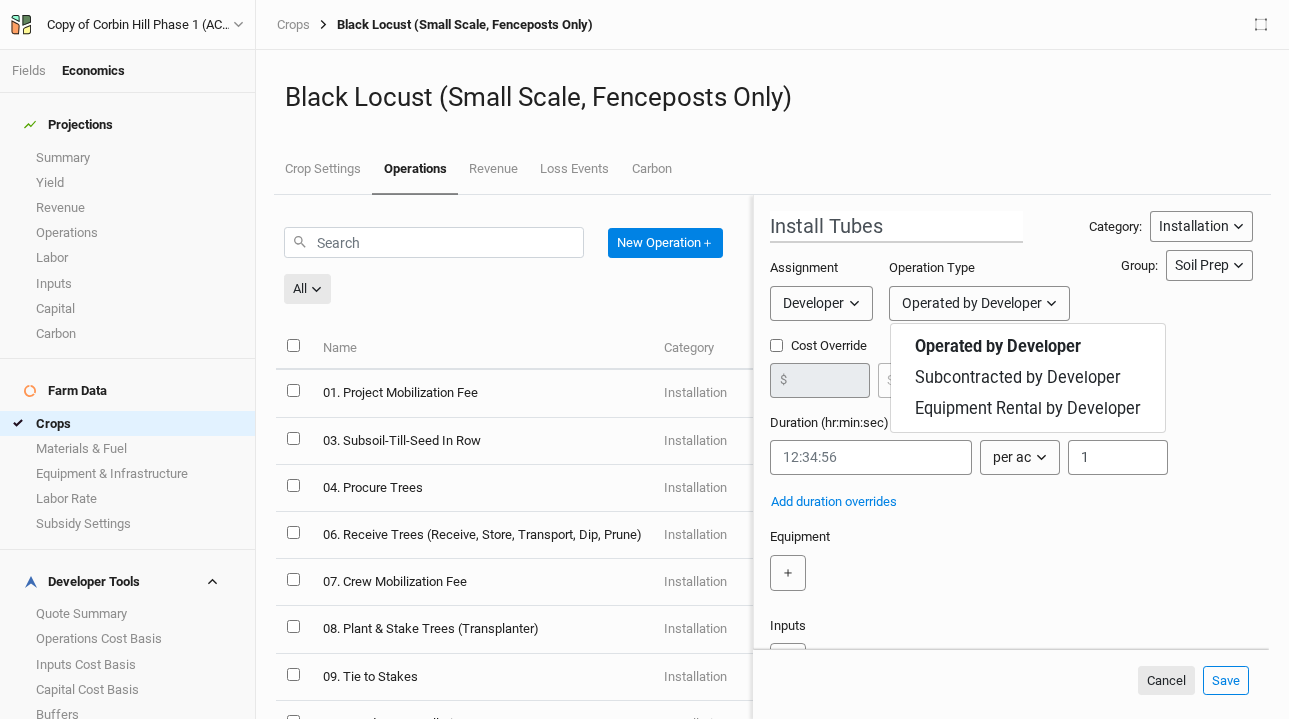 click on "Cost Override $ Select... per ac per tree per row ft per bft per event" at bounding box center [1011, 375] 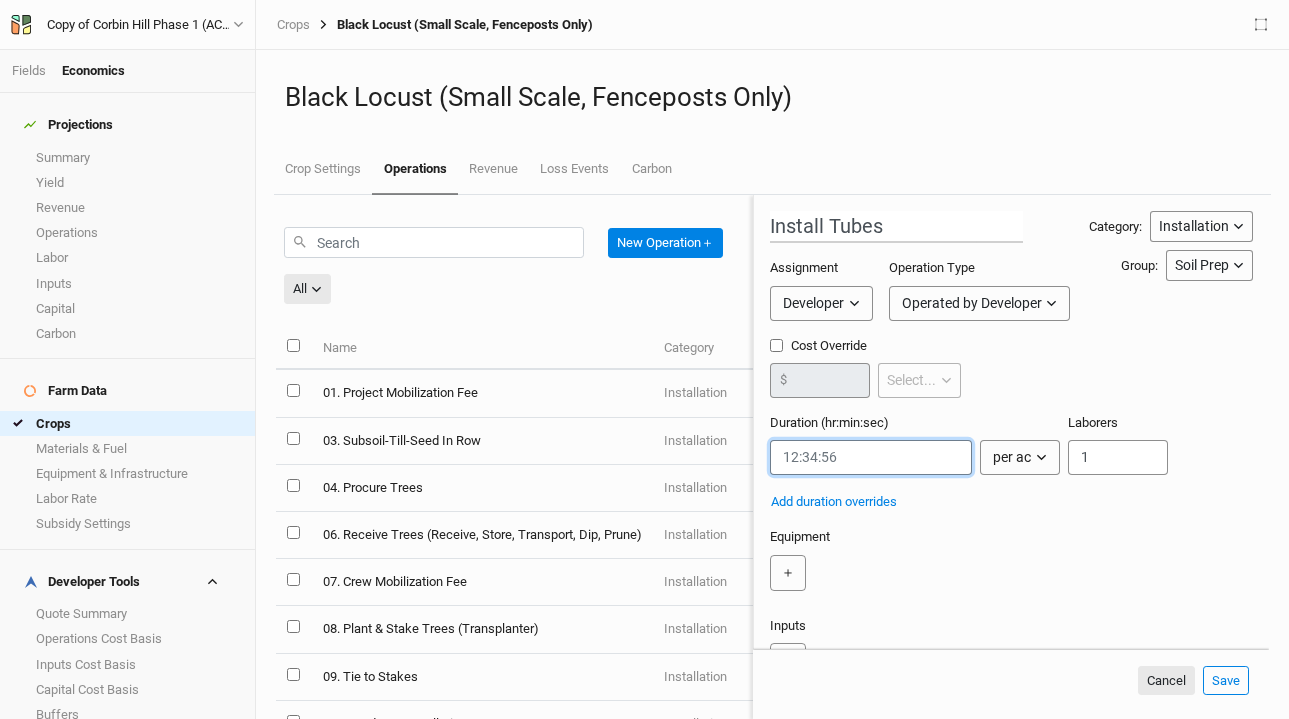 click at bounding box center (871, 457) 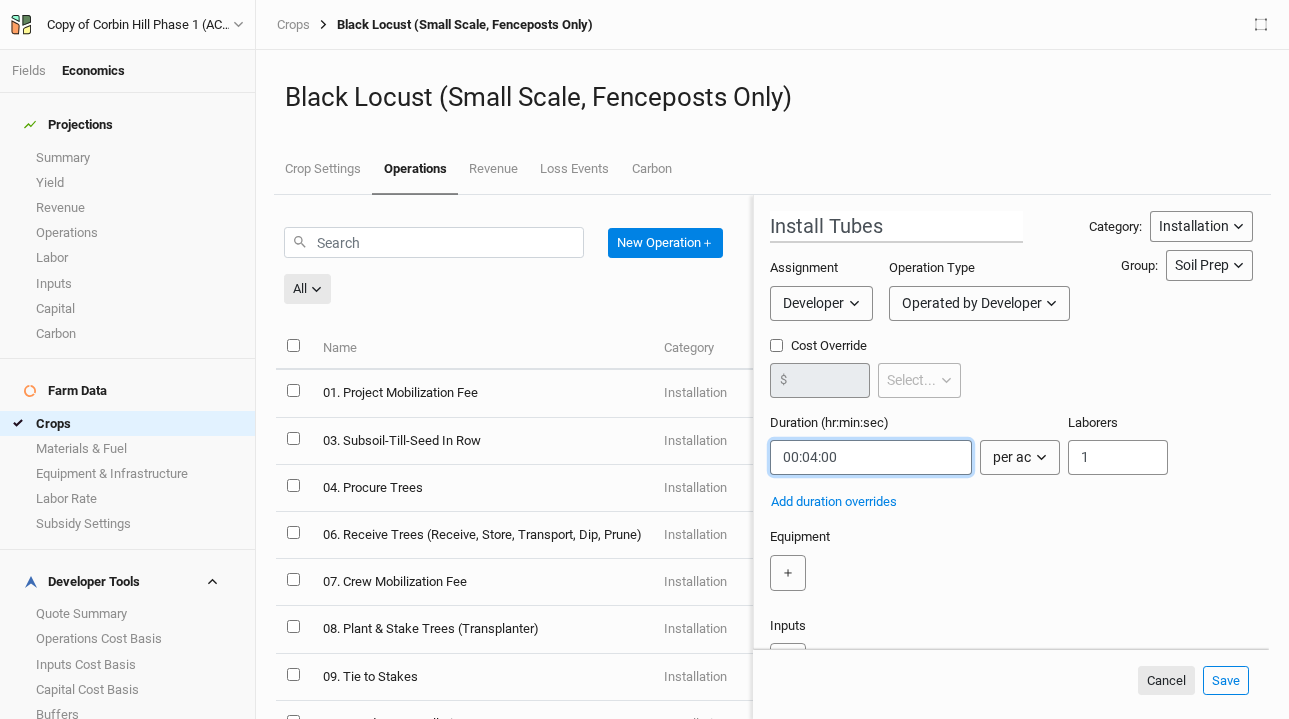 scroll, scrollTop: 27, scrollLeft: 0, axis: vertical 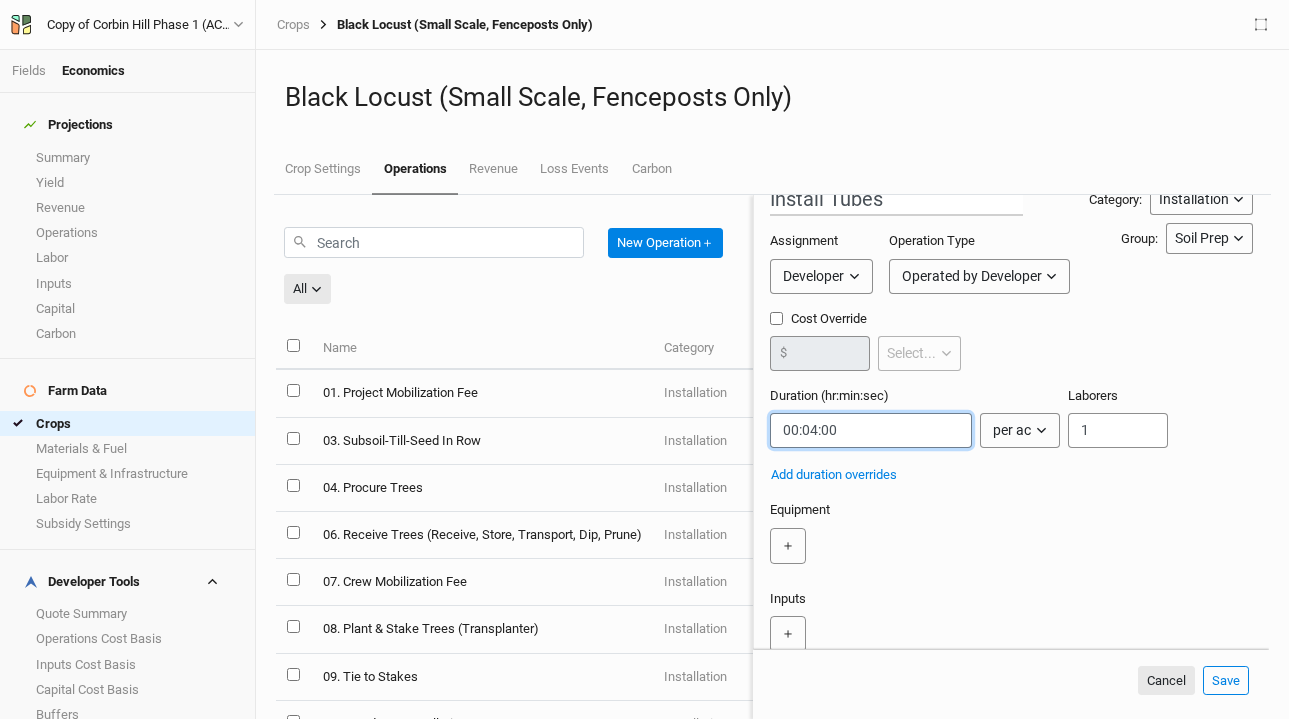 type on "00:04:00" 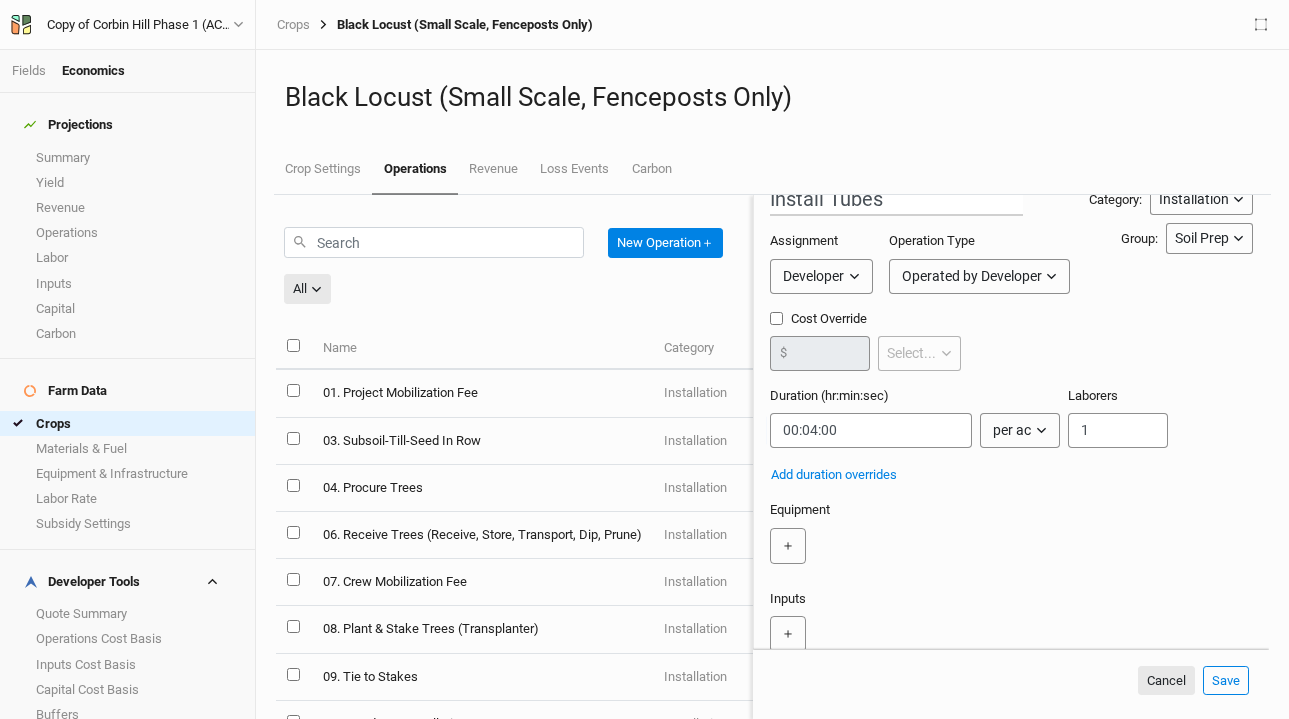 click on "per ac" at bounding box center [1012, 430] 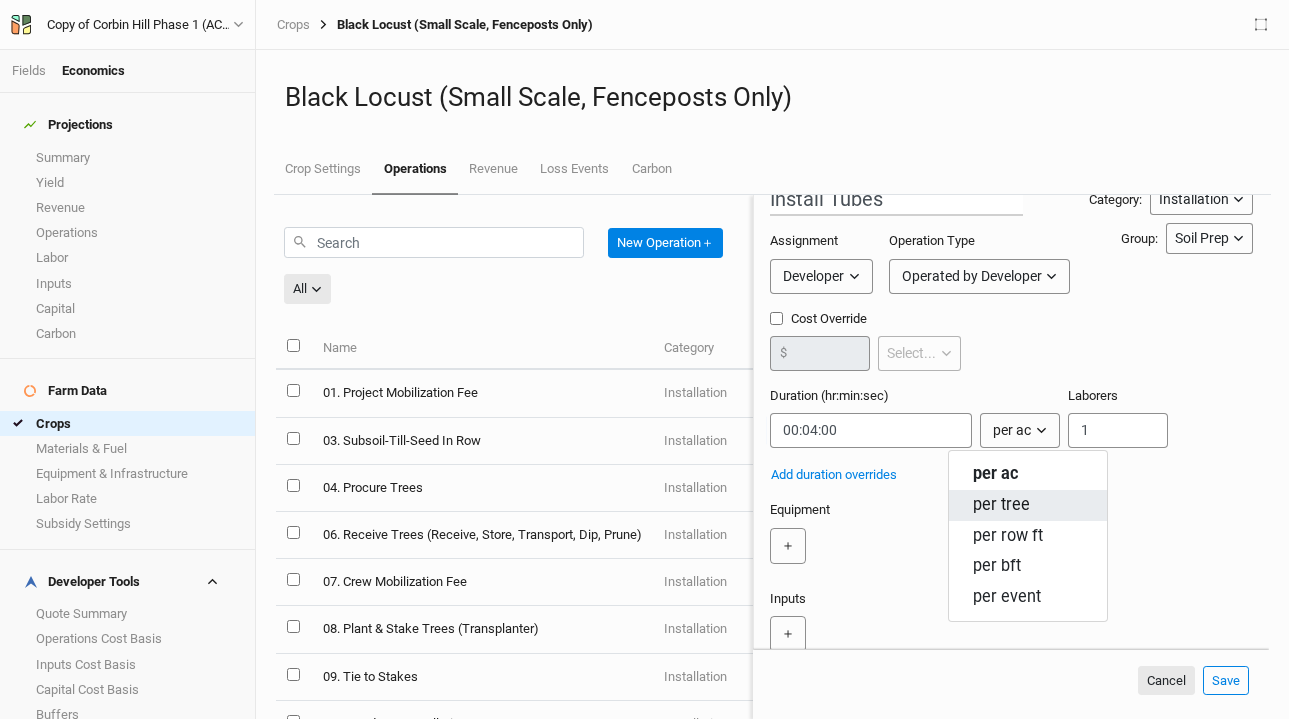 click on "per tree" at bounding box center (1001, 505) 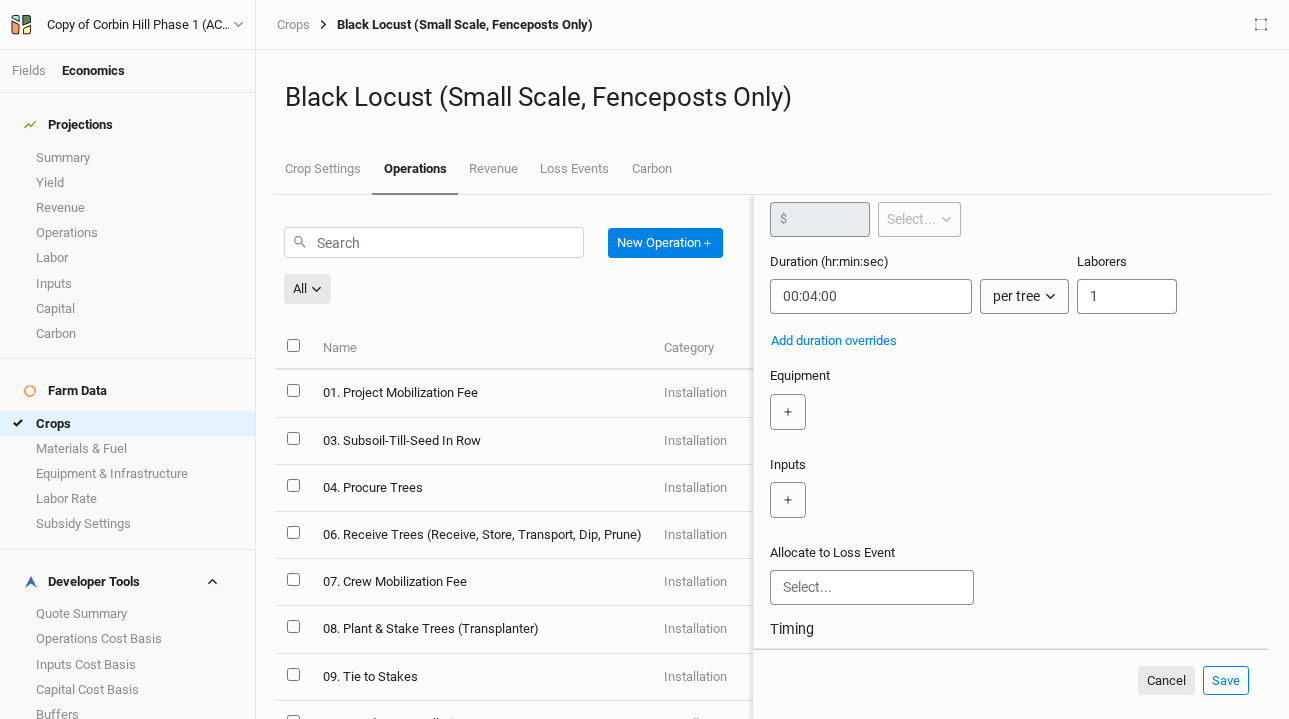 scroll, scrollTop: 183, scrollLeft: 0, axis: vertical 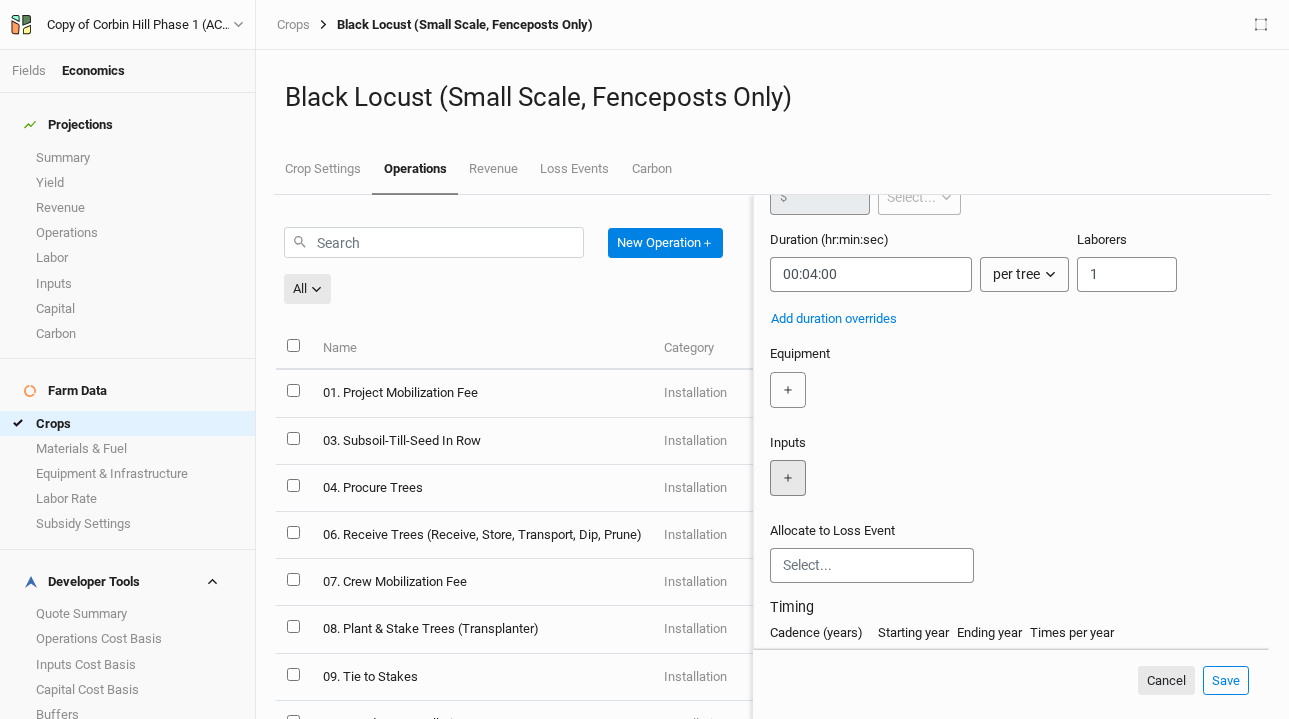 click on "＋" at bounding box center (788, 478) 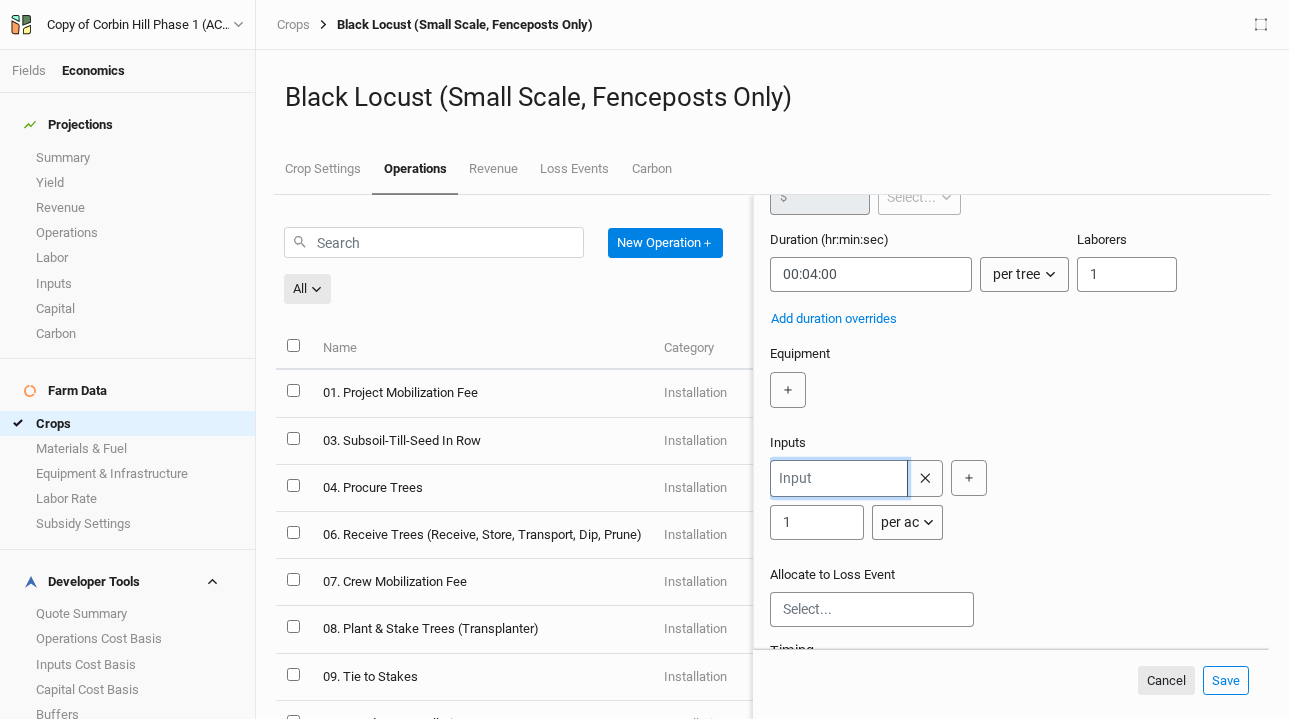 click at bounding box center (839, 478) 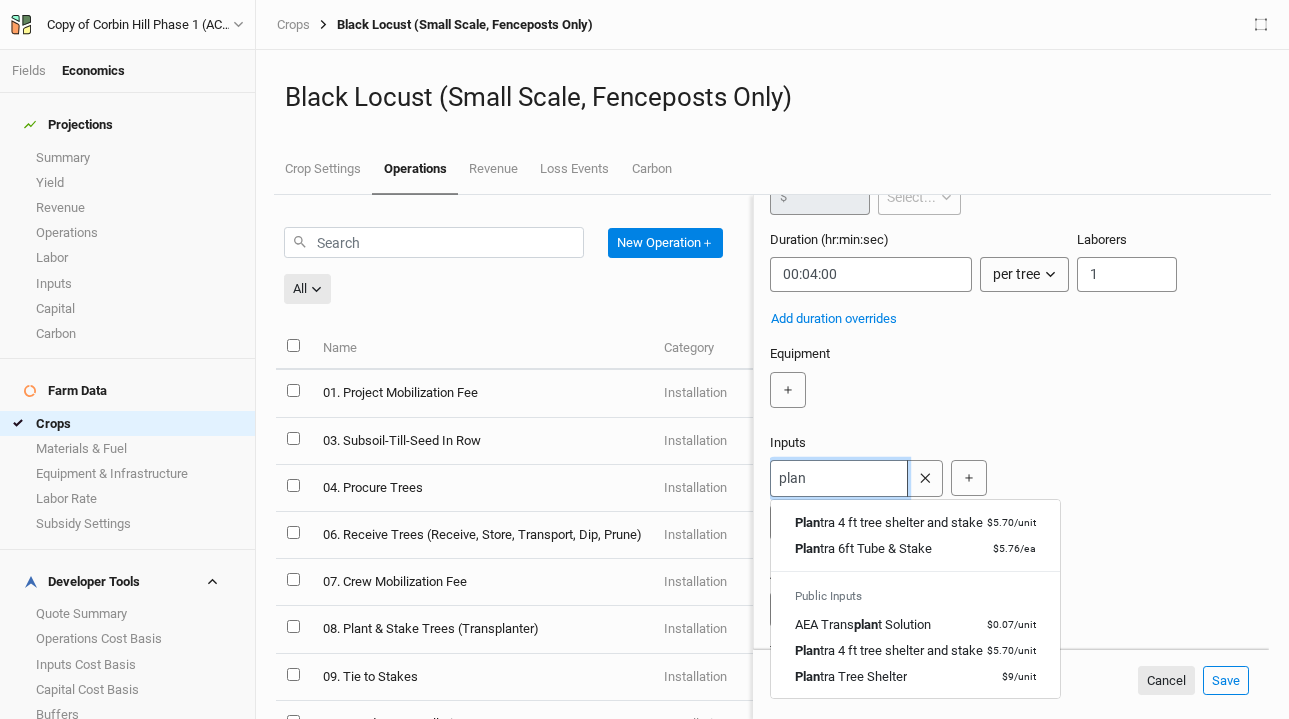 scroll, scrollTop: 132, scrollLeft: 0, axis: vertical 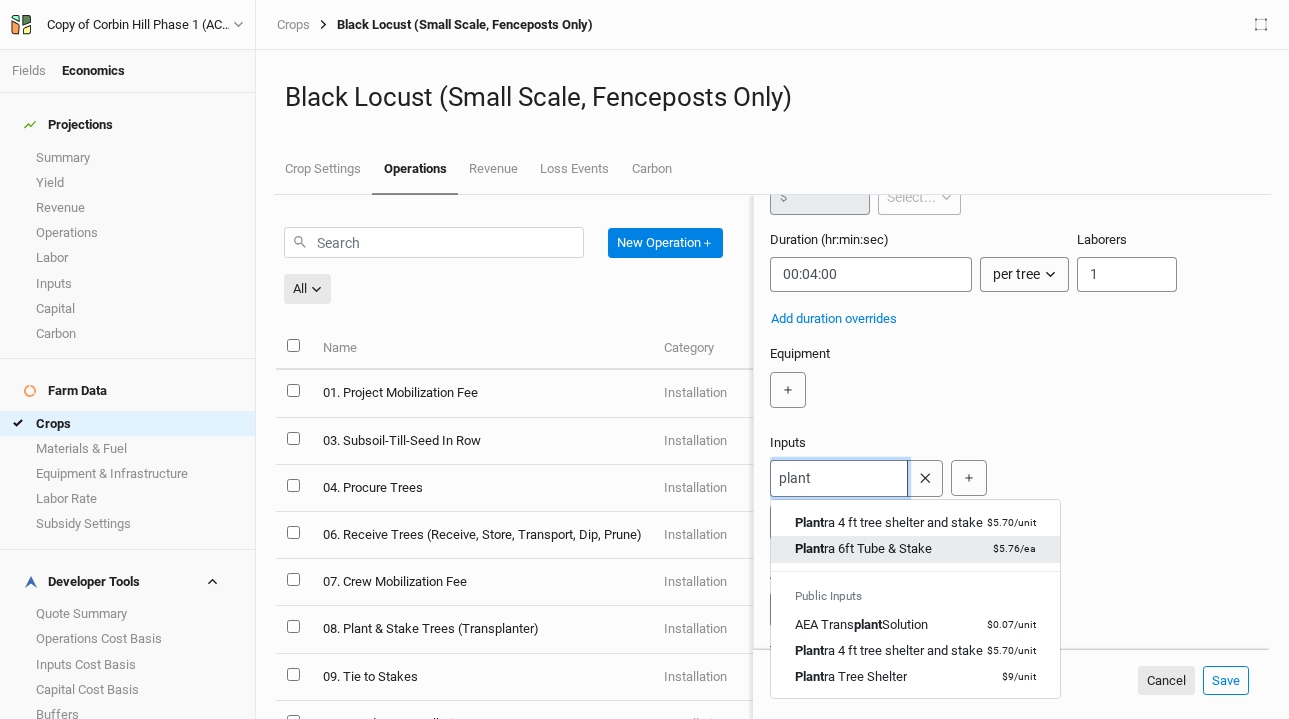 click on "Plant ra 6ft Tube & Stake $5.76 / ea" at bounding box center [915, 549] 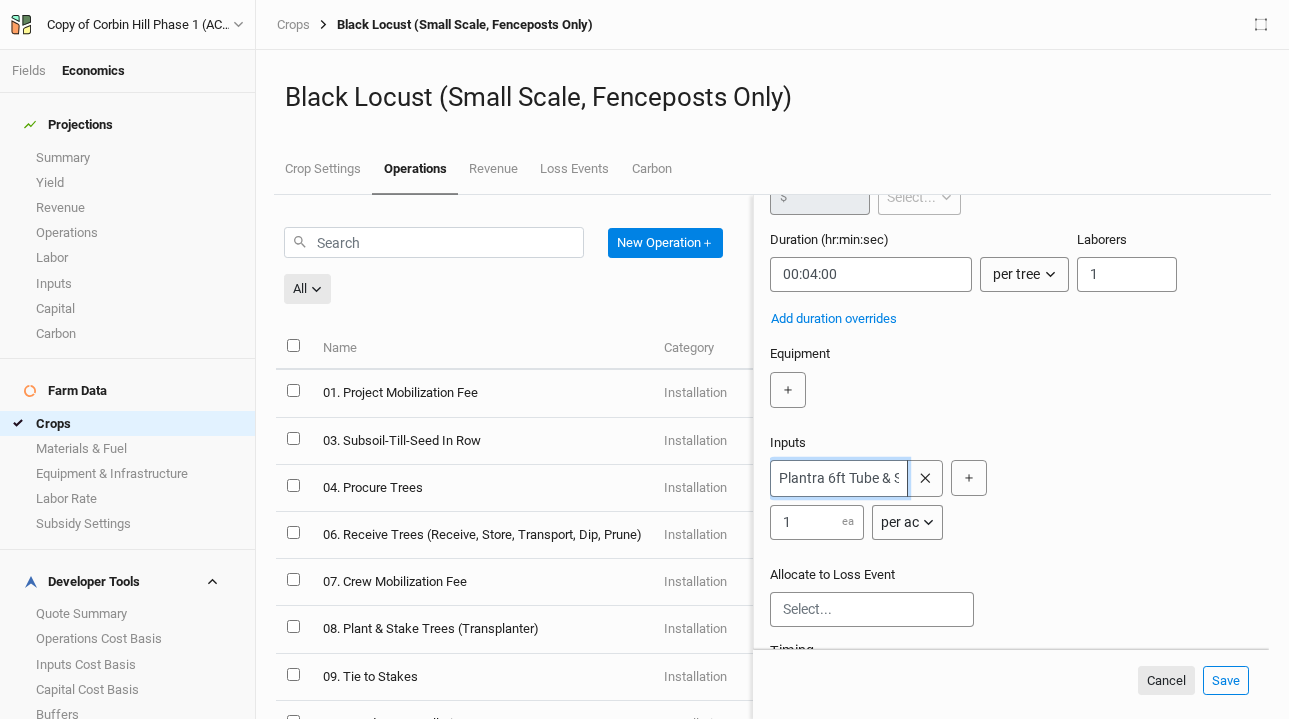 type on "Plantra 6ft Tube & Stake" 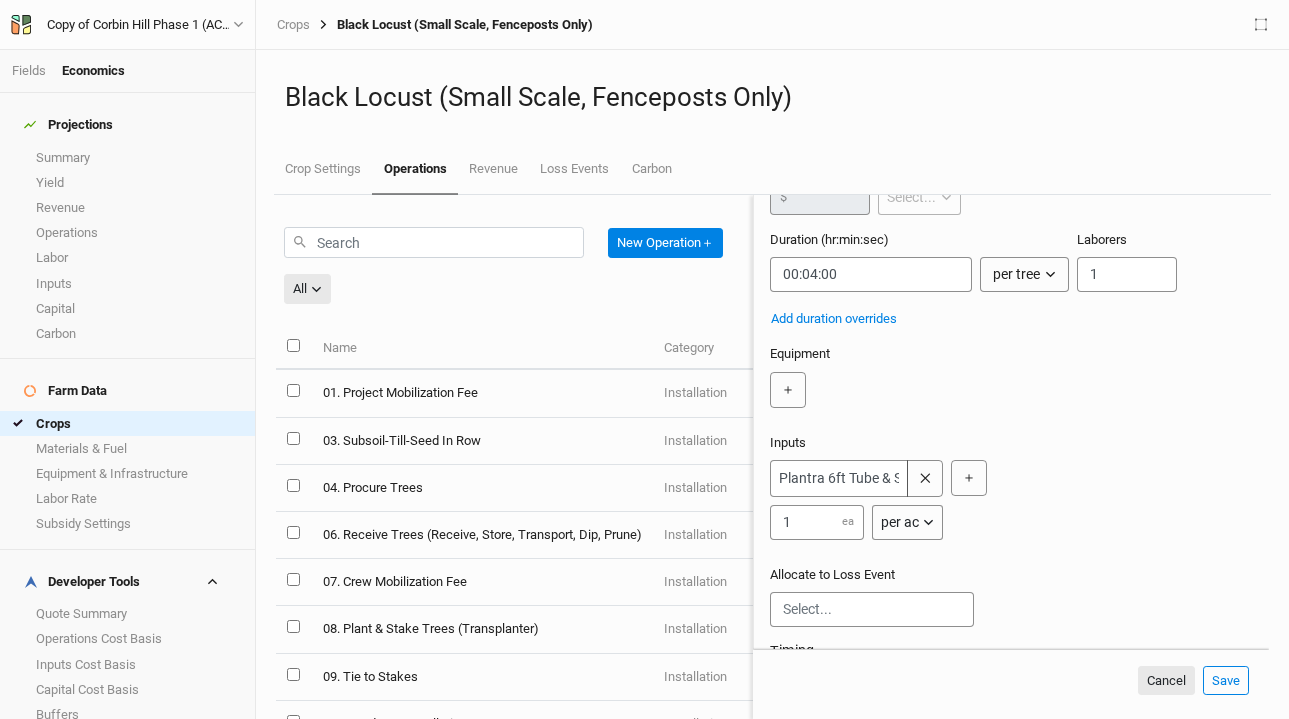 click on "per ac" at bounding box center [900, 522] 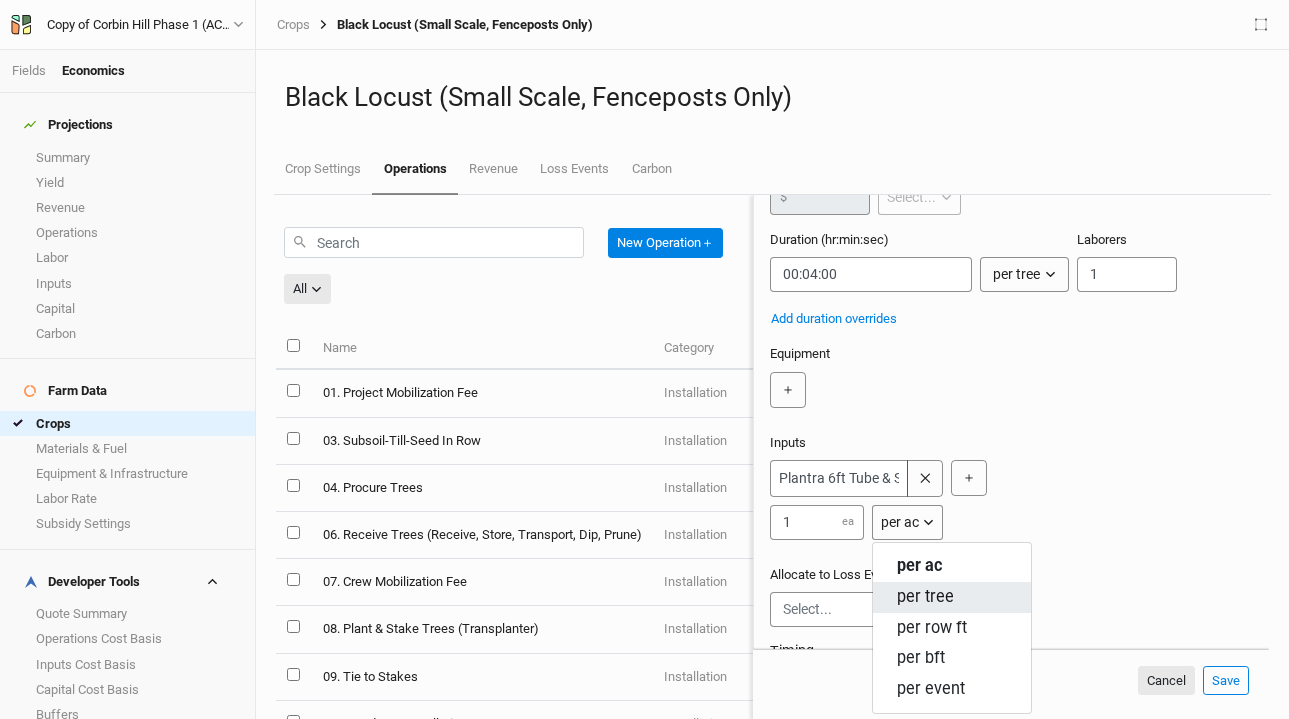 click on "per tree" at bounding box center [925, 597] 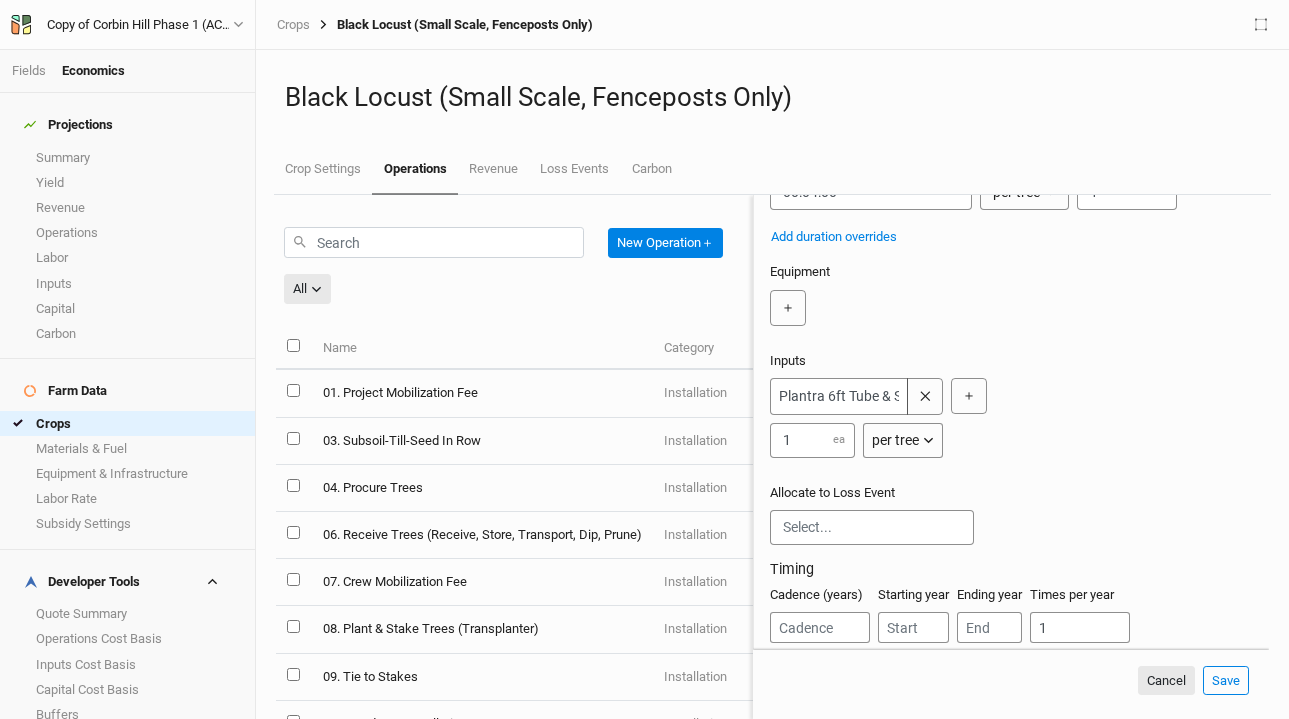 scroll, scrollTop: 283, scrollLeft: 0, axis: vertical 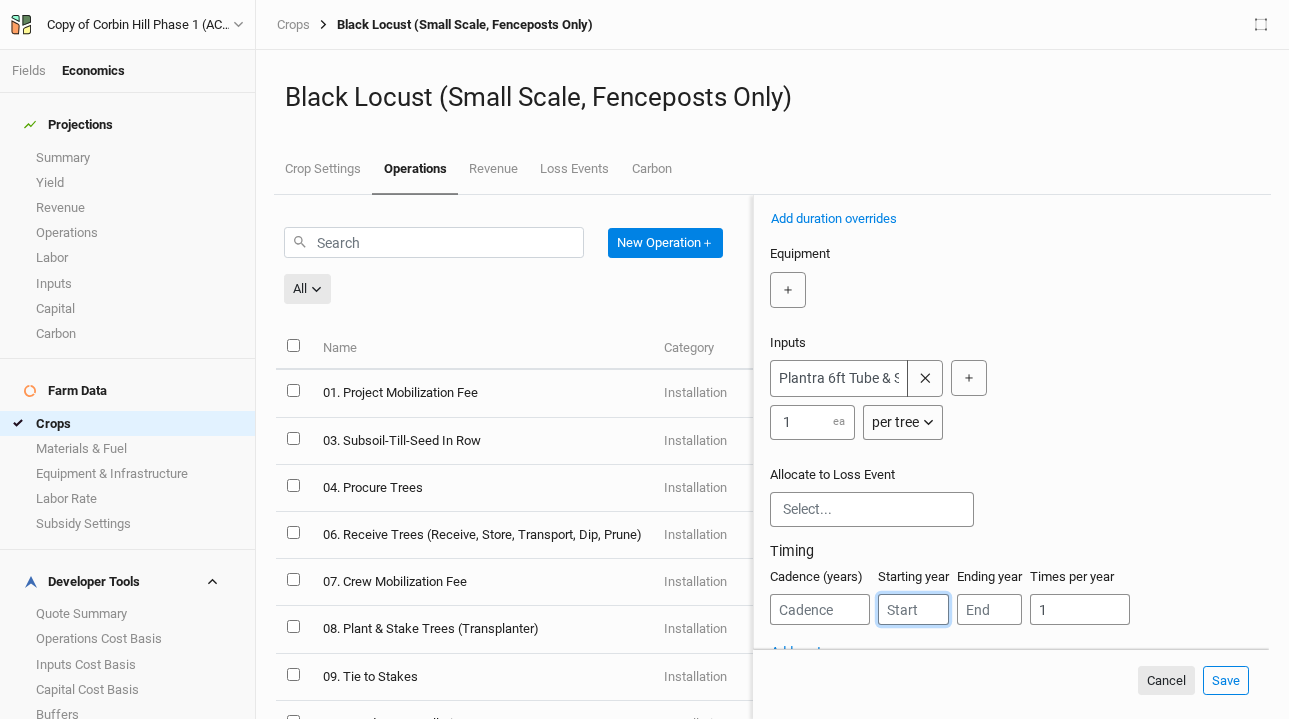 click at bounding box center (913, 609) 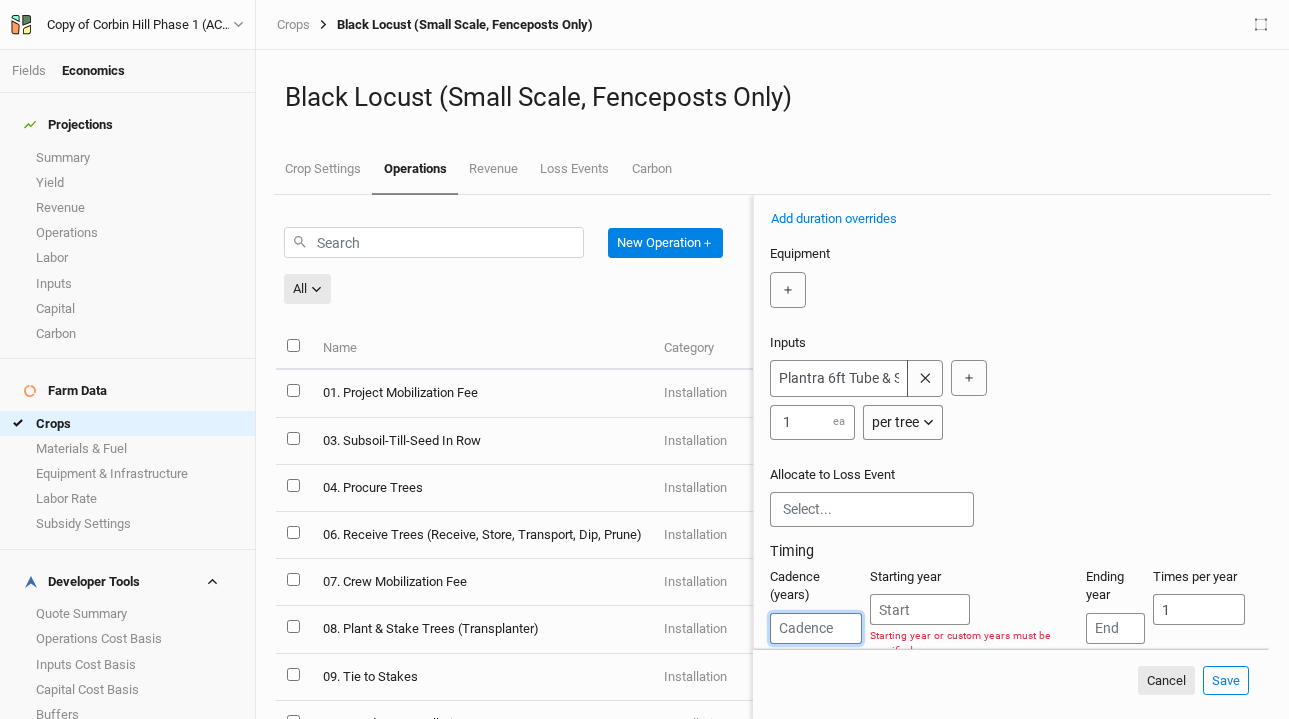 click on "Cadence (years)" at bounding box center [816, 613] 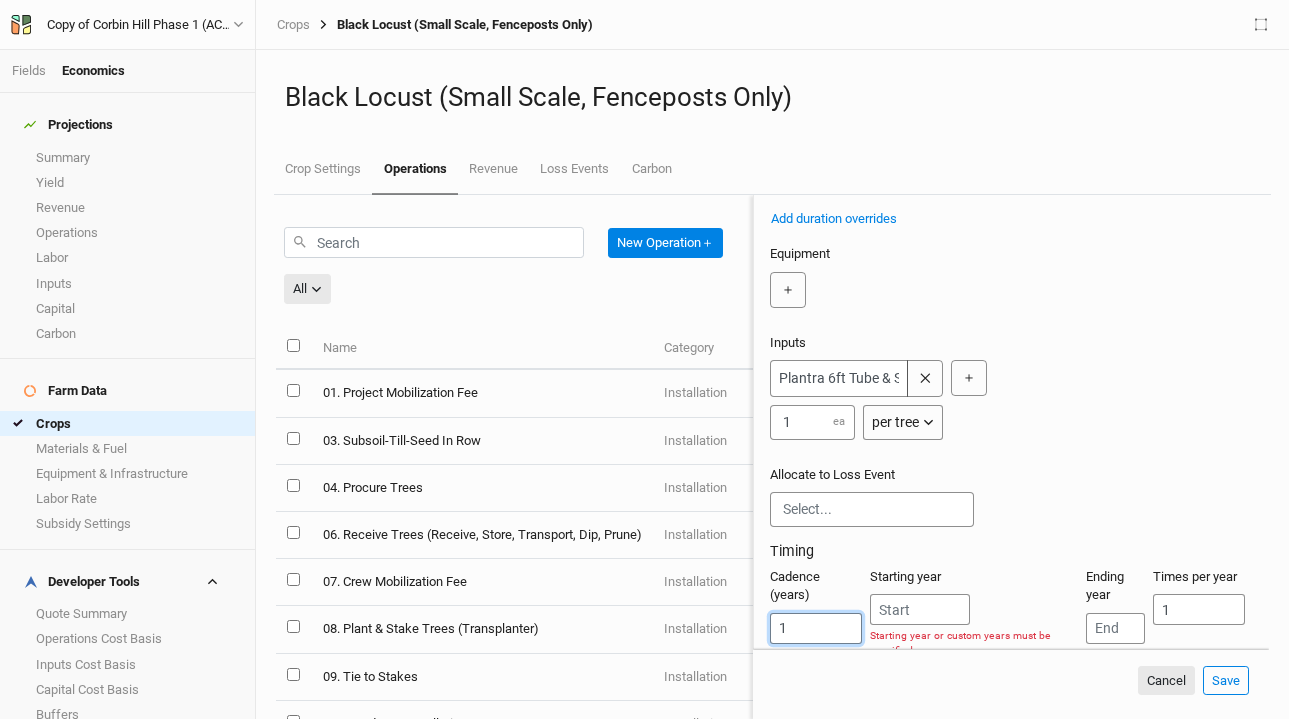 type on "1" 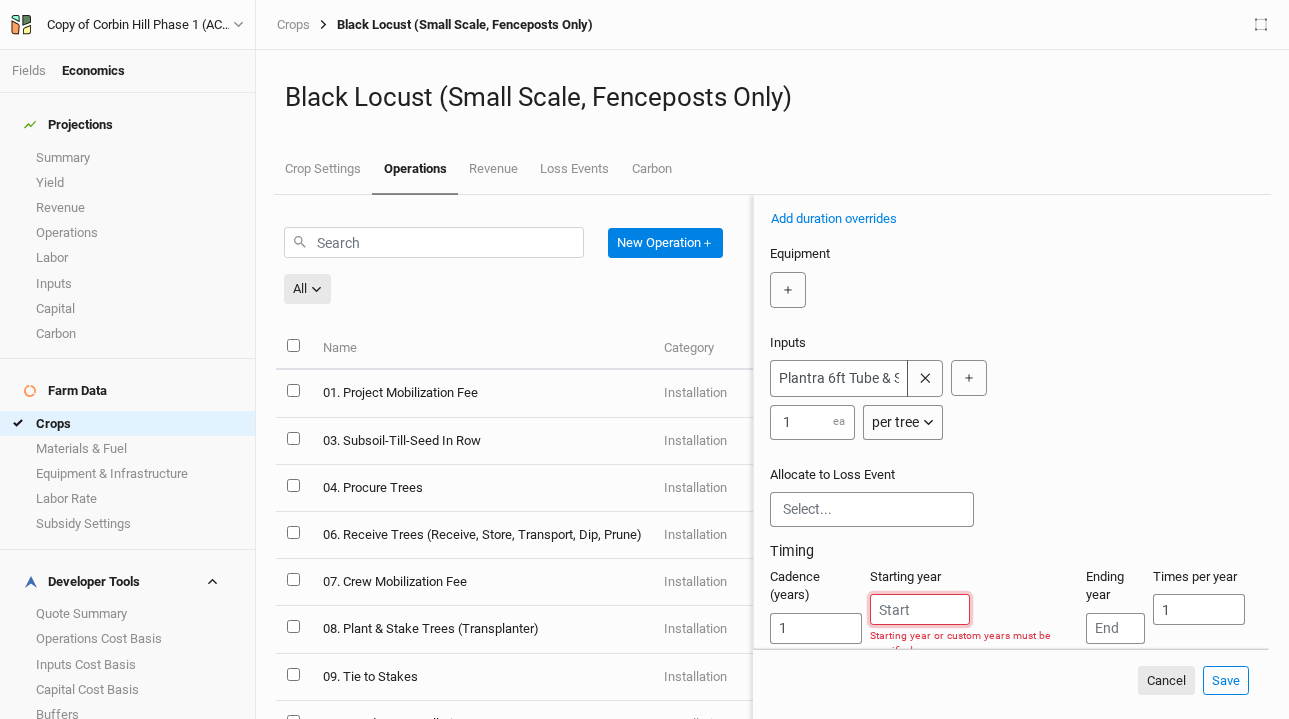 click at bounding box center (920, 609) 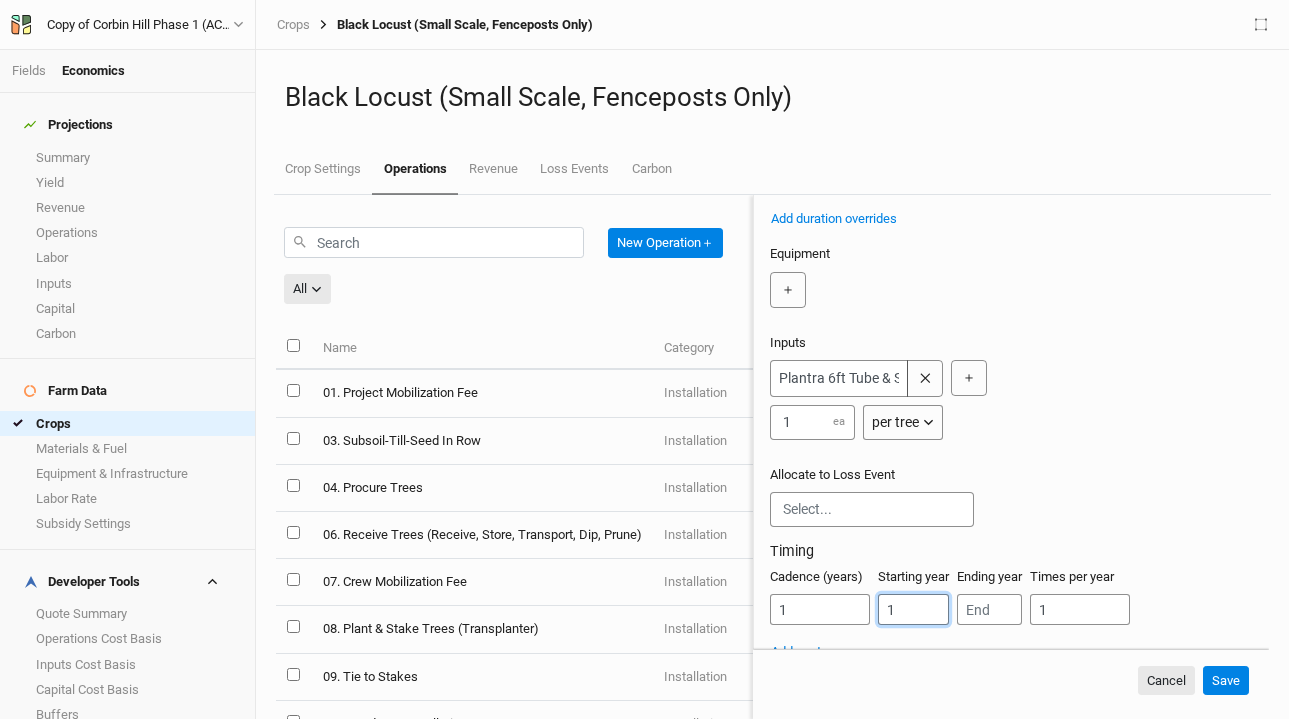 type on "1" 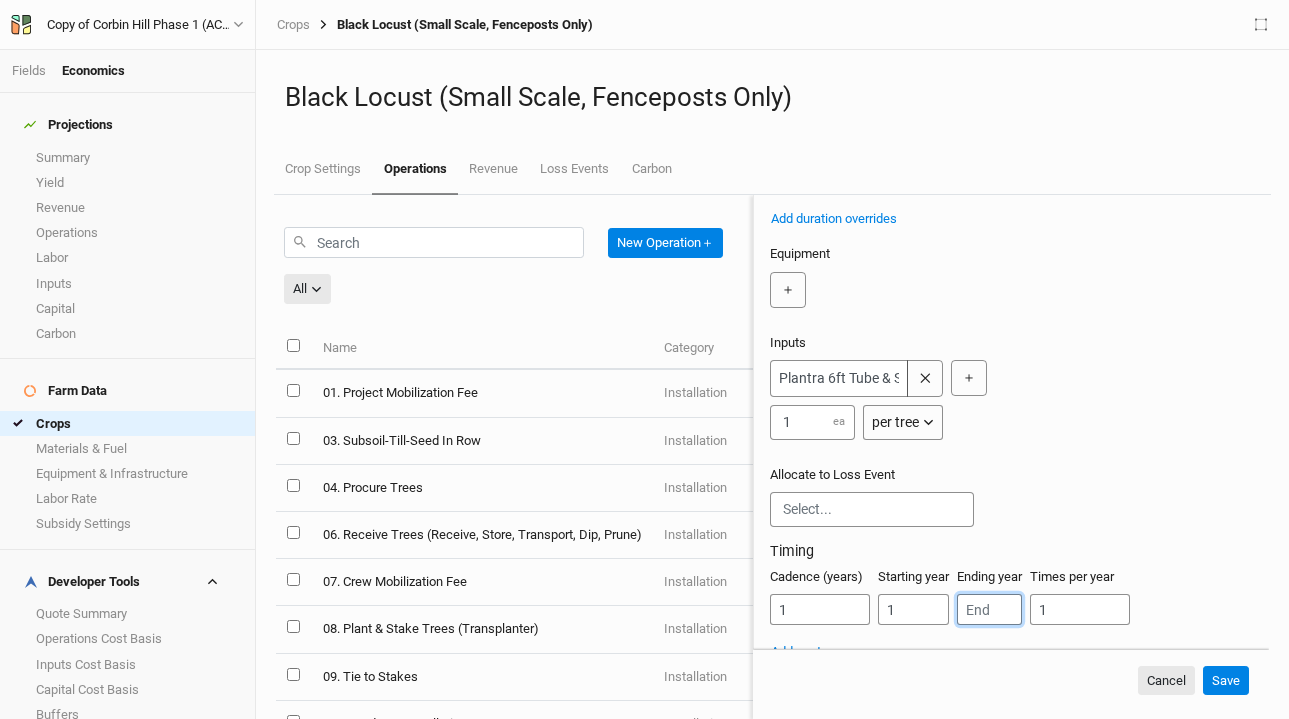 click at bounding box center (989, 609) 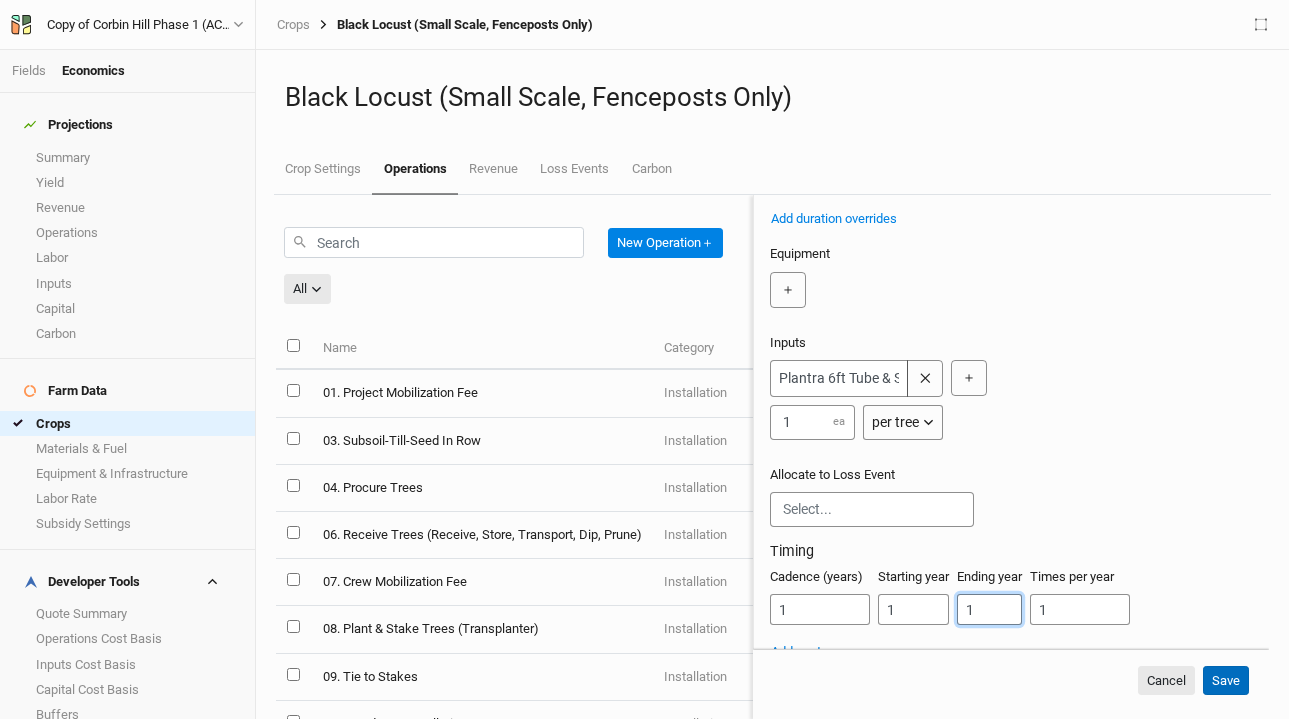 type on "1" 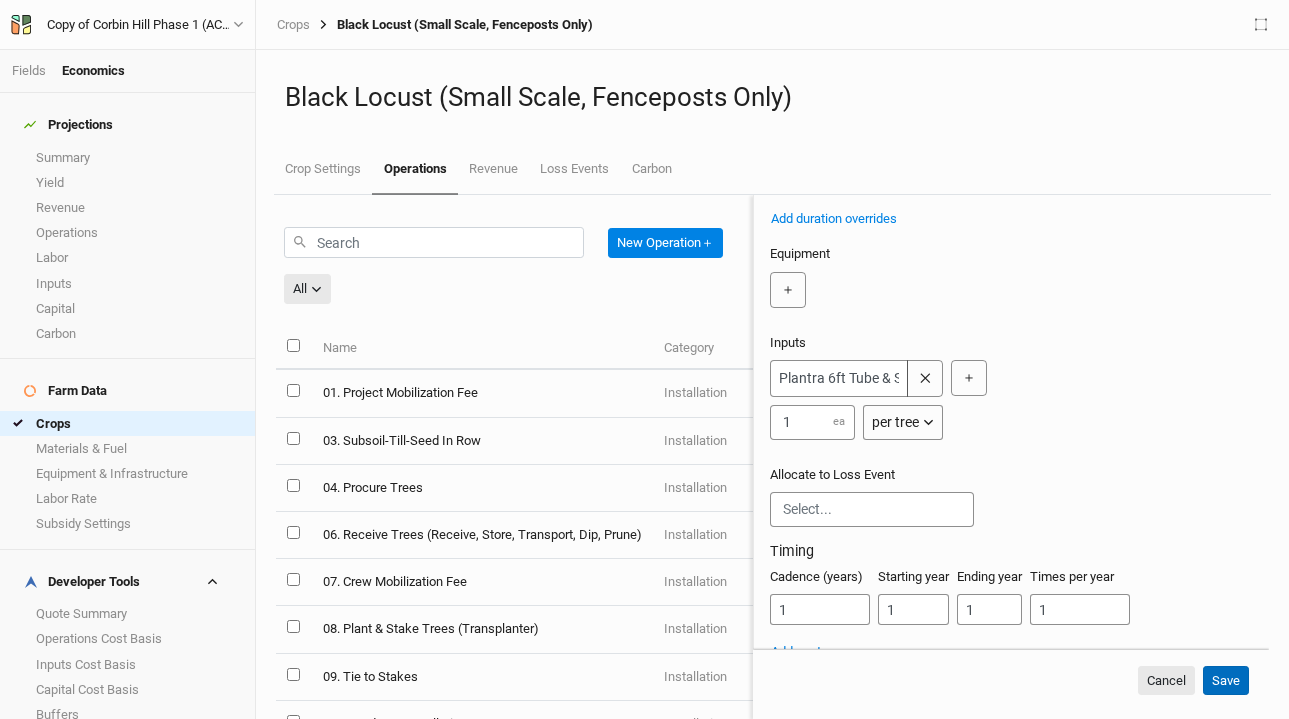 click on "Save" at bounding box center [1226, 681] 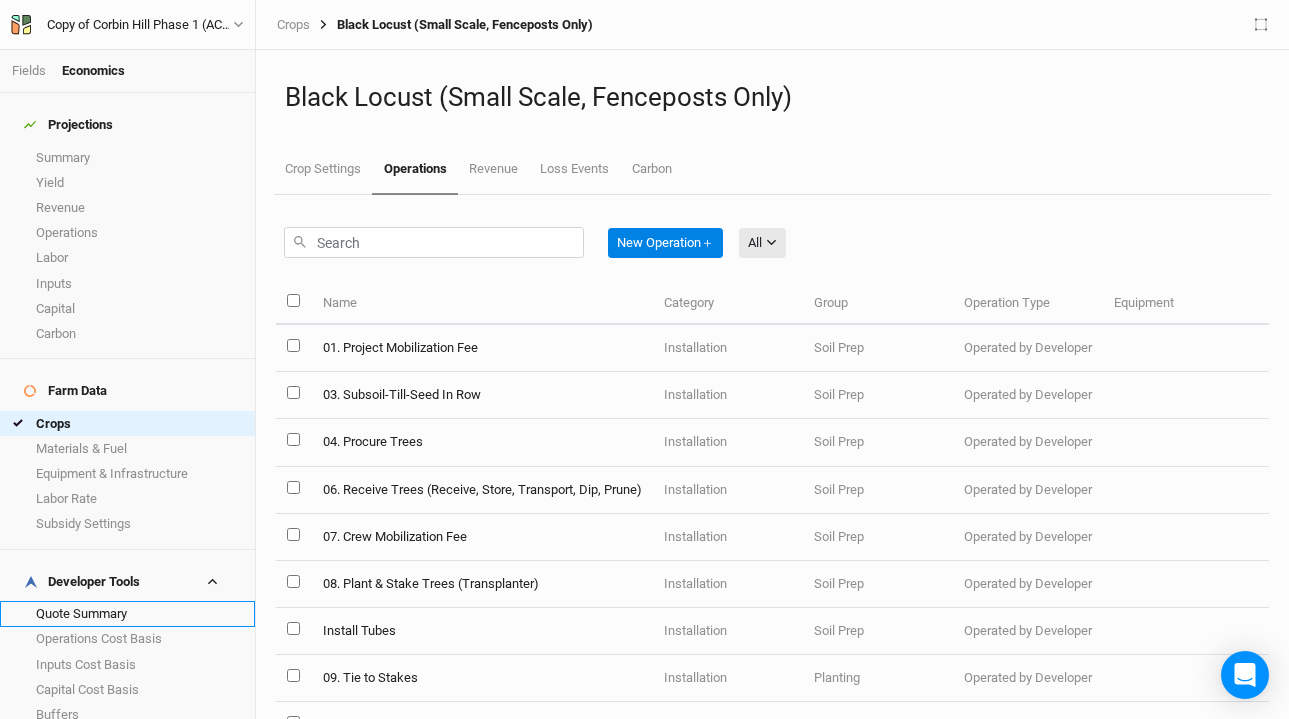 click on "Quote Summary" at bounding box center (127, 613) 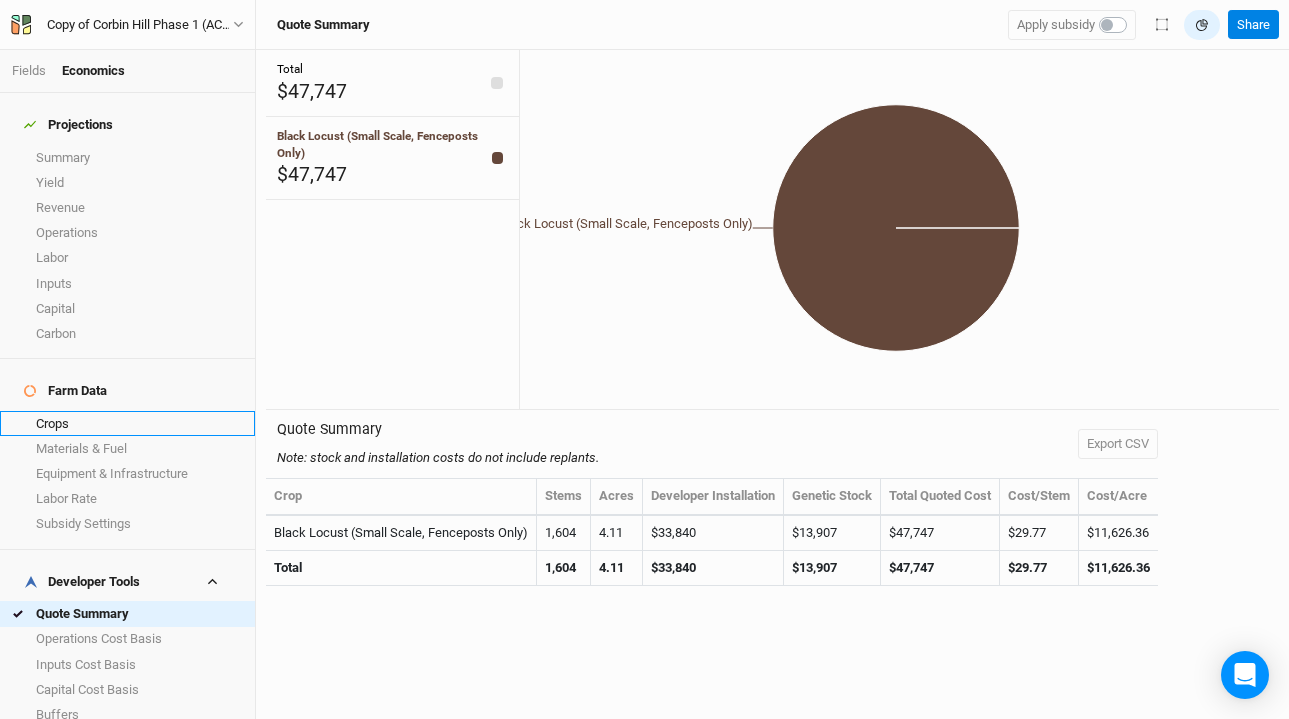 click on "Crops" at bounding box center [127, 423] 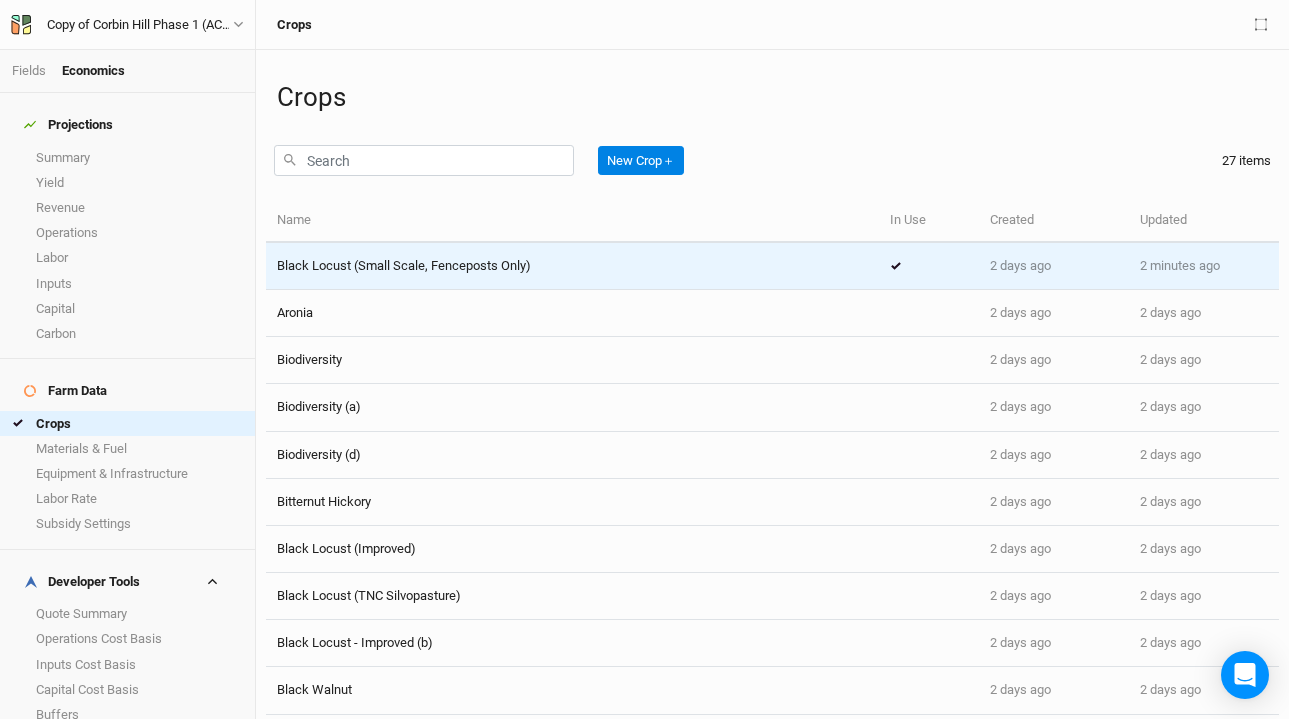 click on "Black Locust (Small Scale, Fenceposts Only)" at bounding box center [572, 266] 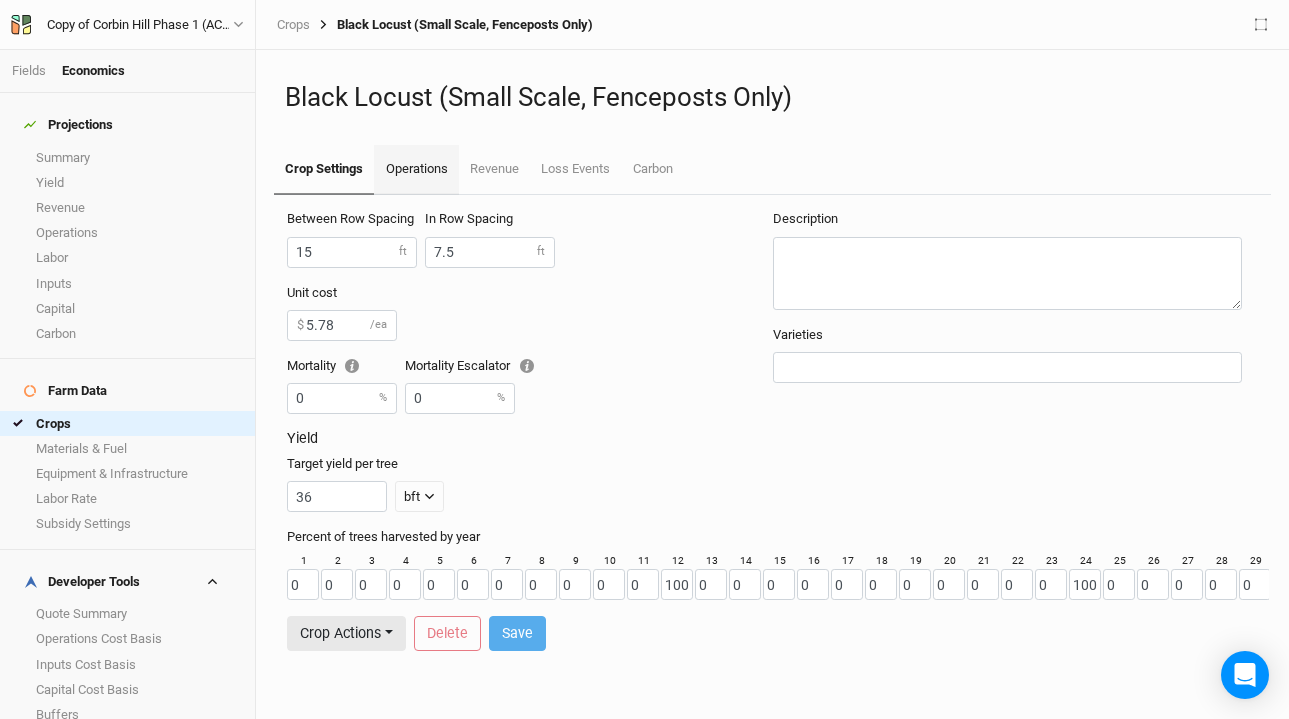 click on "Operations" at bounding box center (416, 170) 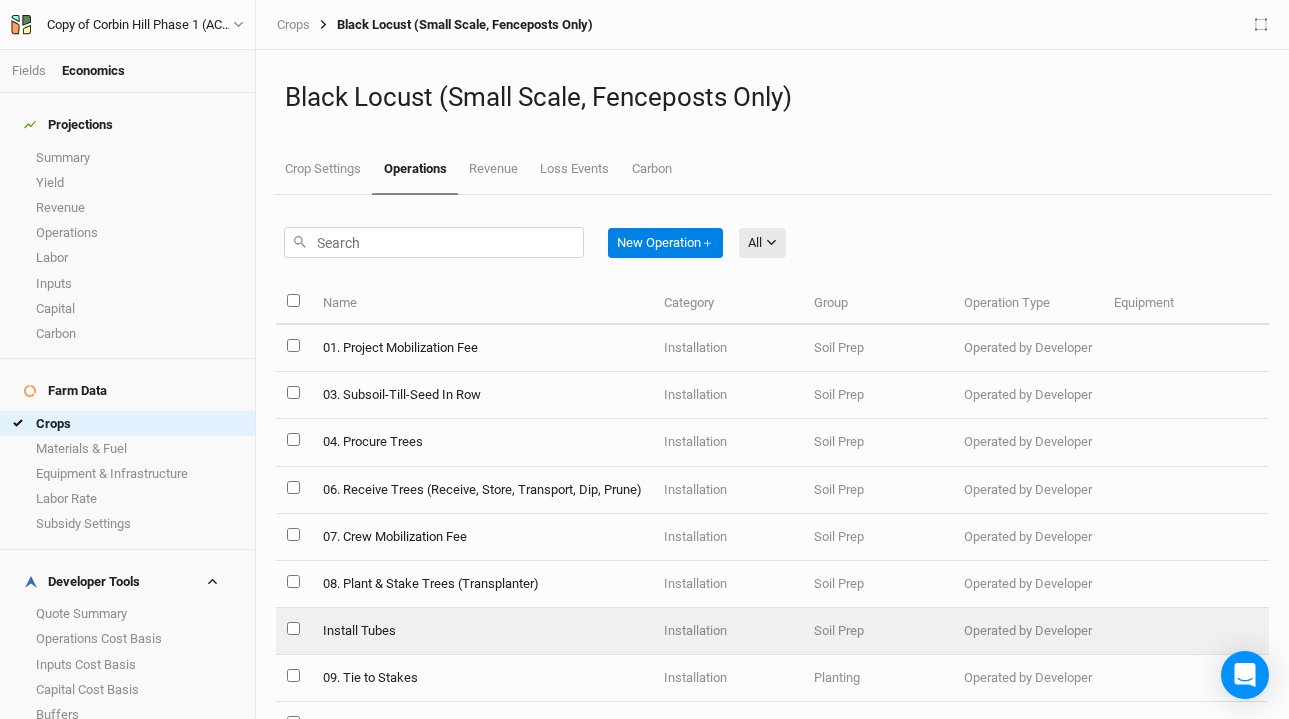 click at bounding box center (293, 628) 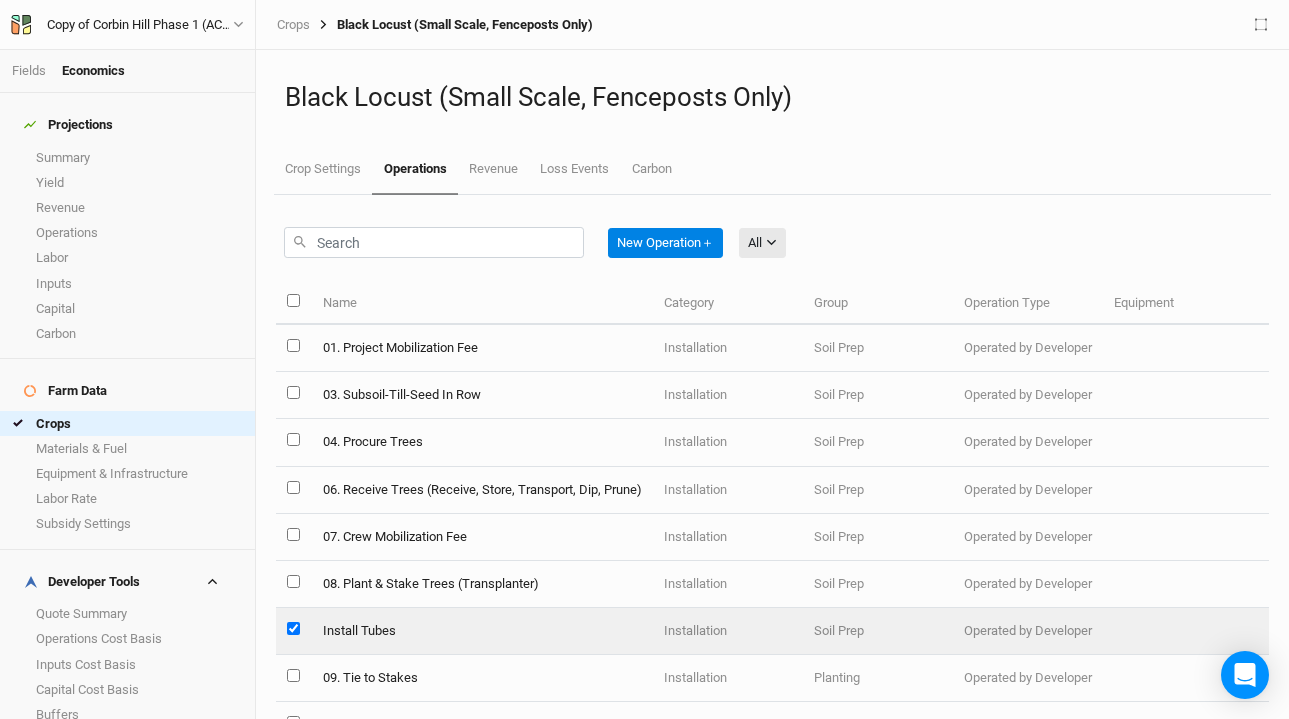 checkbox on "true" 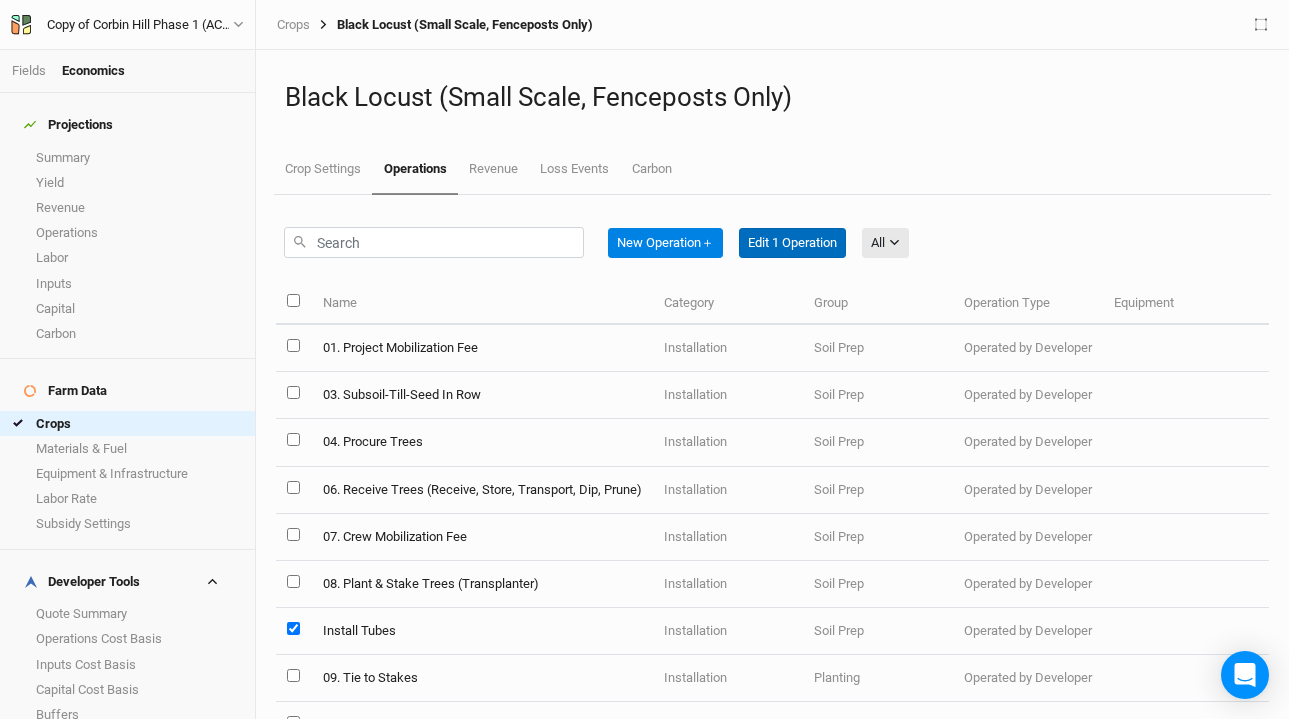 click on "Edit 1 Operation" at bounding box center [792, 243] 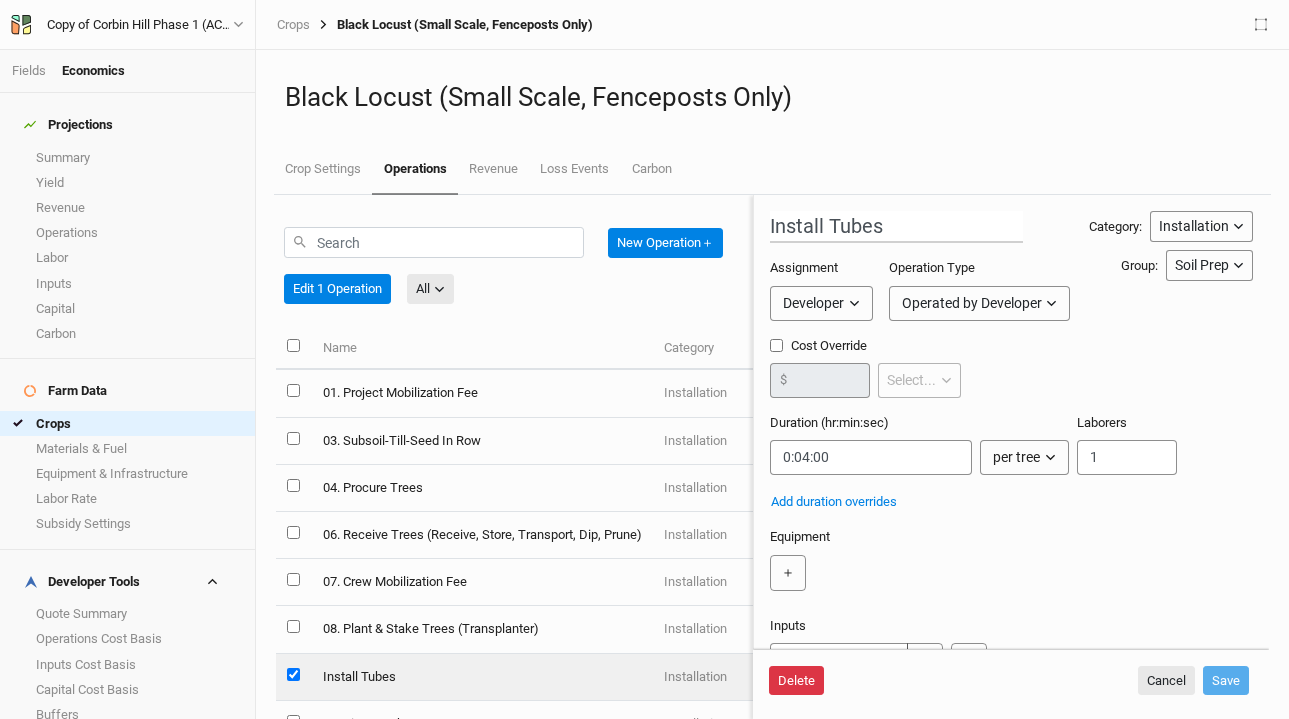 click on "Delete" at bounding box center [796, 681] 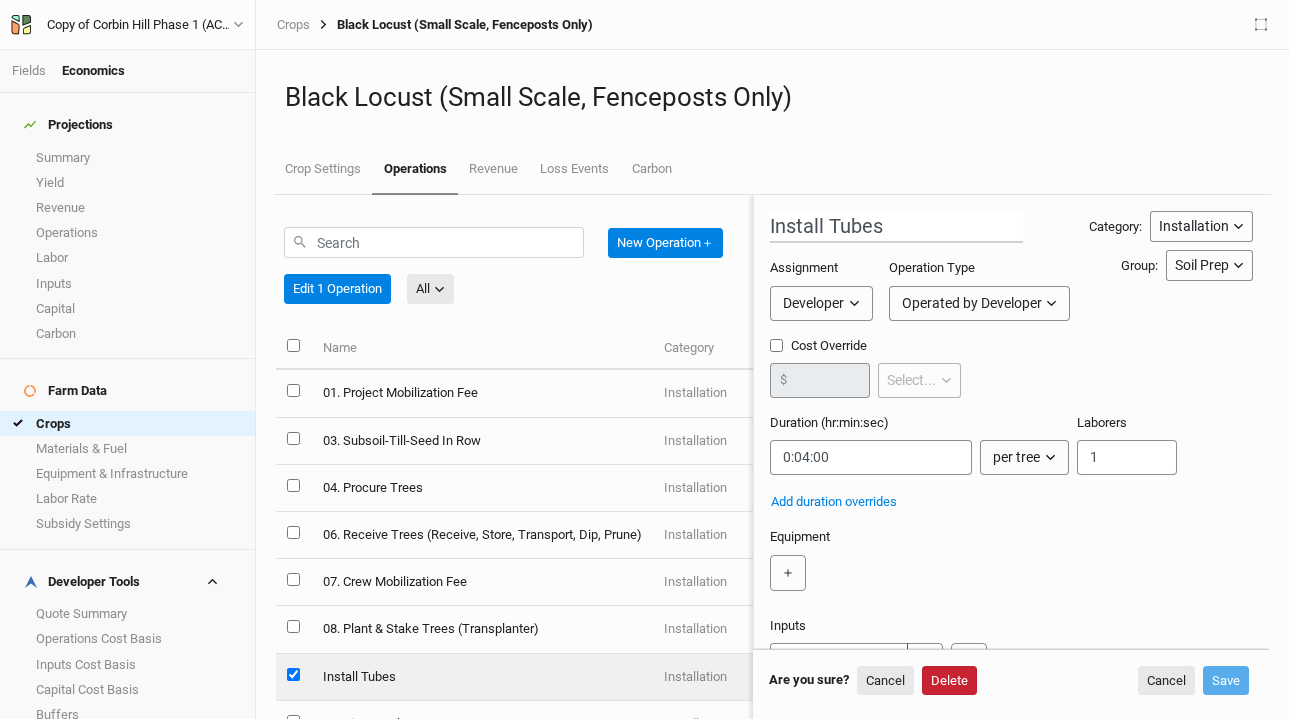 click on "Delete" at bounding box center [949, 681] 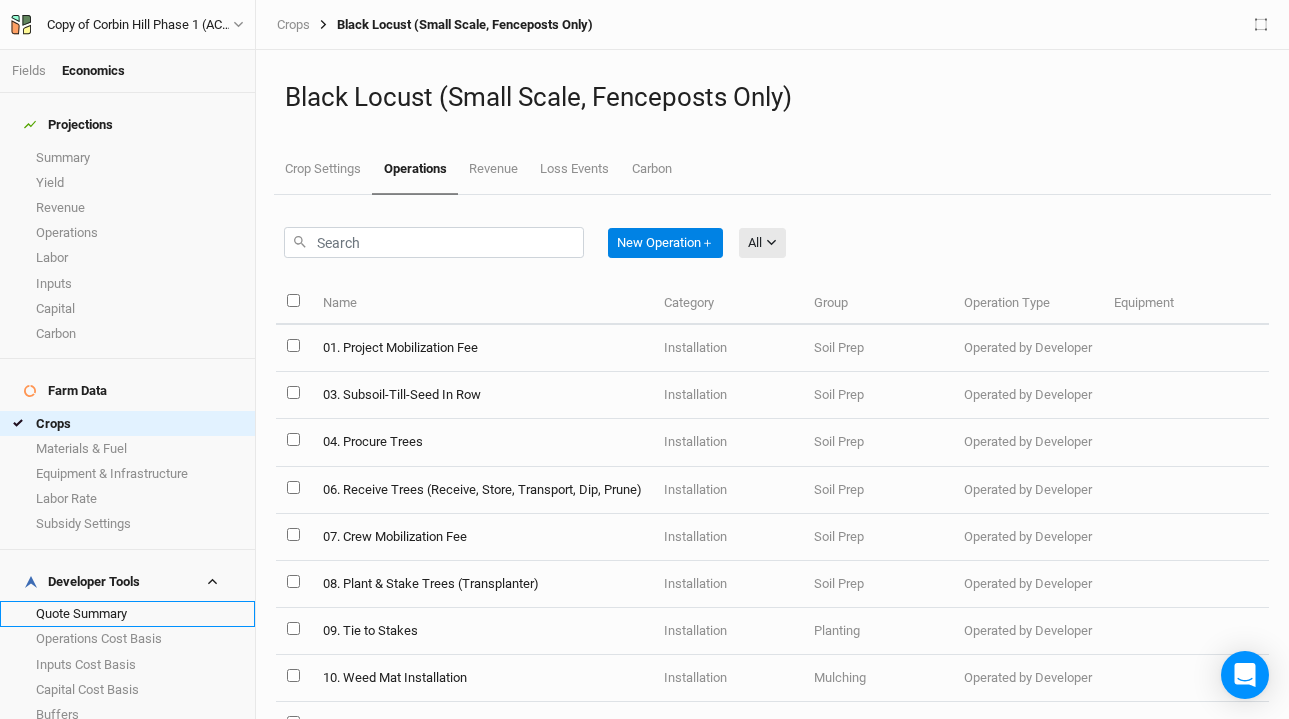 click on "Quote Summary" at bounding box center (127, 613) 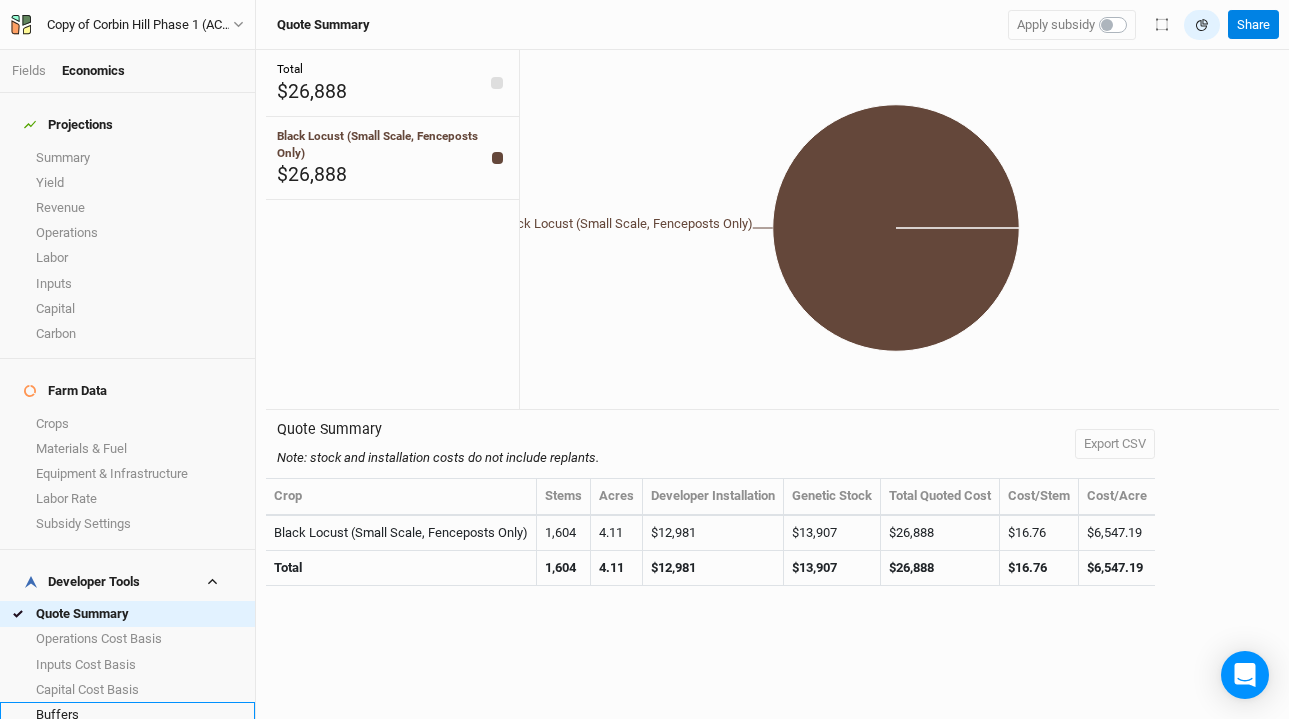 scroll, scrollTop: 8, scrollLeft: 0, axis: vertical 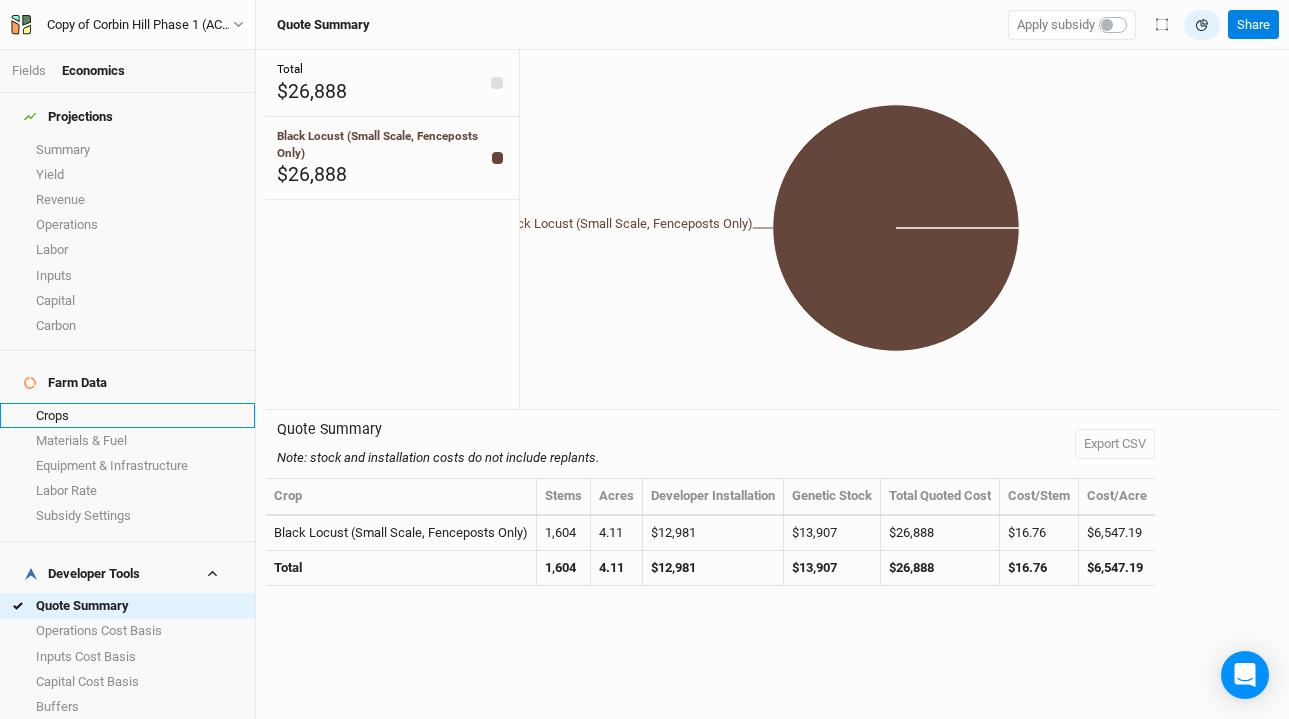 click on "Crops" at bounding box center (127, 415) 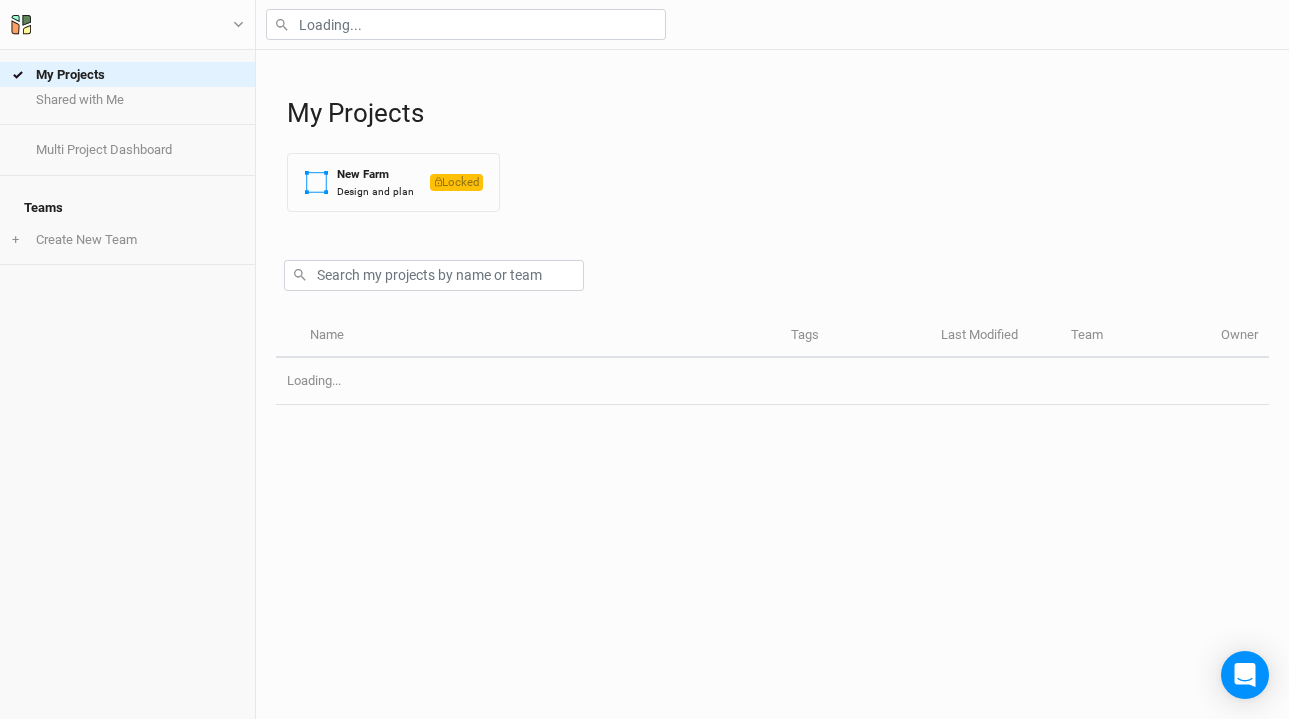 scroll, scrollTop: 0, scrollLeft: 0, axis: both 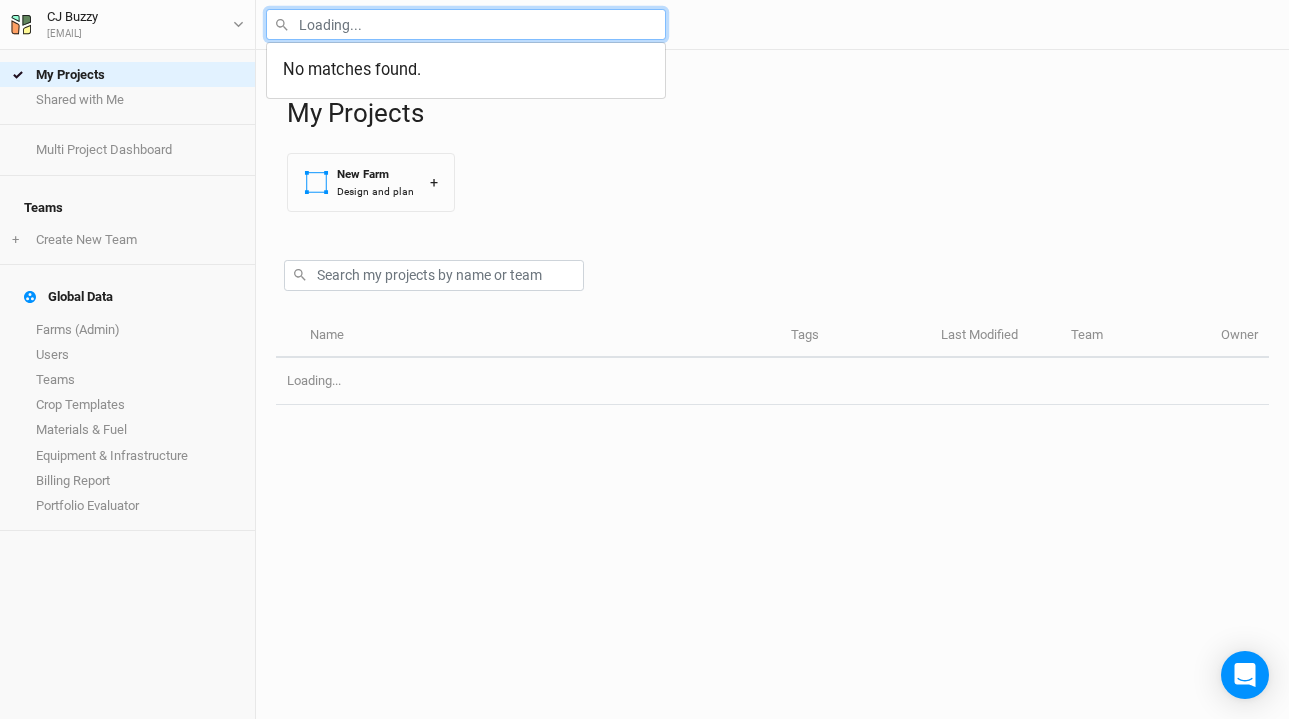click at bounding box center (466, 24) 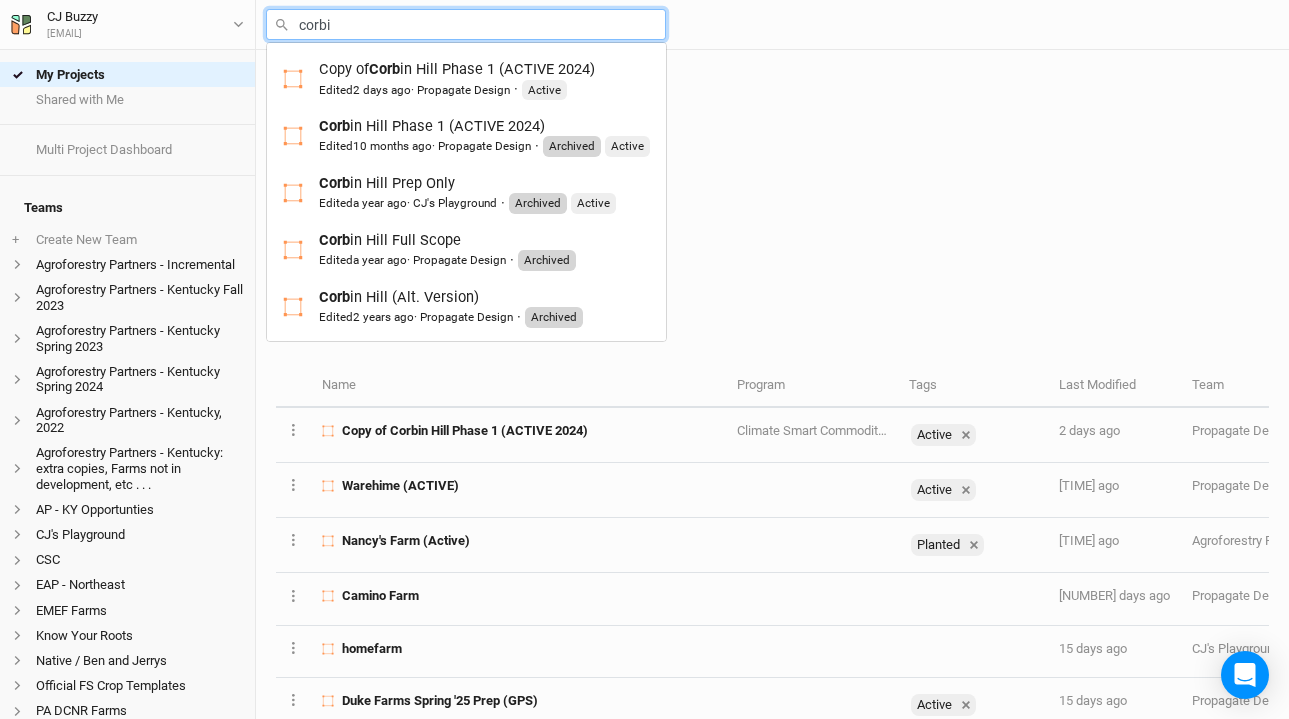 type on "corbin" 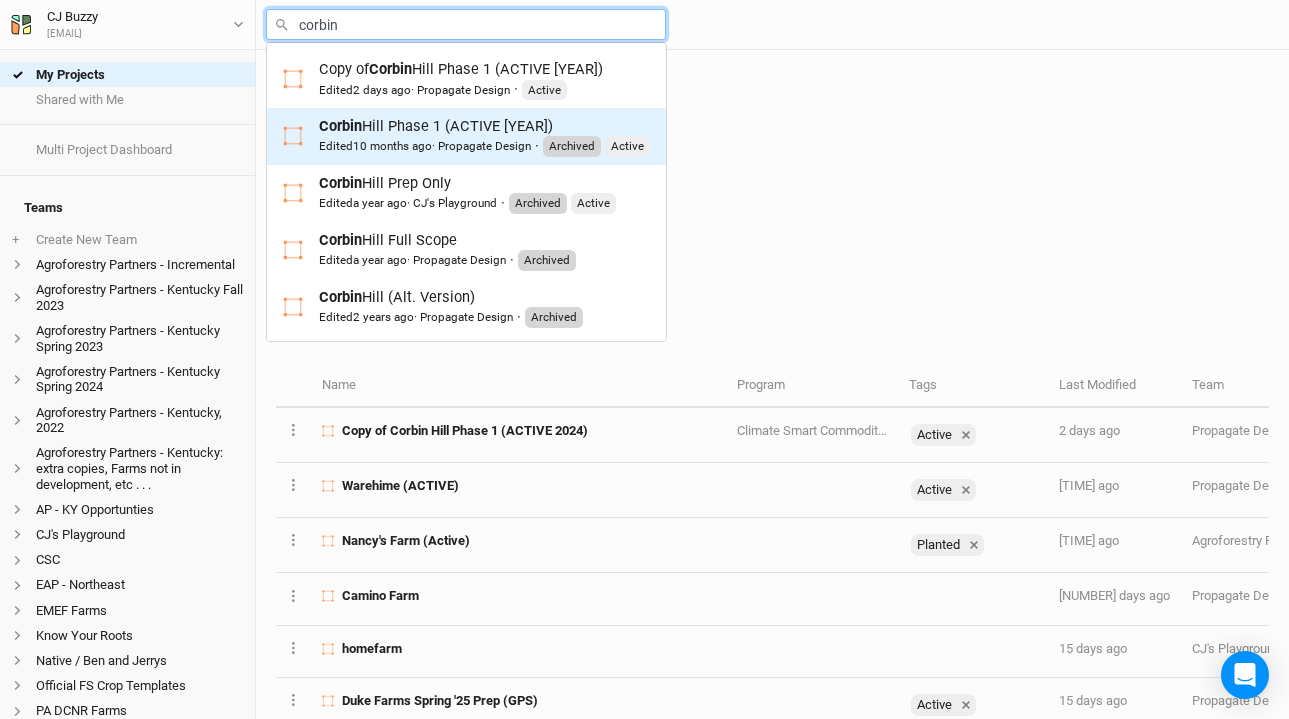 click on "Corbin Hill Phase 1 (ACTIVE 2024) Edited 10 months ago · Propagate Design · Archived Active" at bounding box center [484, 136] 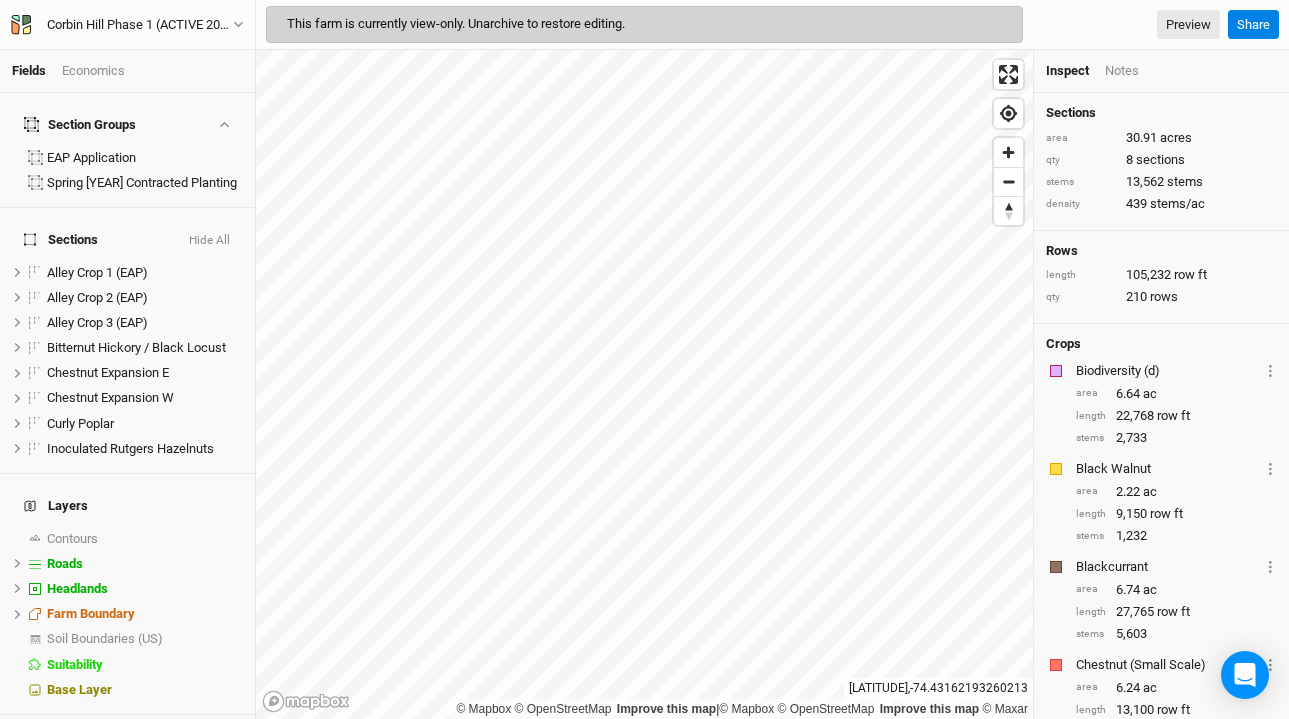 click on "Economics" at bounding box center (93, 71) 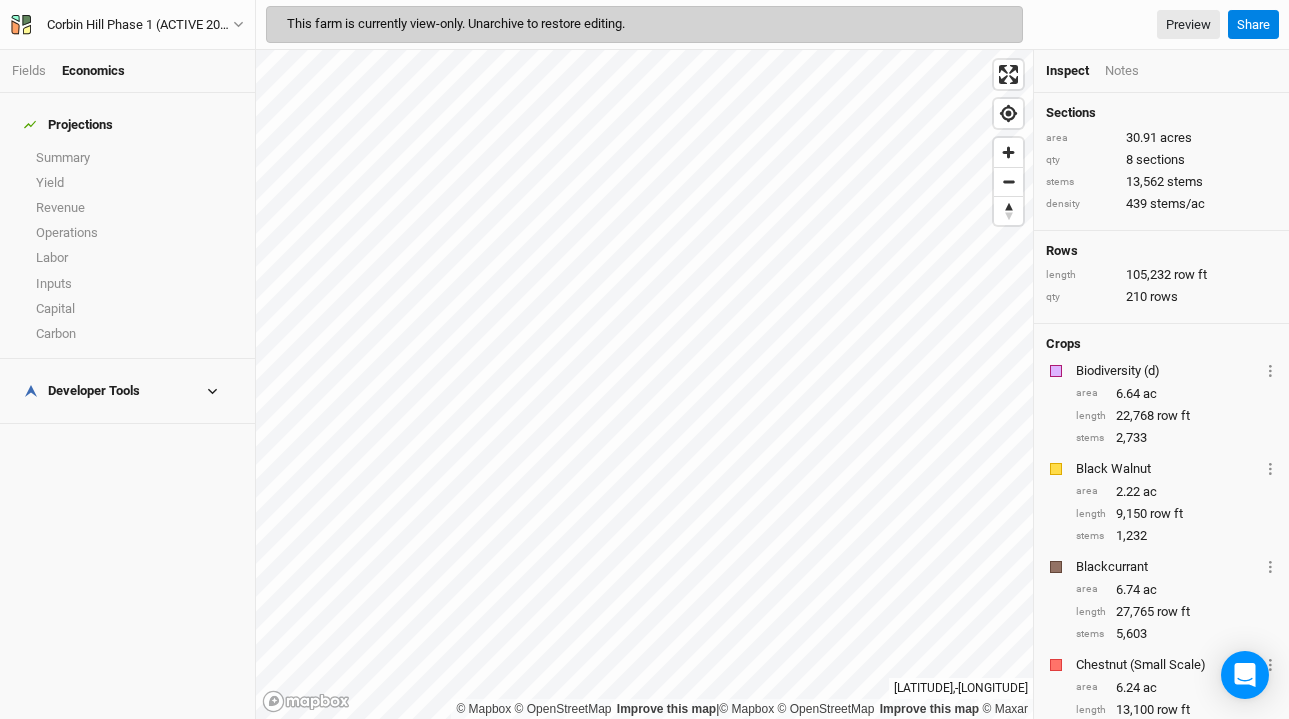 click on "Fields" at bounding box center (37, 71) 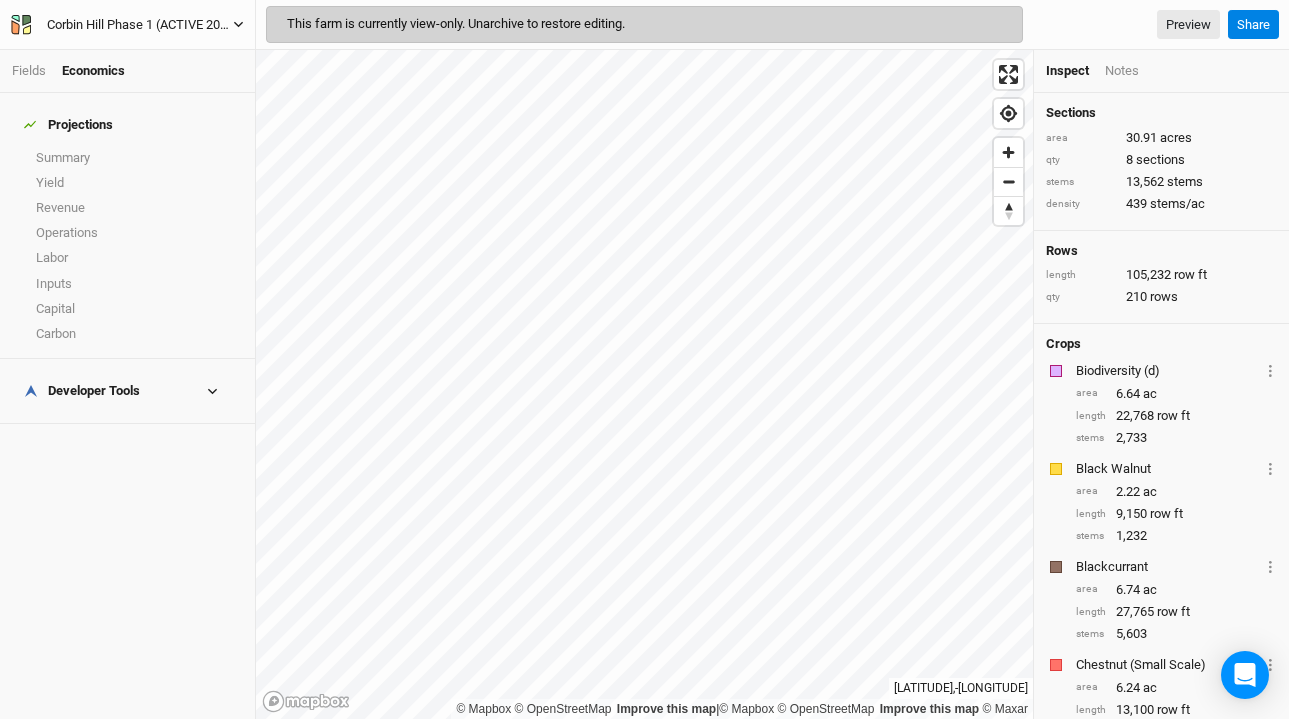 click on "Corbin Hill Phase 1 (ACTIVE 2024)" at bounding box center (140, 25) 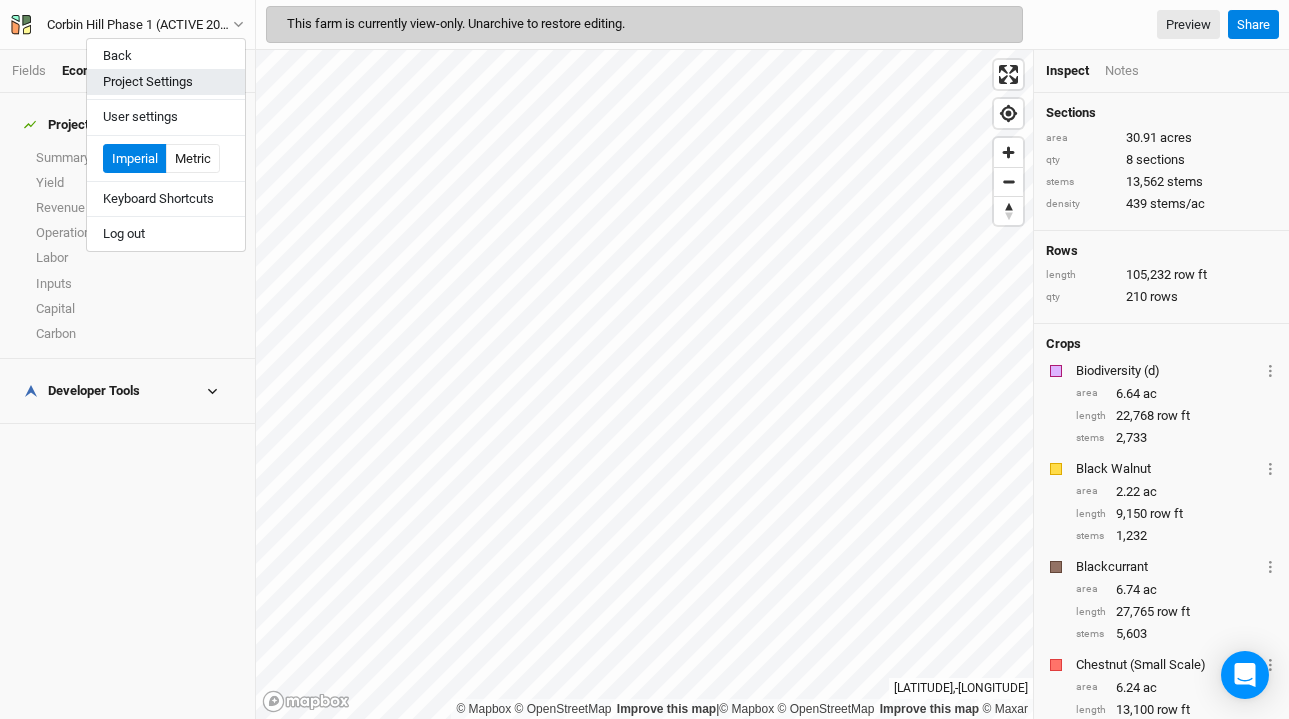 click on "Project Settings" at bounding box center [166, 82] 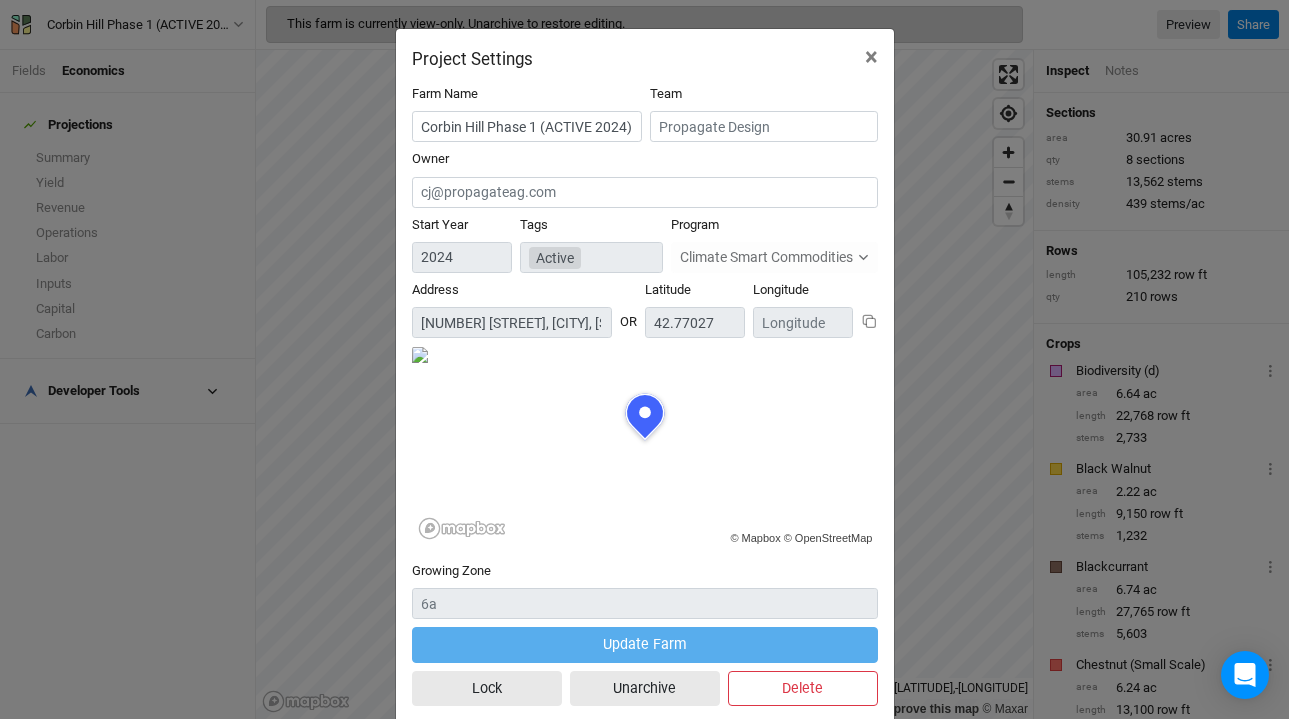 scroll, scrollTop: 100, scrollLeft: 233, axis: both 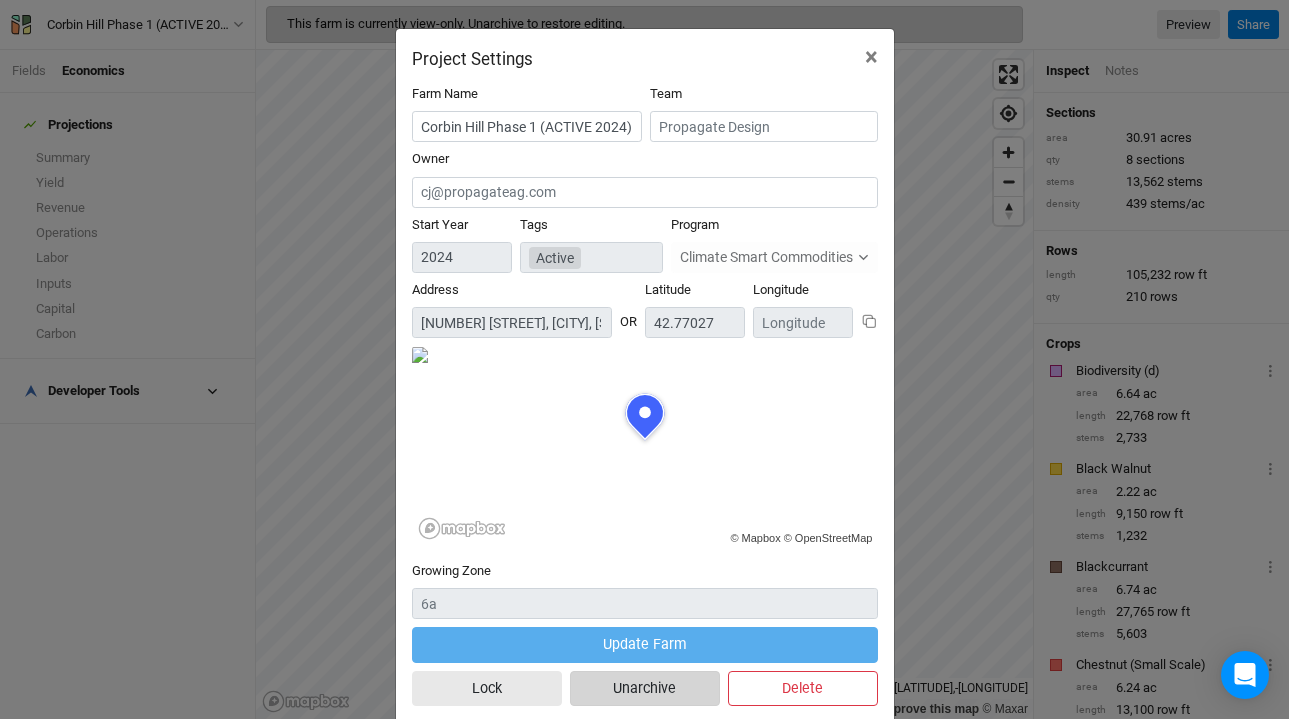 click on "Unarchive" at bounding box center [645, 688] 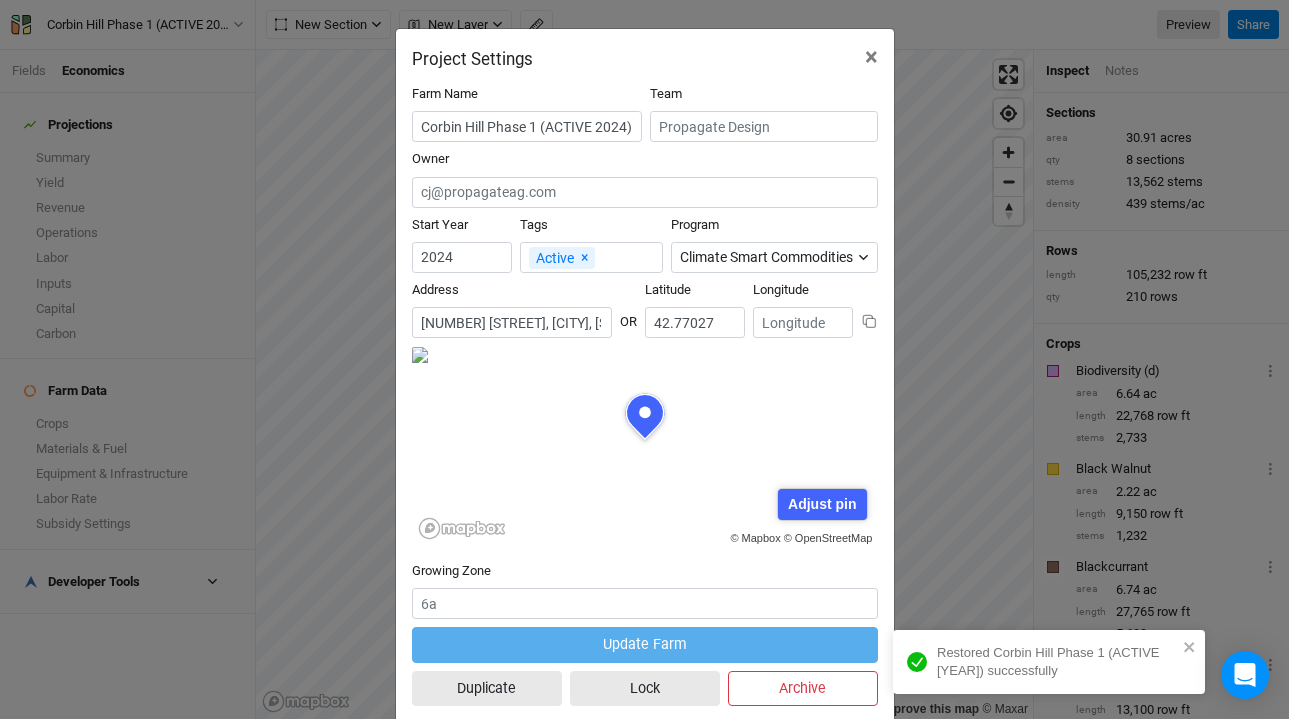 click on "Project Settings × Farm Name Corbin Hill Phase 1 (ACTIVE 2024) Team Owner Start Year 2024 Tags Active × Remove Program Climate Smart Commodities Climate Smart Commodities Agroforestry Partners None Address 1337 Corbin Hill Road, Sloansville, New York 12160, United States OR Latitude [LATITUDE] Longitude [LONGITUDE]
© Mapbox © OpenStreetMap
Adjust pin
Save
Cancel
Adjust the marker on the map if it doesn't precisely match your location. This helps improve address data quality. Growing Zone Update Farm Duplicate Lock Archive" at bounding box center (644, 359) 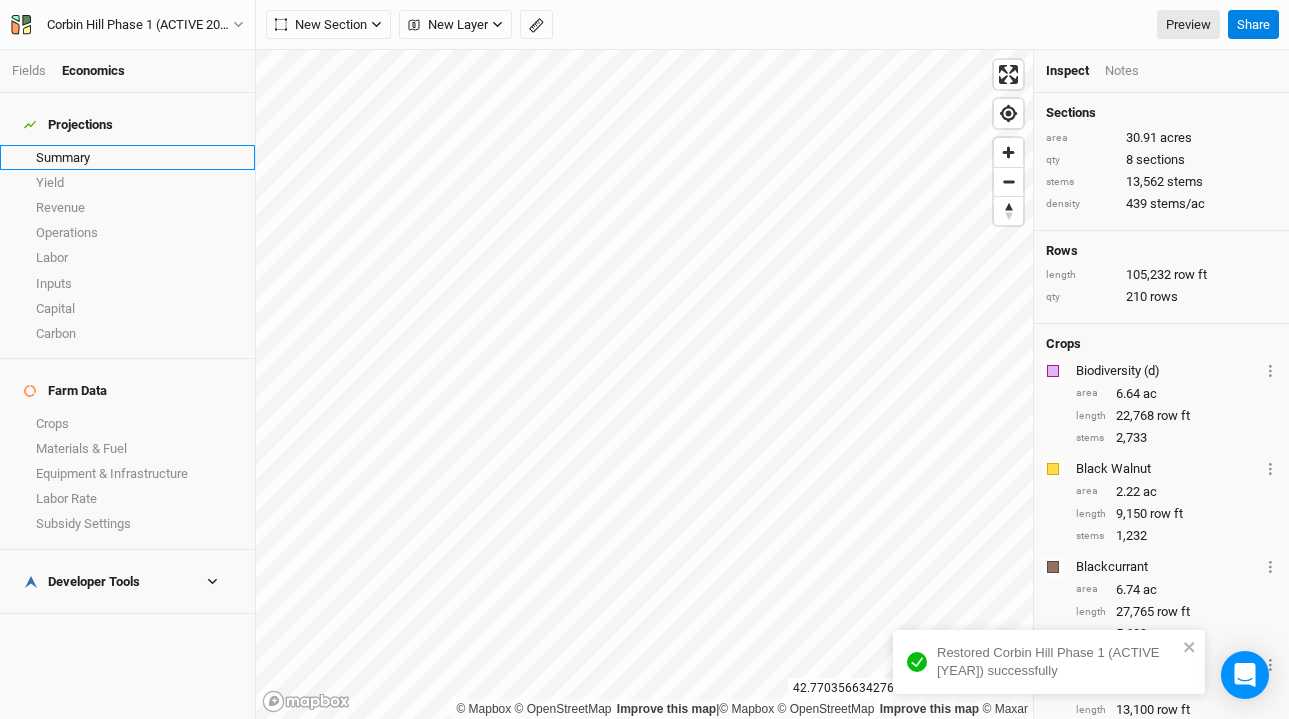 click on "Summary" at bounding box center (127, 157) 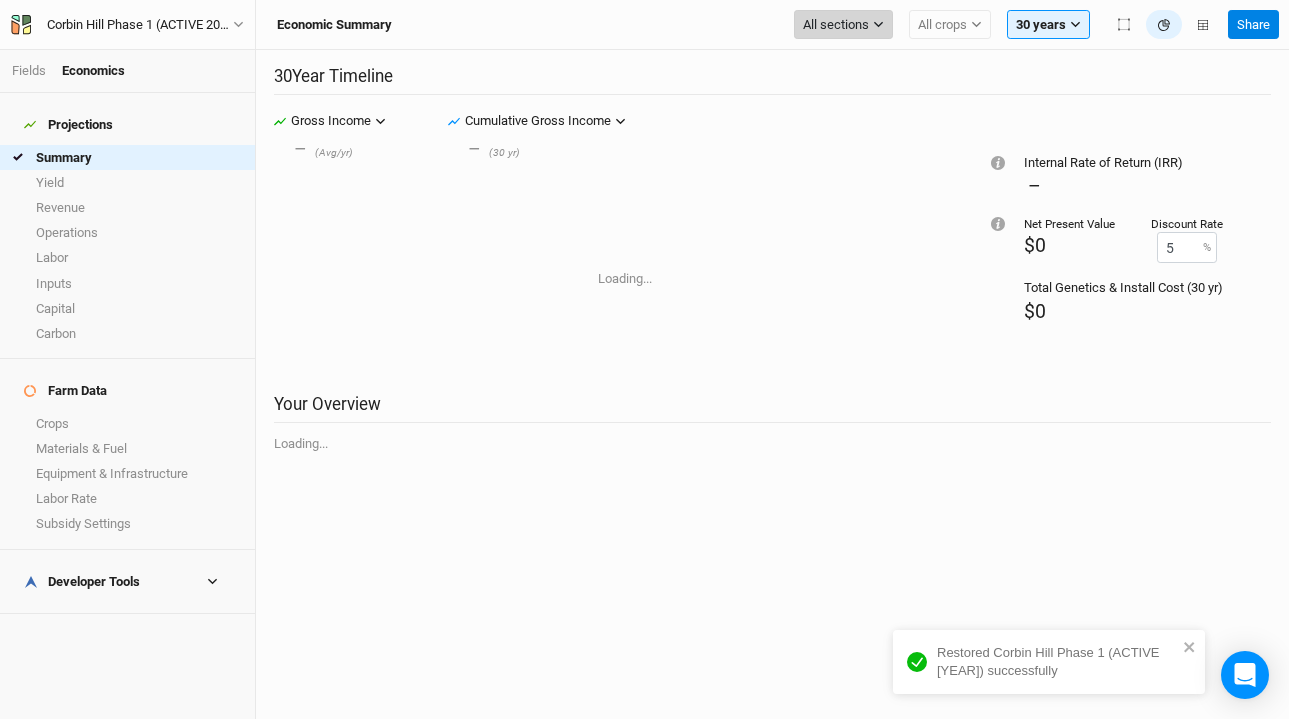 click on "All sections" at bounding box center (836, 25) 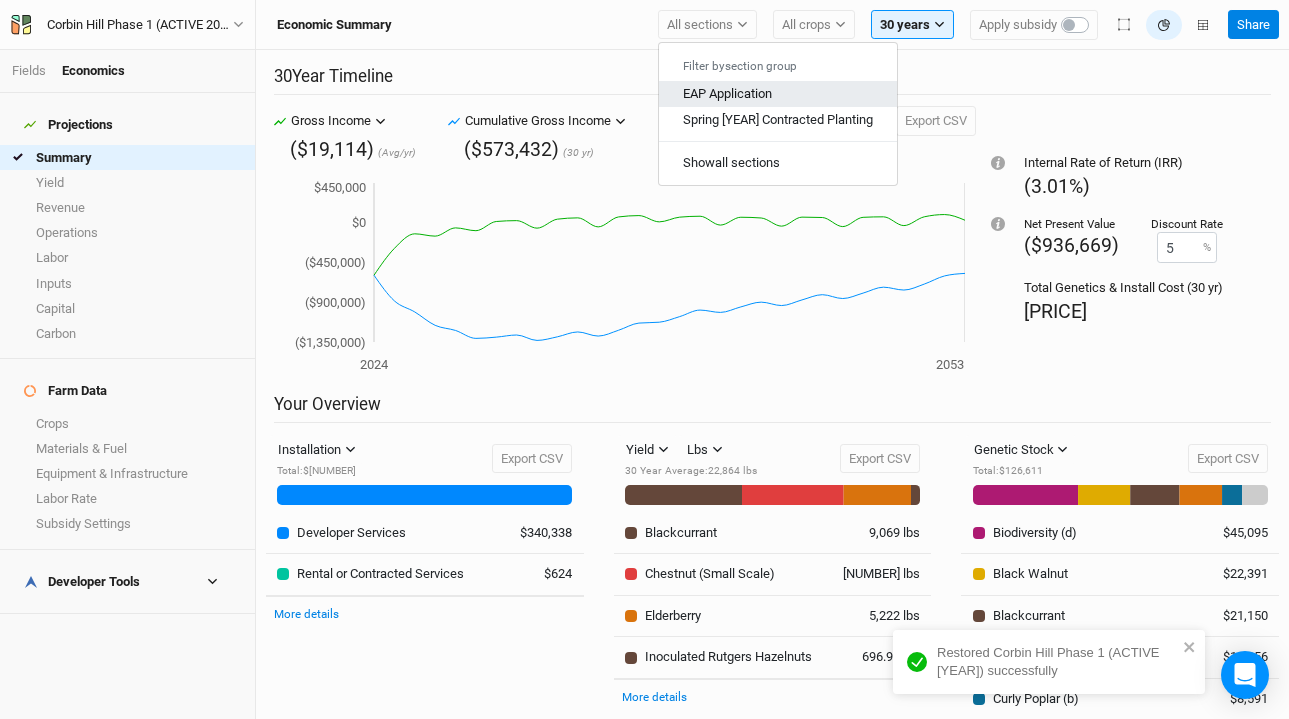 click on "EAP Application" at bounding box center [778, 94] 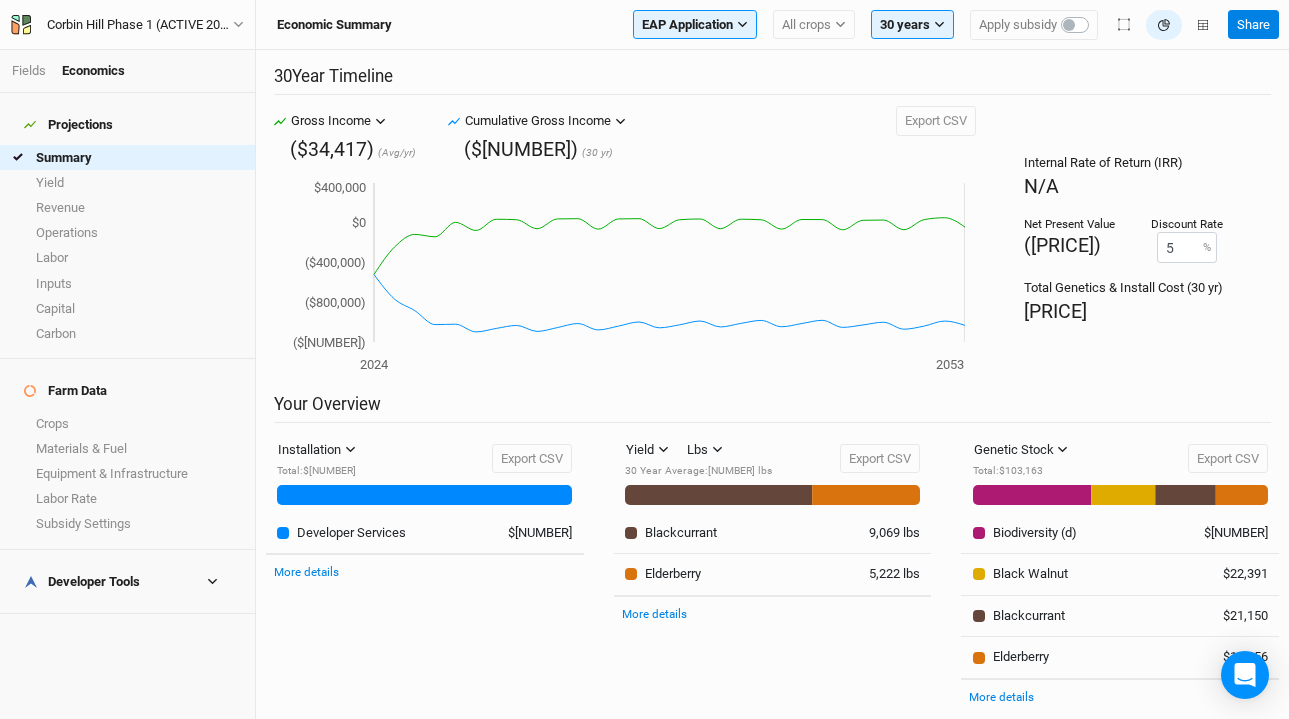 scroll, scrollTop: 18, scrollLeft: 0, axis: vertical 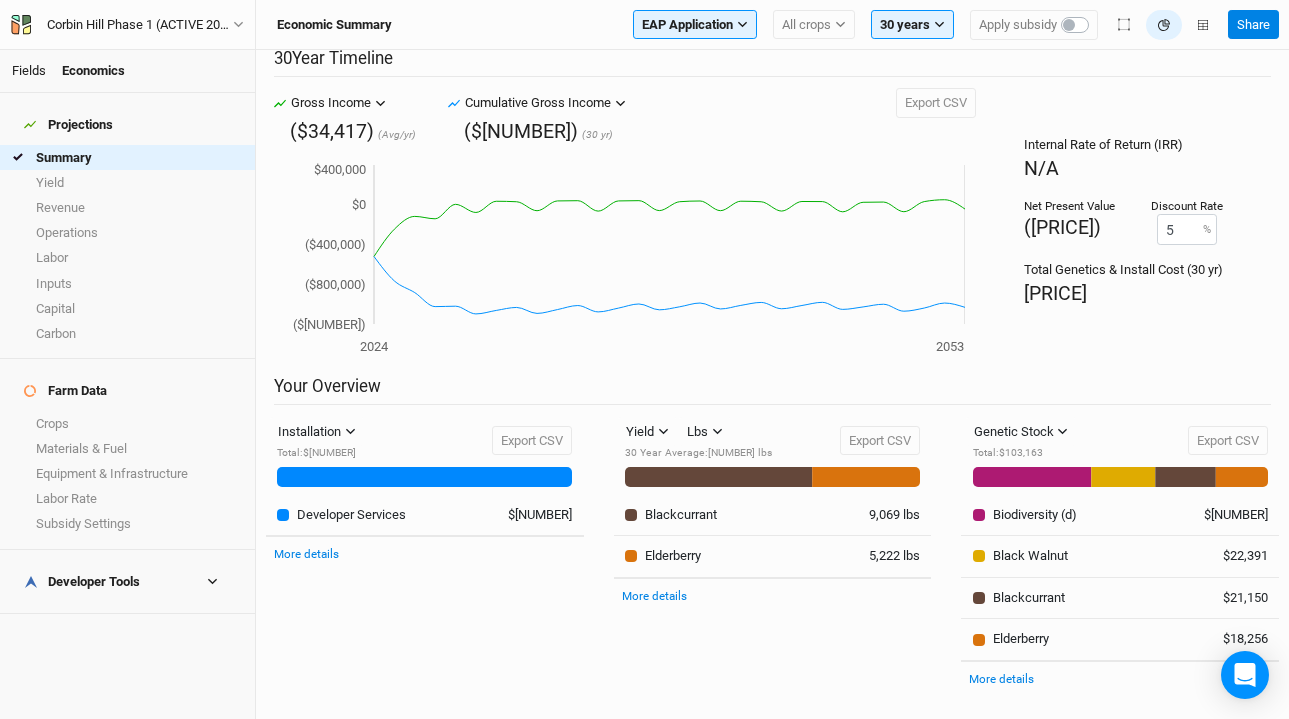 click on "Fields" at bounding box center [29, 70] 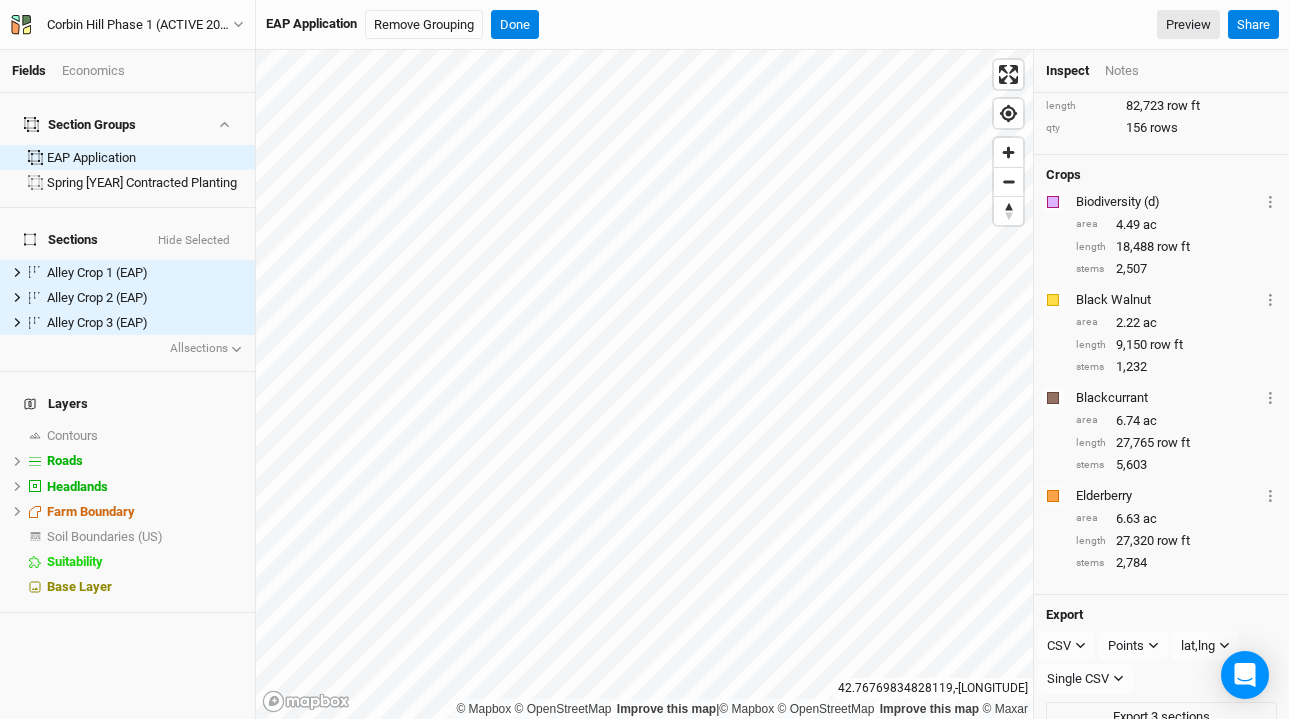 scroll, scrollTop: 170, scrollLeft: 0, axis: vertical 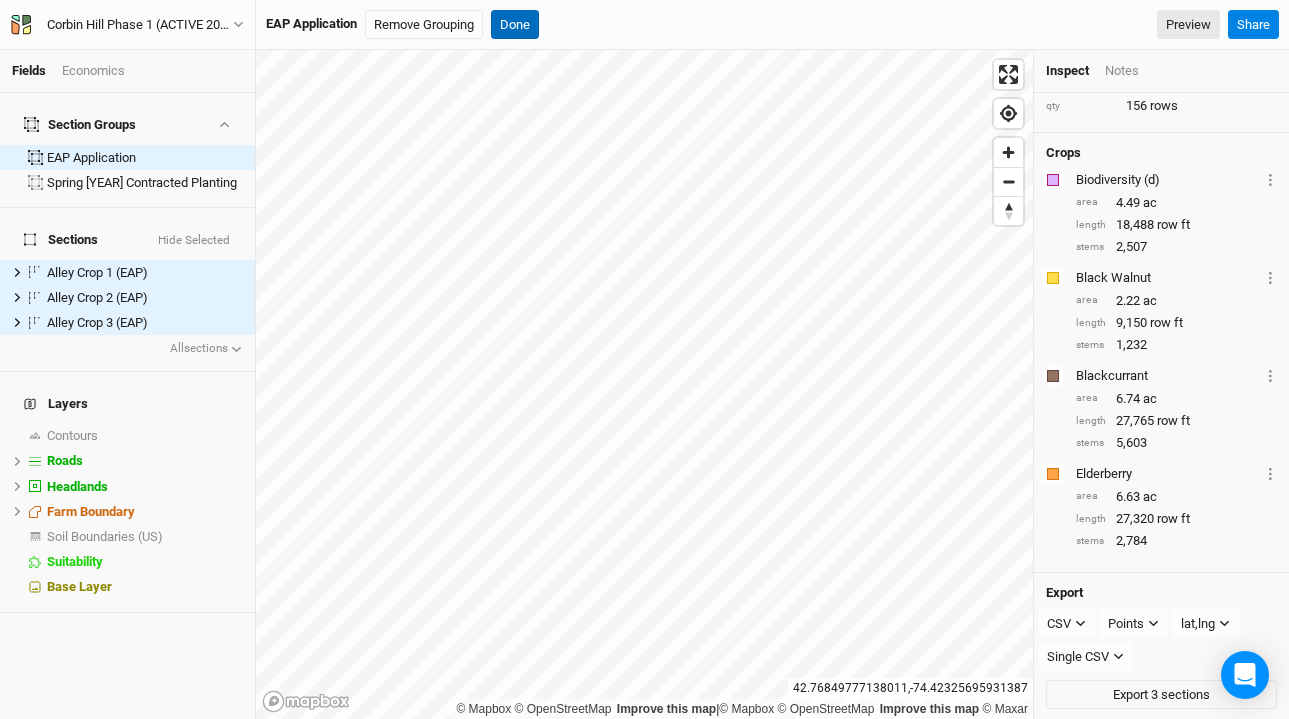 click on "Done" at bounding box center [515, 25] 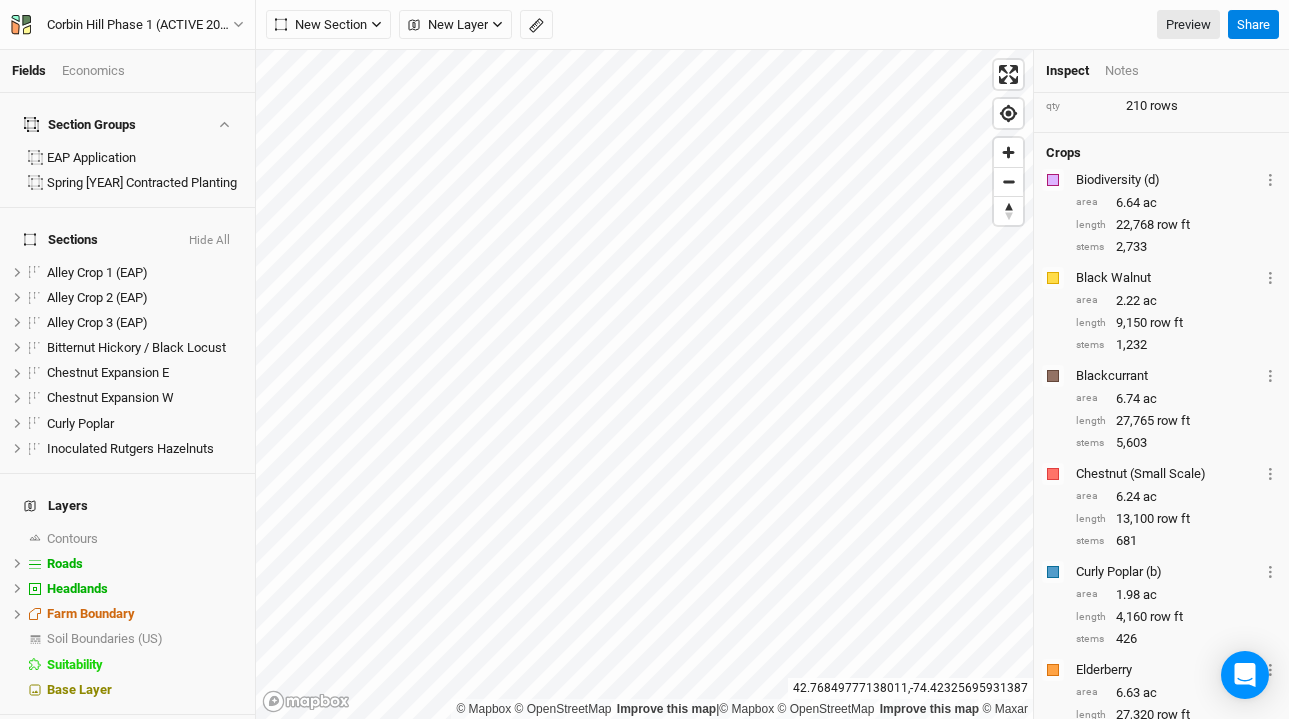 click on "Economics" at bounding box center (93, 71) 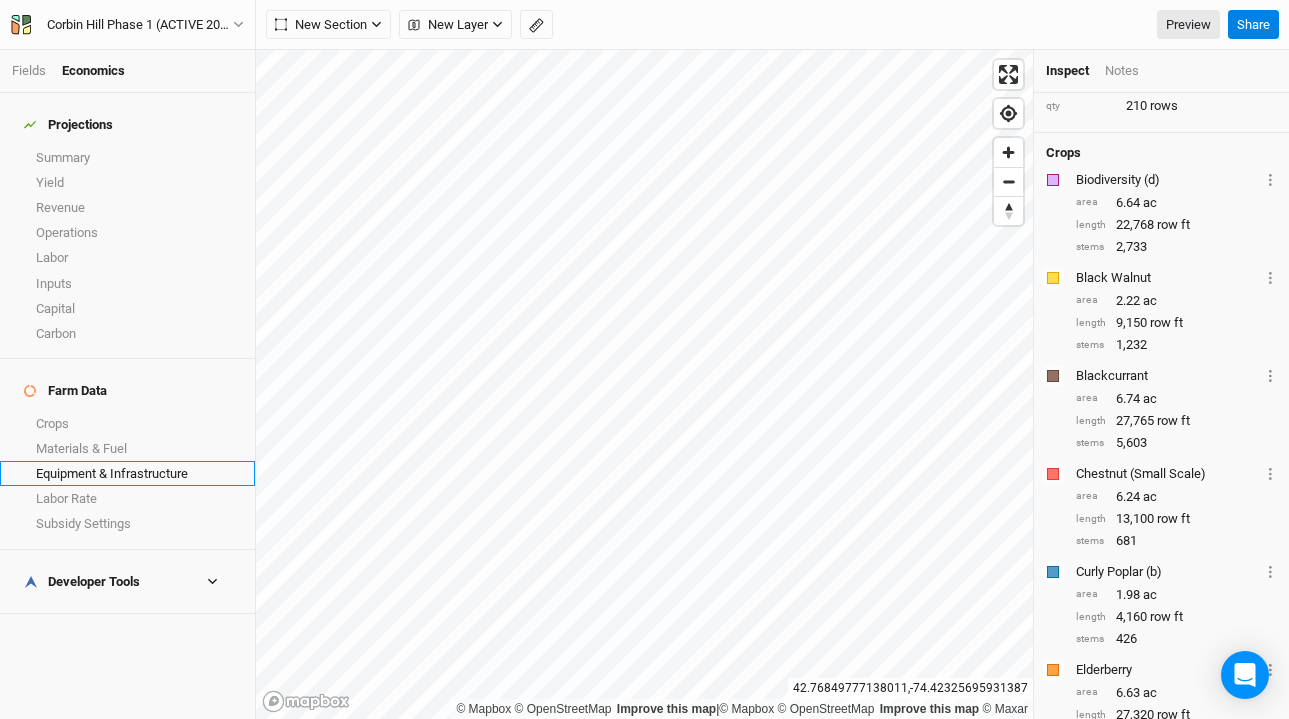 click on "Equipment & Infrastructure" at bounding box center (127, 473) 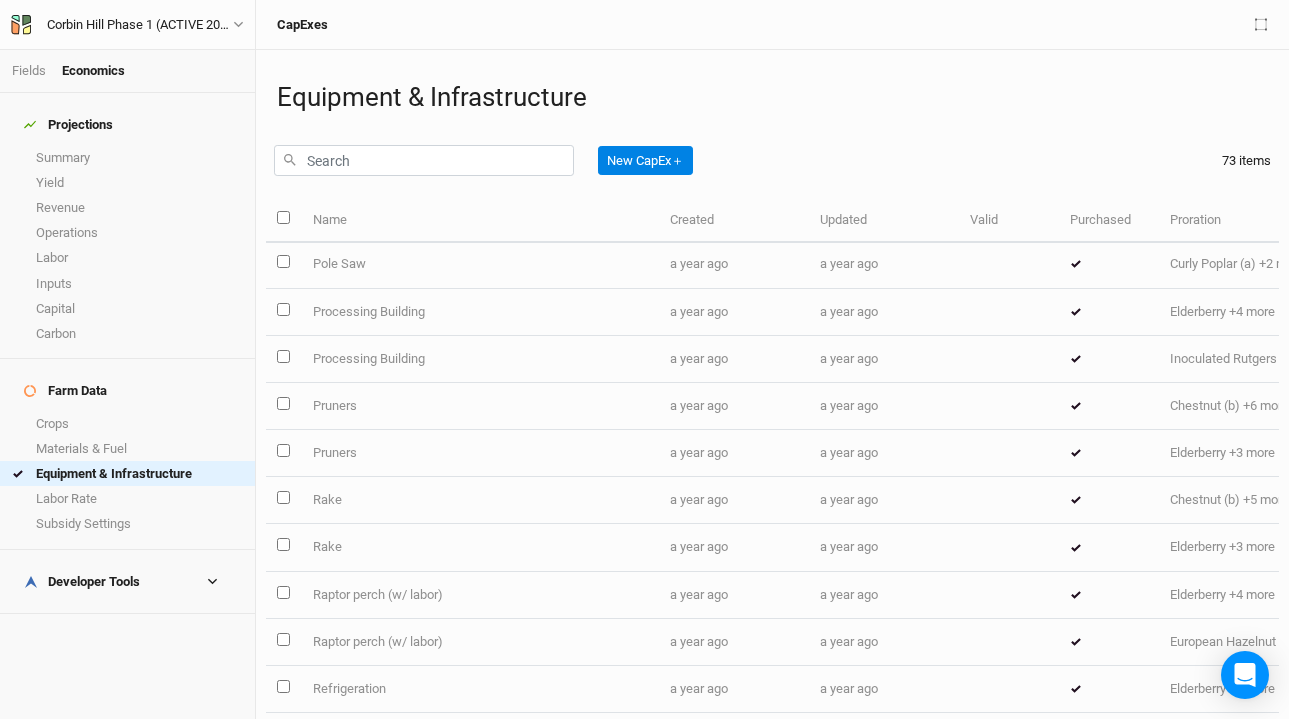 scroll, scrollTop: 899, scrollLeft: 0, axis: vertical 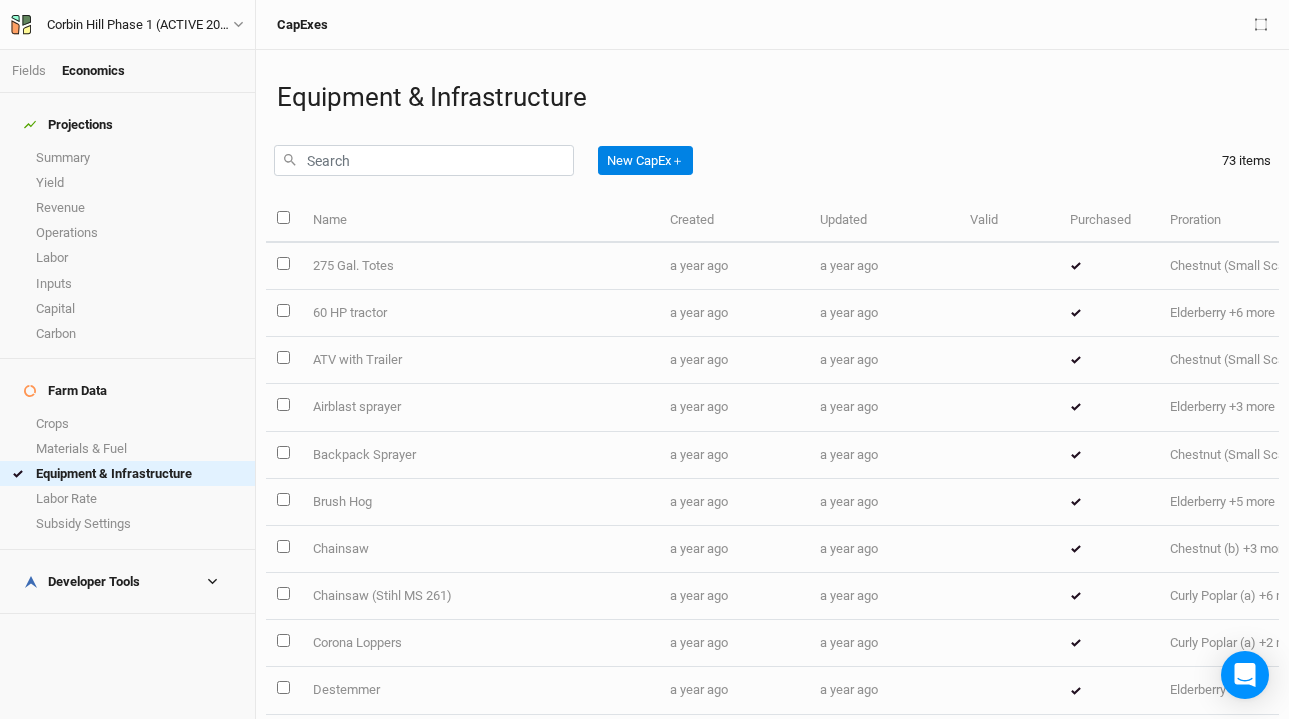 click at bounding box center (283, 217) 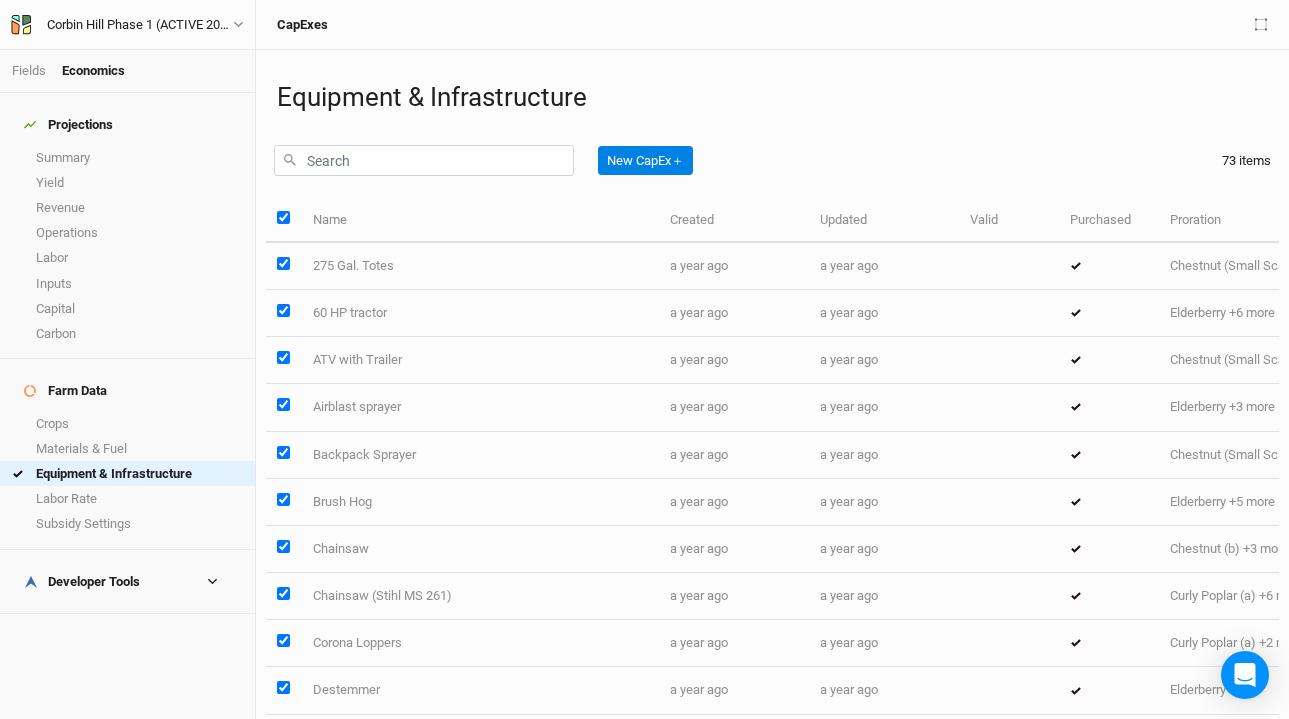 checkbox on "true" 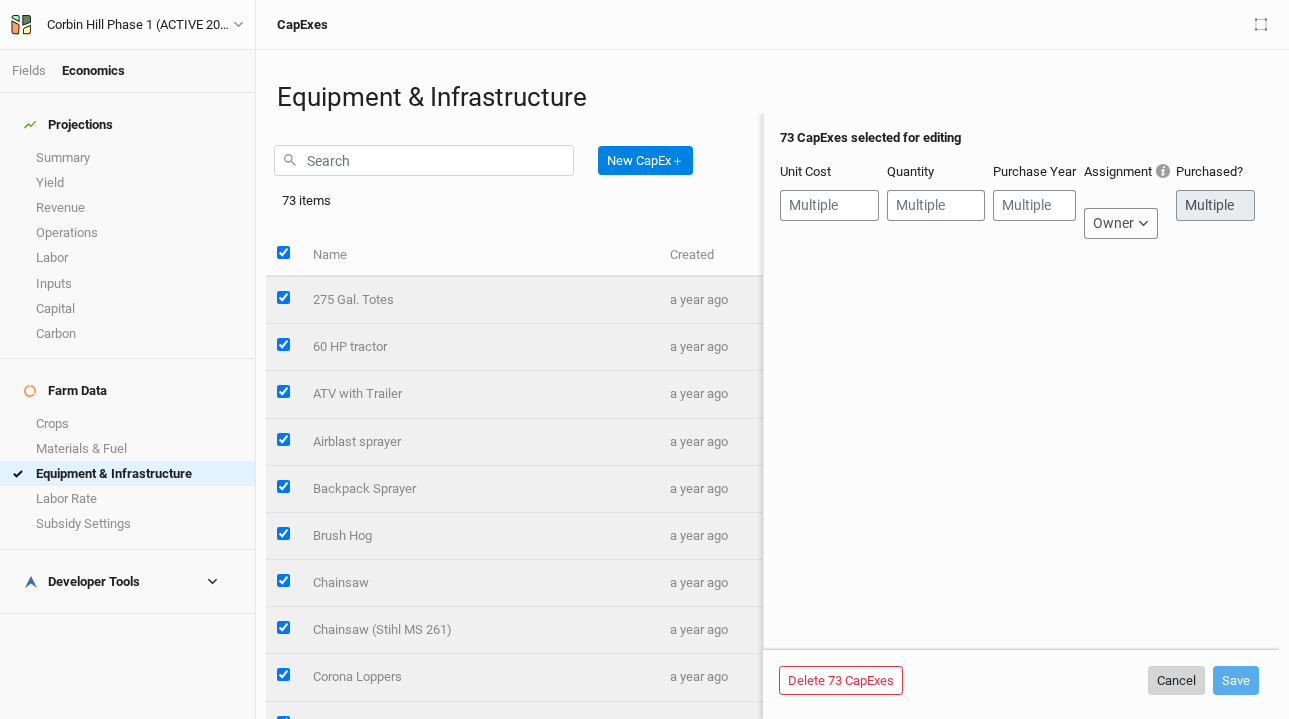 click on "Cancel" at bounding box center (1176, 681) 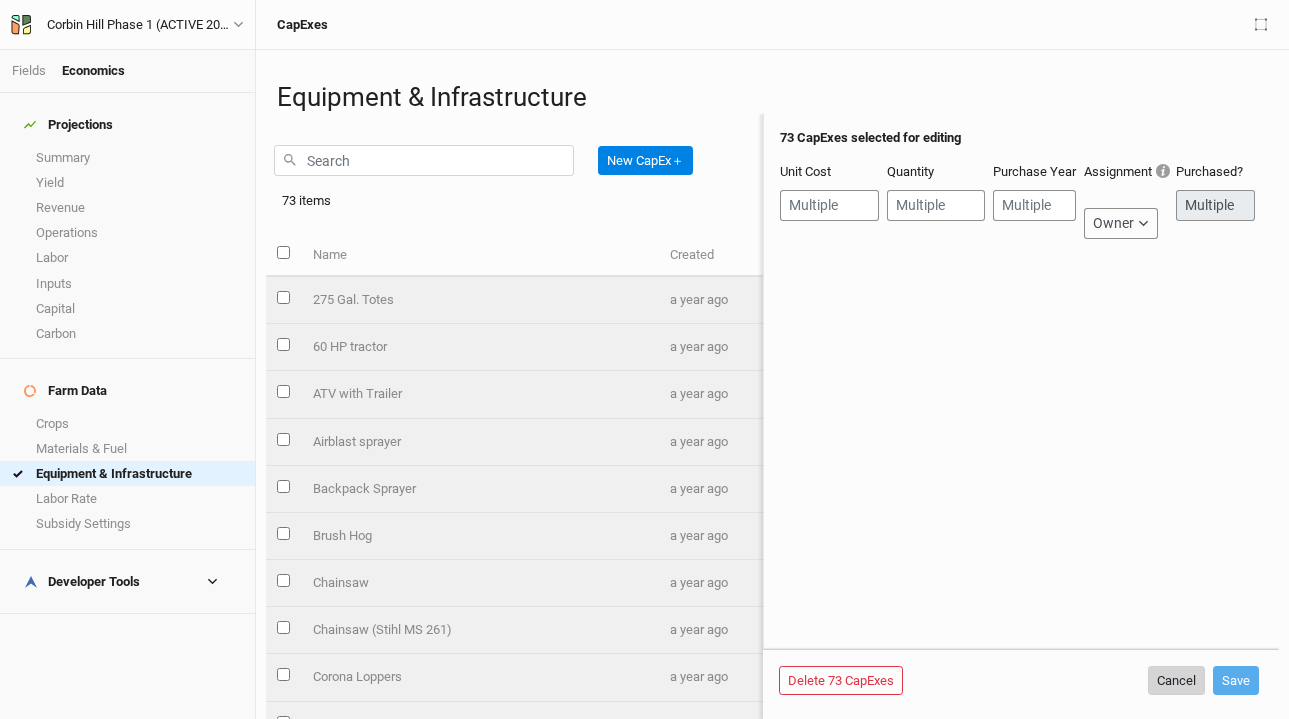 checkbox on "false" 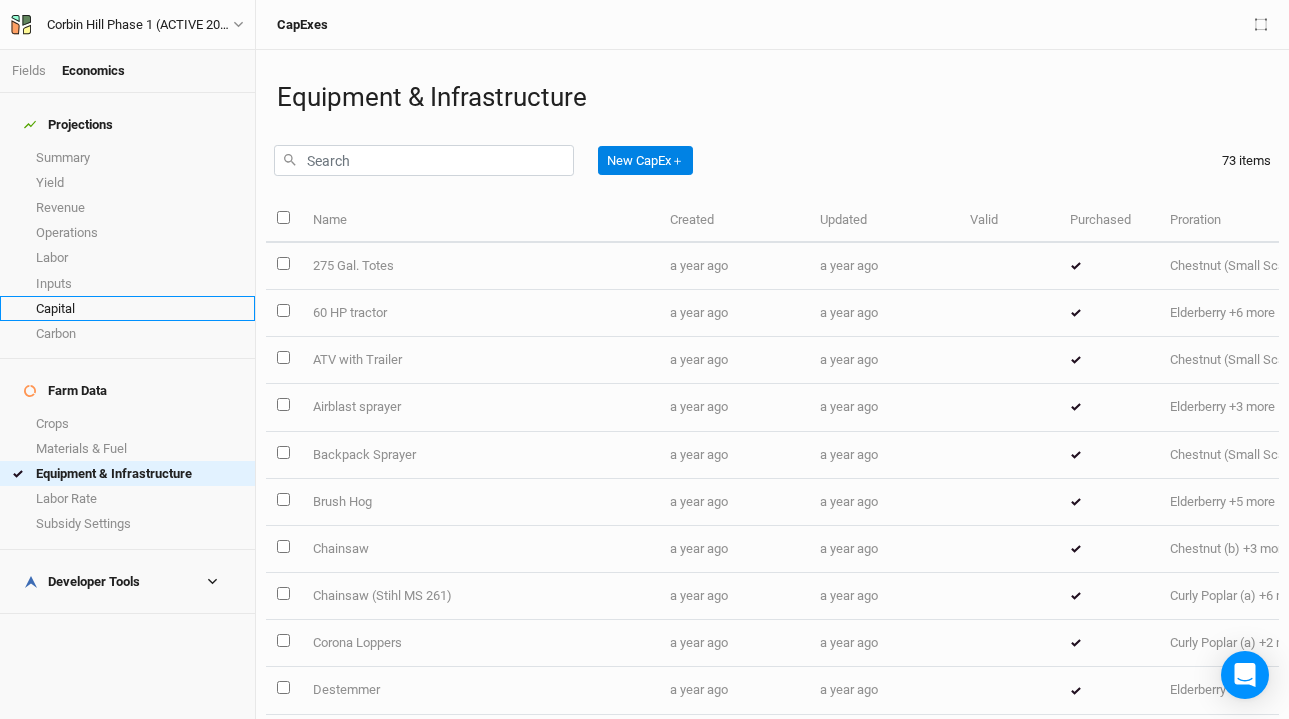 click on "Capital" at bounding box center (127, 308) 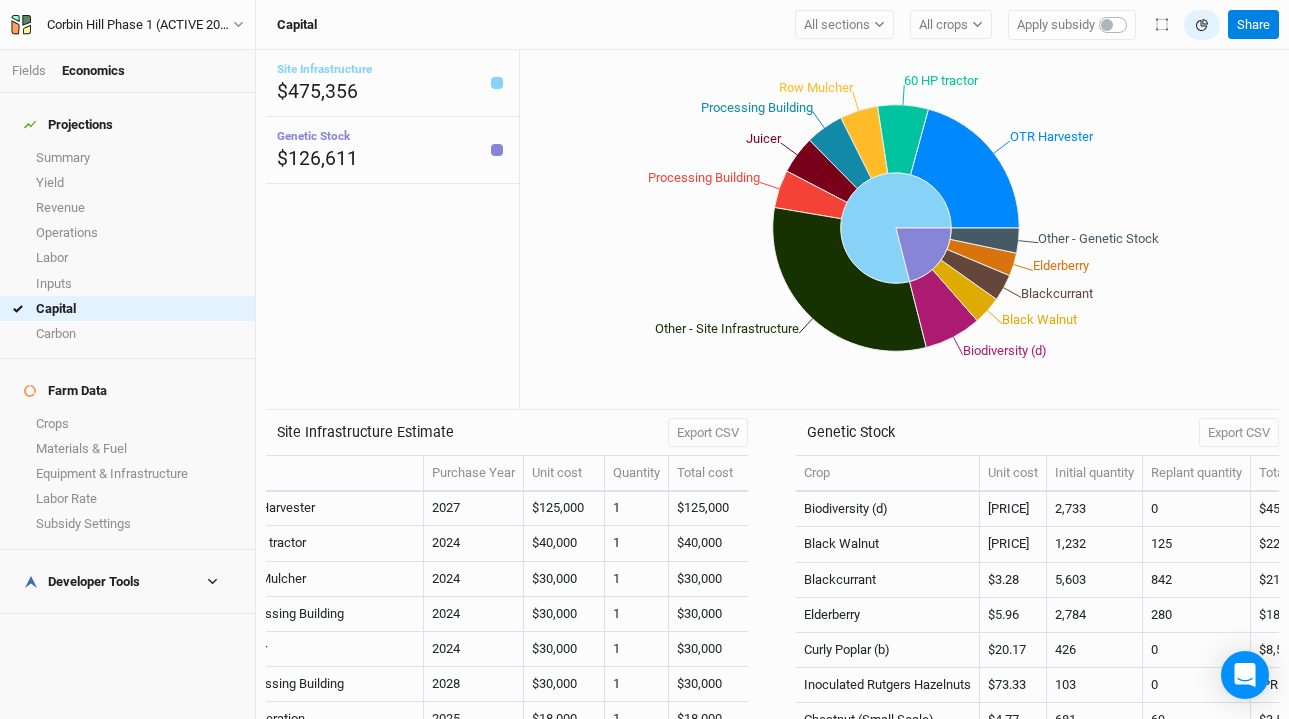 scroll, scrollTop: 1, scrollLeft: 0, axis: vertical 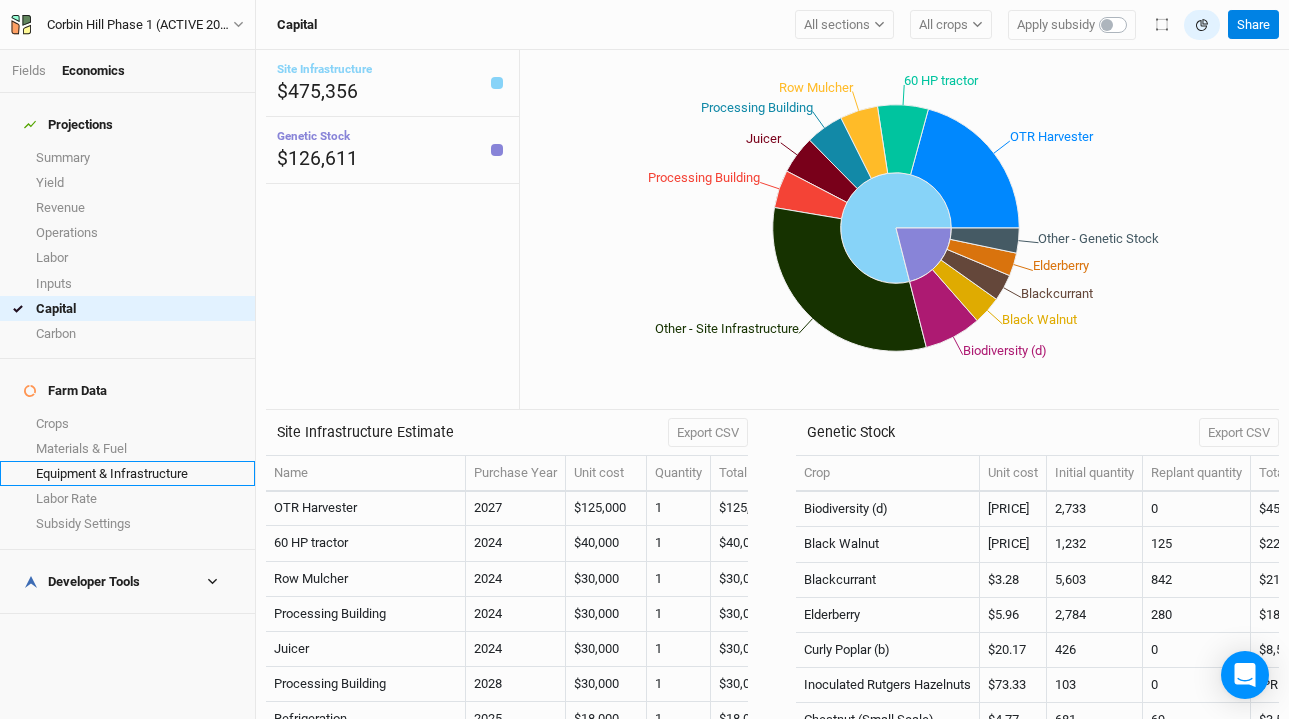 click on "Equipment & Infrastructure" at bounding box center (127, 473) 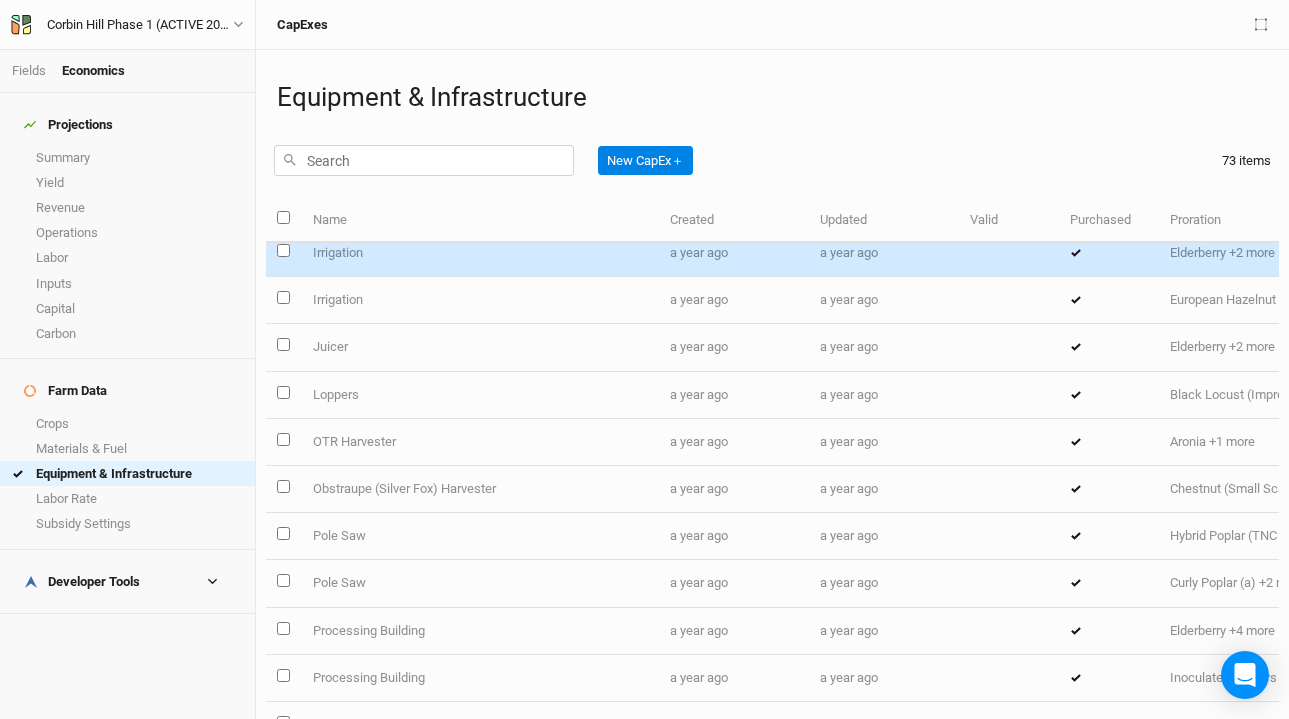 scroll, scrollTop: 580, scrollLeft: 0, axis: vertical 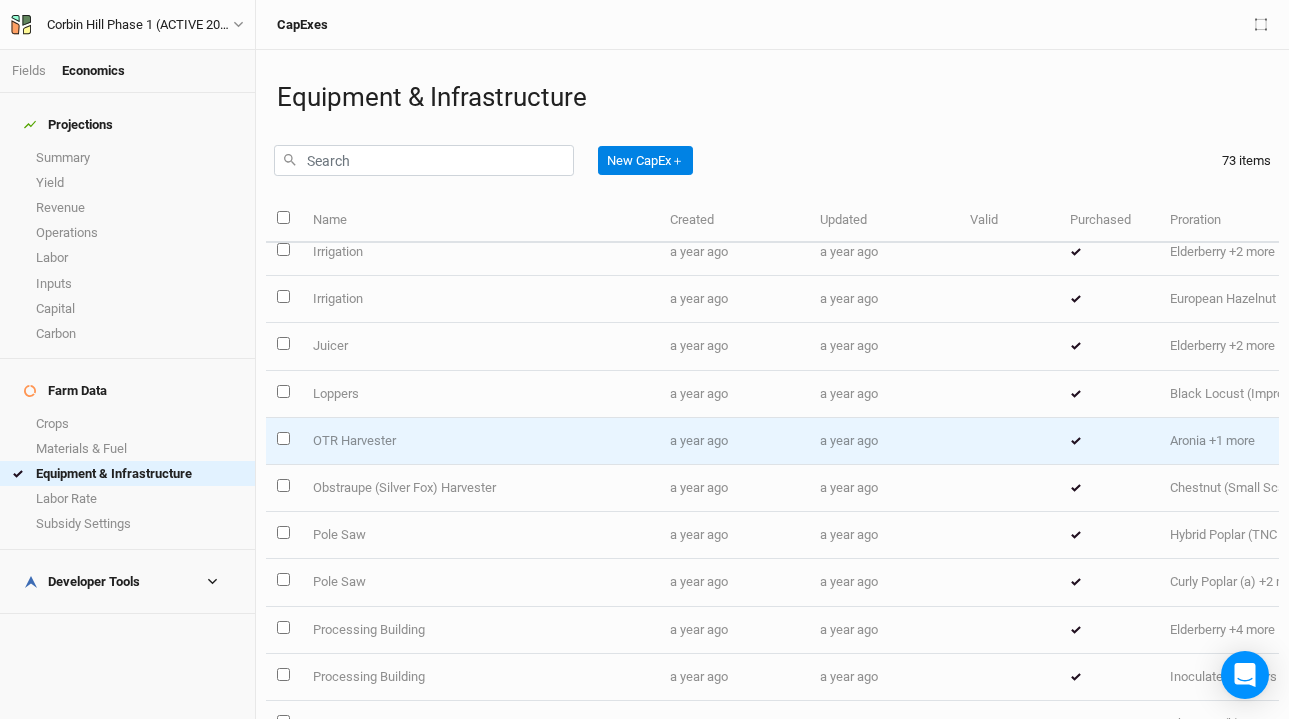 click on "OTR Harvester" at bounding box center [479, 441] 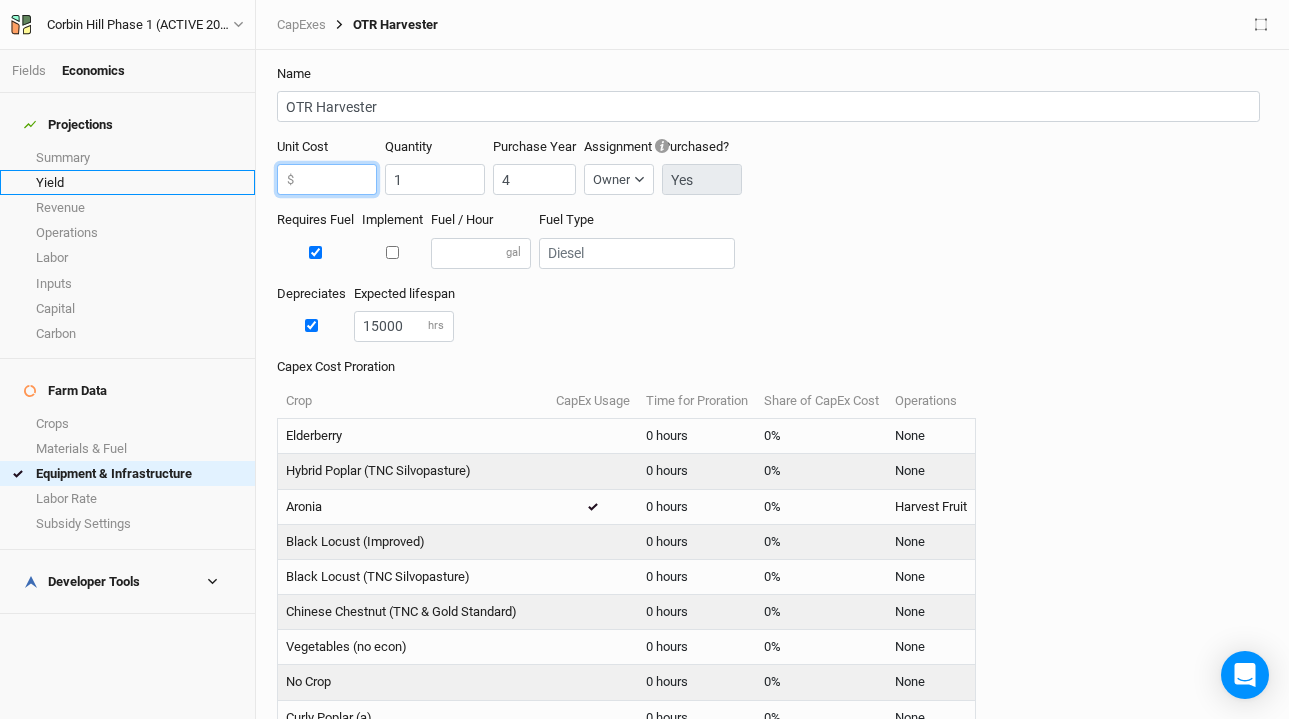 drag, startPoint x: 353, startPoint y: 183, endPoint x: 224, endPoint y: 175, distance: 129.24782 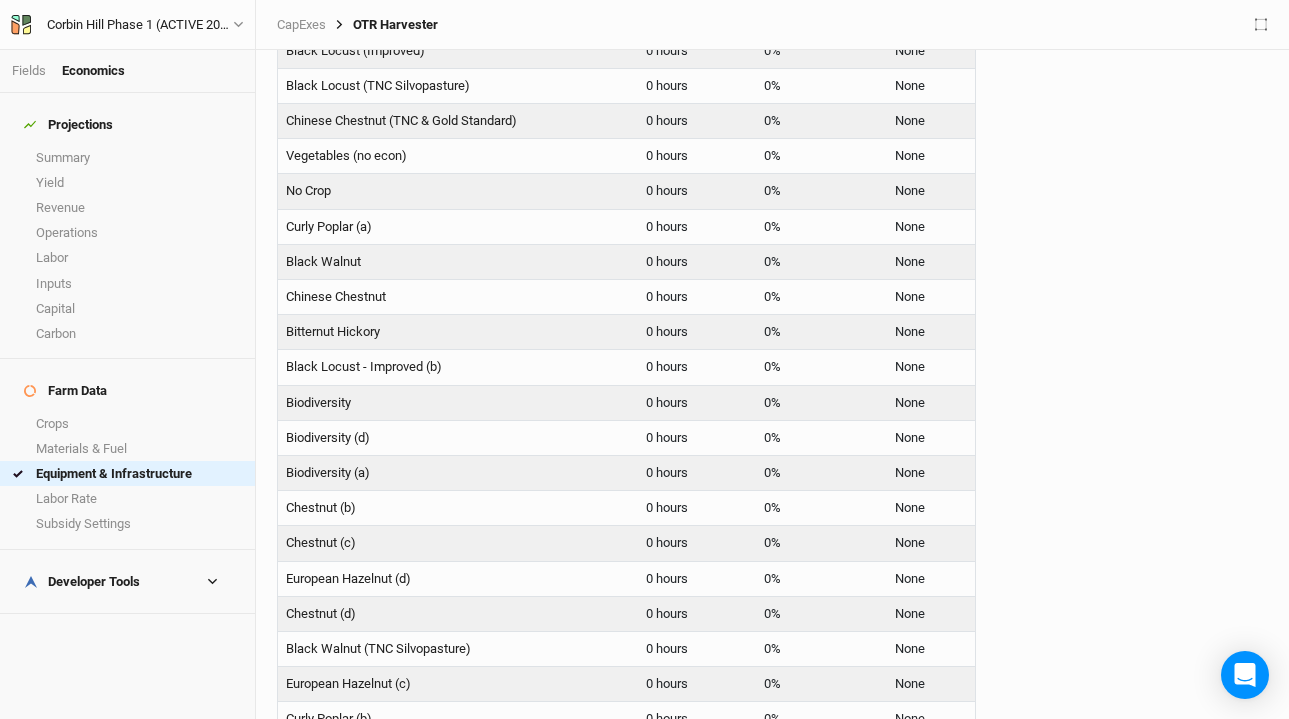 scroll, scrollTop: 759, scrollLeft: 0, axis: vertical 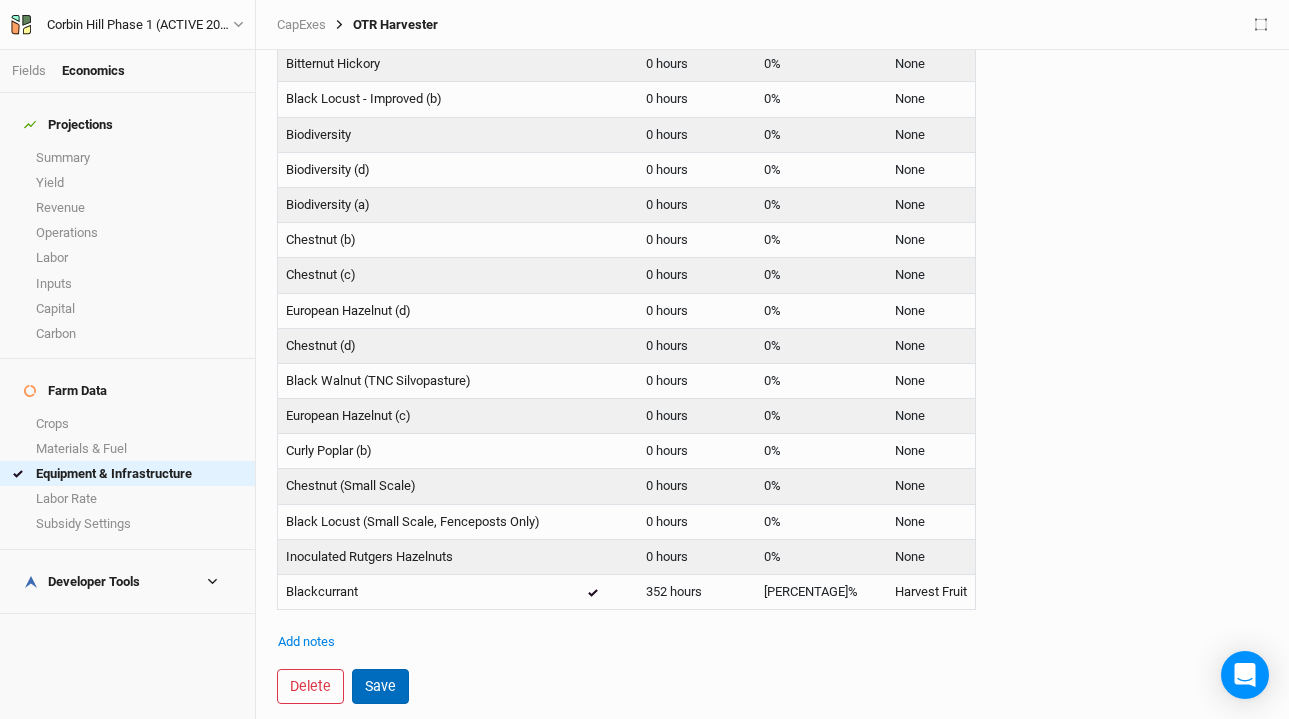 type on "0" 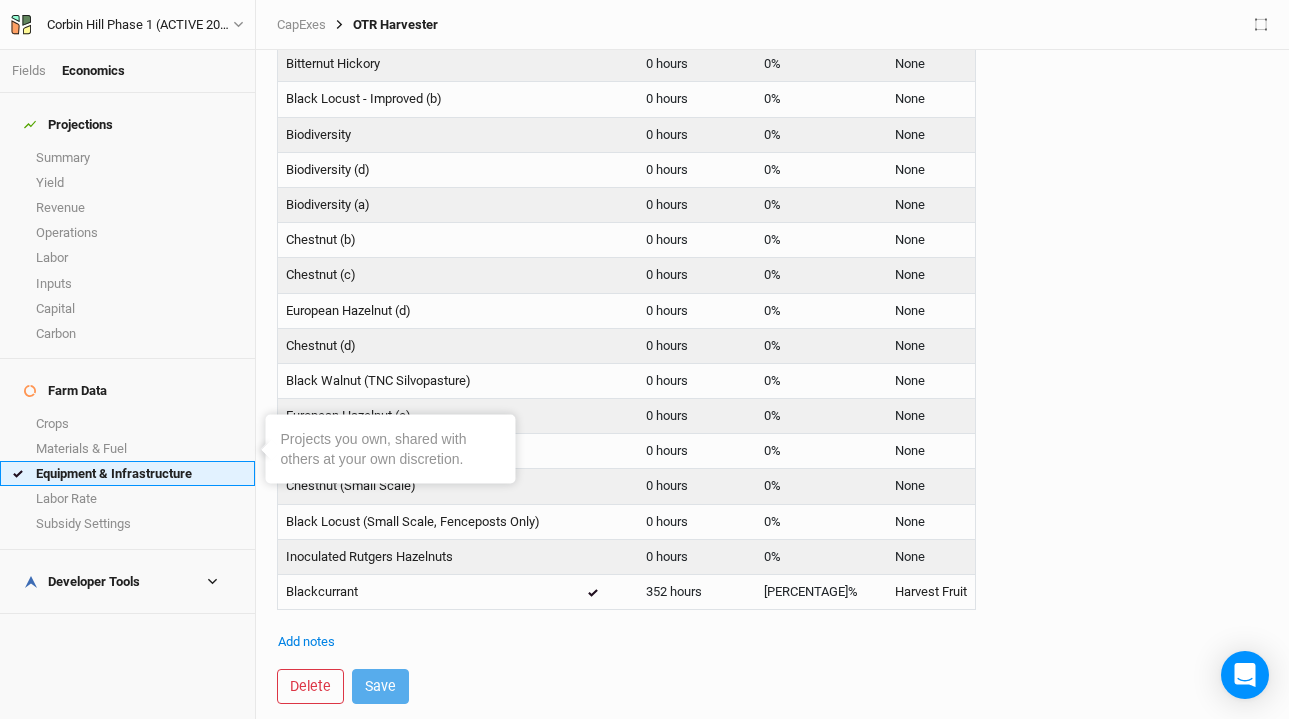 click on "Equipment & Infrastructure" at bounding box center [127, 473] 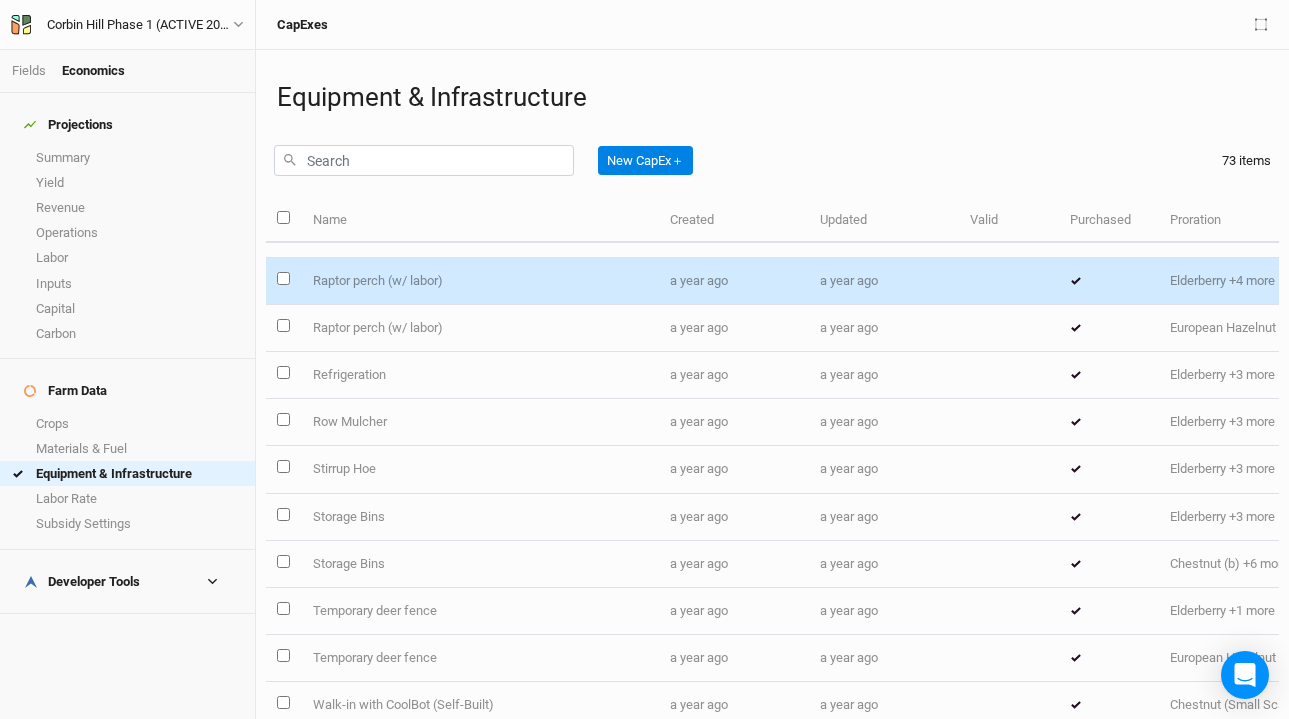 scroll, scrollTop: 1217, scrollLeft: 0, axis: vertical 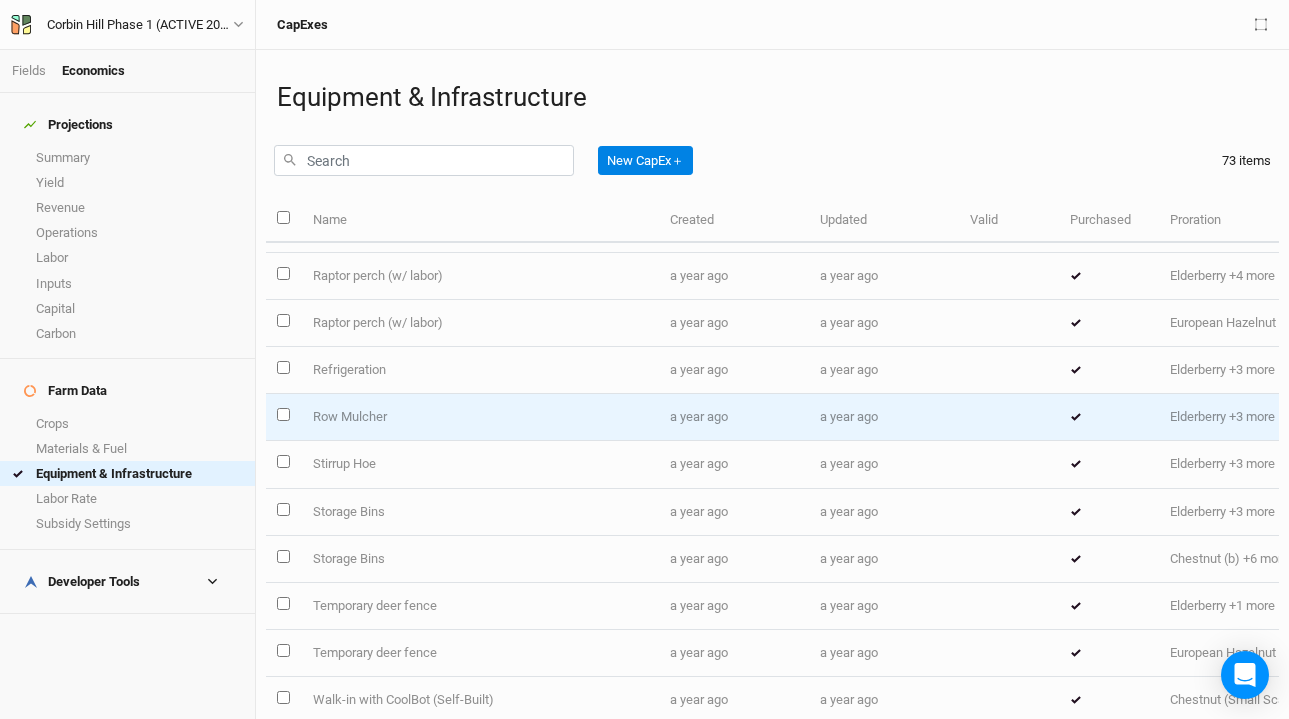 click at bounding box center [283, 414] 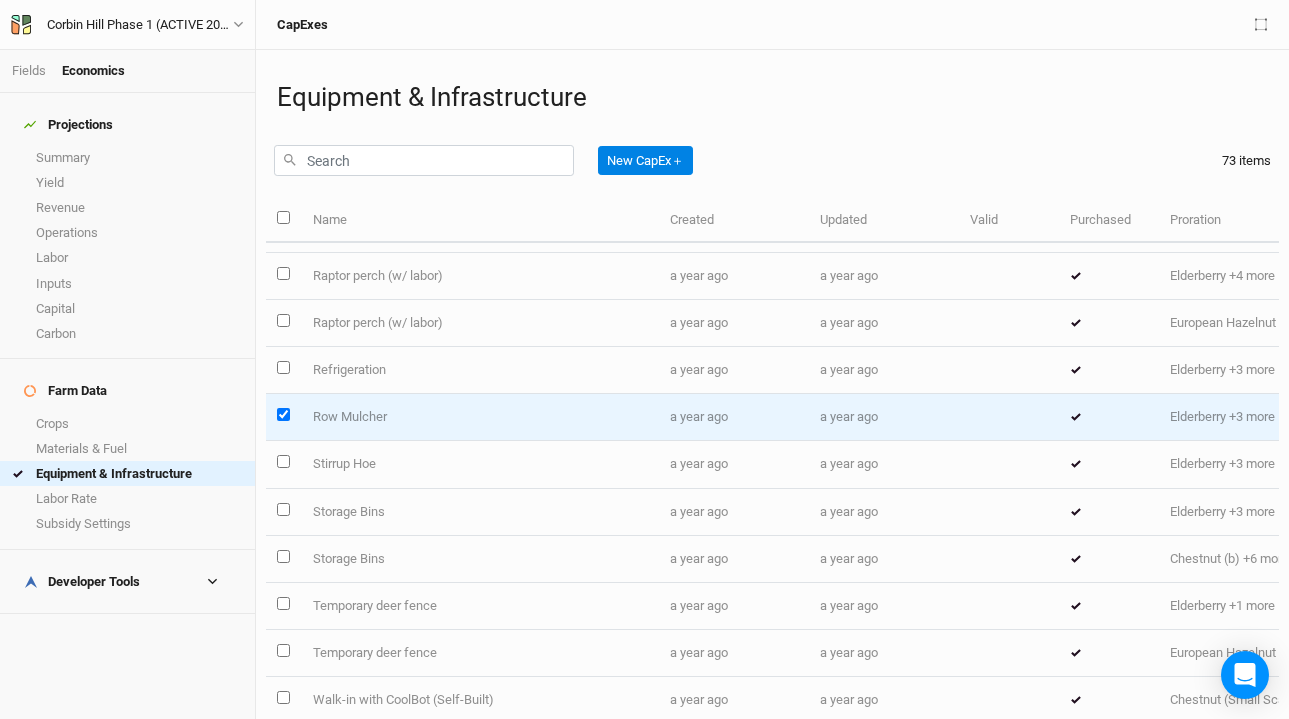 checkbox on "true" 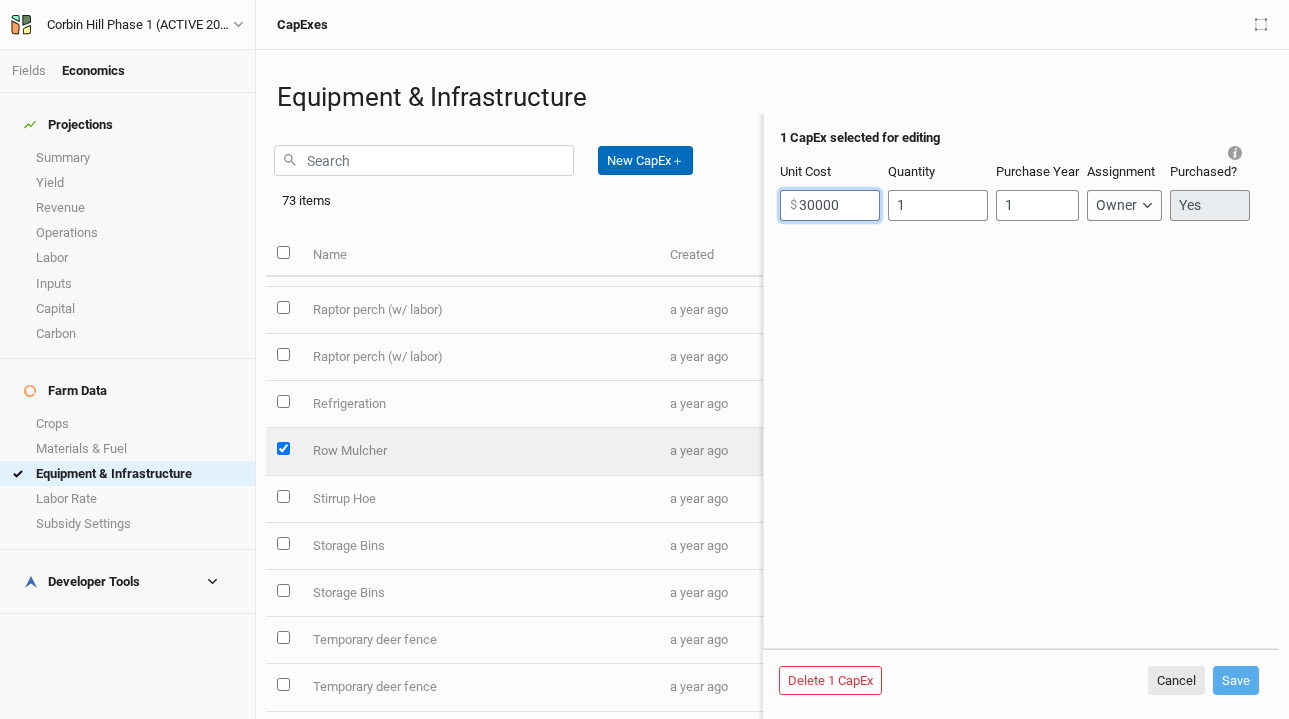 drag, startPoint x: 861, startPoint y: 200, endPoint x: 665, endPoint y: 162, distance: 199.64969 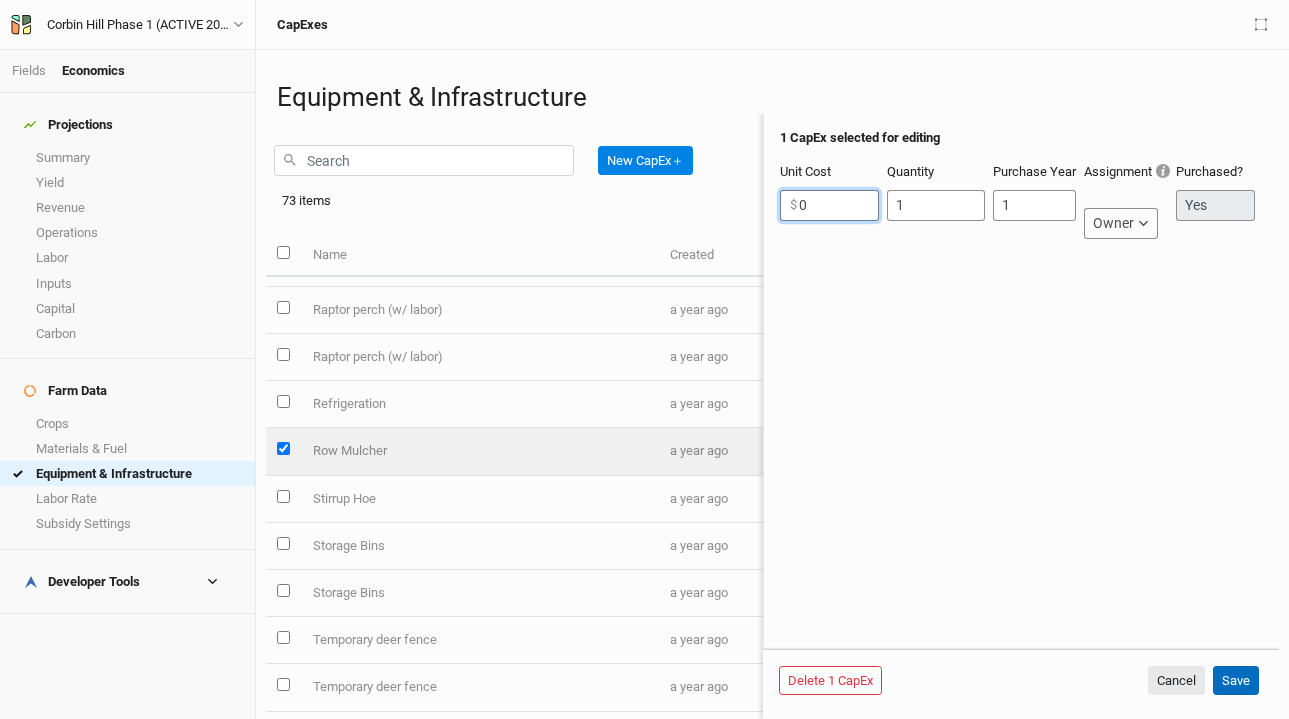 type on "0" 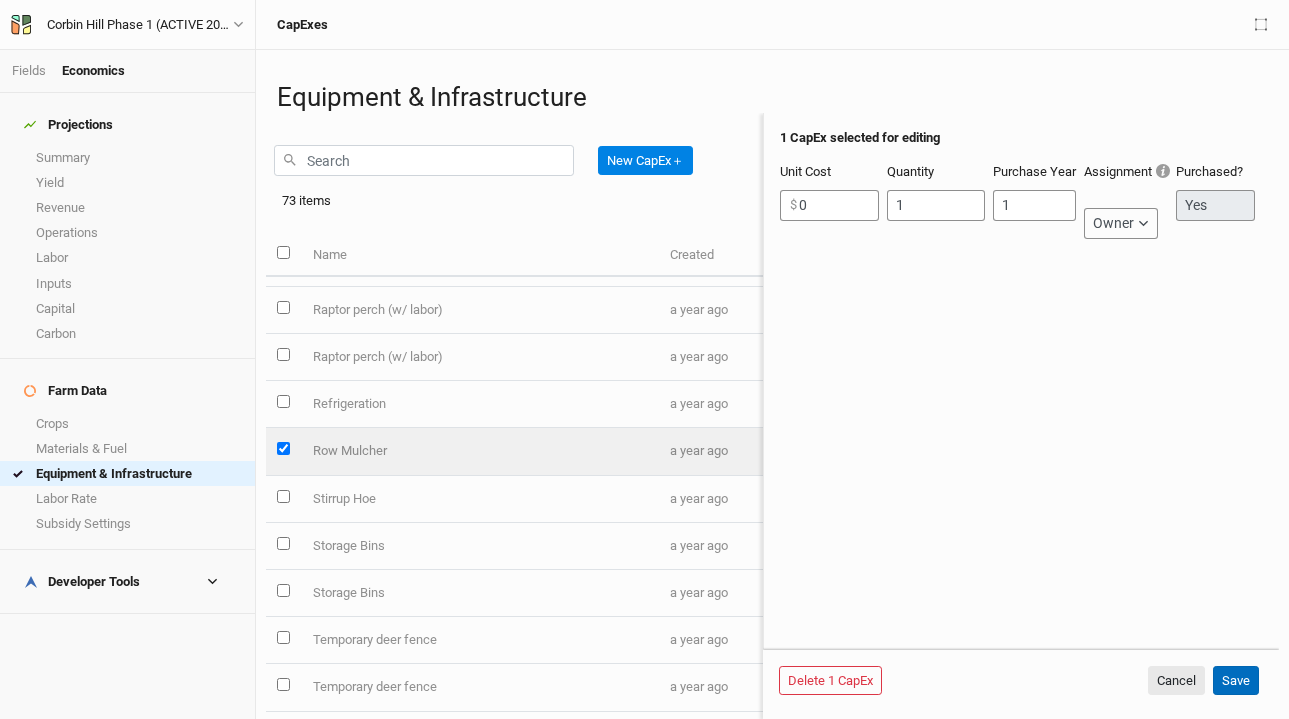 click on "Save" at bounding box center (1236, 681) 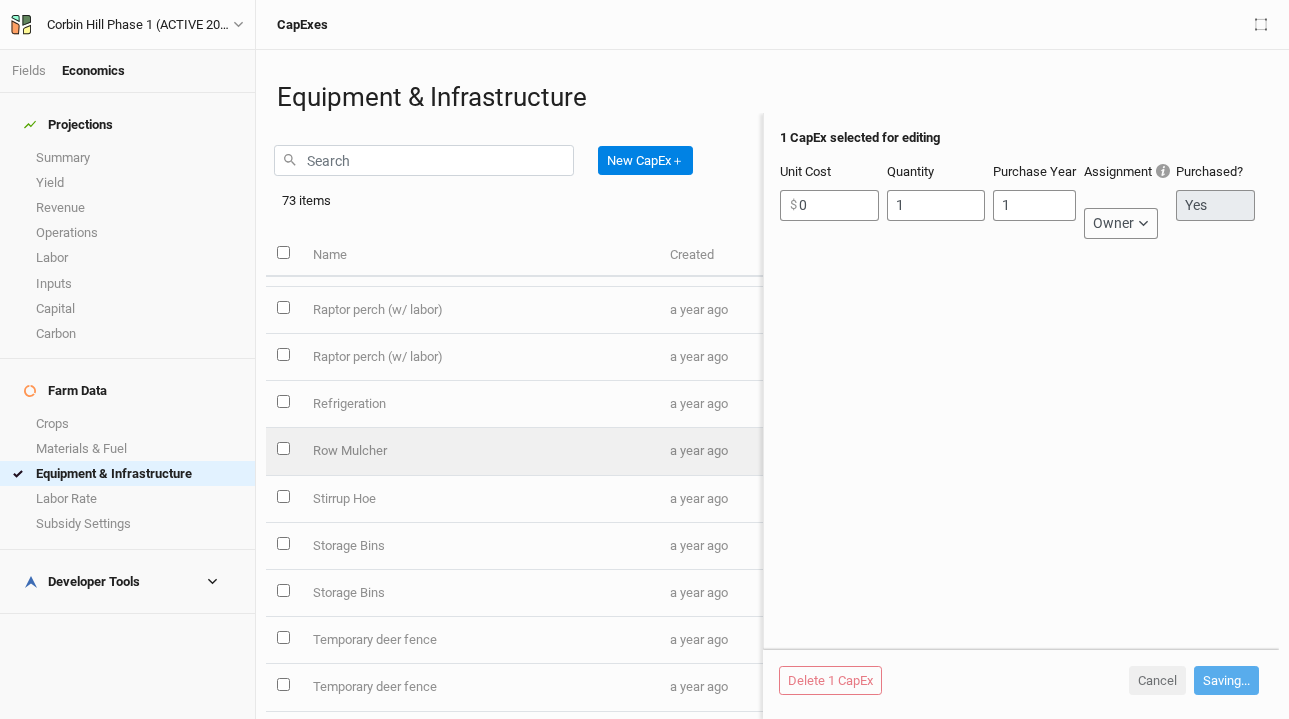 checkbox on "false" 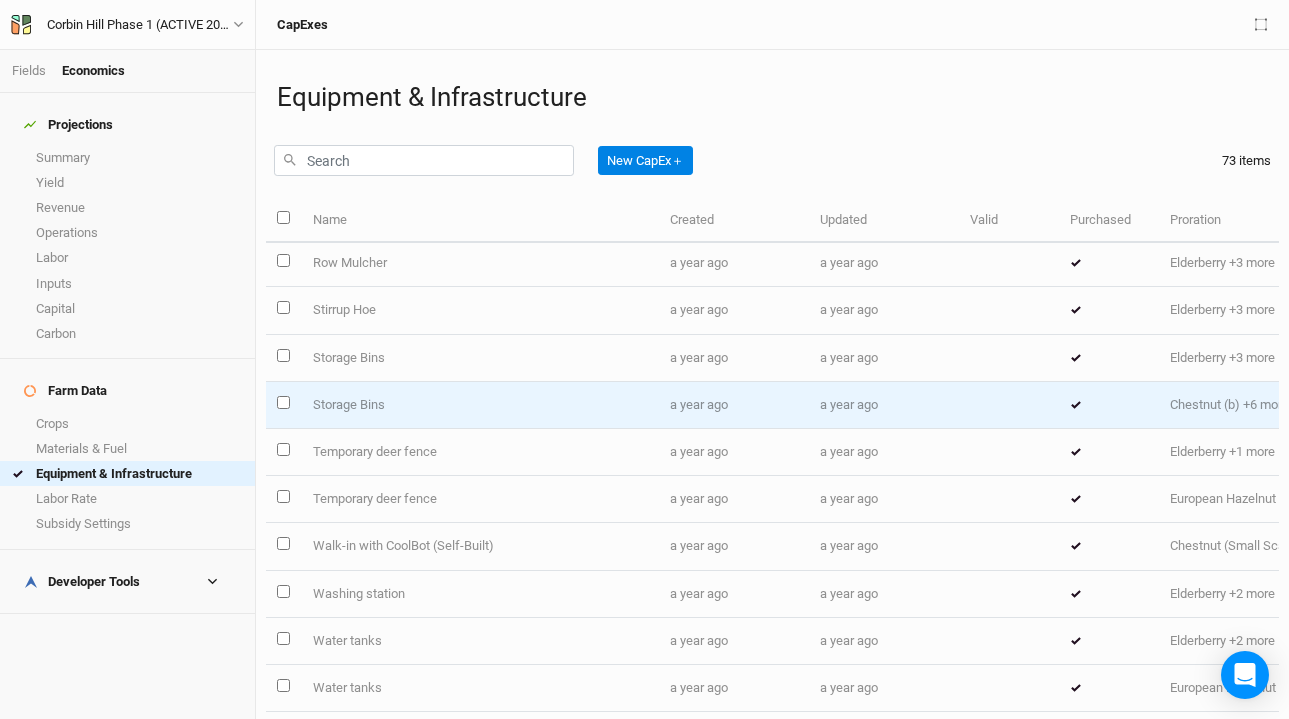 scroll, scrollTop: 0, scrollLeft: 0, axis: both 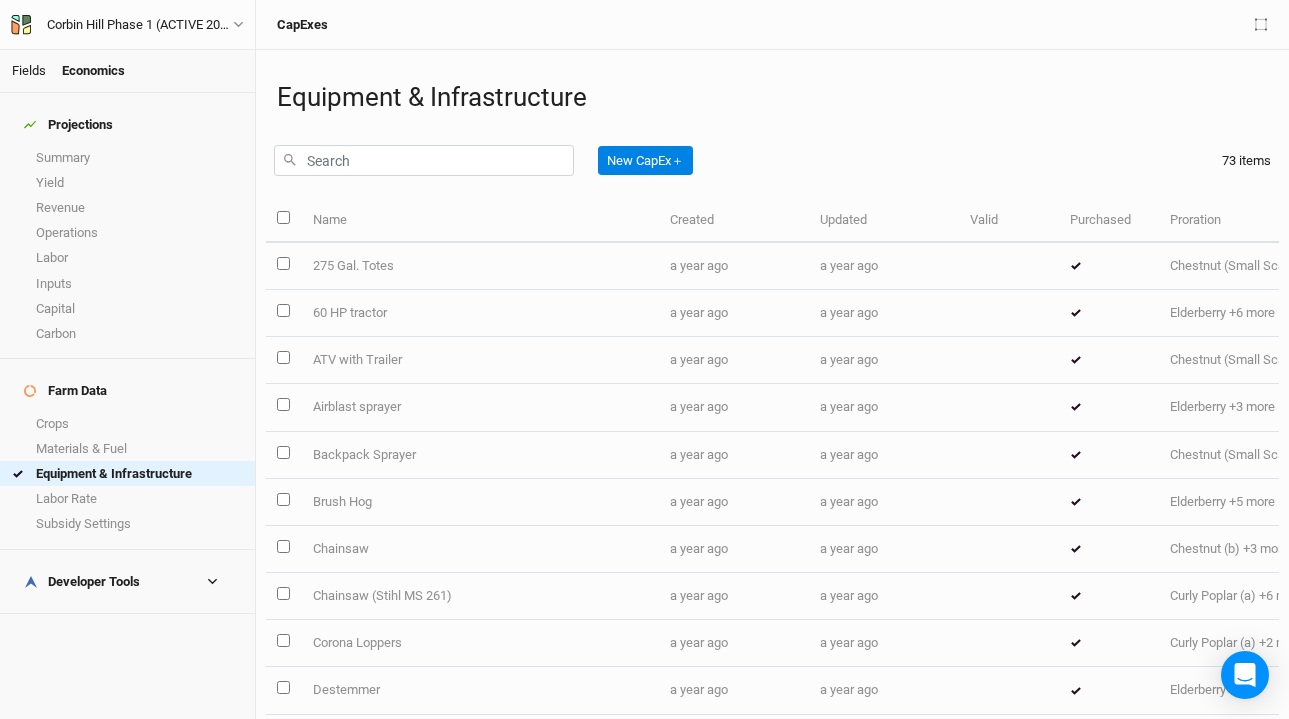 click on "Fields" at bounding box center [29, 70] 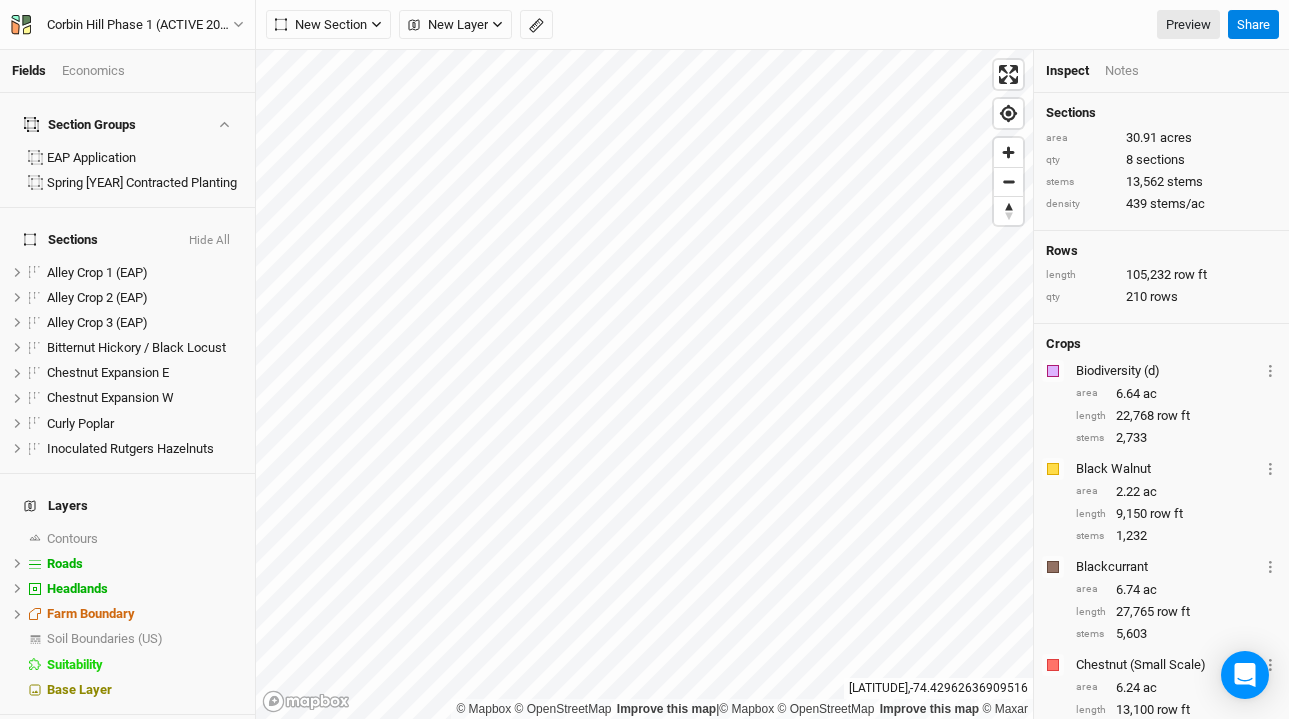 click on "Economics" at bounding box center [93, 71] 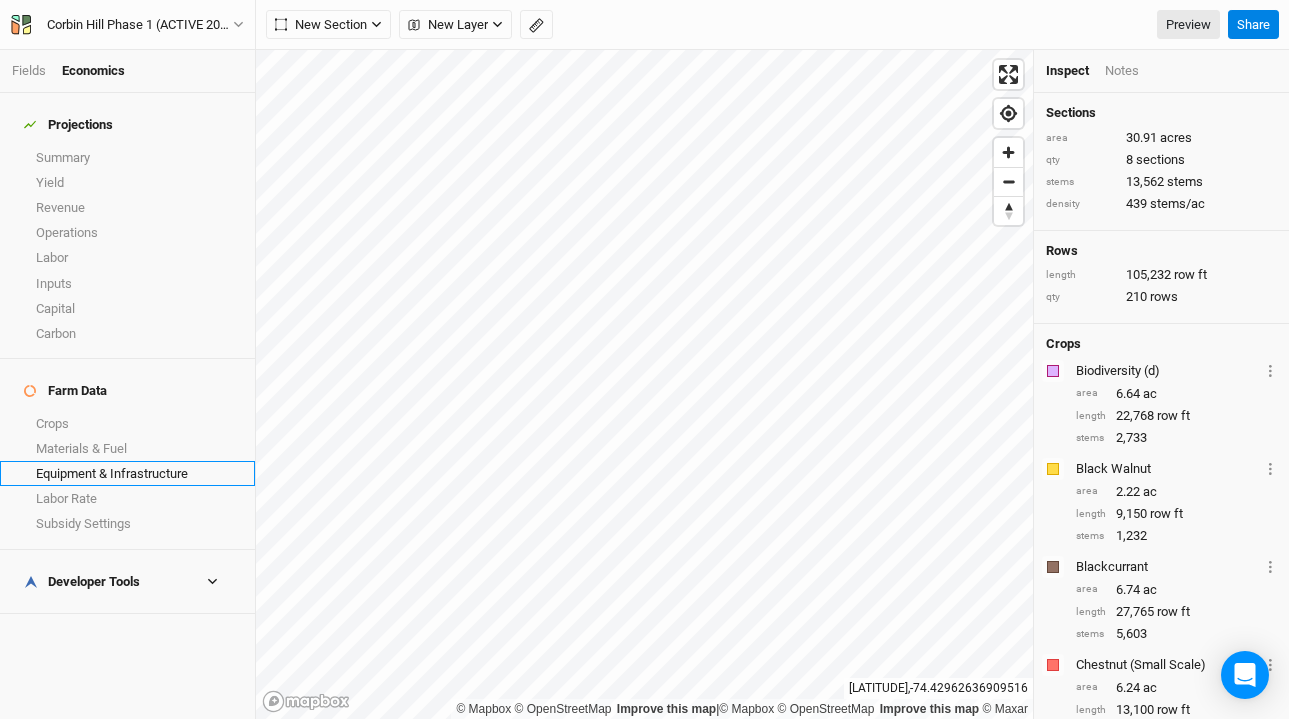 click on "Equipment & Infrastructure" at bounding box center (127, 473) 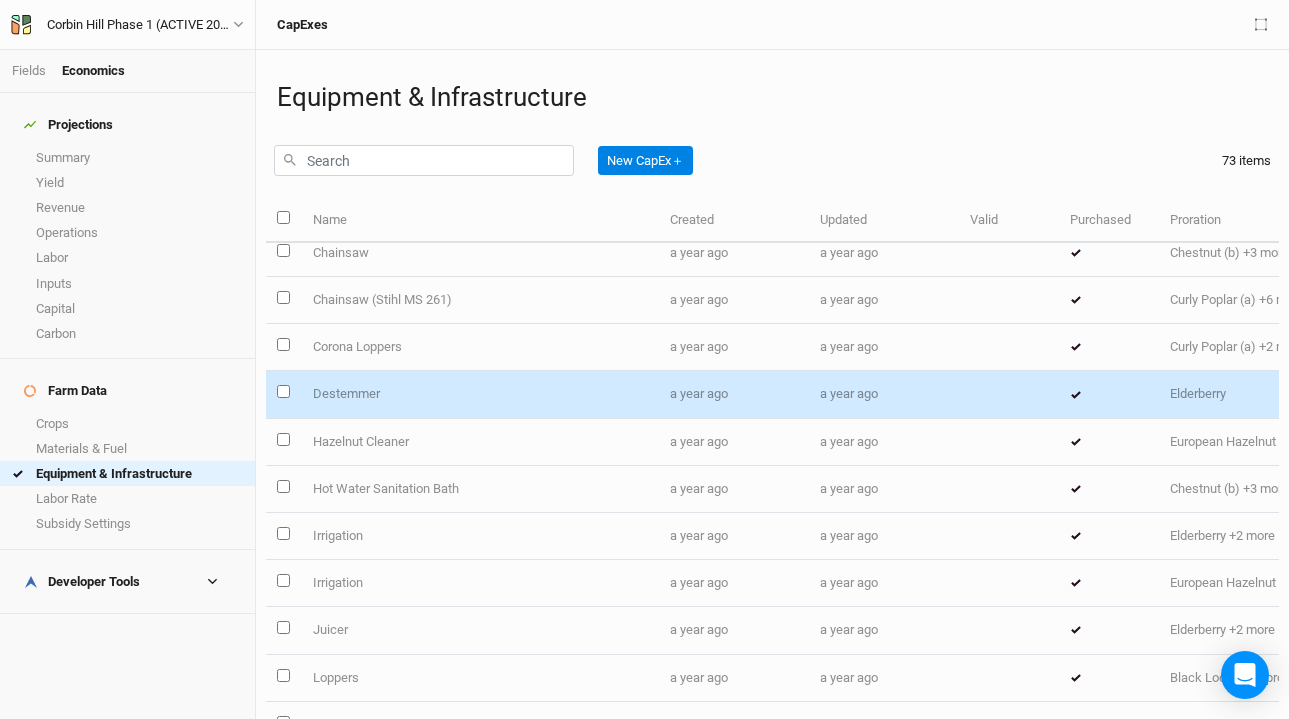 scroll, scrollTop: 316, scrollLeft: 0, axis: vertical 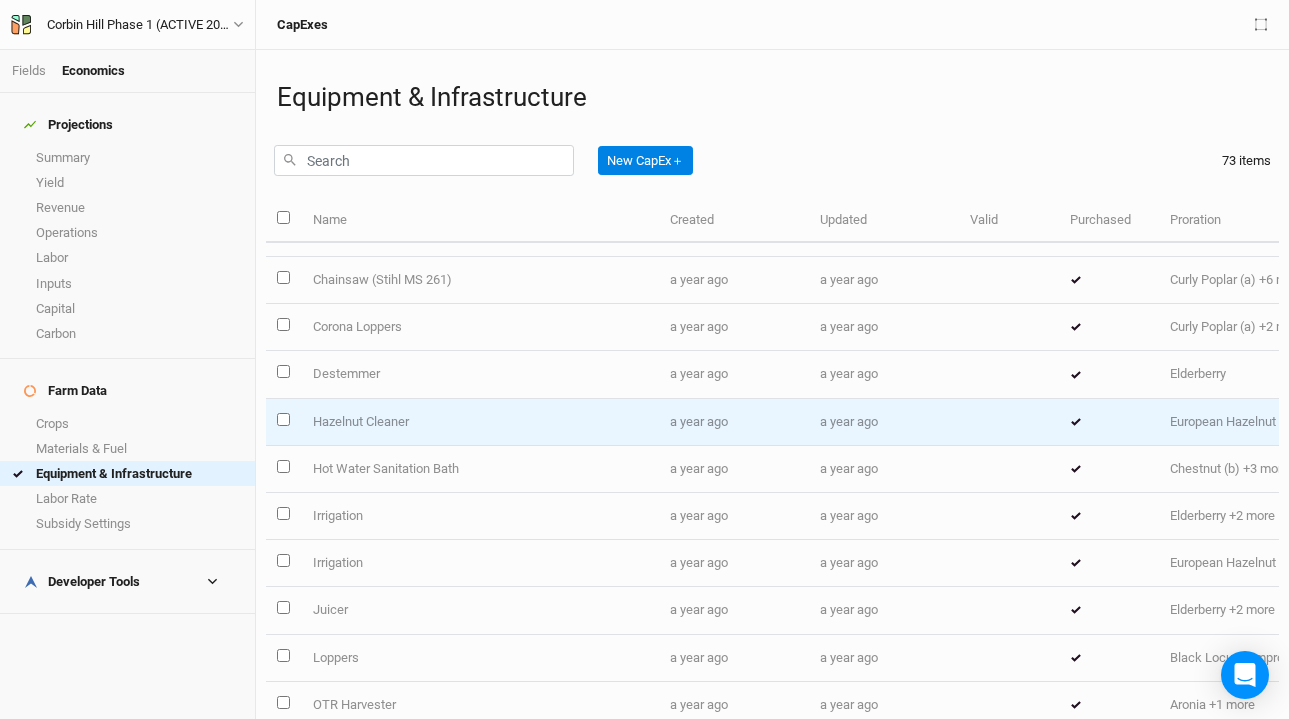click at bounding box center (283, 419) 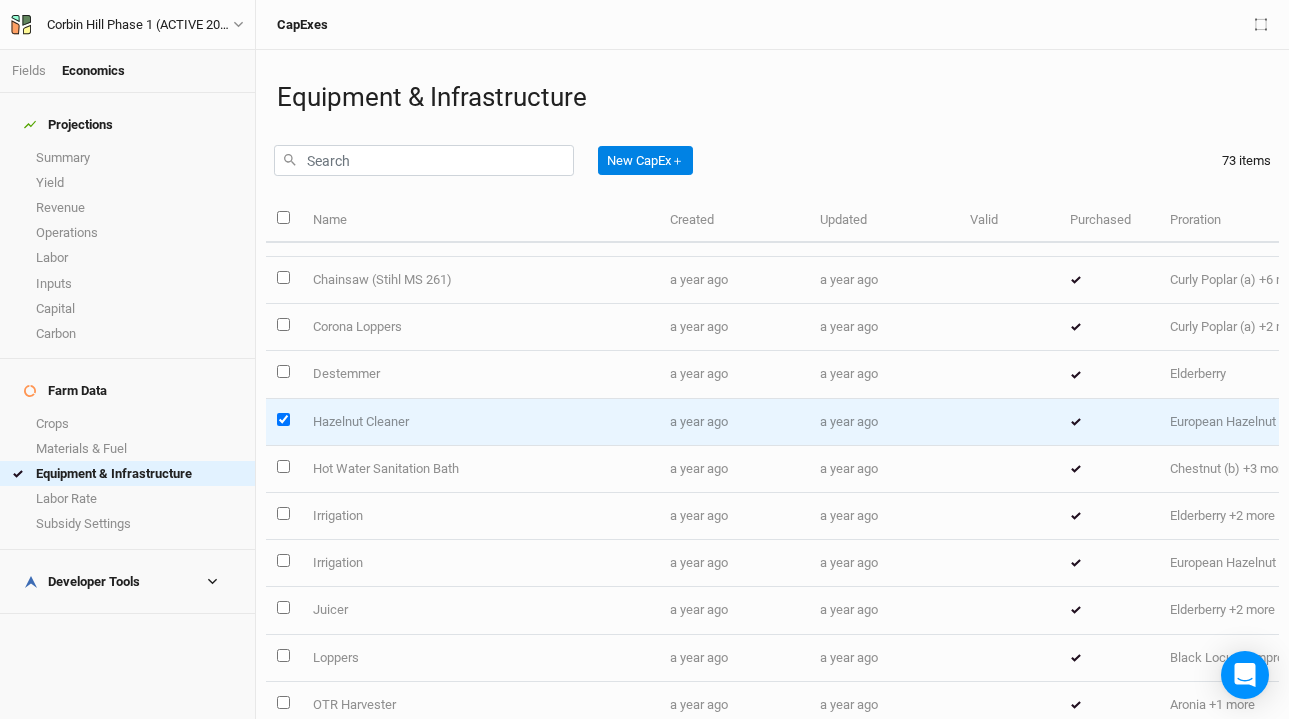 checkbox on "true" 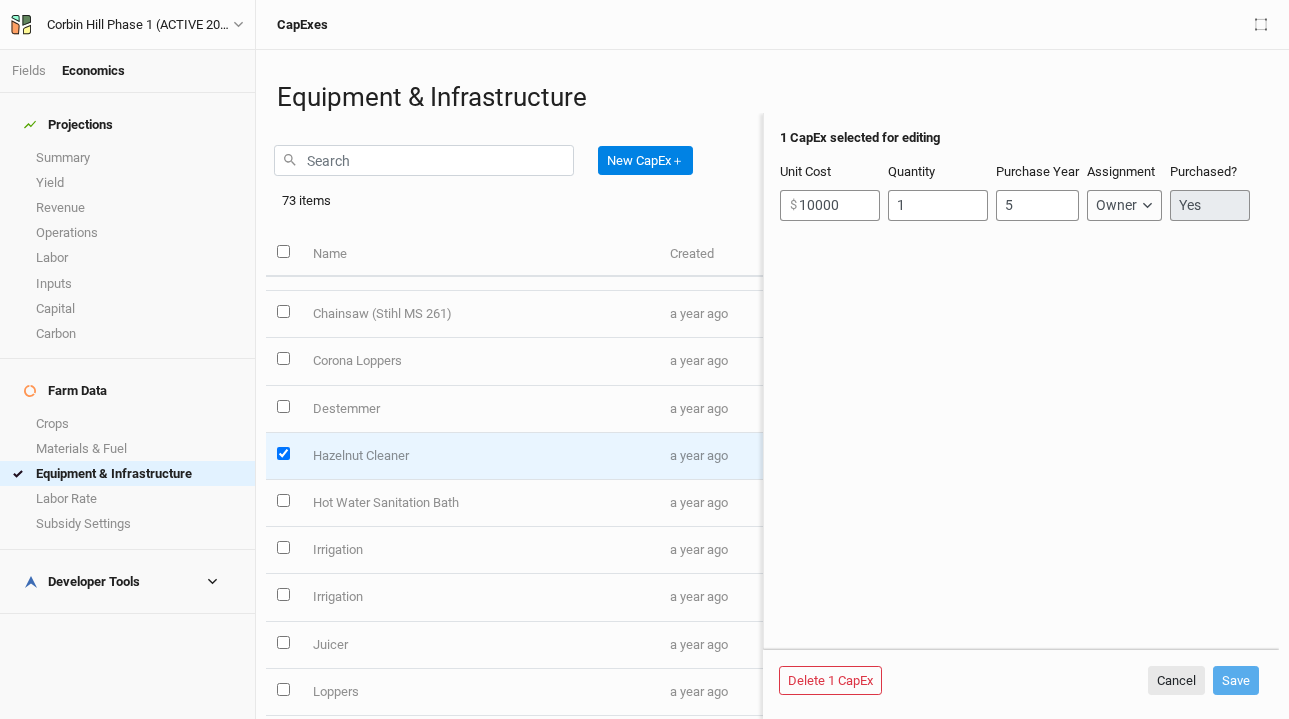 click on "Hazelnut Cleaner" at bounding box center (479, 456) 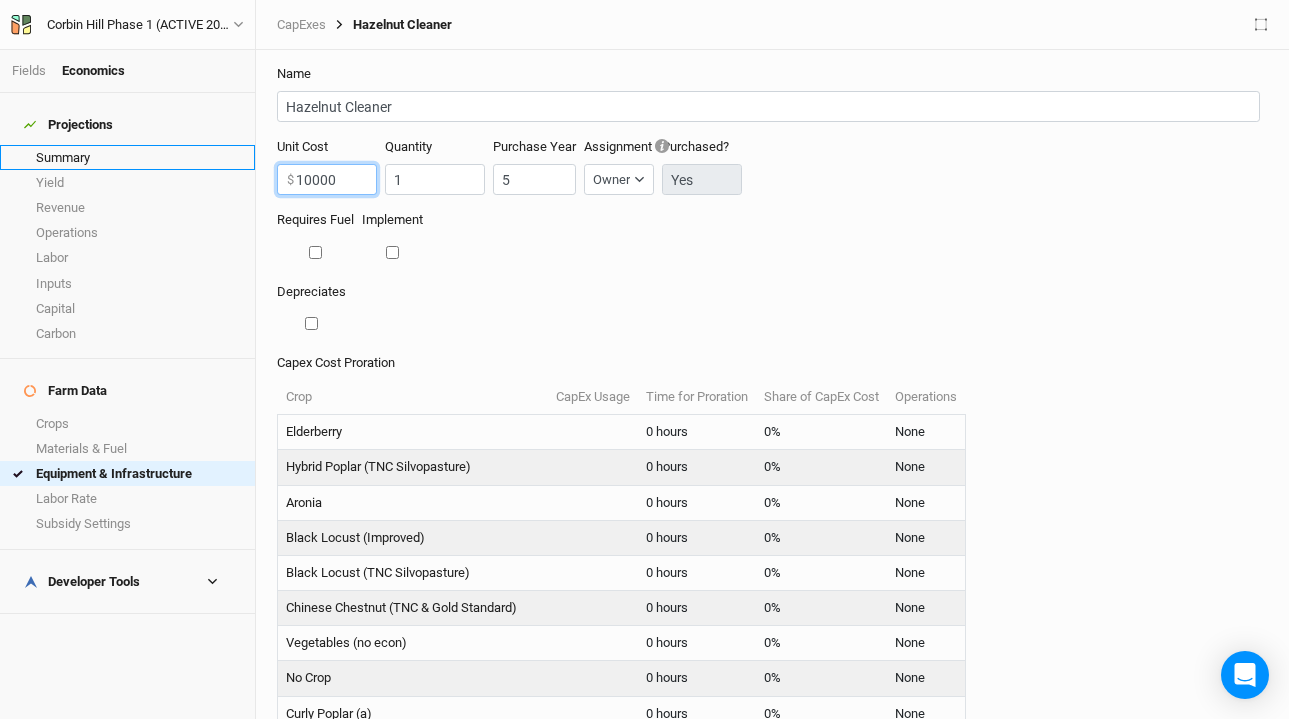 drag, startPoint x: 370, startPoint y: 186, endPoint x: 189, endPoint y: 151, distance: 184.35292 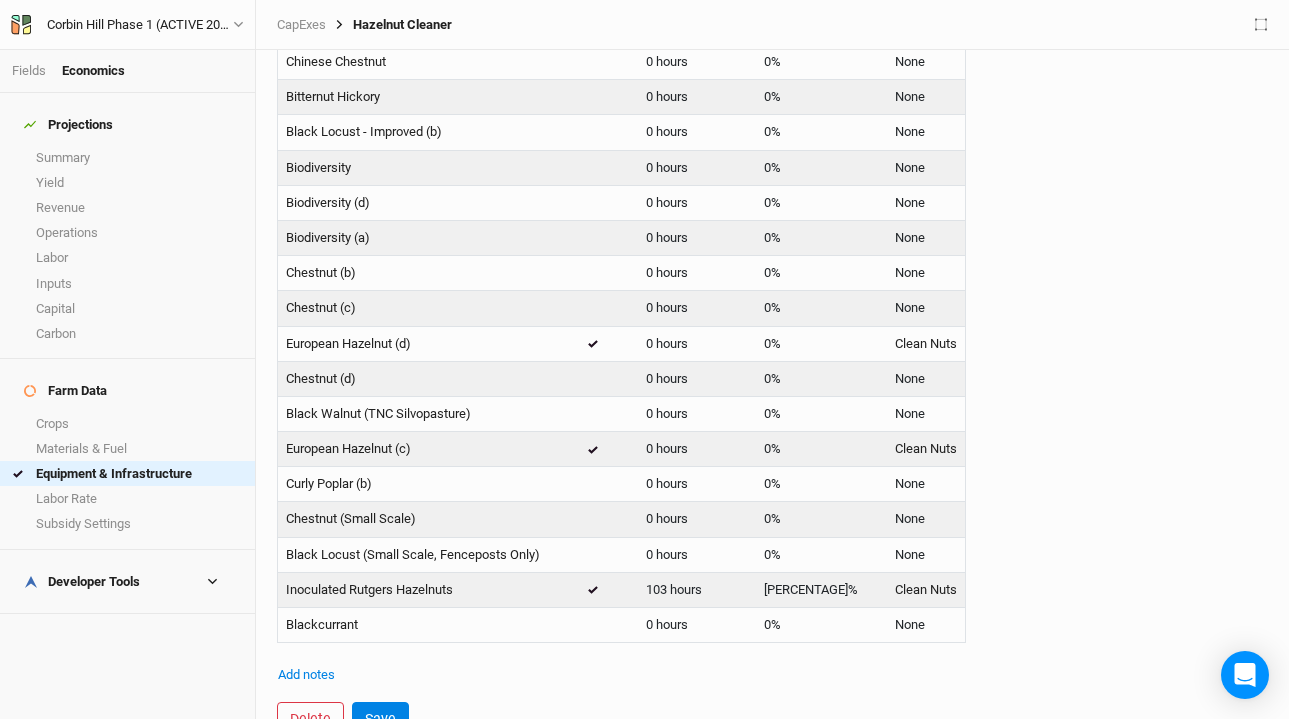 scroll, scrollTop: 755, scrollLeft: 0, axis: vertical 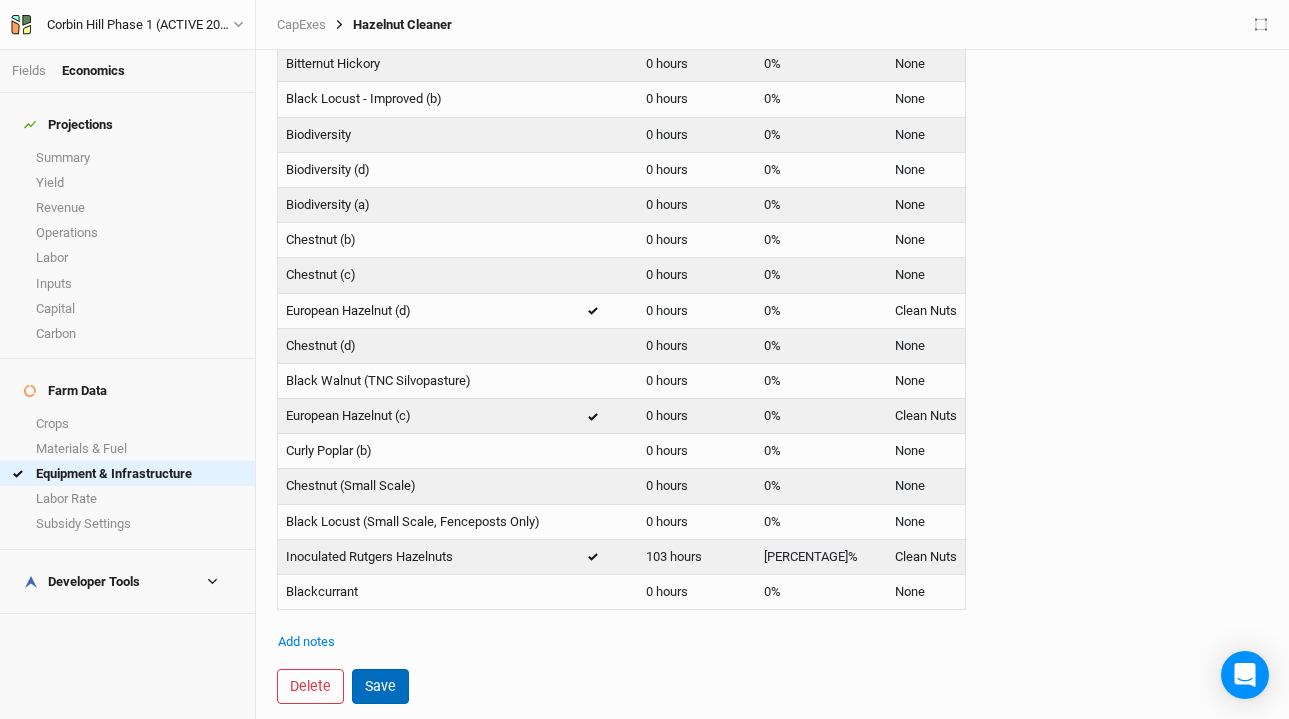 type on "0" 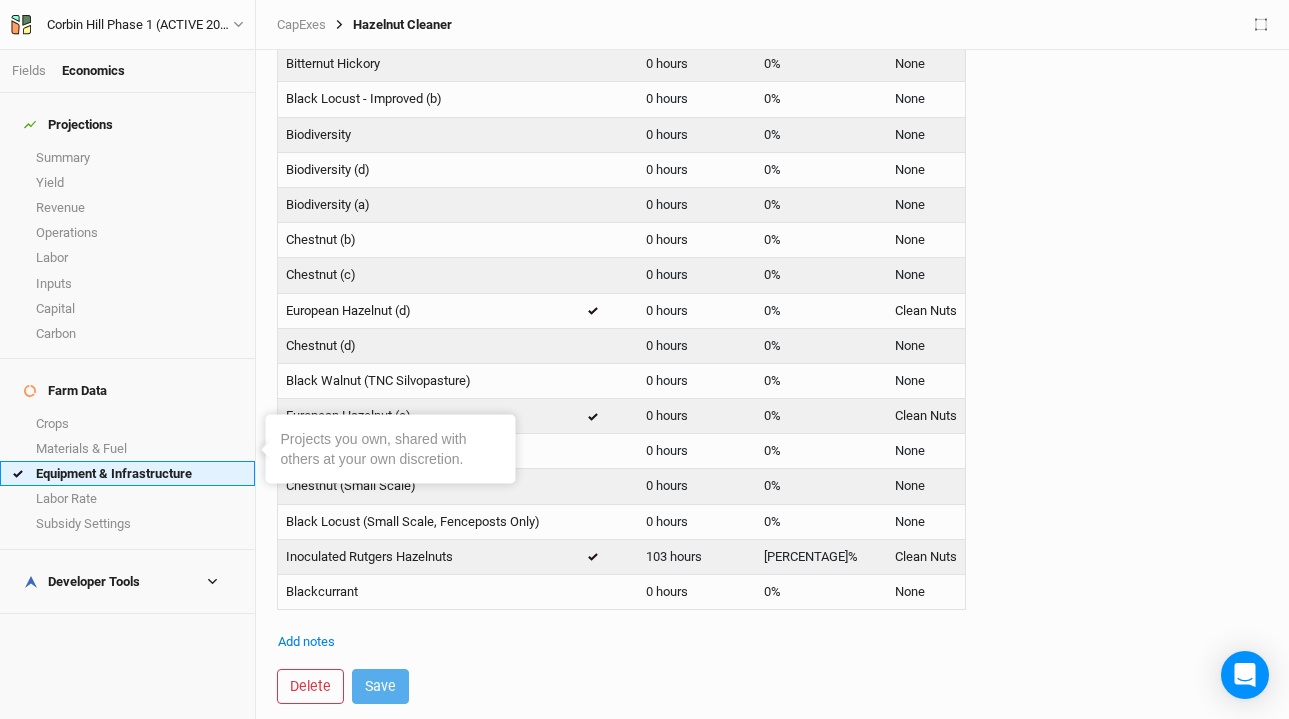 click on "Equipment & Infrastructure" at bounding box center (127, 473) 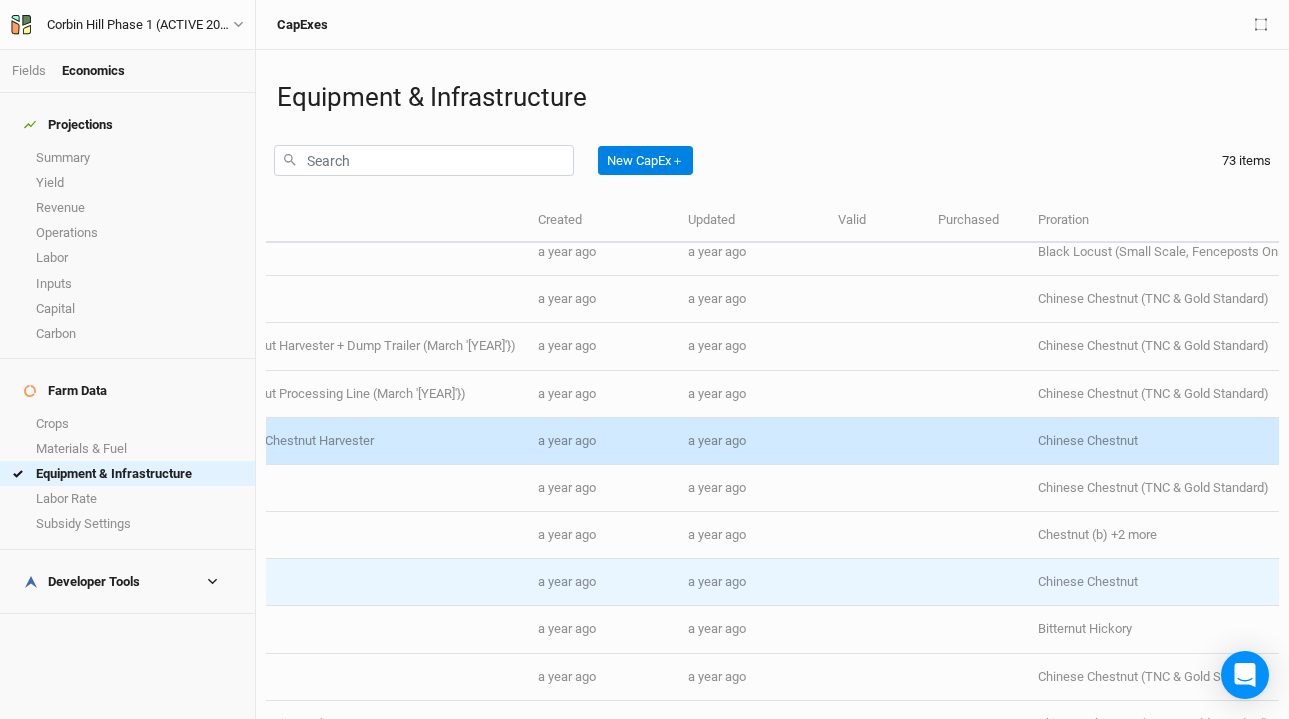 scroll, scrollTop: 2326, scrollLeft: 135, axis: both 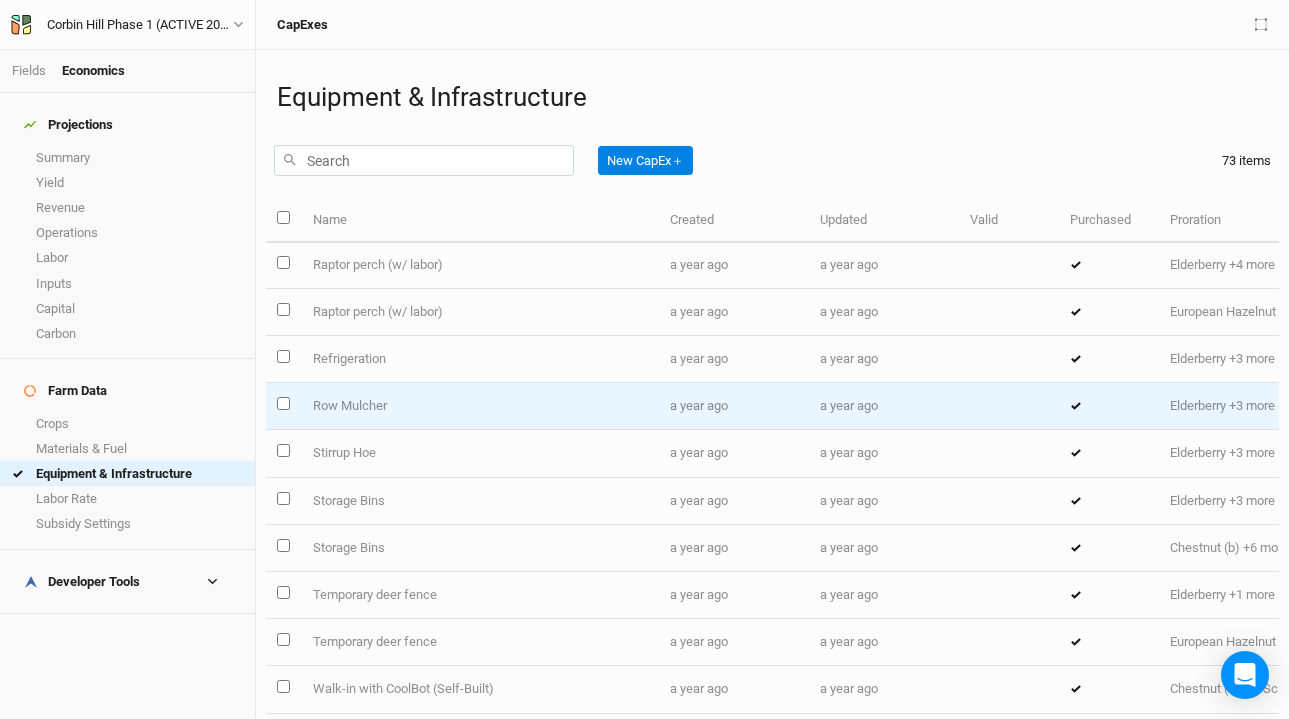 click on "Row Mulcher" at bounding box center (479, 406) 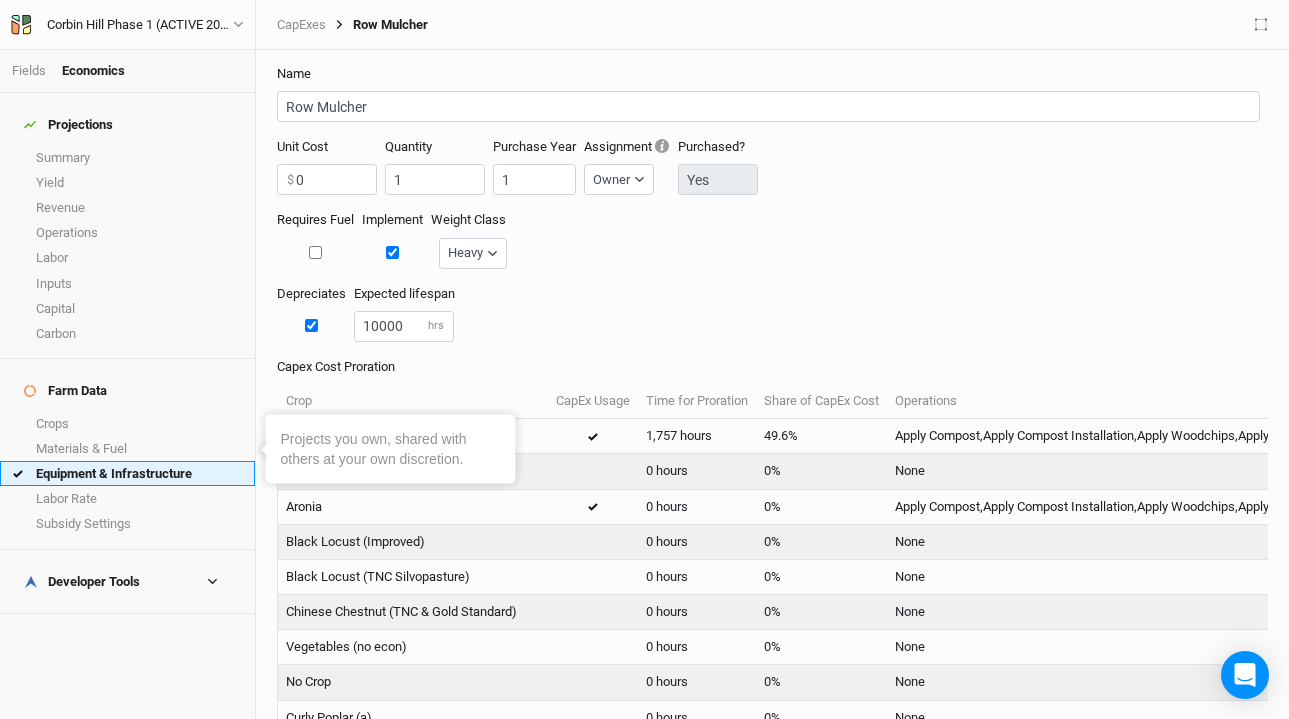 click on "Equipment & Infrastructure" at bounding box center (127, 473) 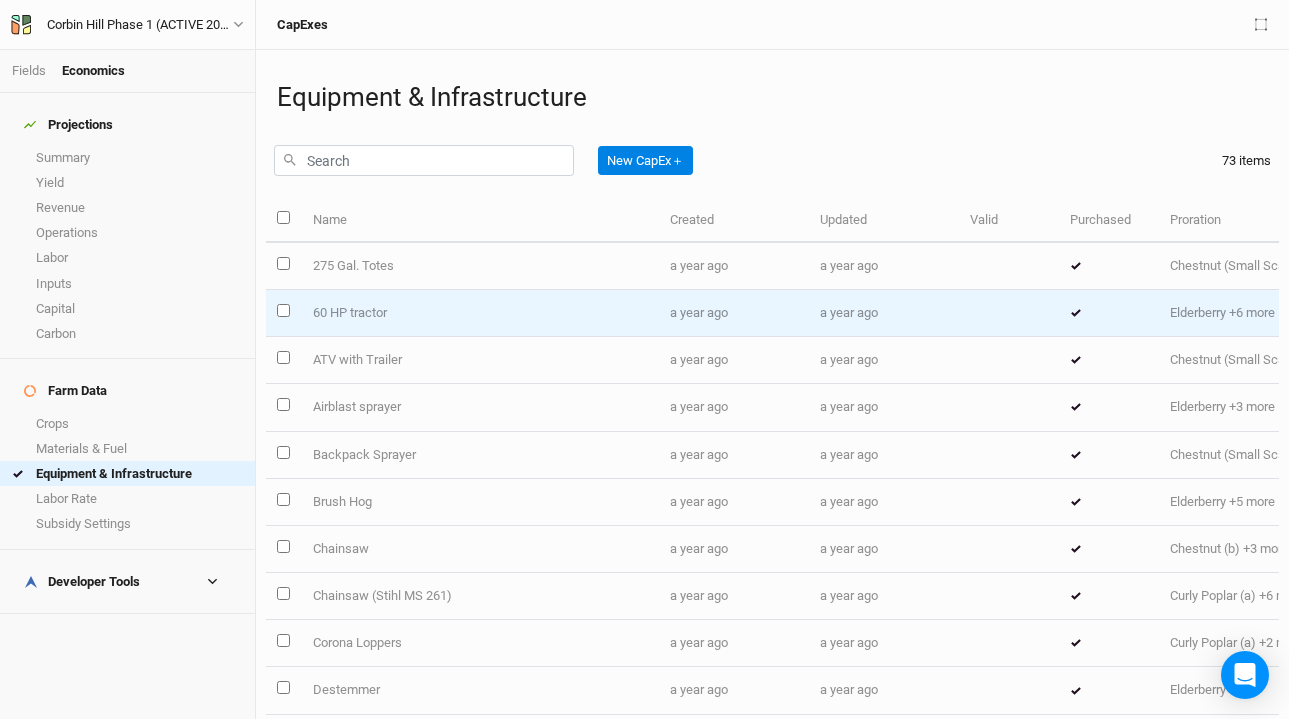 click on "60 HP tractor" at bounding box center (479, 313) 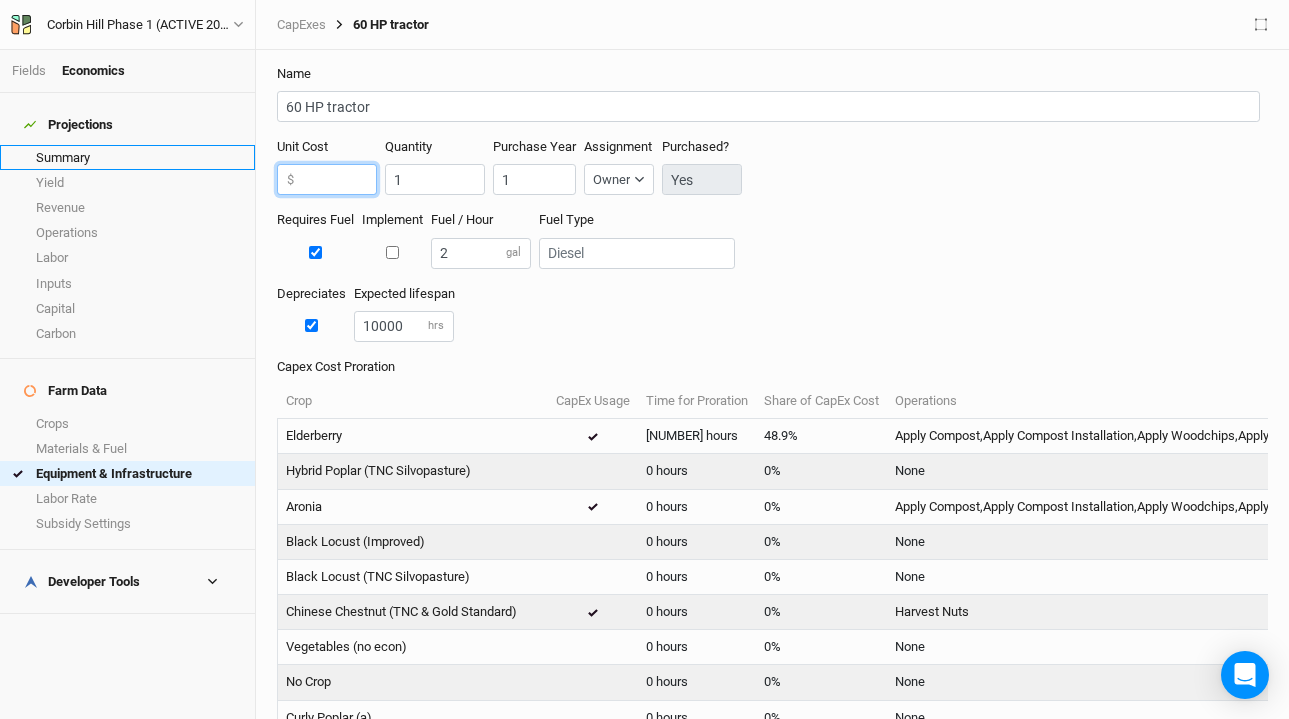 drag, startPoint x: 351, startPoint y: 190, endPoint x: 194, endPoint y: 139, distance: 165.07574 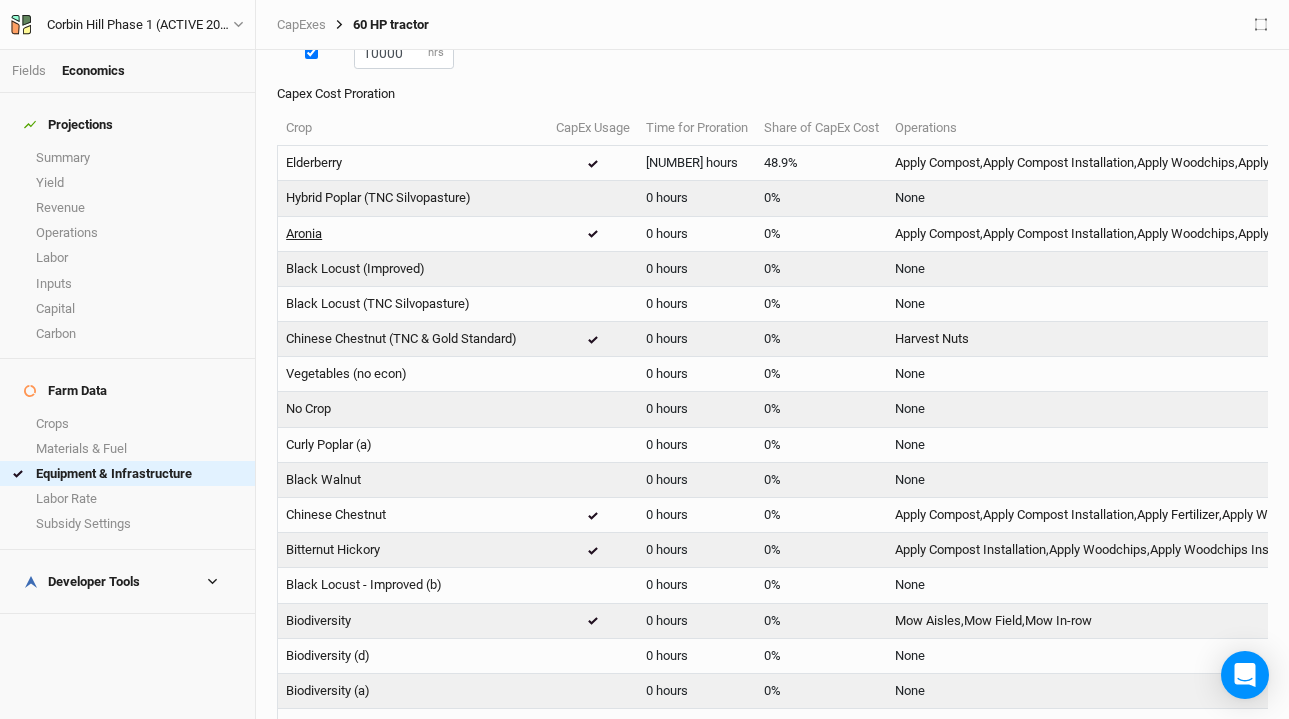 scroll, scrollTop: 759, scrollLeft: 0, axis: vertical 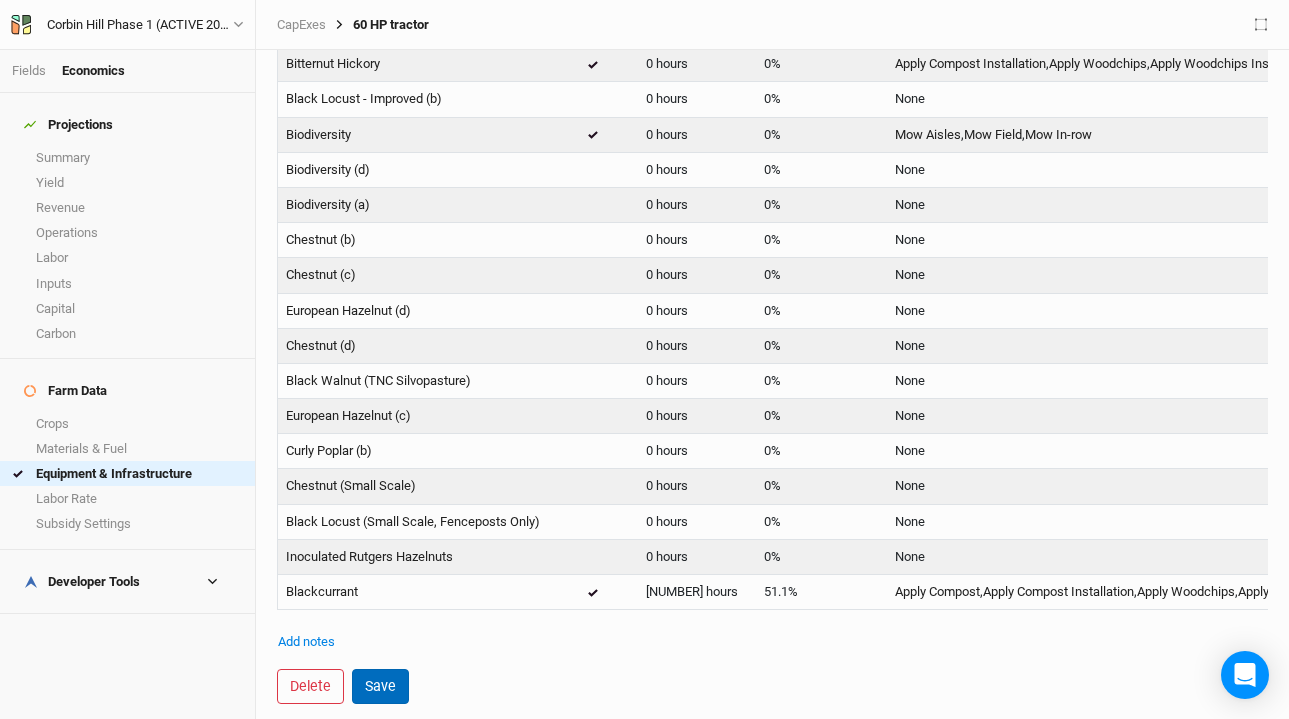 type on "0" 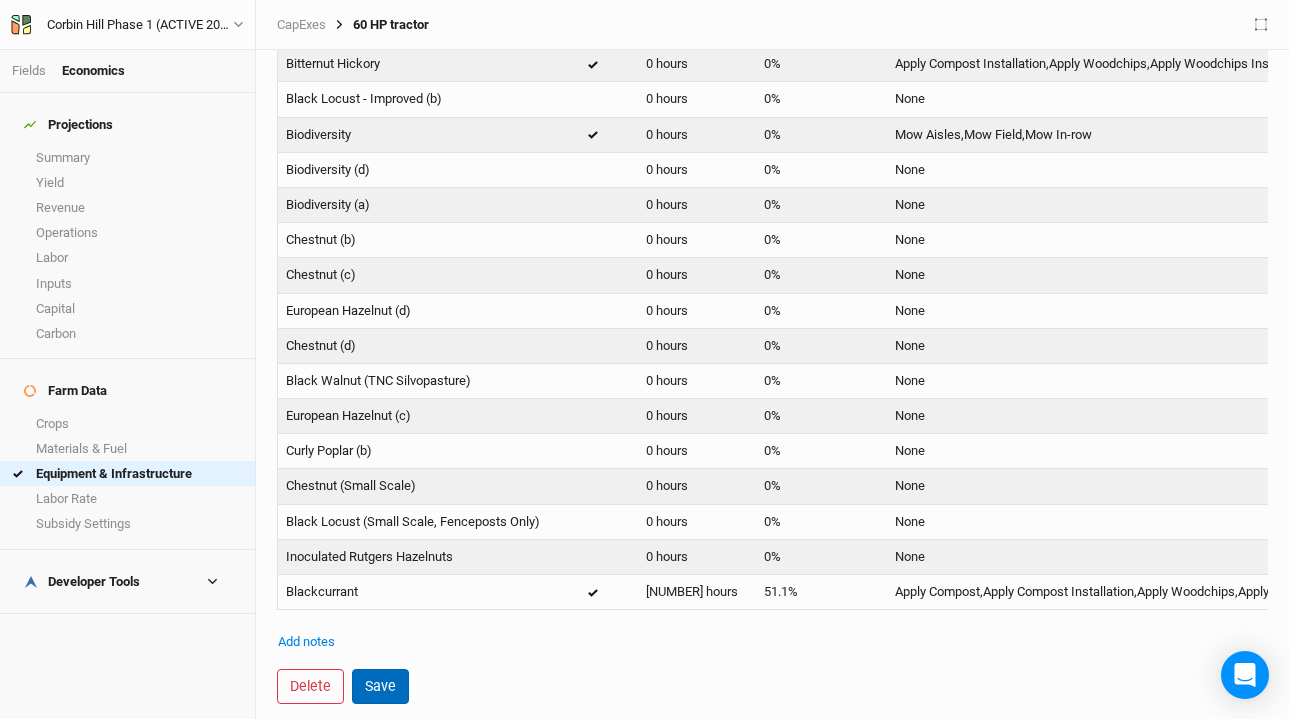click on "Save" at bounding box center (380, 686) 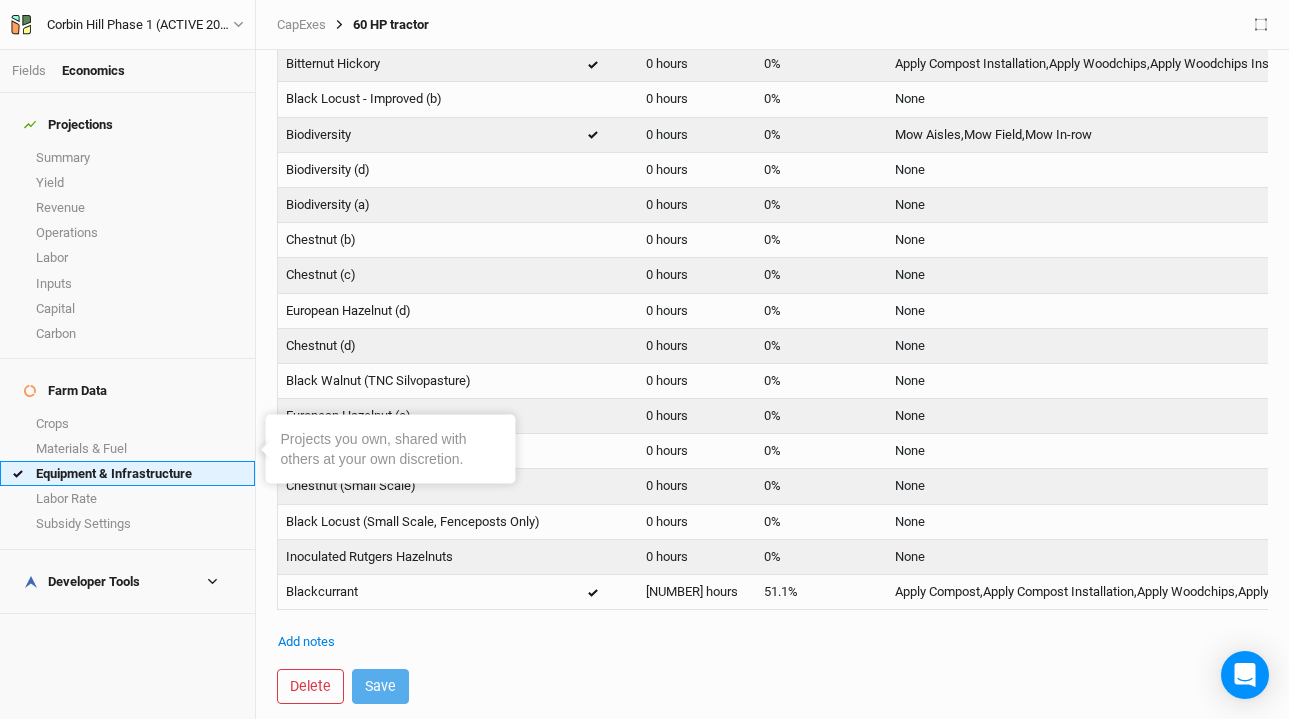 click on "Equipment & Infrastructure" at bounding box center [127, 473] 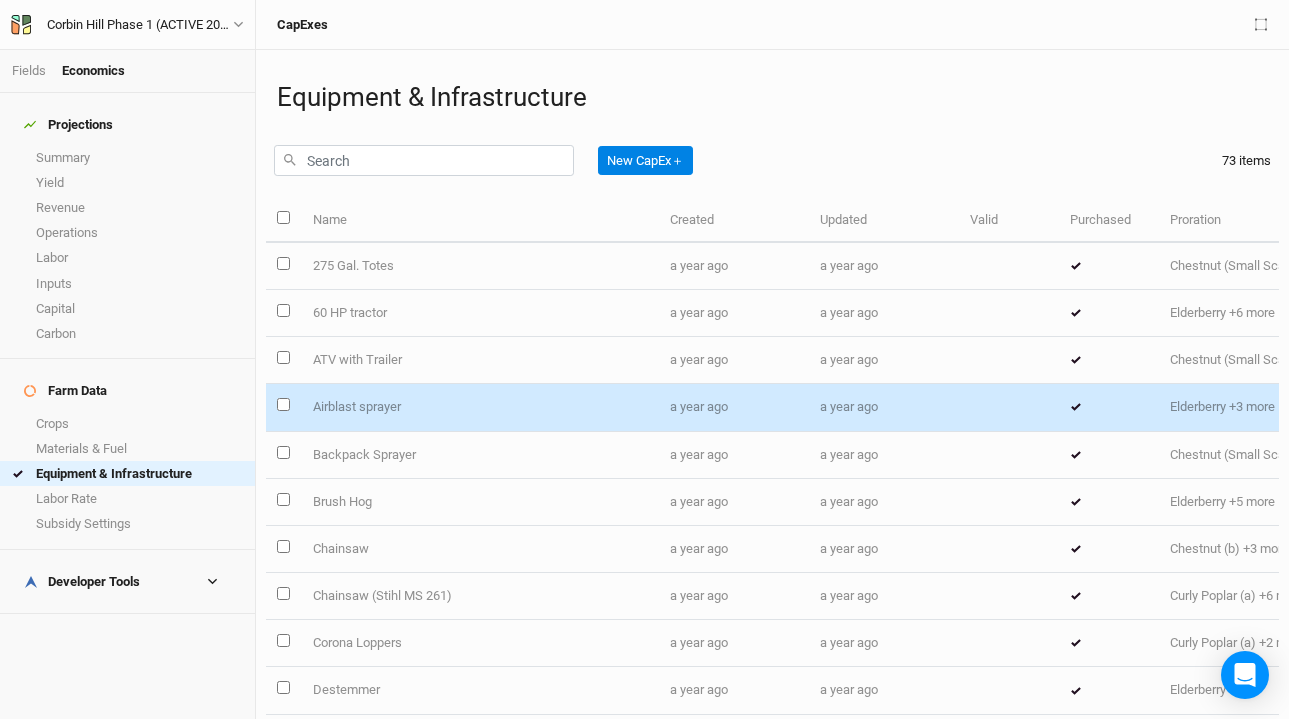 scroll, scrollTop: 9, scrollLeft: 0, axis: vertical 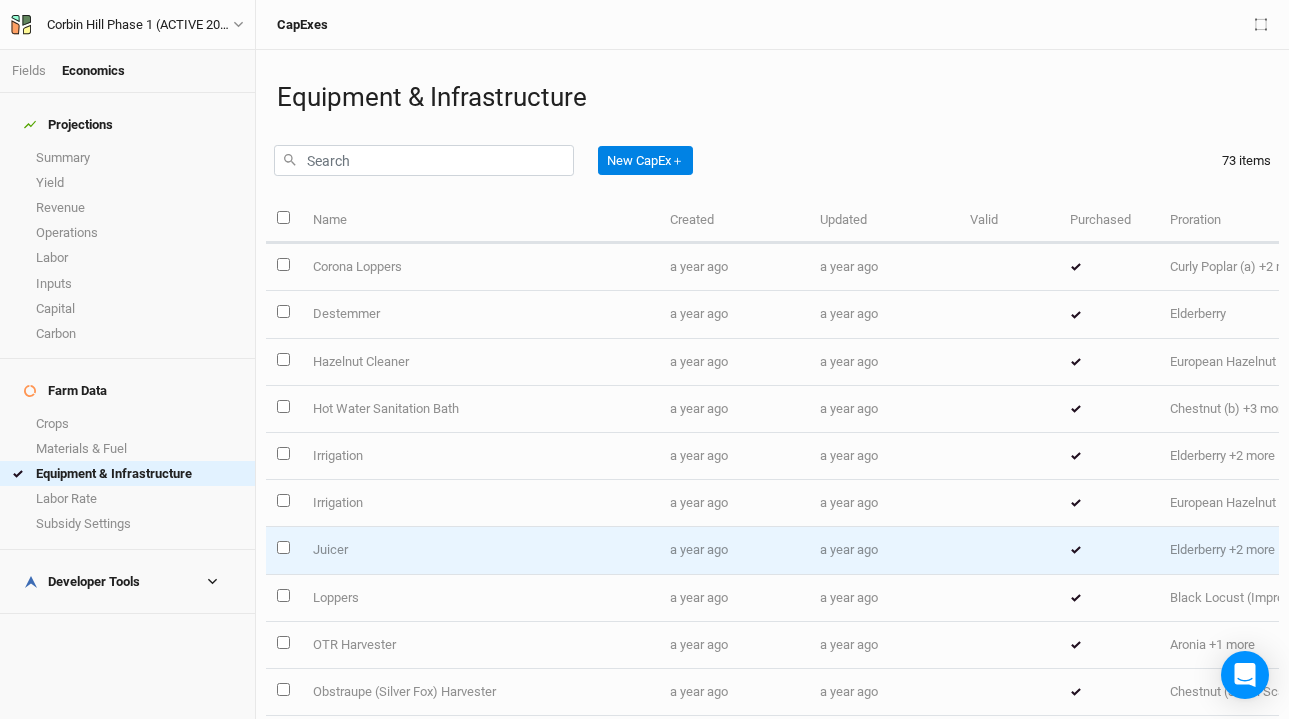 click on "Juicer" at bounding box center (479, 550) 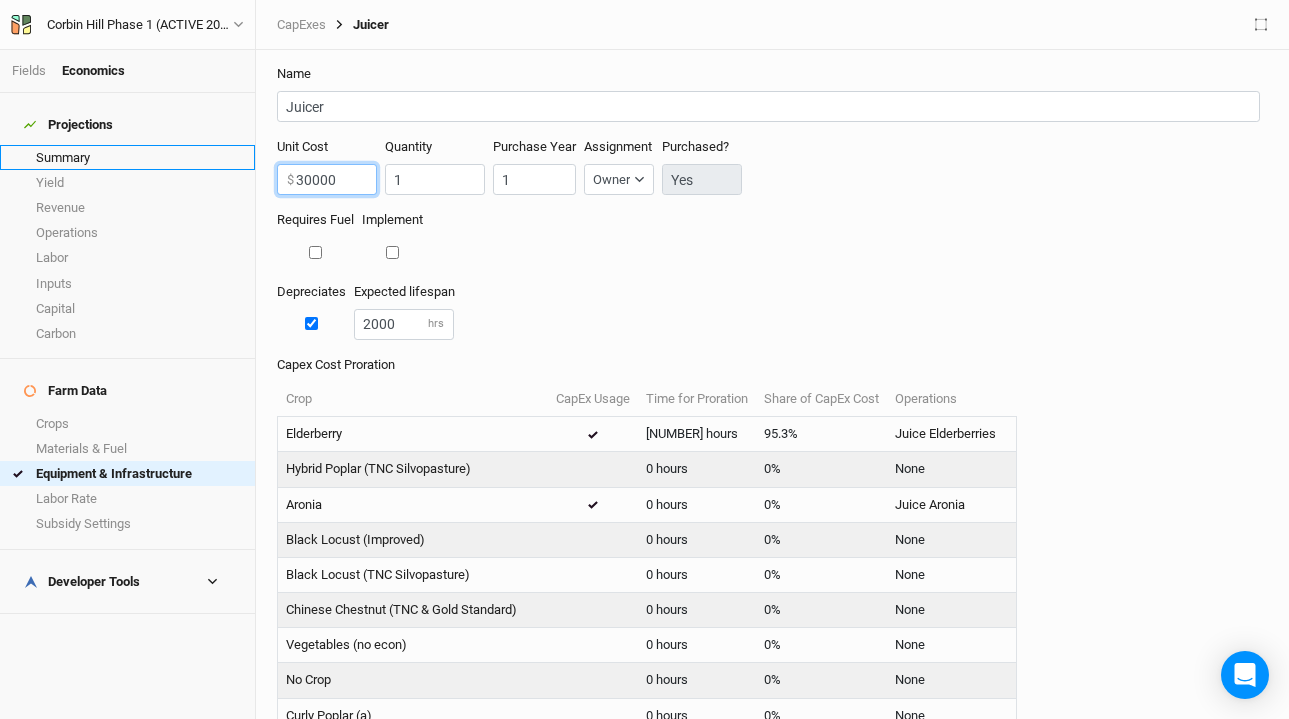 drag, startPoint x: 350, startPoint y: 179, endPoint x: 224, endPoint y: 155, distance: 128.26535 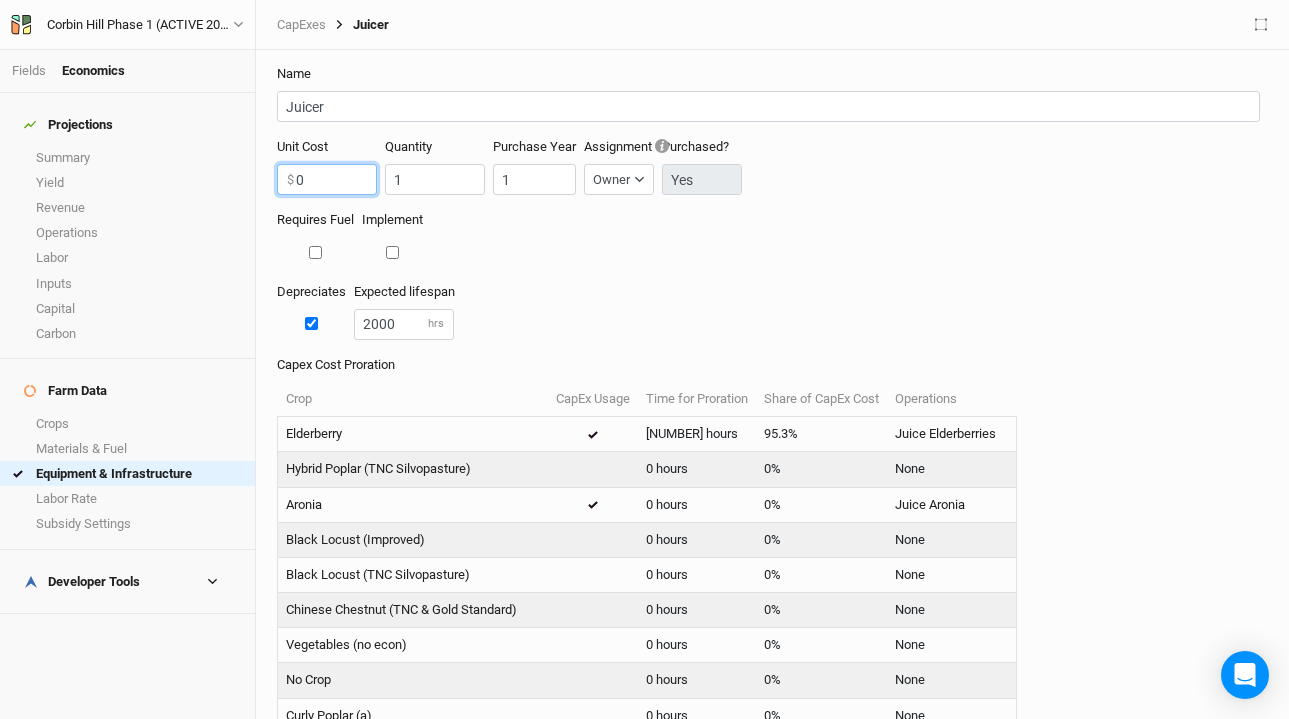 scroll, scrollTop: 757, scrollLeft: 0, axis: vertical 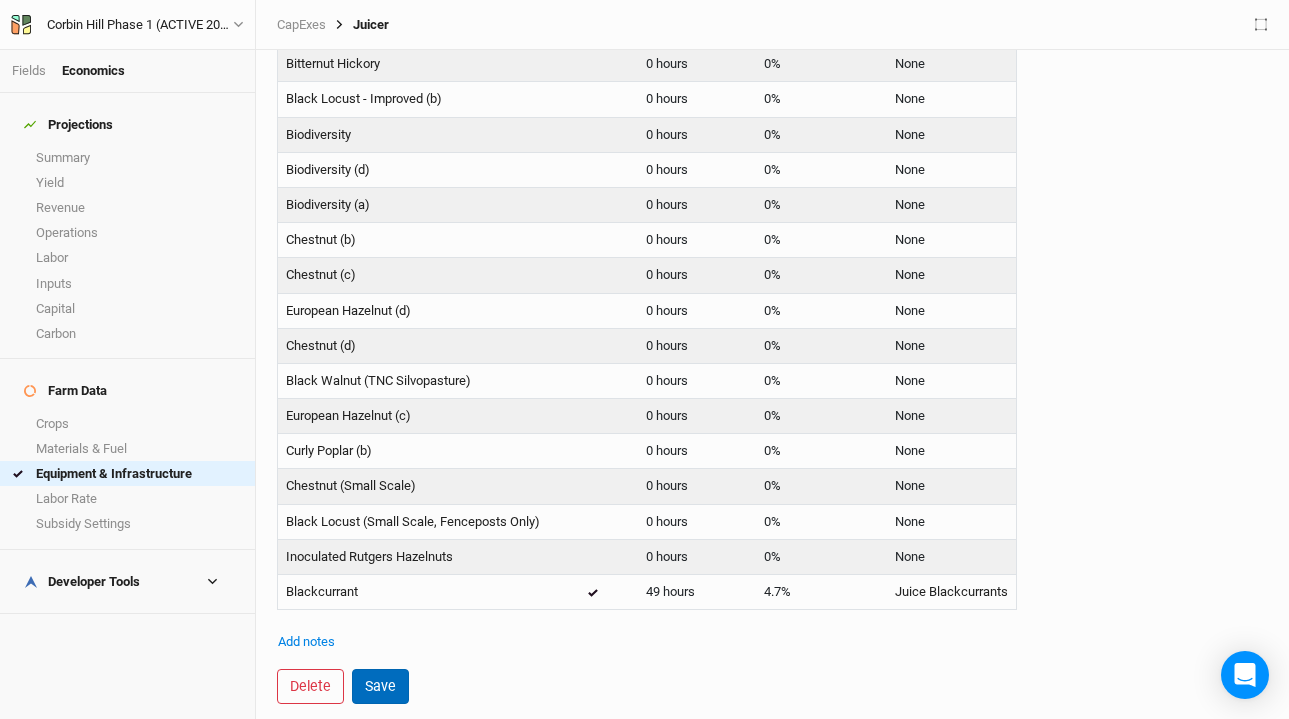 type on "0" 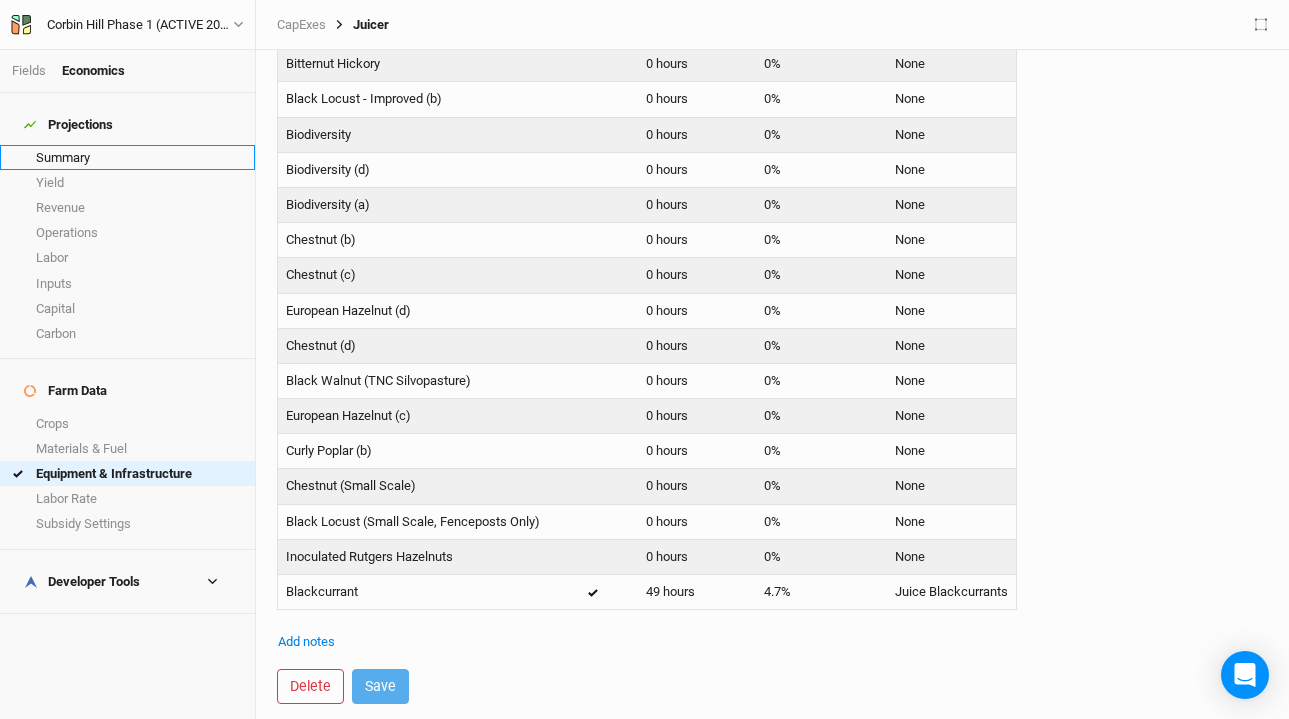 click on "Summary" at bounding box center (127, 157) 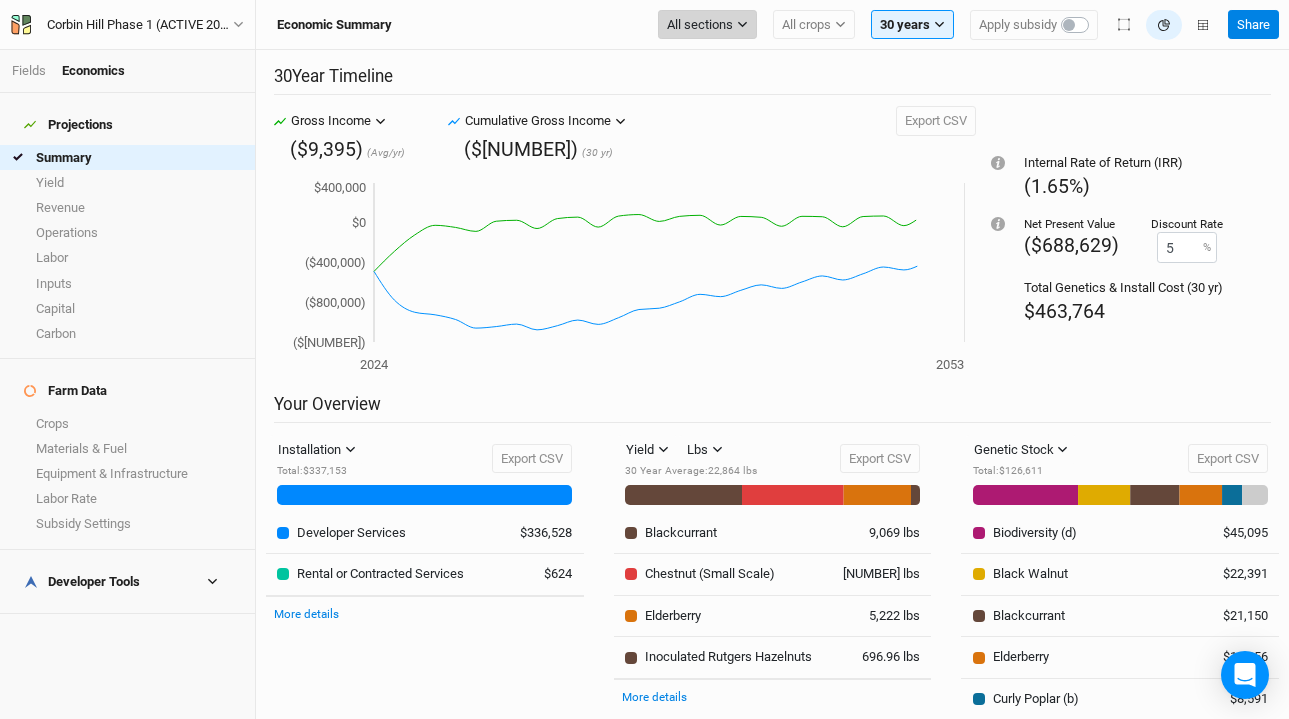 click on "All sections" at bounding box center (700, 25) 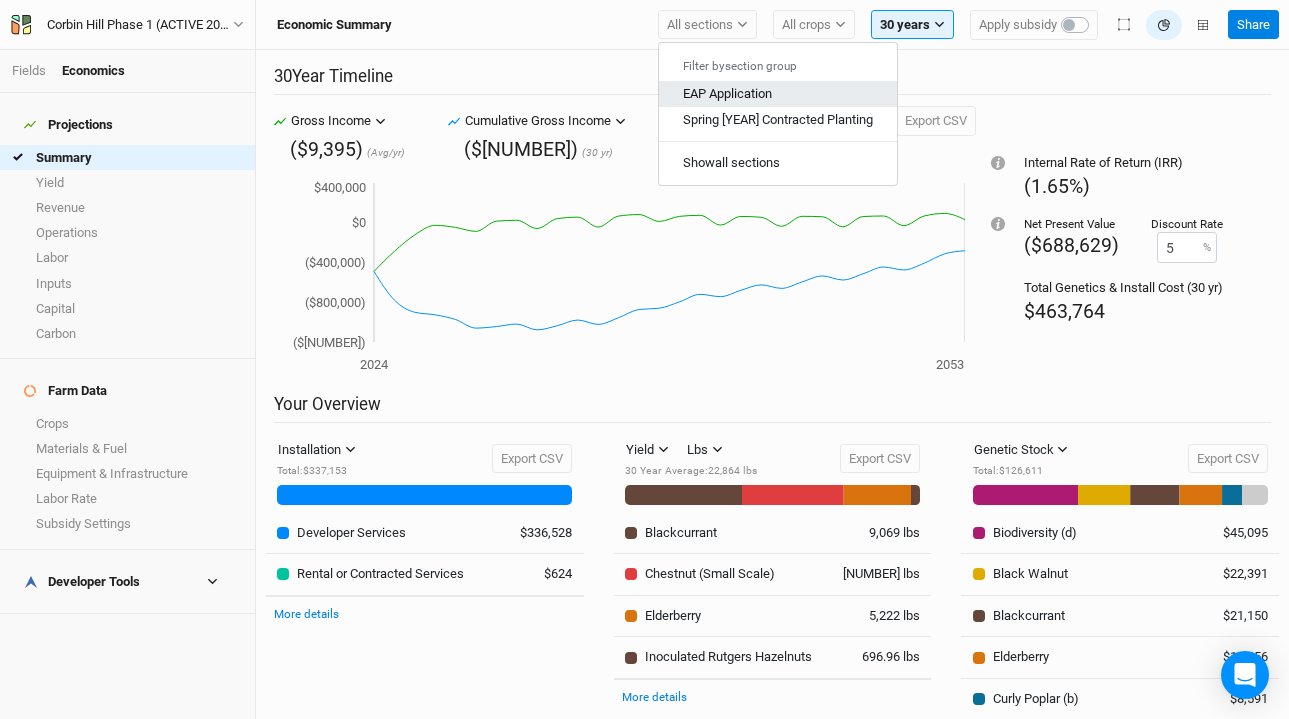 click on "EAP Application" at bounding box center [727, 93] 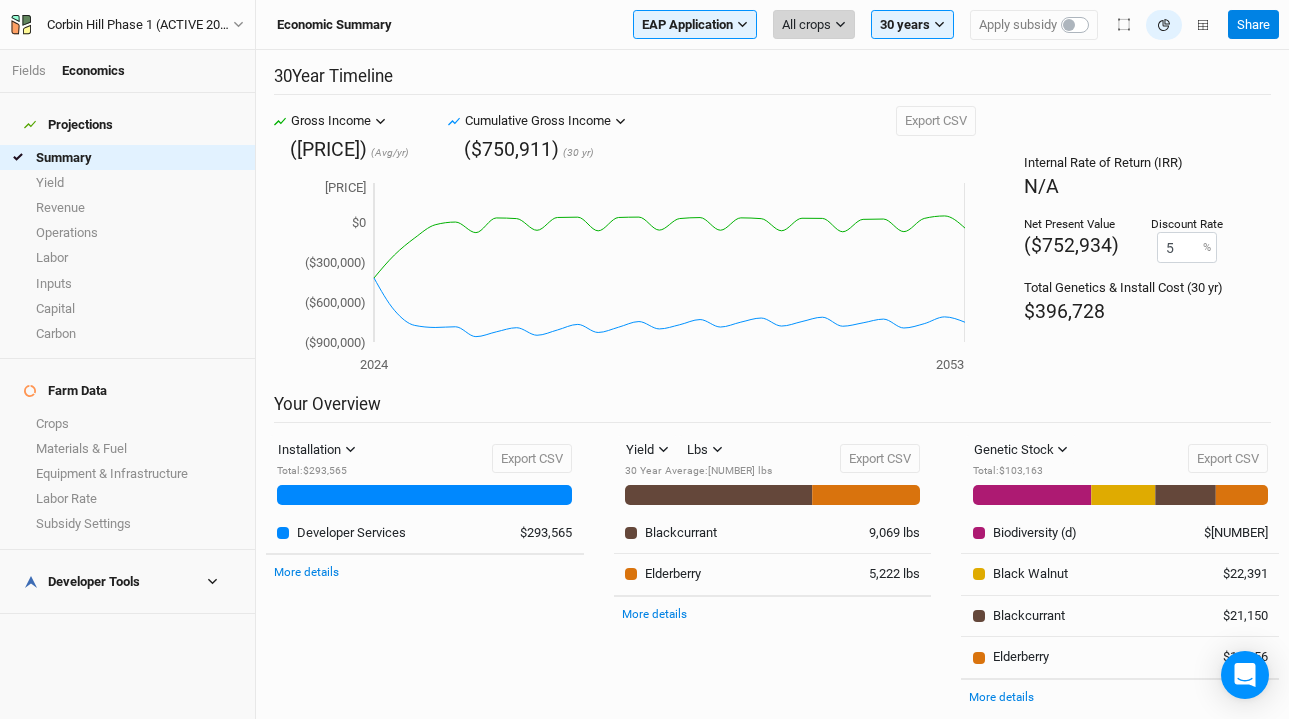 click on "All crops" at bounding box center [806, 25] 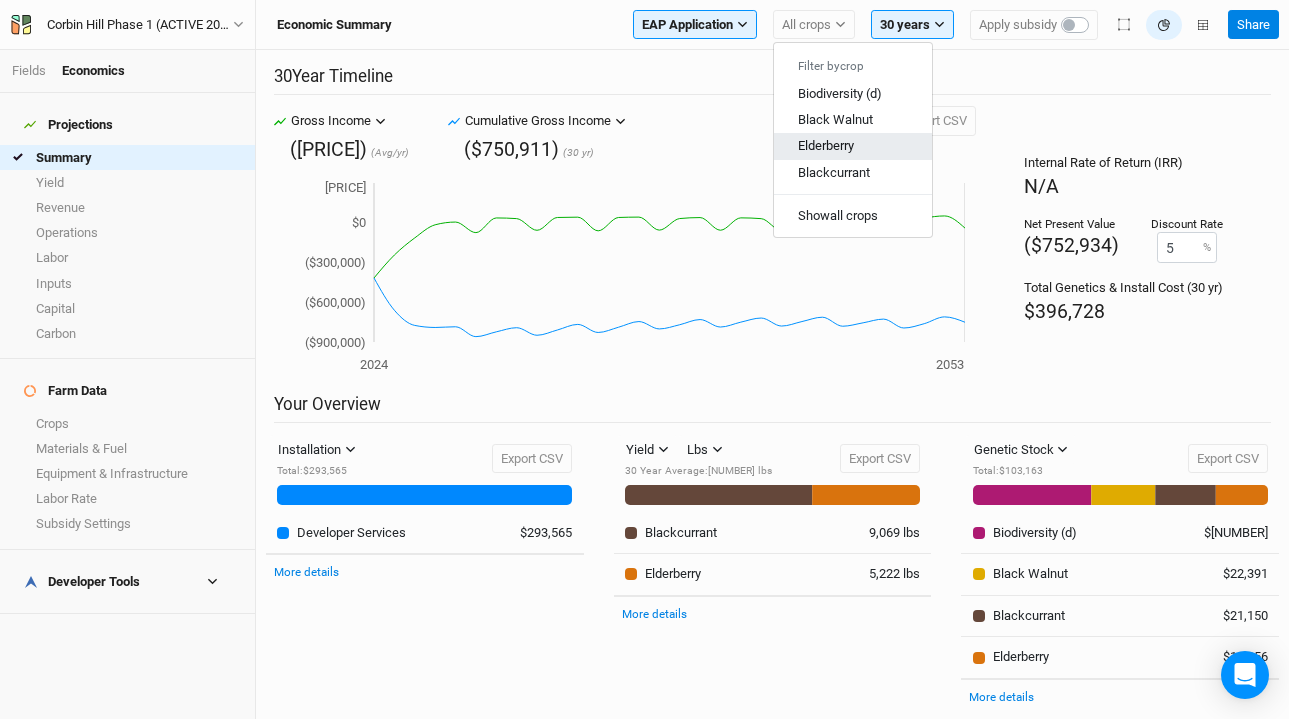 click on "Elderberry" at bounding box center (826, 145) 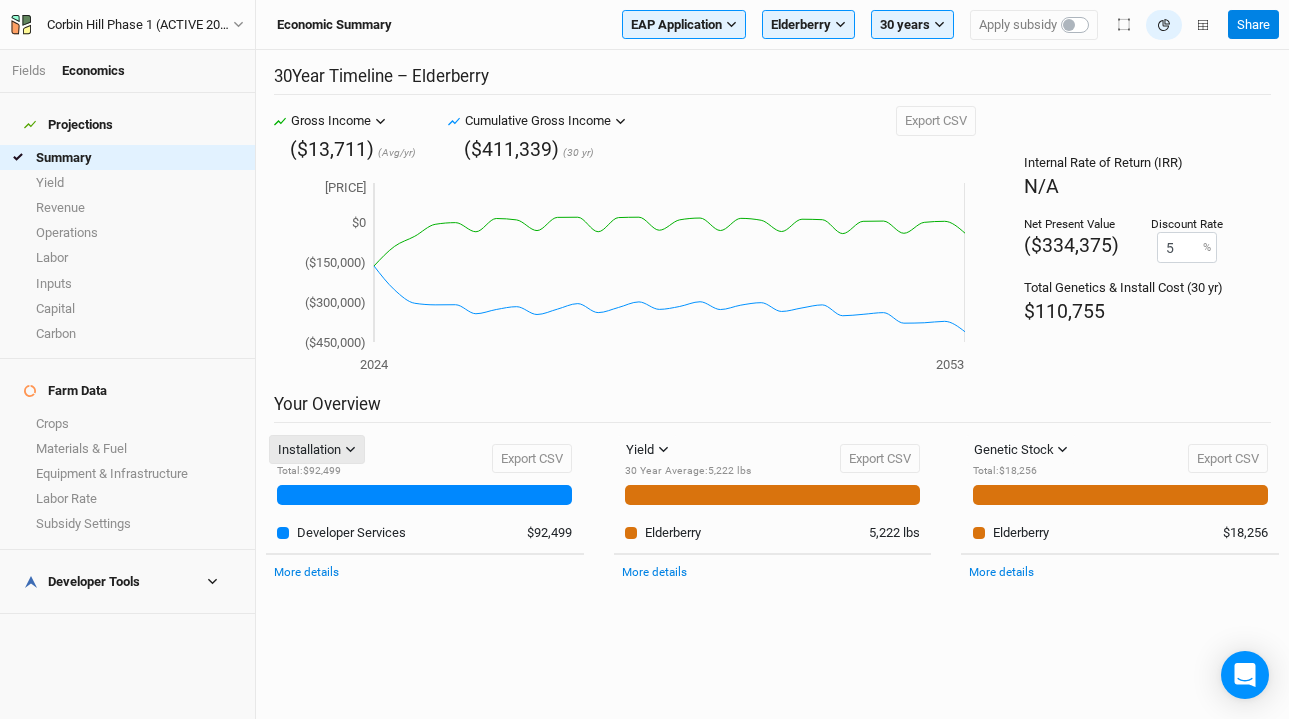 click on "Installation" at bounding box center (309, 450) 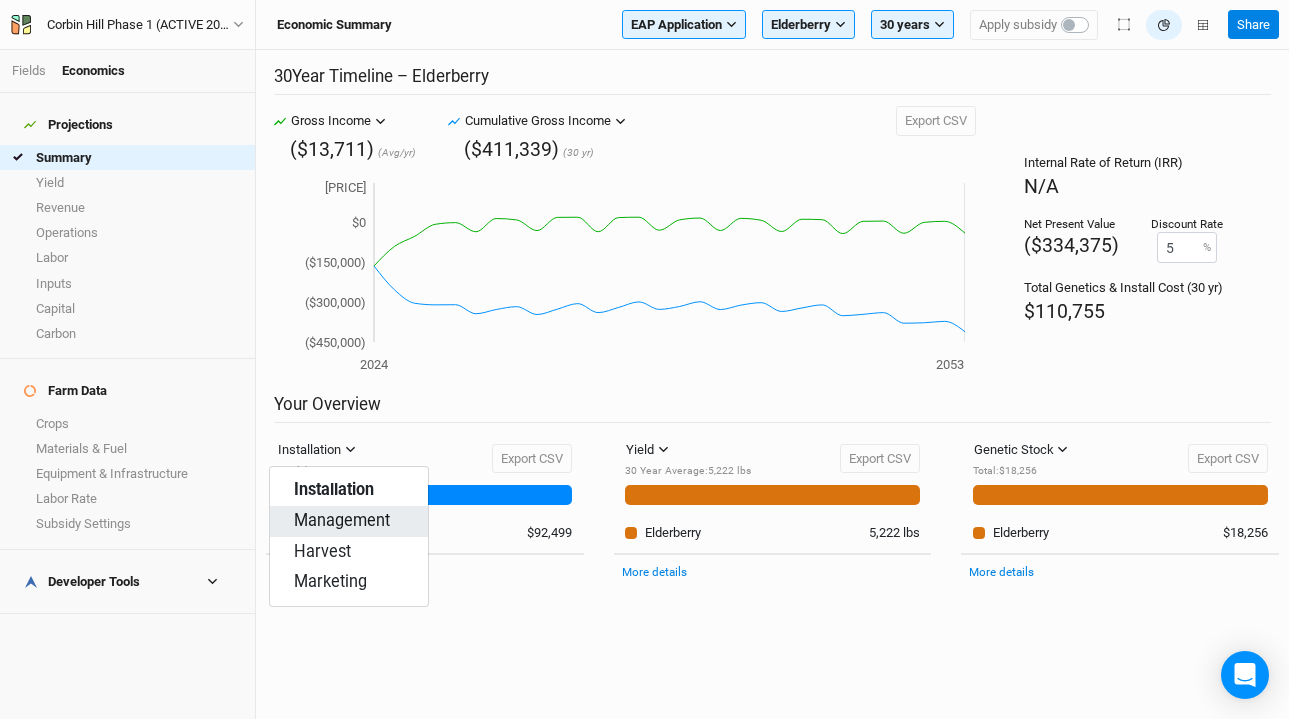 click on "Management" at bounding box center (342, 521) 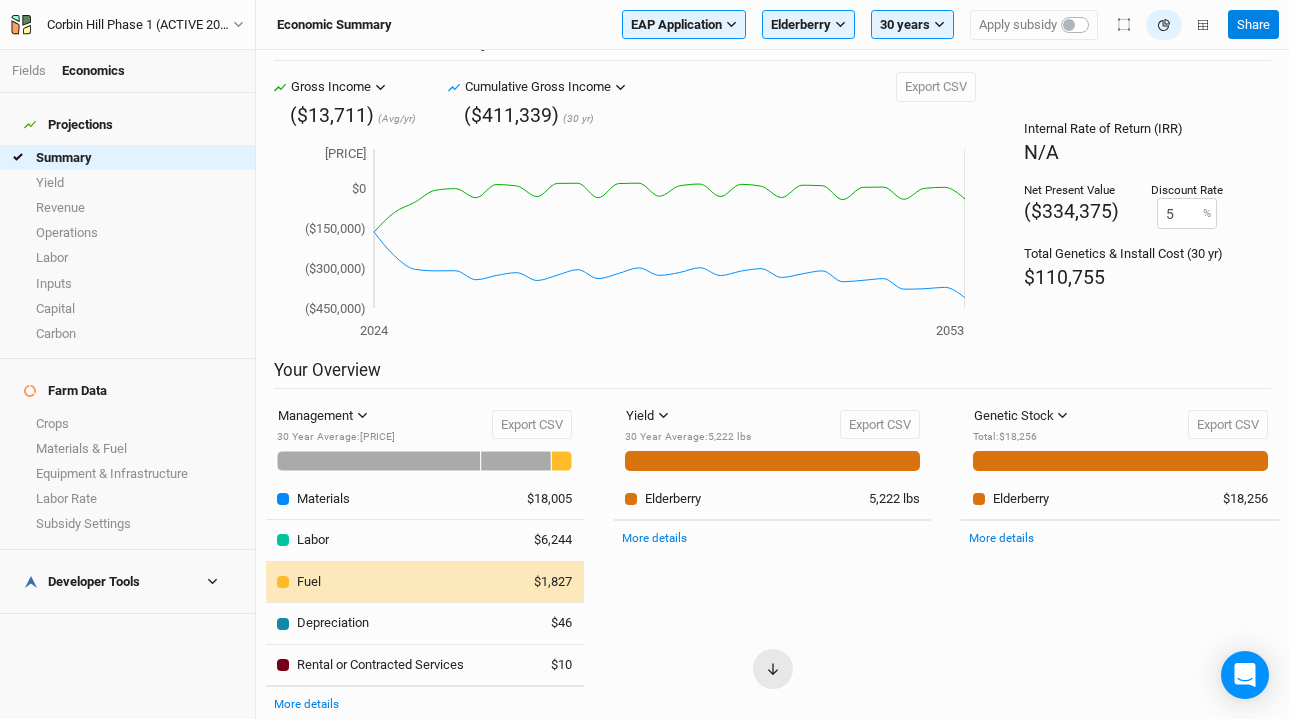 scroll, scrollTop: 31, scrollLeft: 0, axis: vertical 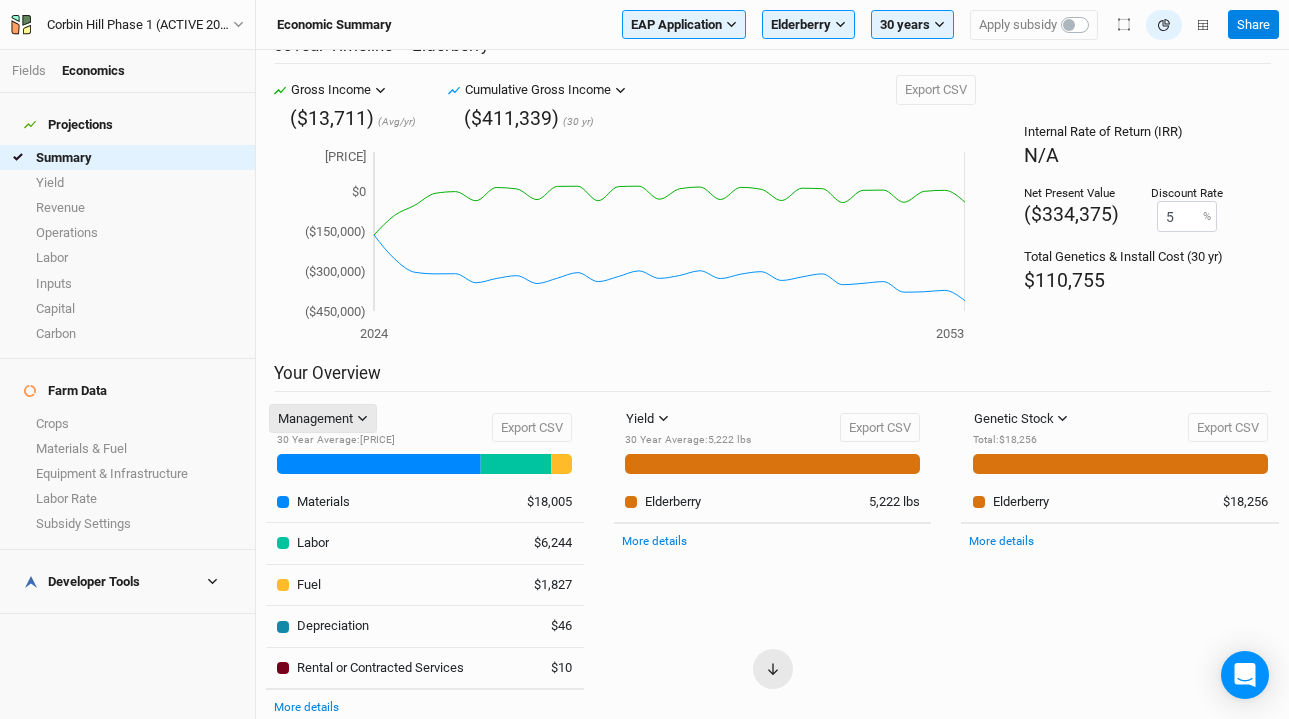 click on "Management" at bounding box center (315, 419) 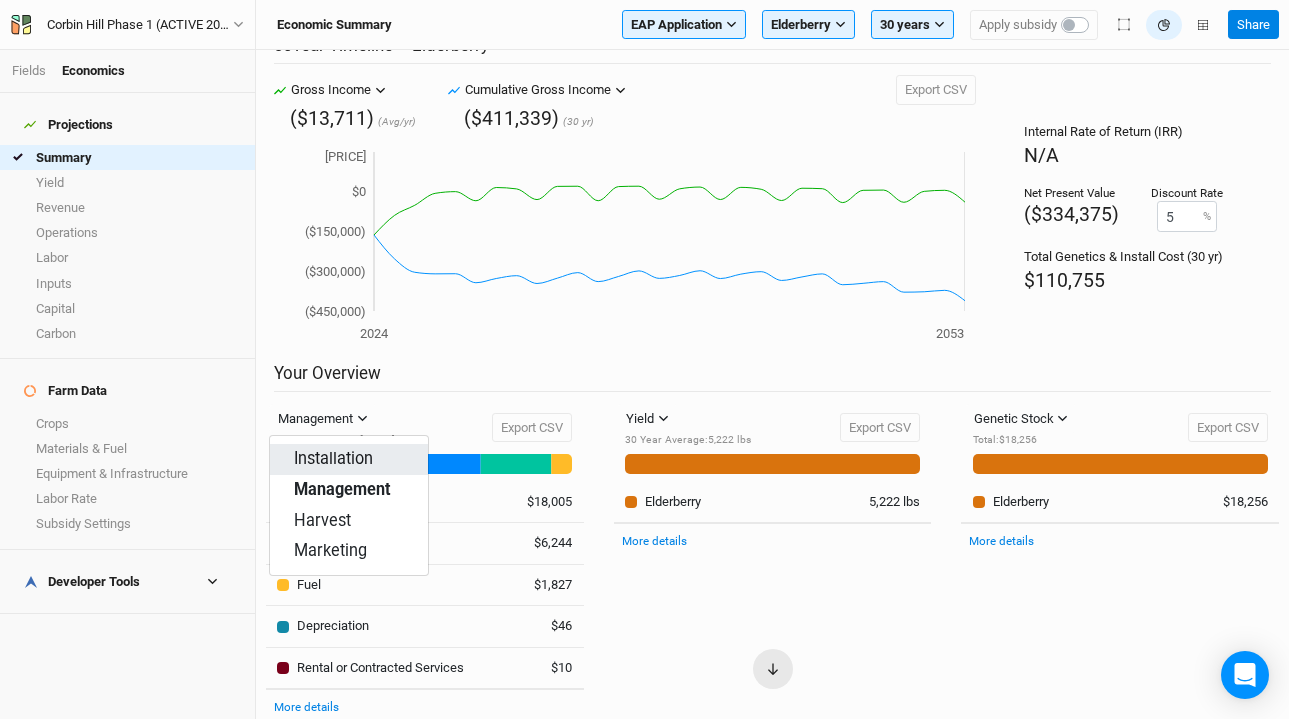 click on "Installation" at bounding box center [333, 459] 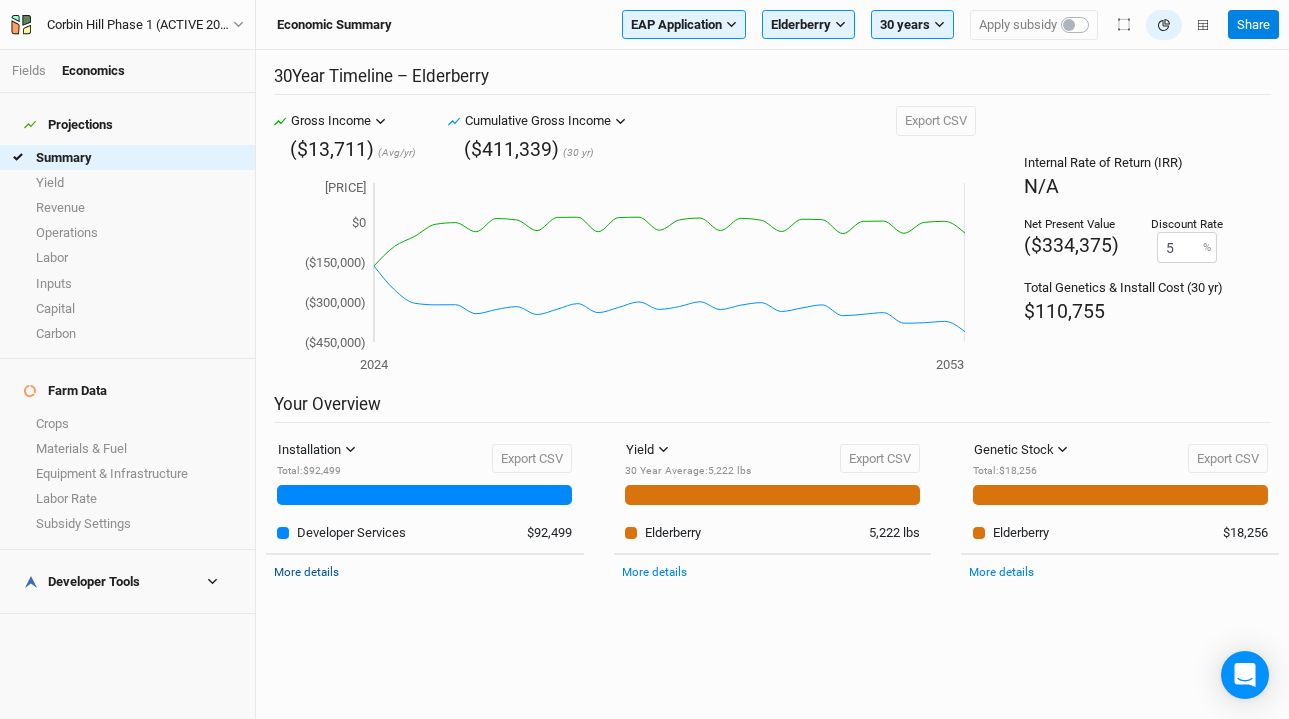 click on "More details" at bounding box center [306, 572] 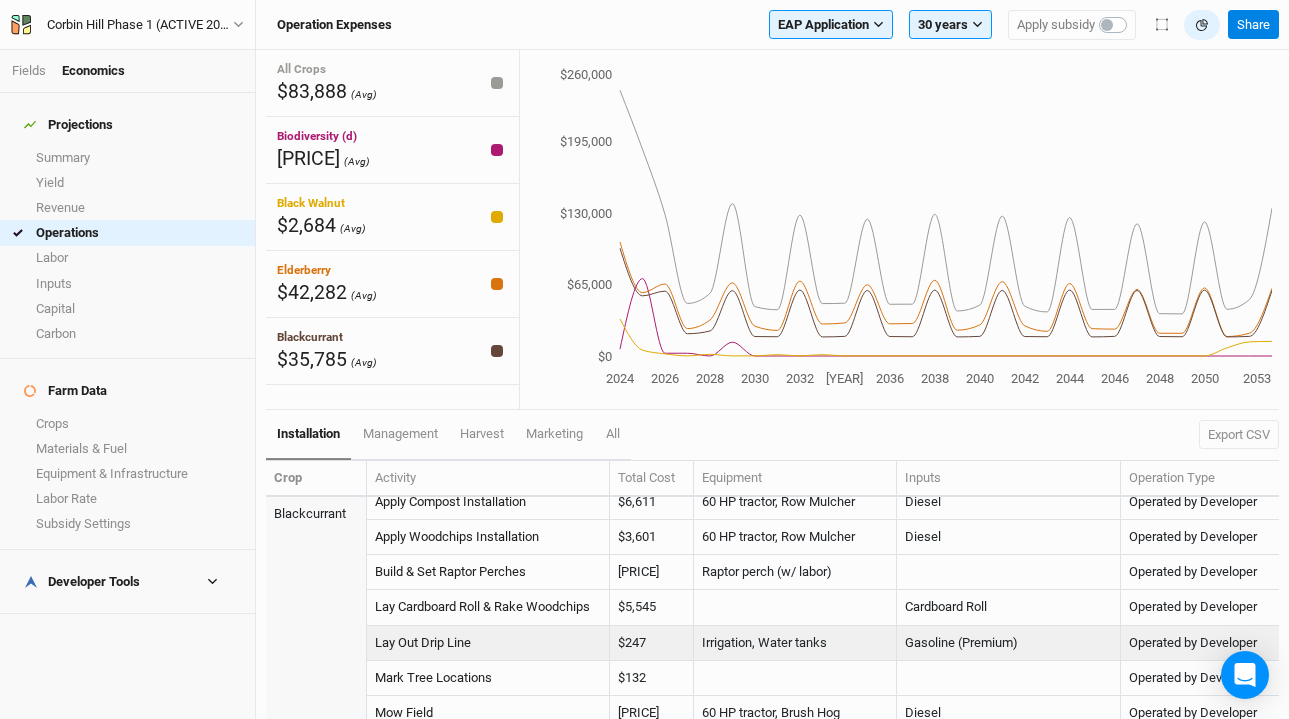scroll, scrollTop: 936, scrollLeft: 0, axis: vertical 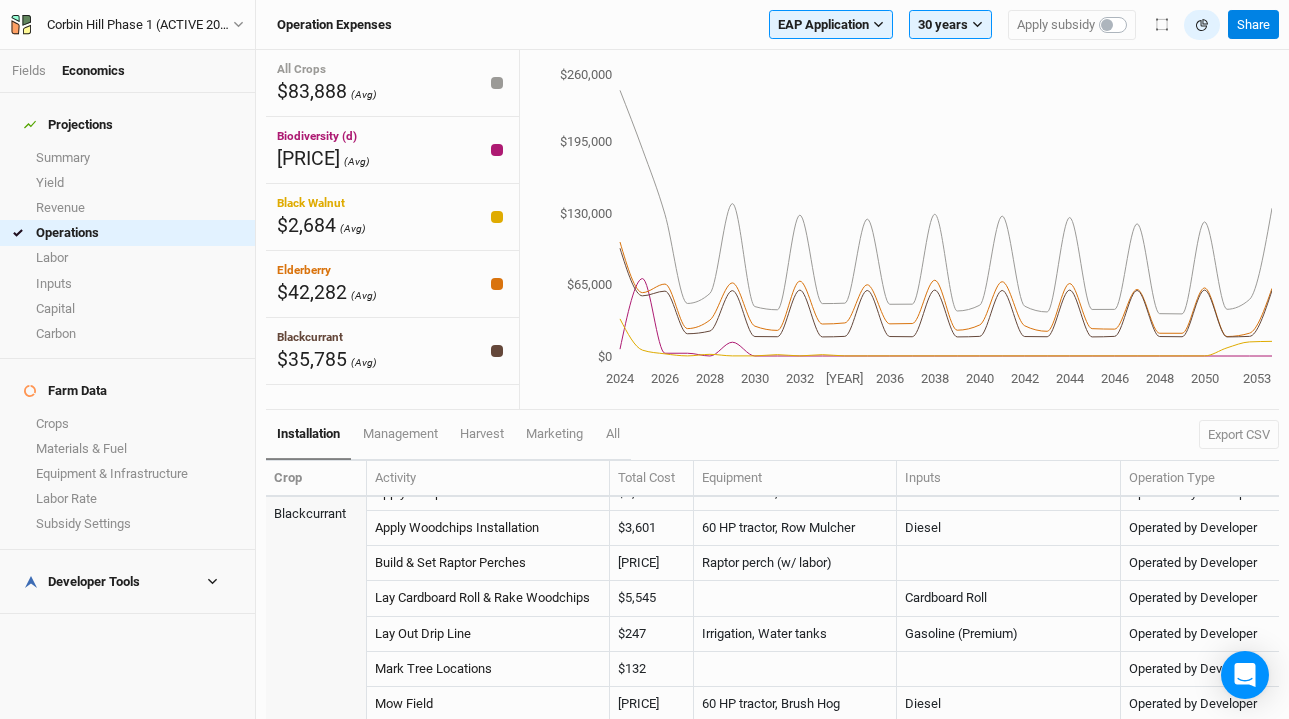 click on "Developer Tools" at bounding box center [127, 582] 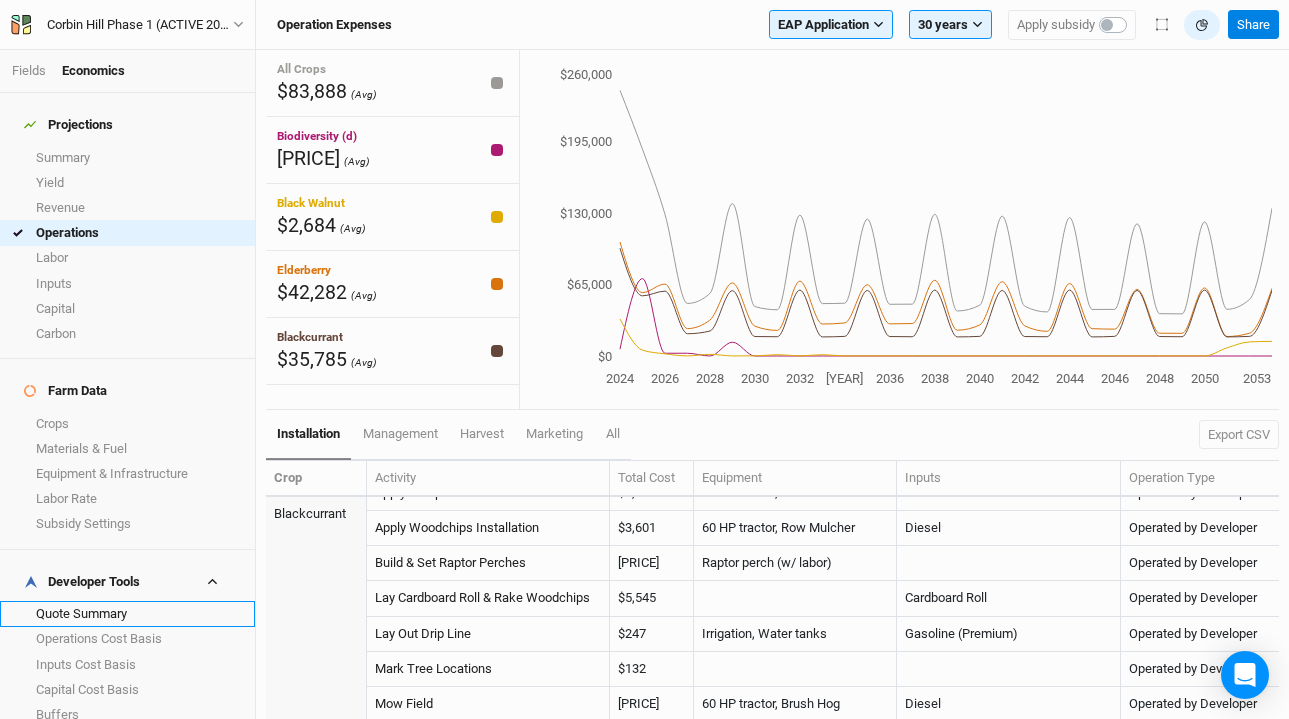 click on "Quote Summary" at bounding box center [127, 613] 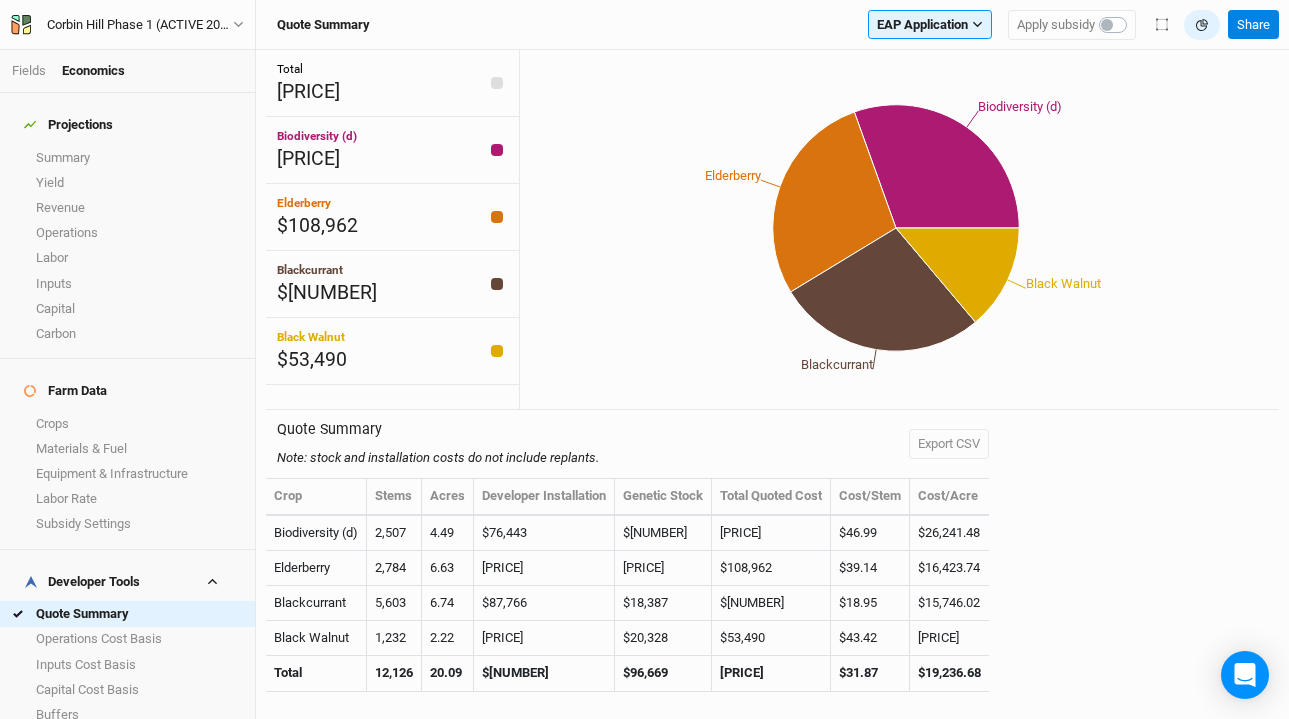 click on "$[NUMBER]" at bounding box center [663, 533] 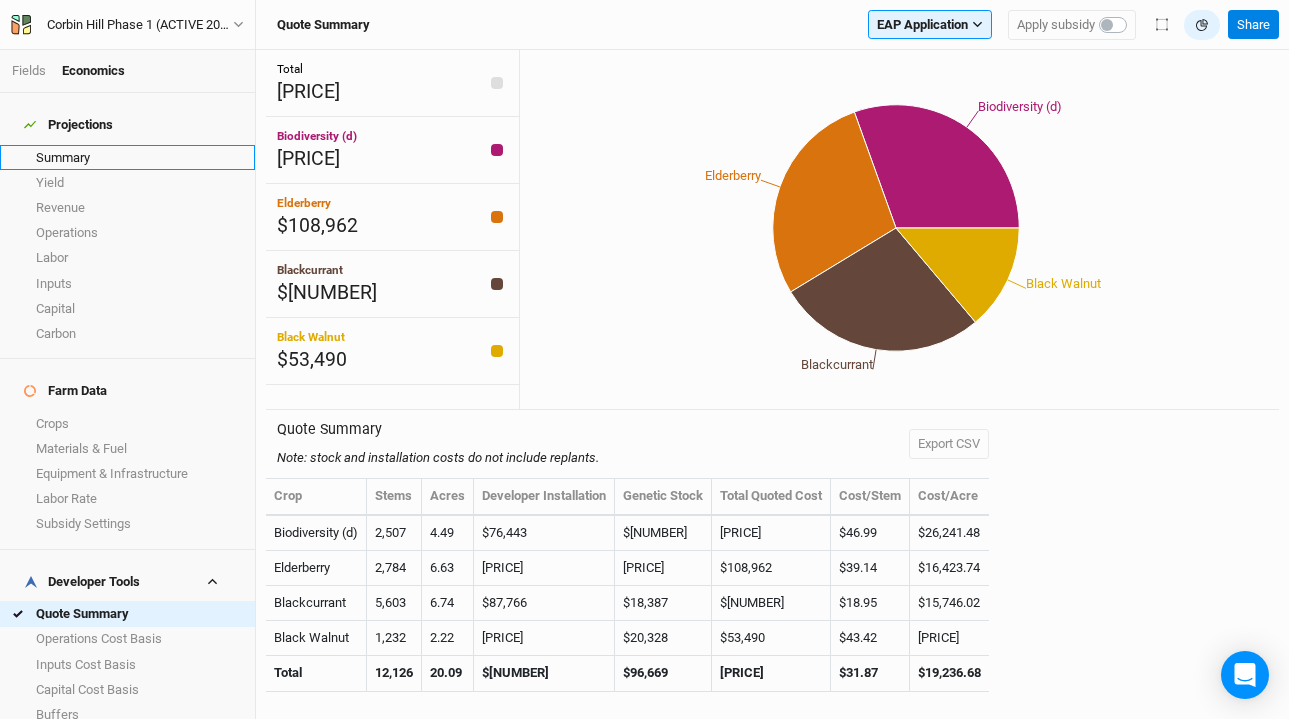 click on "Summary" at bounding box center [127, 157] 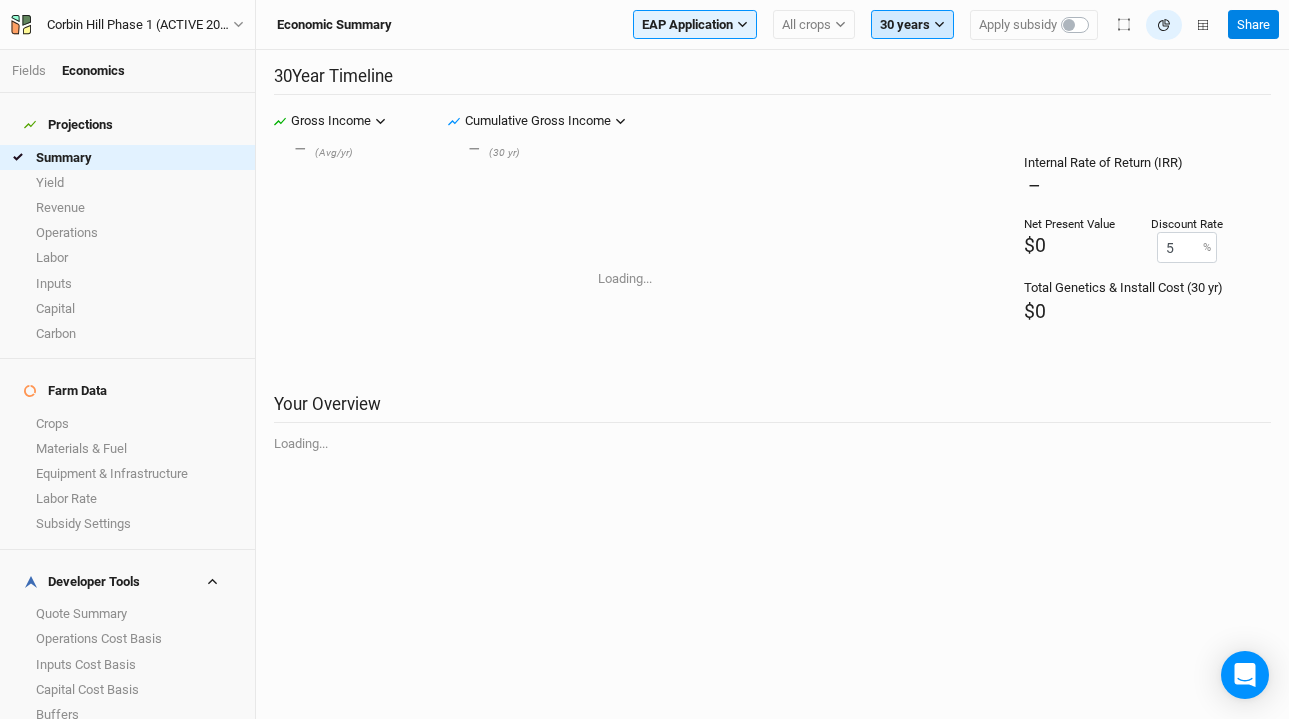 click on "30 years" at bounding box center (912, 25) 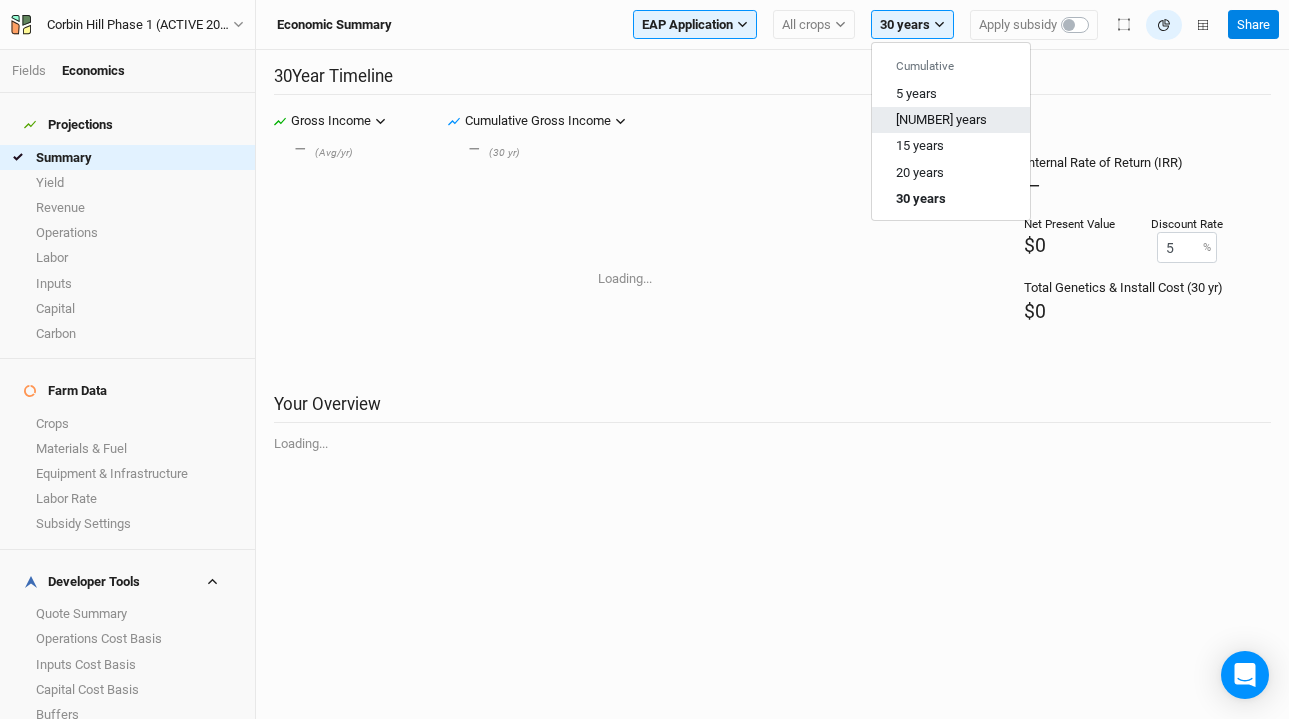 click on "[NUMBER] years" at bounding box center [941, 119] 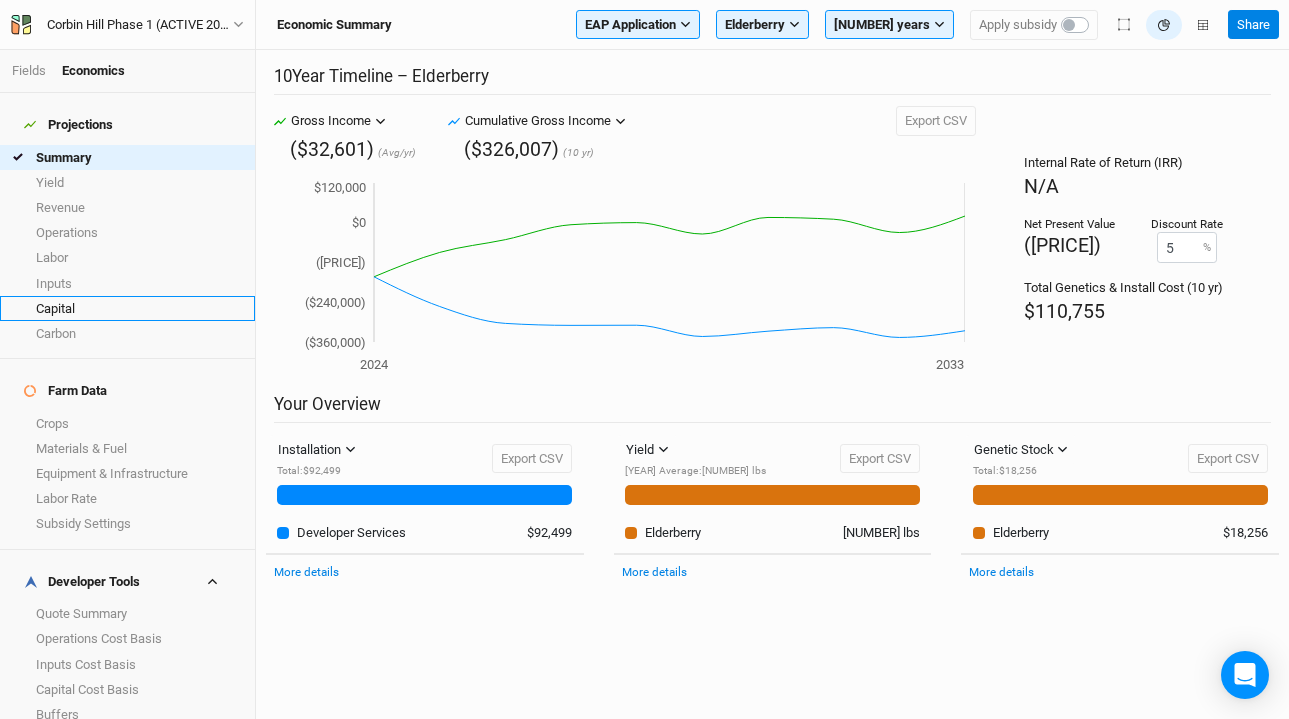 click on "Capital" at bounding box center (127, 308) 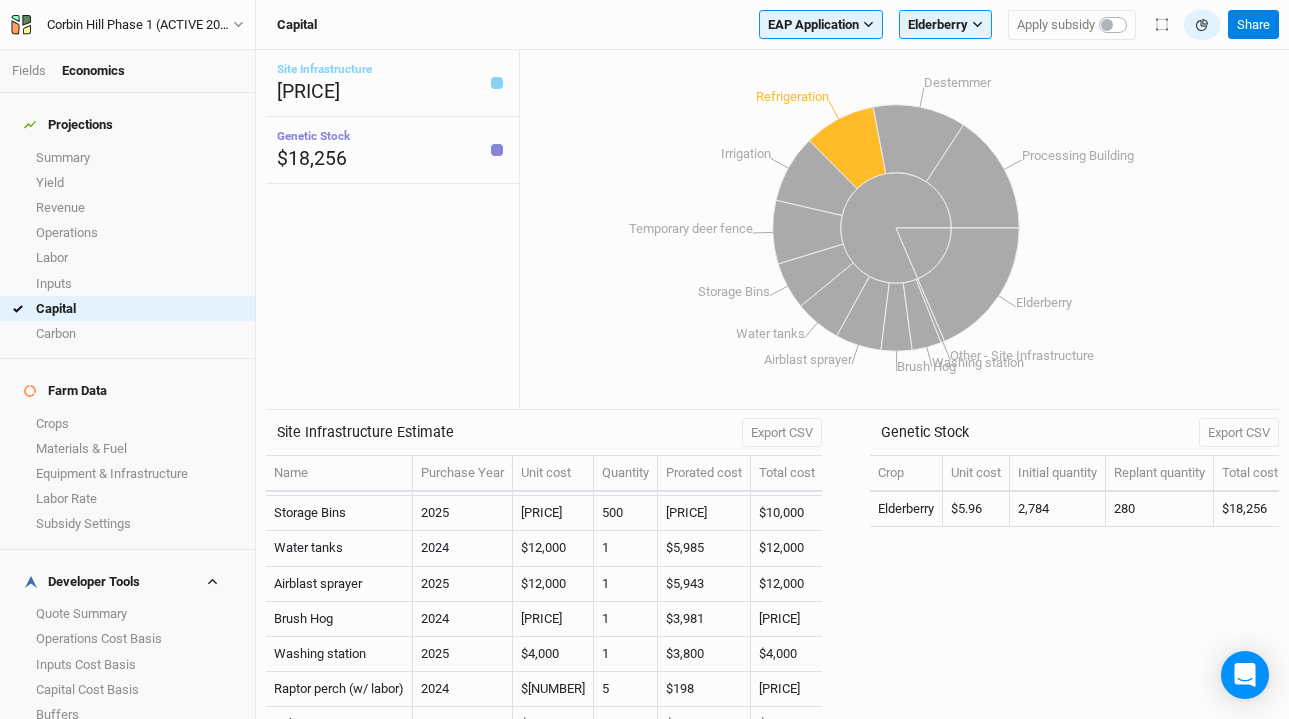 scroll, scrollTop: 0, scrollLeft: 0, axis: both 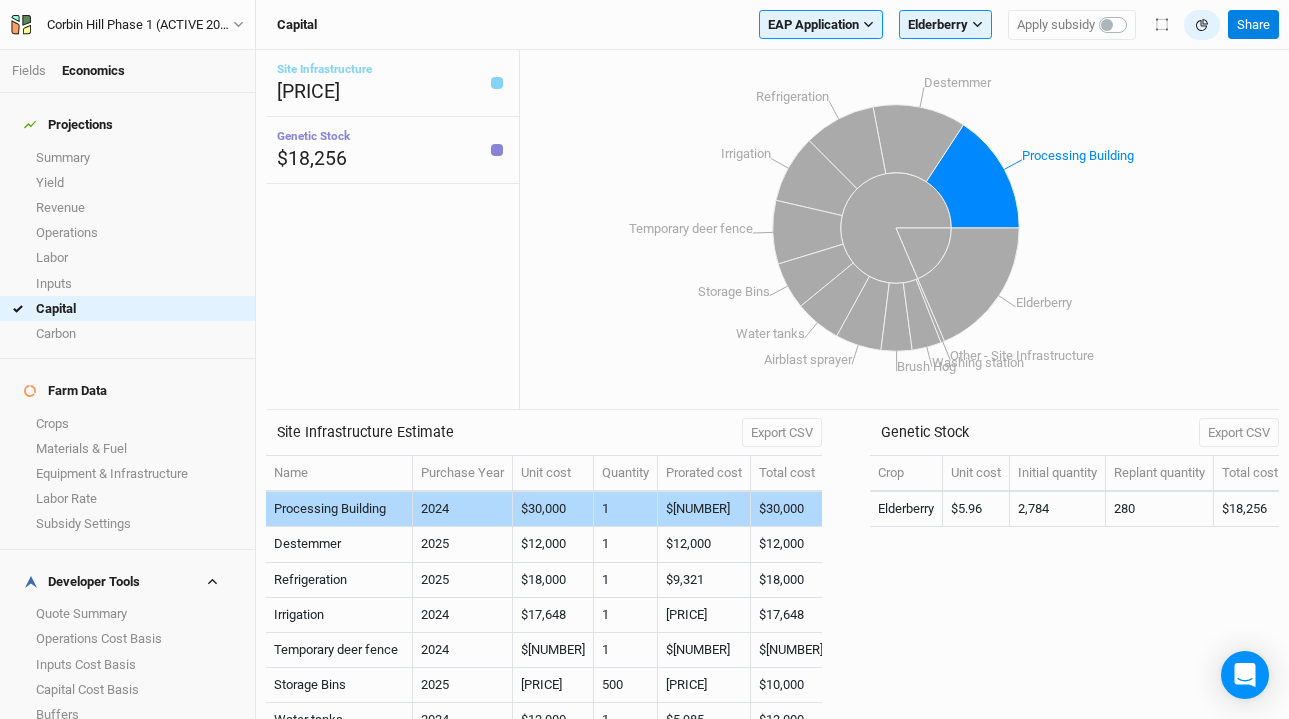 click on "Processing Building" at bounding box center (339, 509) 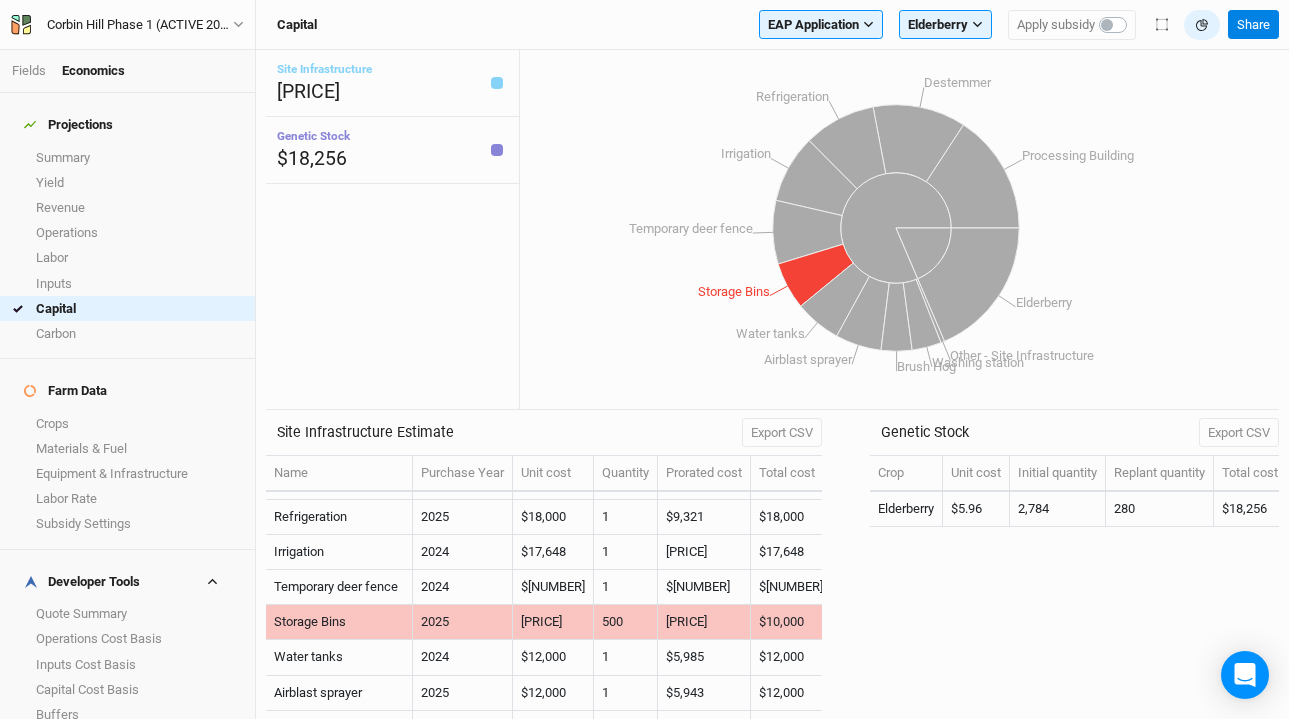 scroll, scrollTop: 0, scrollLeft: 0, axis: both 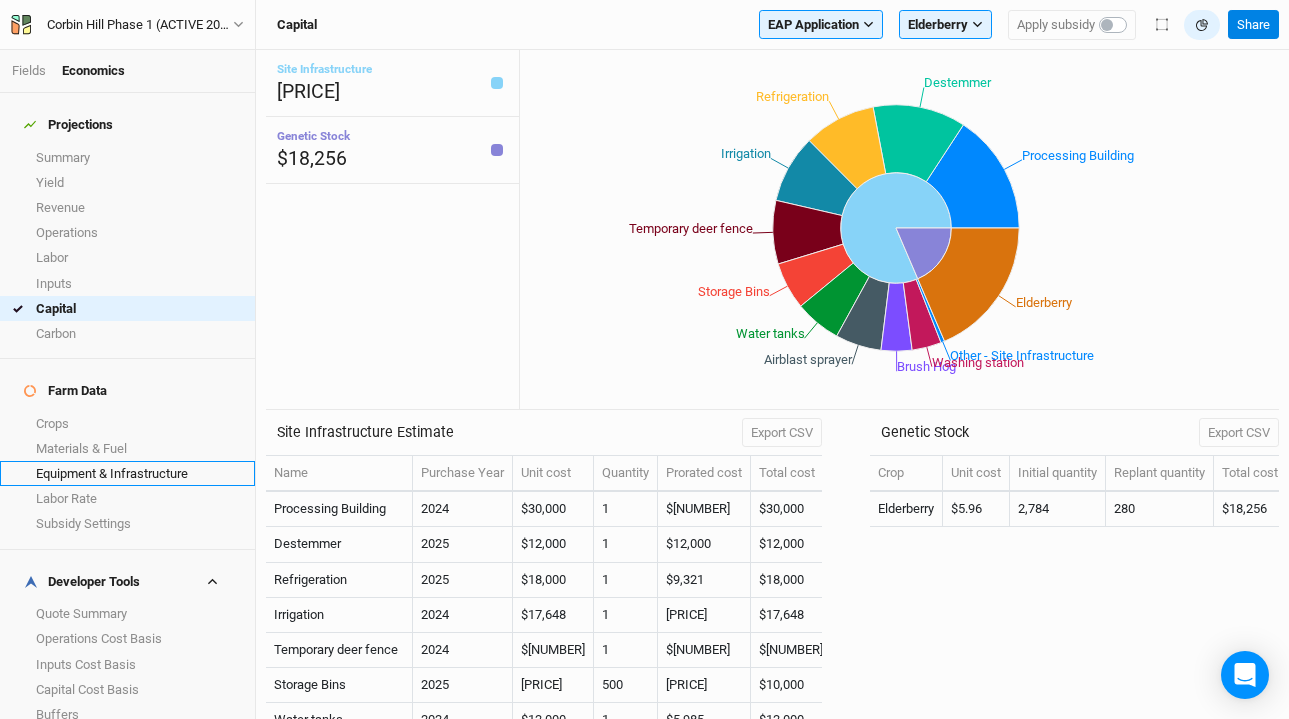 click on "Equipment & Infrastructure" at bounding box center [127, 473] 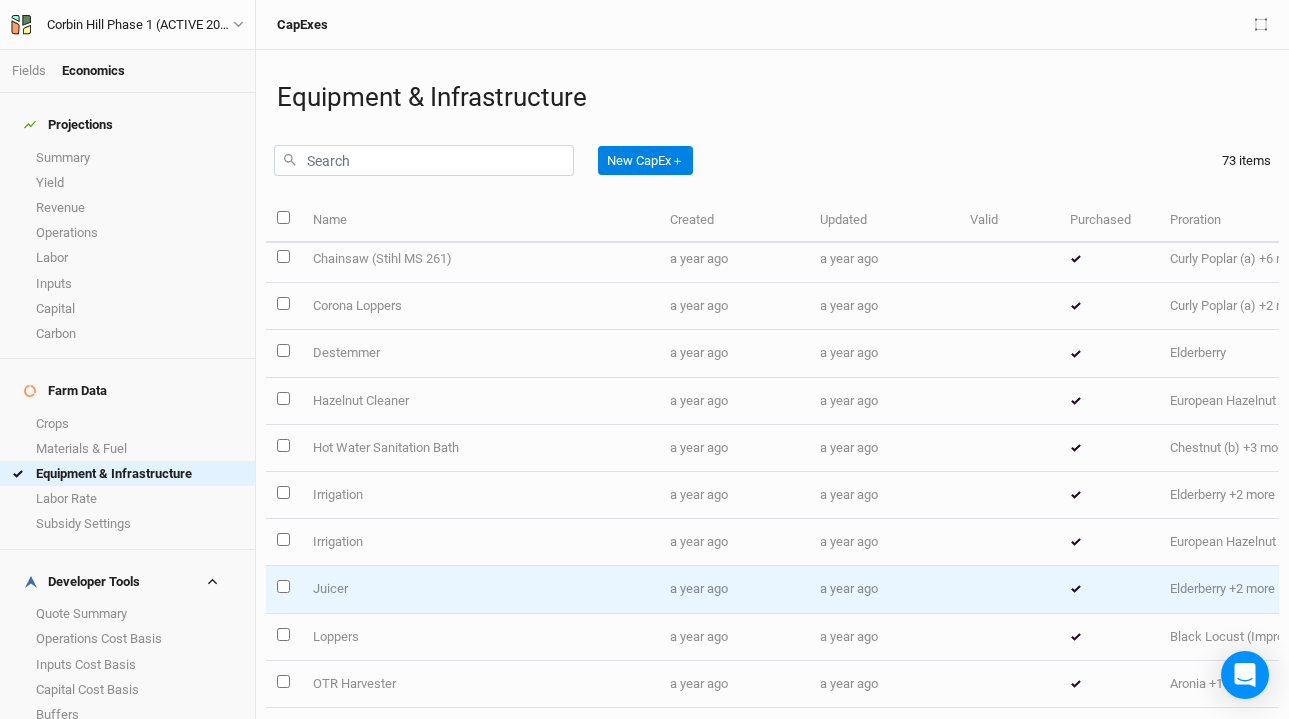 scroll, scrollTop: 523, scrollLeft: 0, axis: vertical 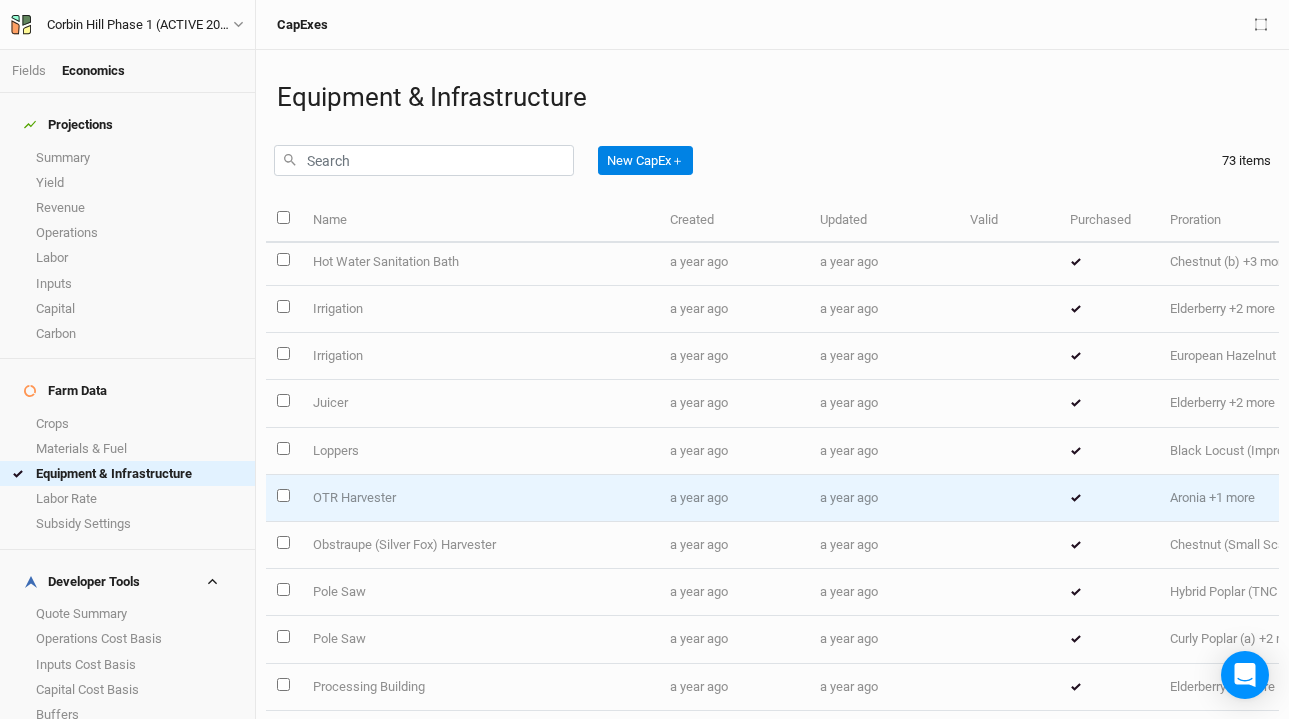 click on "OTR Harvester" at bounding box center (479, 498) 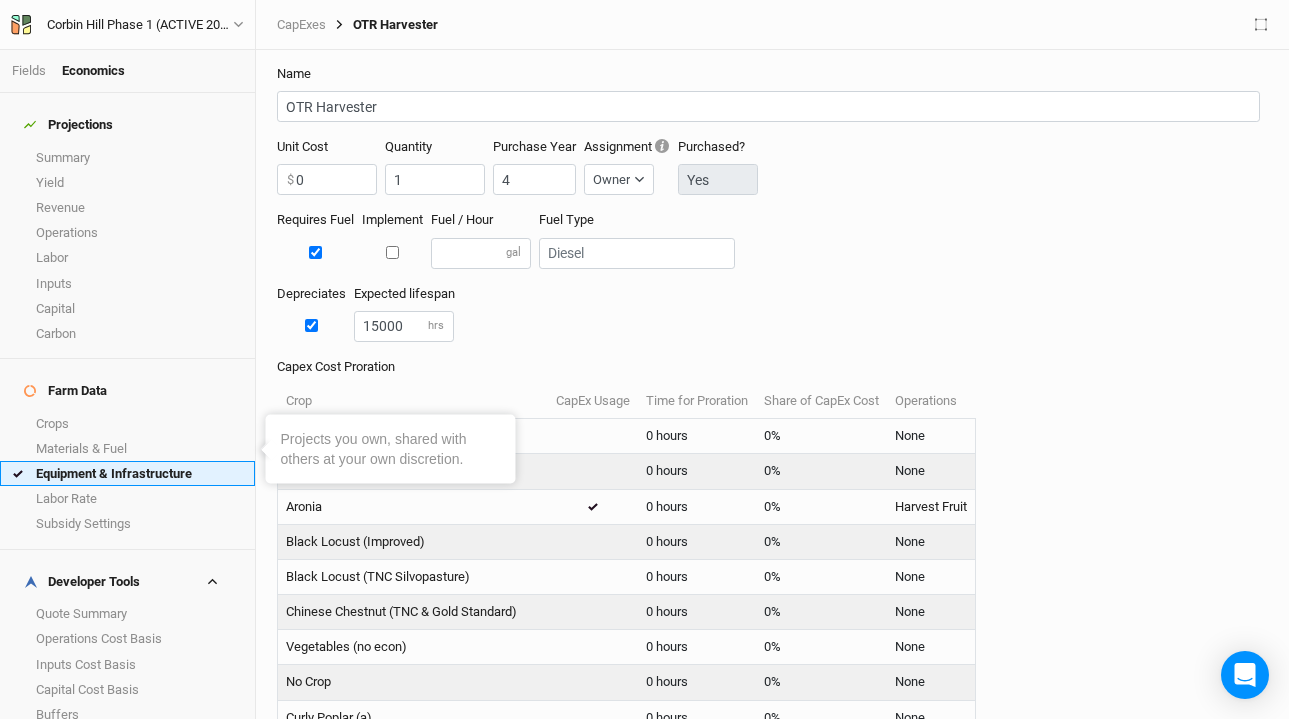 click on "Equipment & Infrastructure" at bounding box center (127, 473) 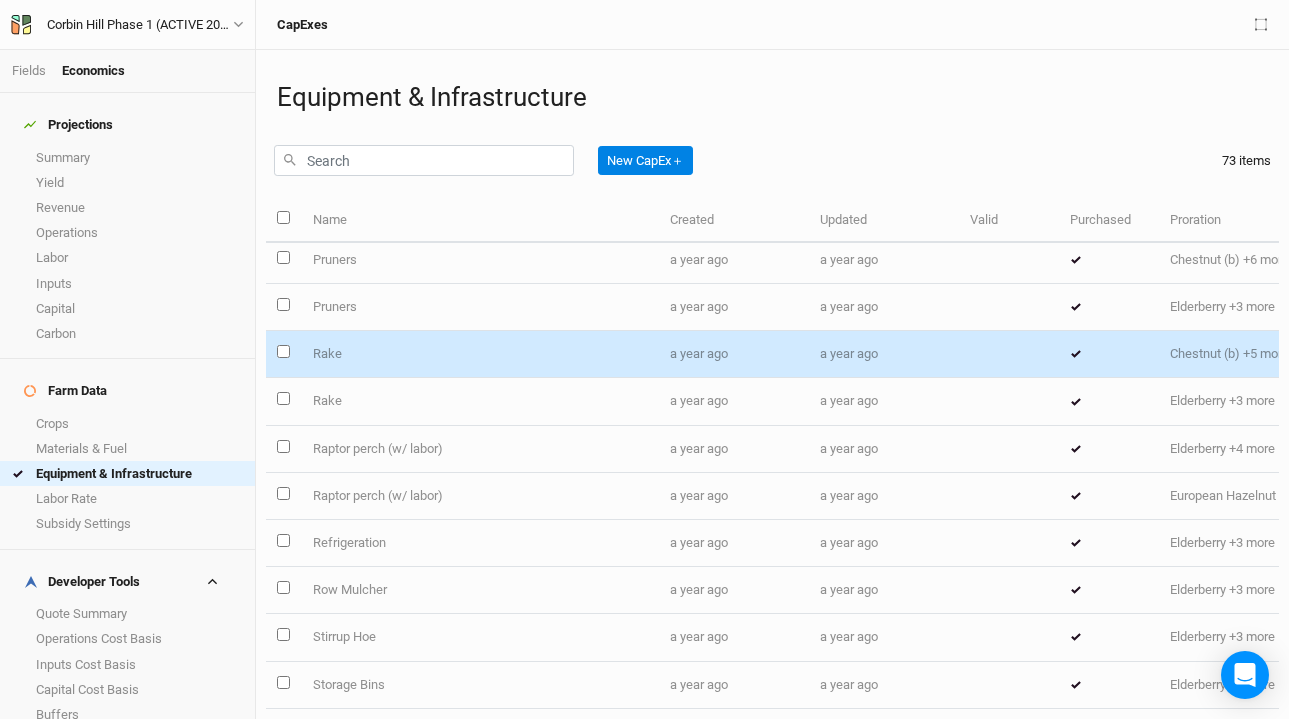 scroll, scrollTop: 1073, scrollLeft: 0, axis: vertical 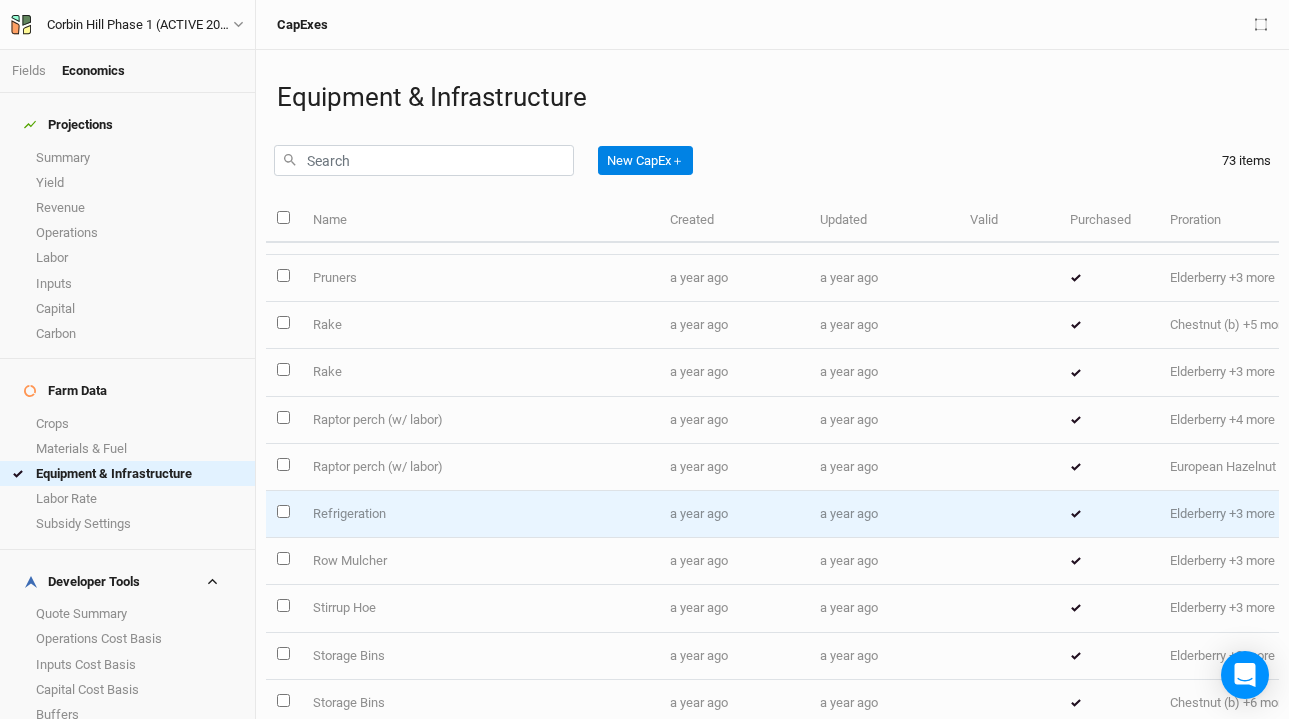 click on "Refrigeration" at bounding box center (479, 514) 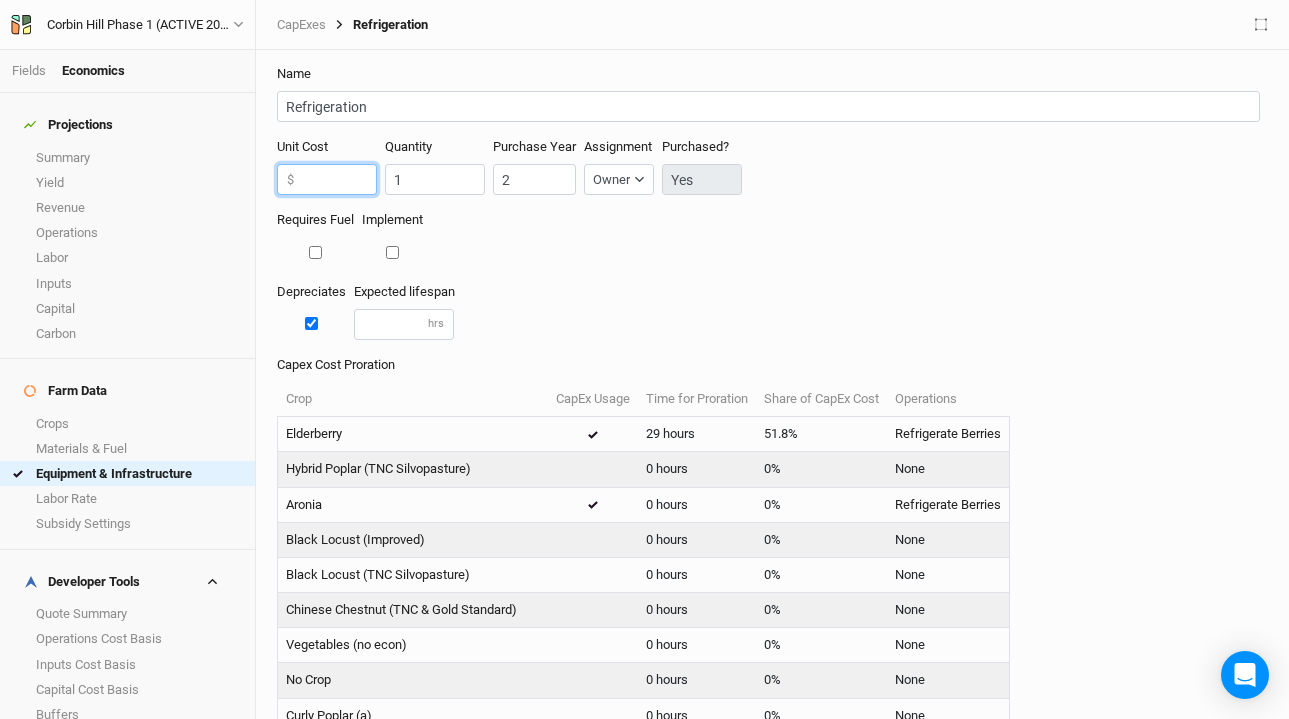 drag, startPoint x: 342, startPoint y: 175, endPoint x: 265, endPoint y: 162, distance: 78.08969 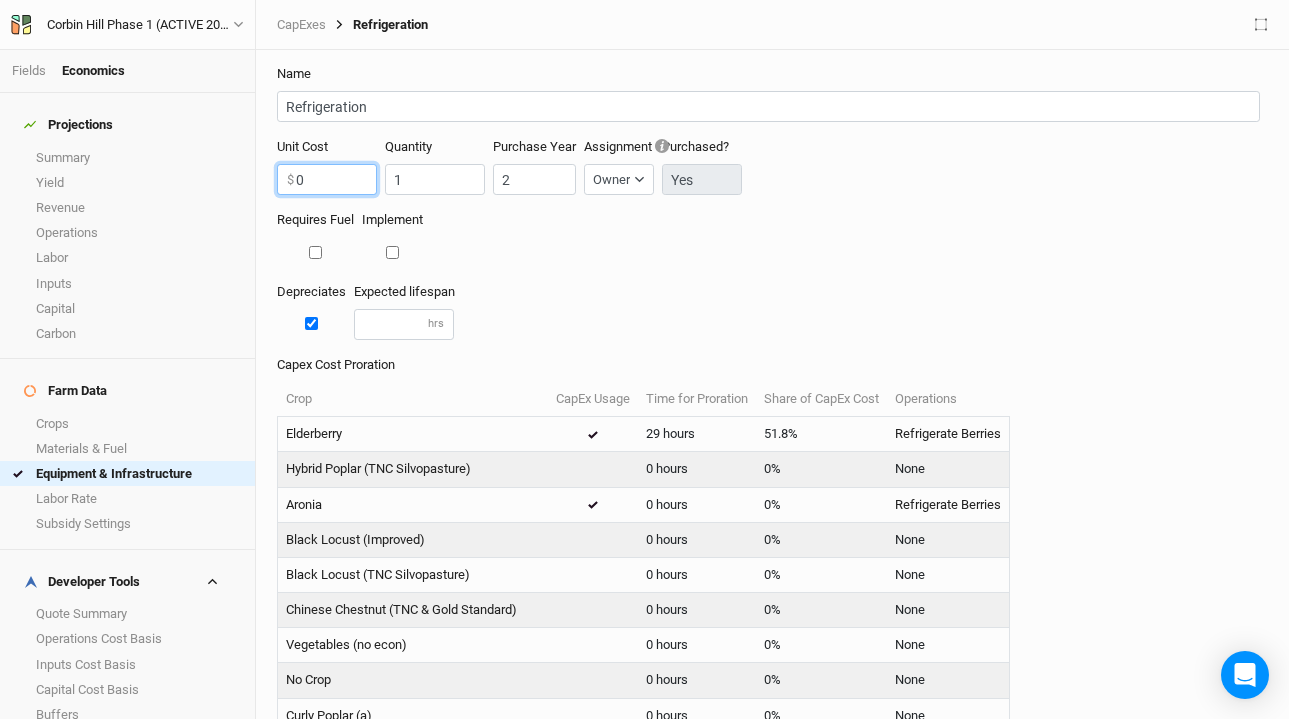 scroll, scrollTop: 757, scrollLeft: 0, axis: vertical 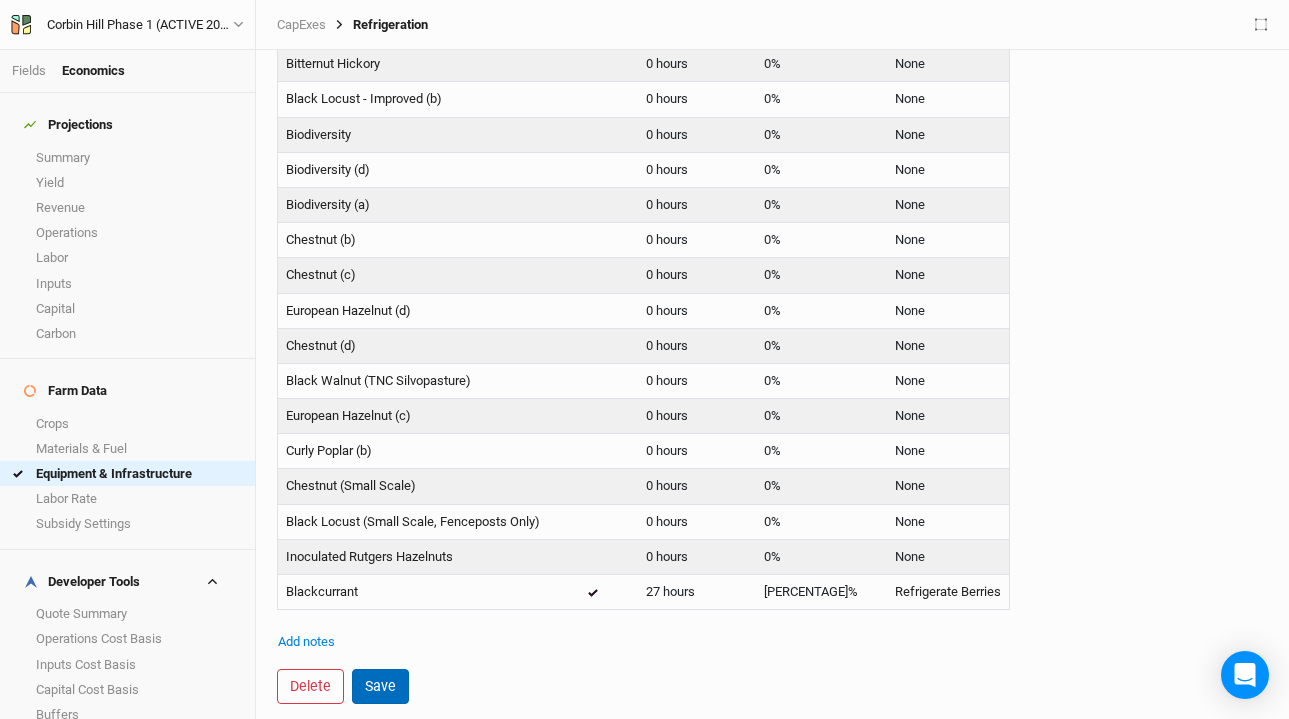 type on "0" 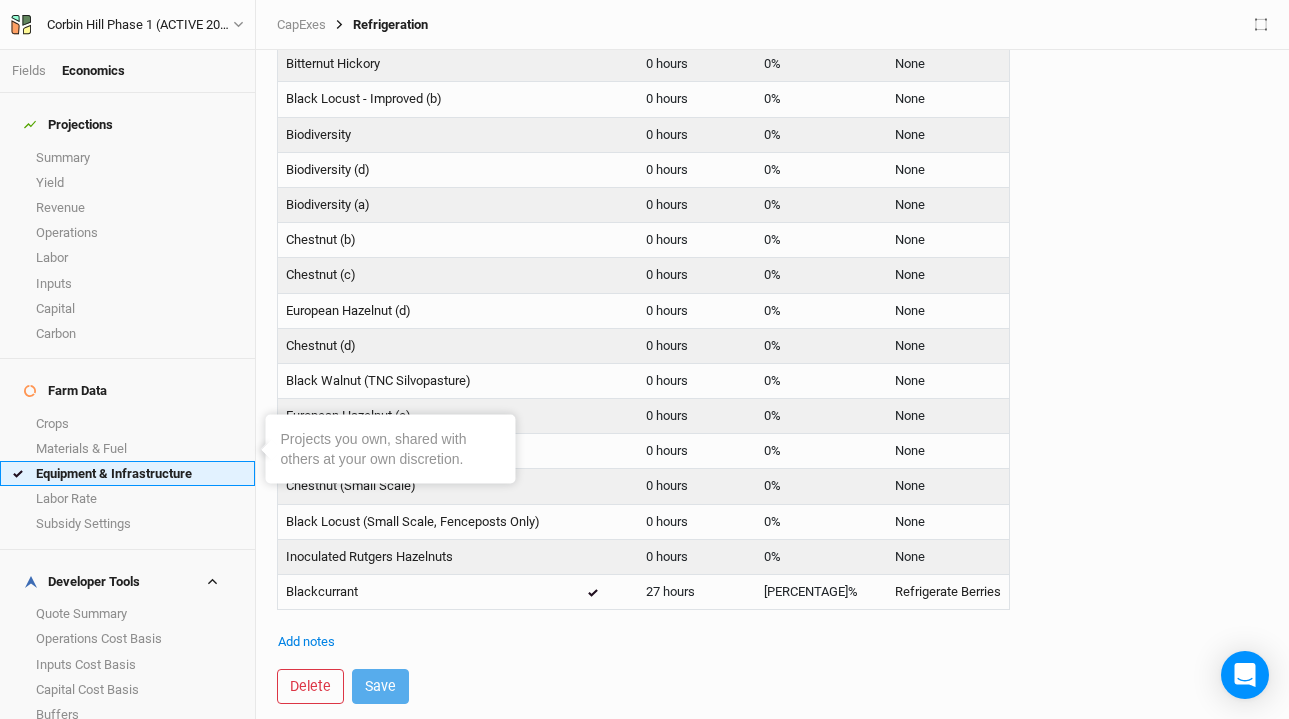 click on "Equipment & Infrastructure" at bounding box center [127, 473] 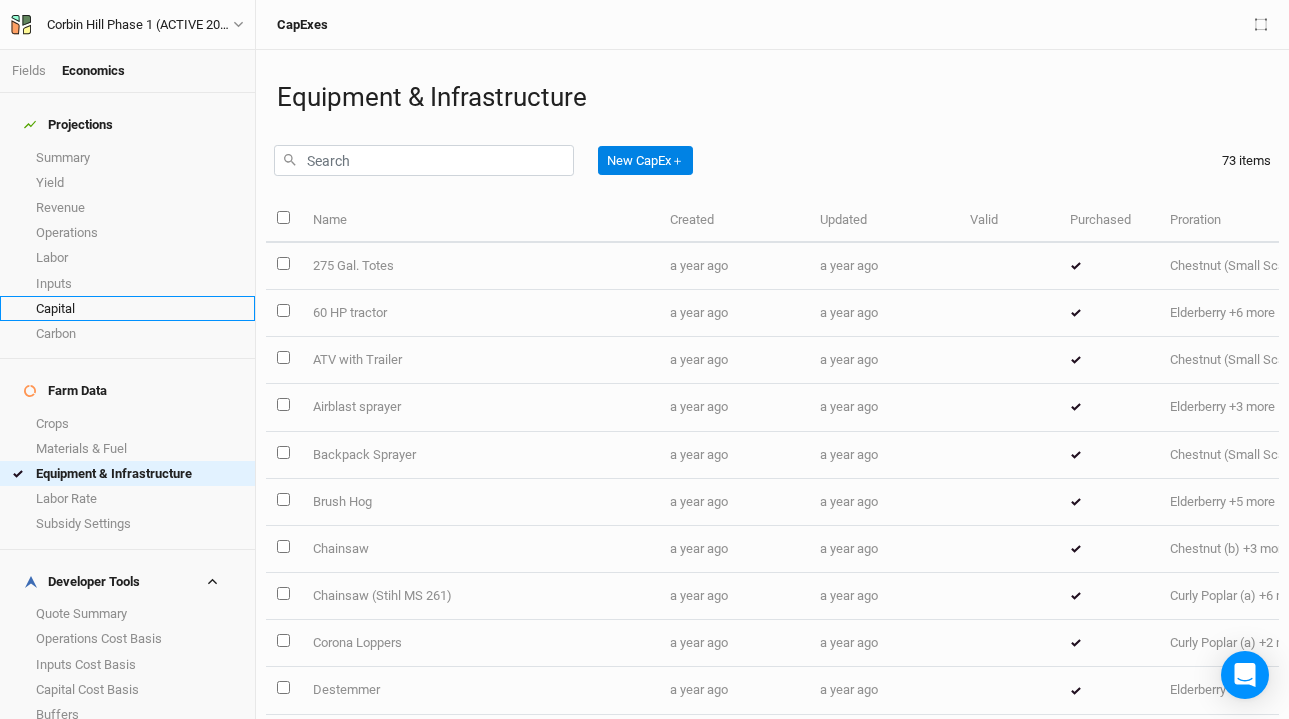click on "Capital" at bounding box center [127, 308] 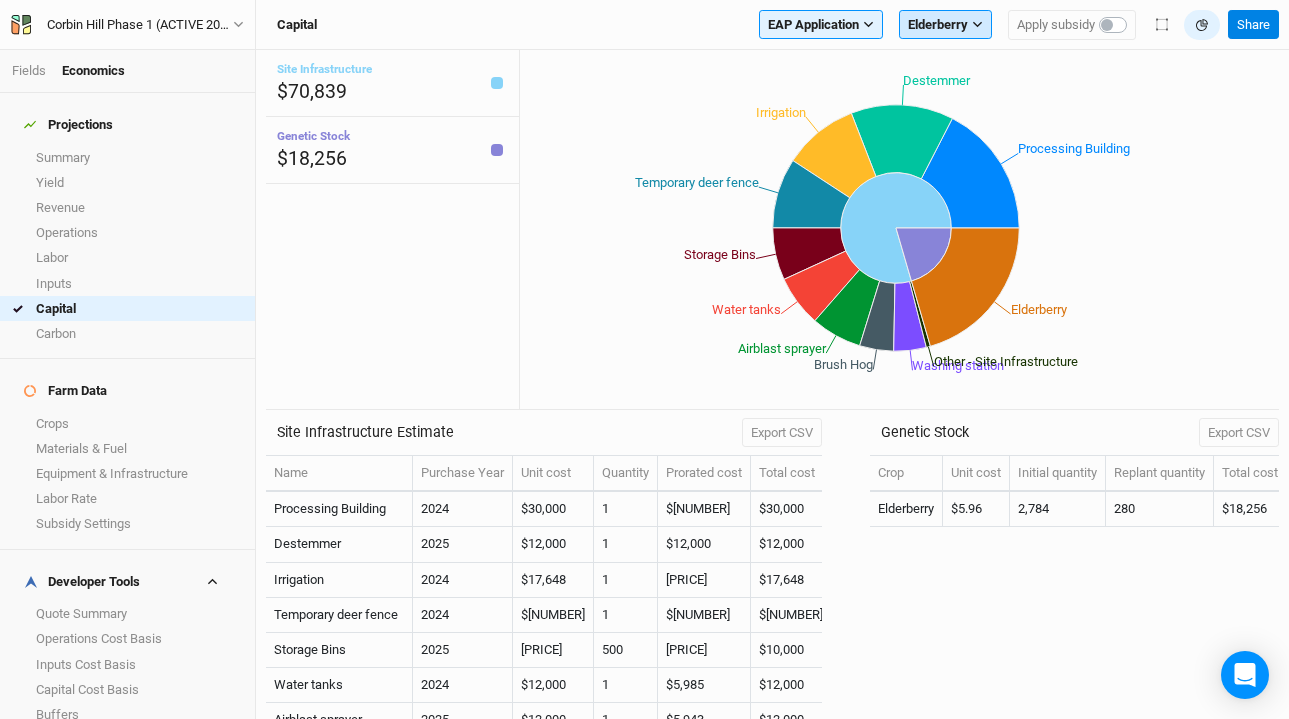click on "Elderberry" at bounding box center (945, 25) 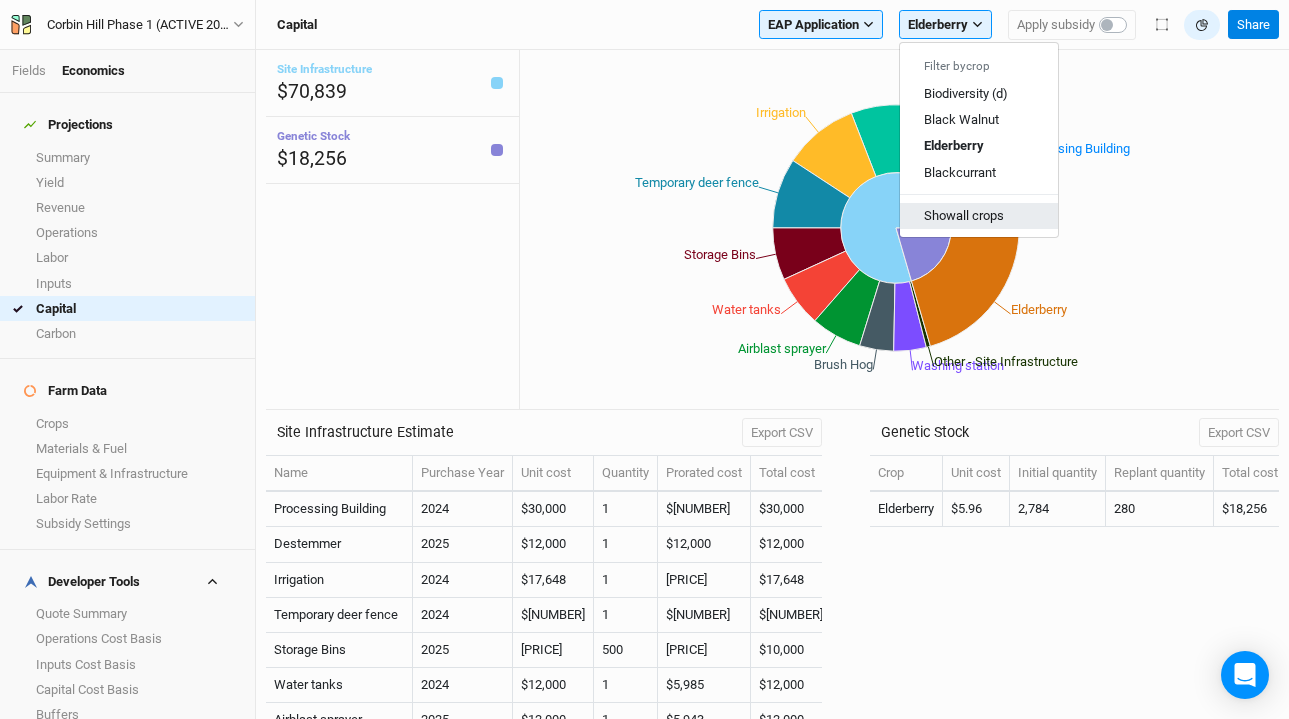 click on "Show  all crops" at bounding box center [979, 216] 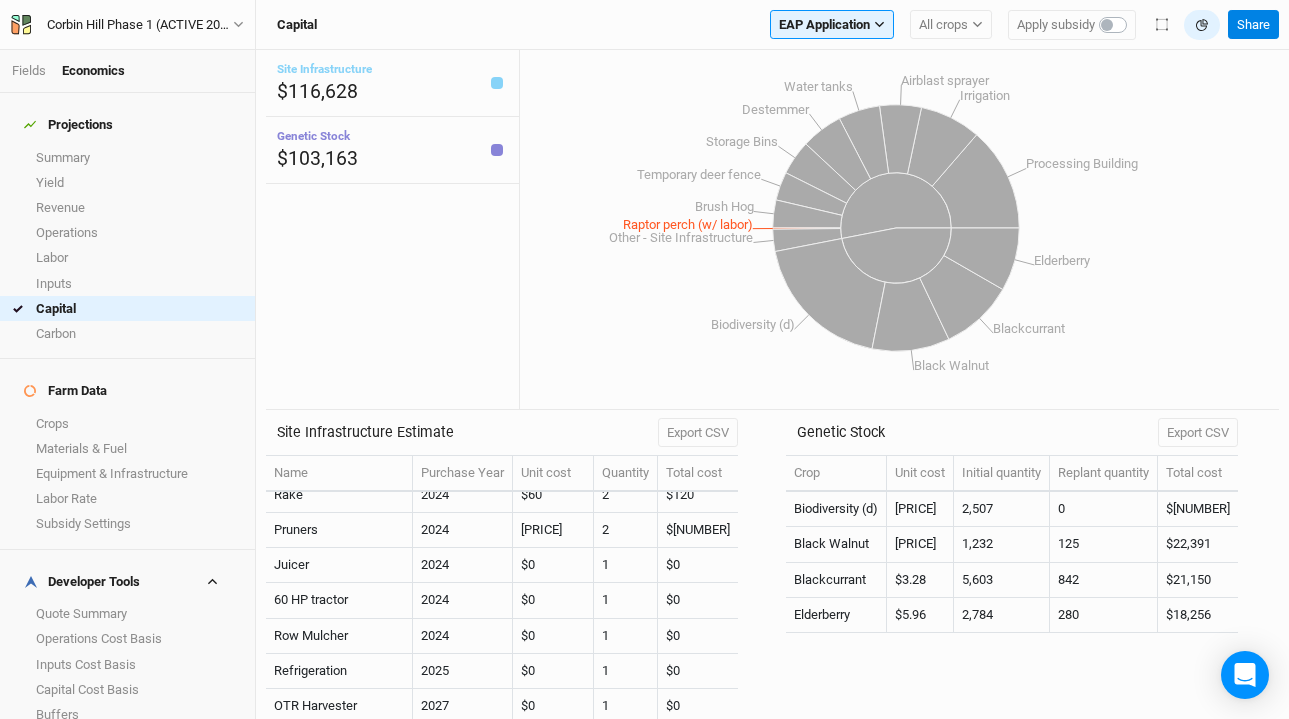scroll, scrollTop: 512, scrollLeft: 0, axis: vertical 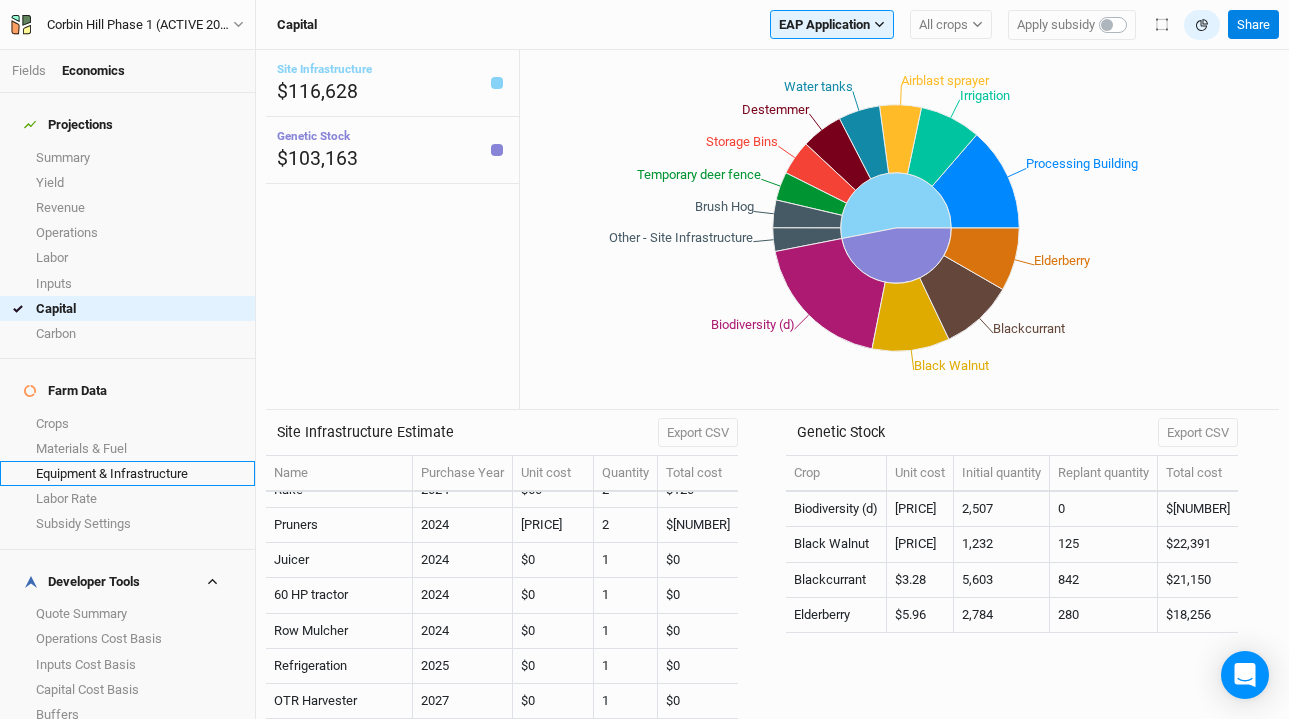 click on "Equipment & Infrastructure" at bounding box center (127, 473) 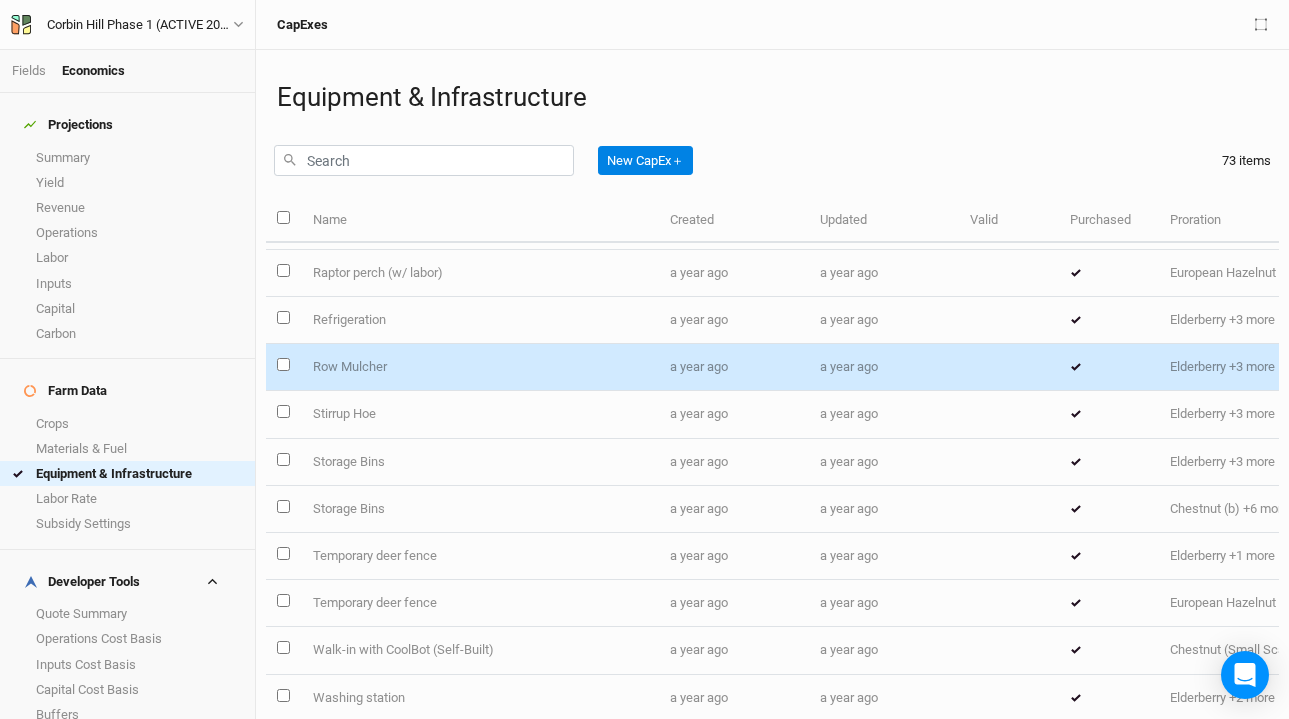 scroll, scrollTop: 1429, scrollLeft: 0, axis: vertical 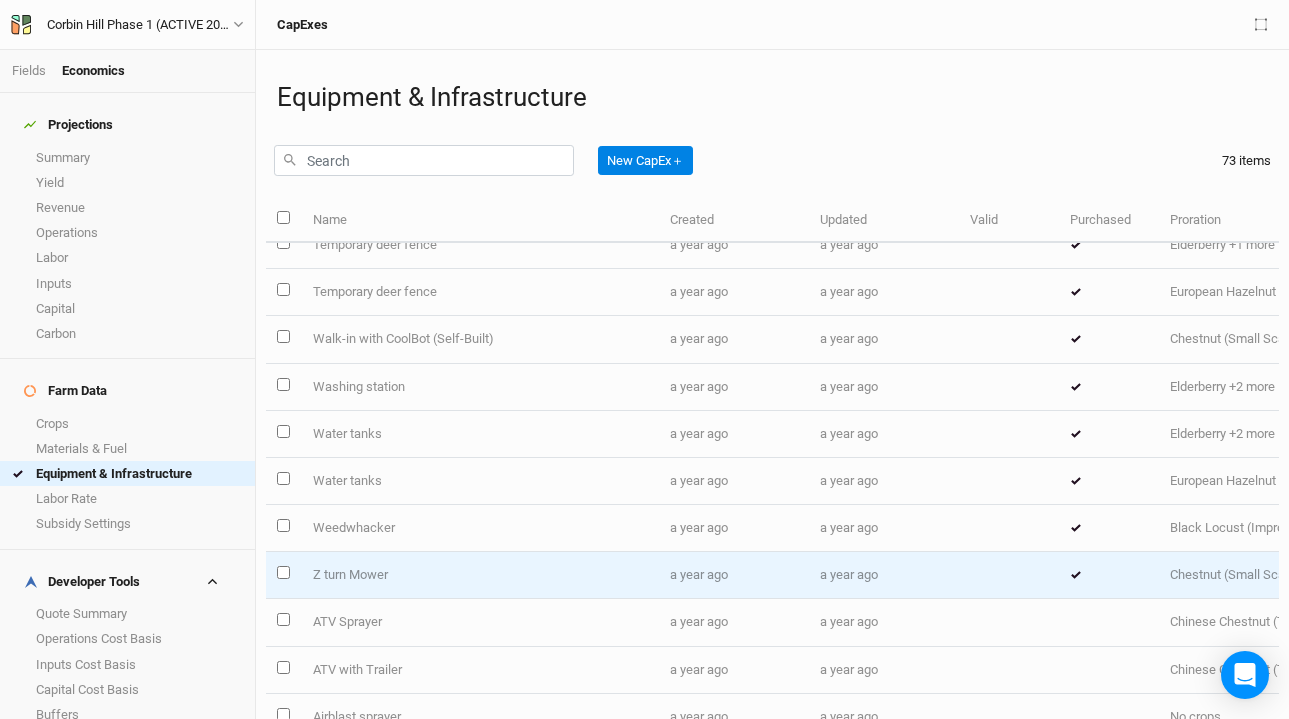 click on "Z turn Mower" at bounding box center (479, 575) 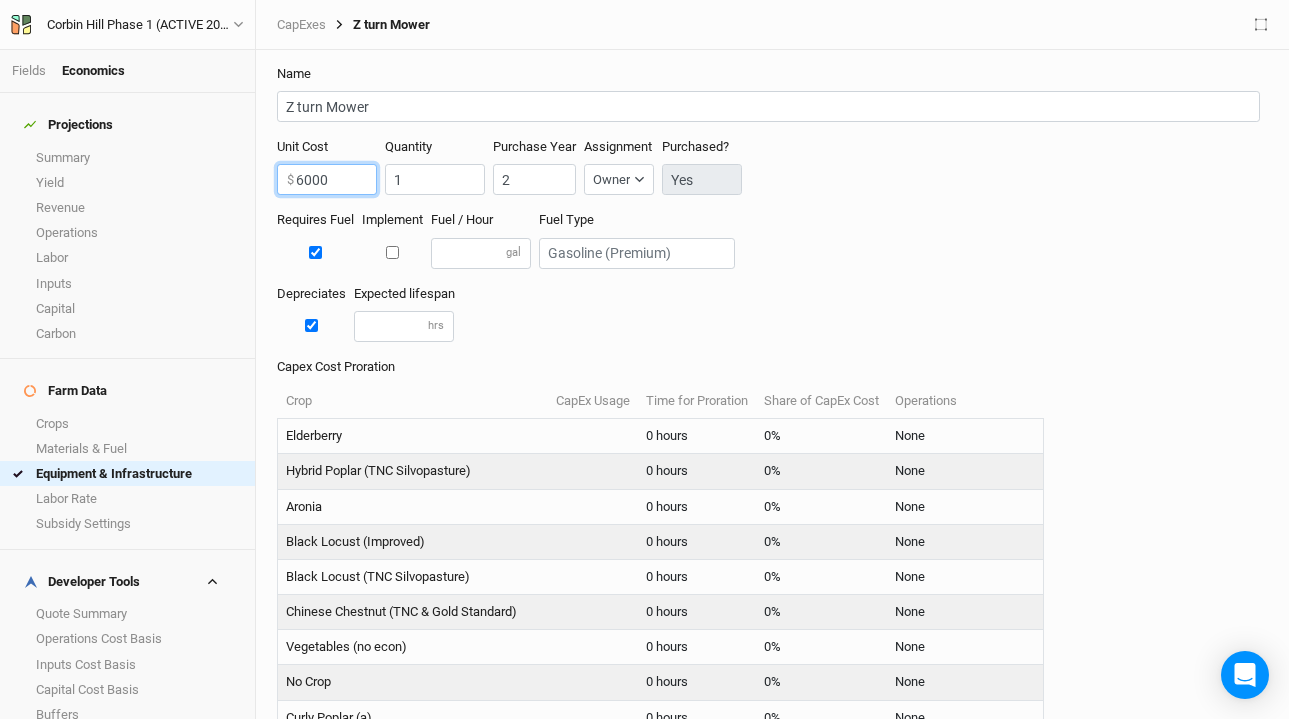 drag, startPoint x: 349, startPoint y: 183, endPoint x: 272, endPoint y: 172, distance: 77.781746 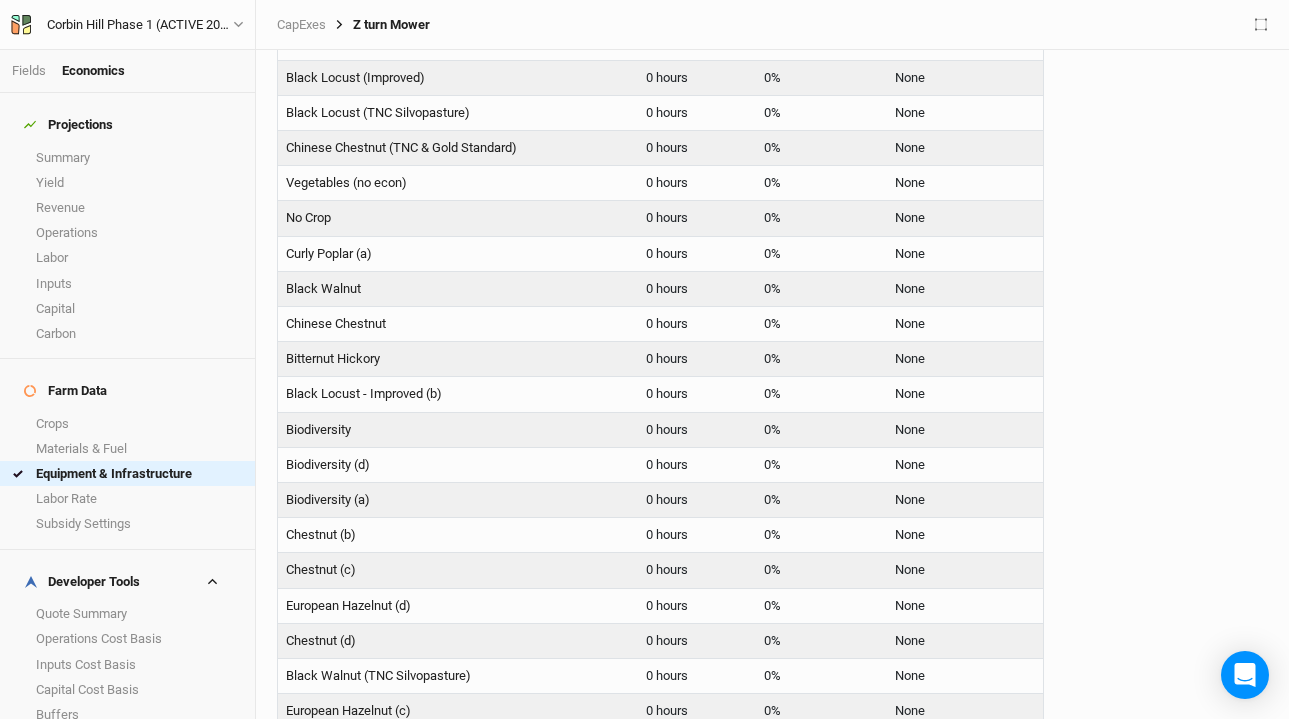 scroll, scrollTop: 759, scrollLeft: 0, axis: vertical 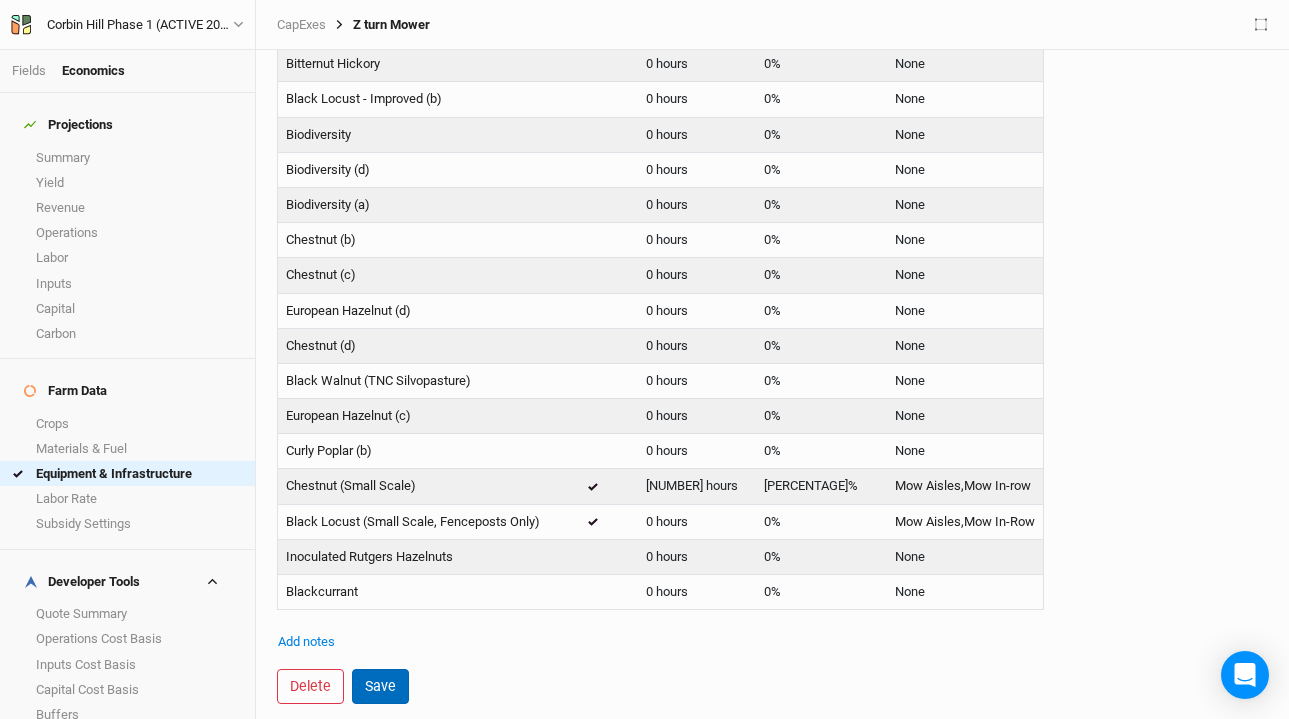 type on "0" 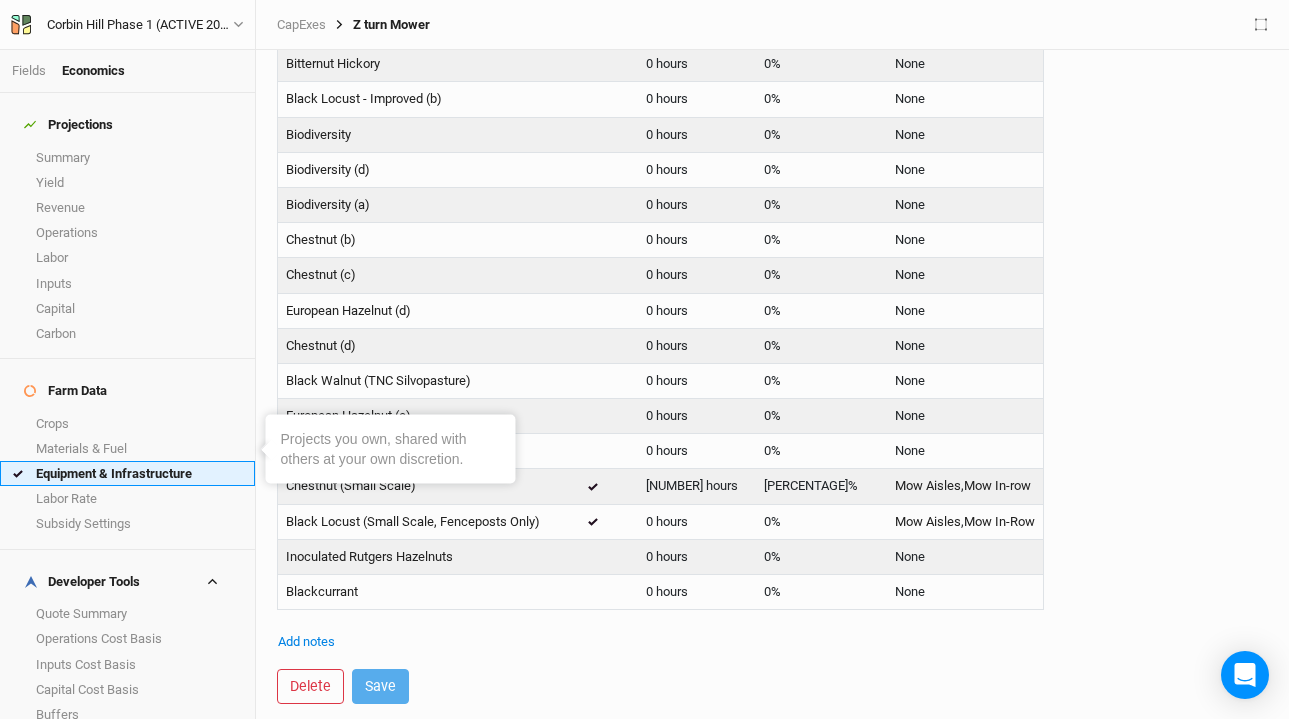 click on "Equipment & Infrastructure" at bounding box center (127, 473) 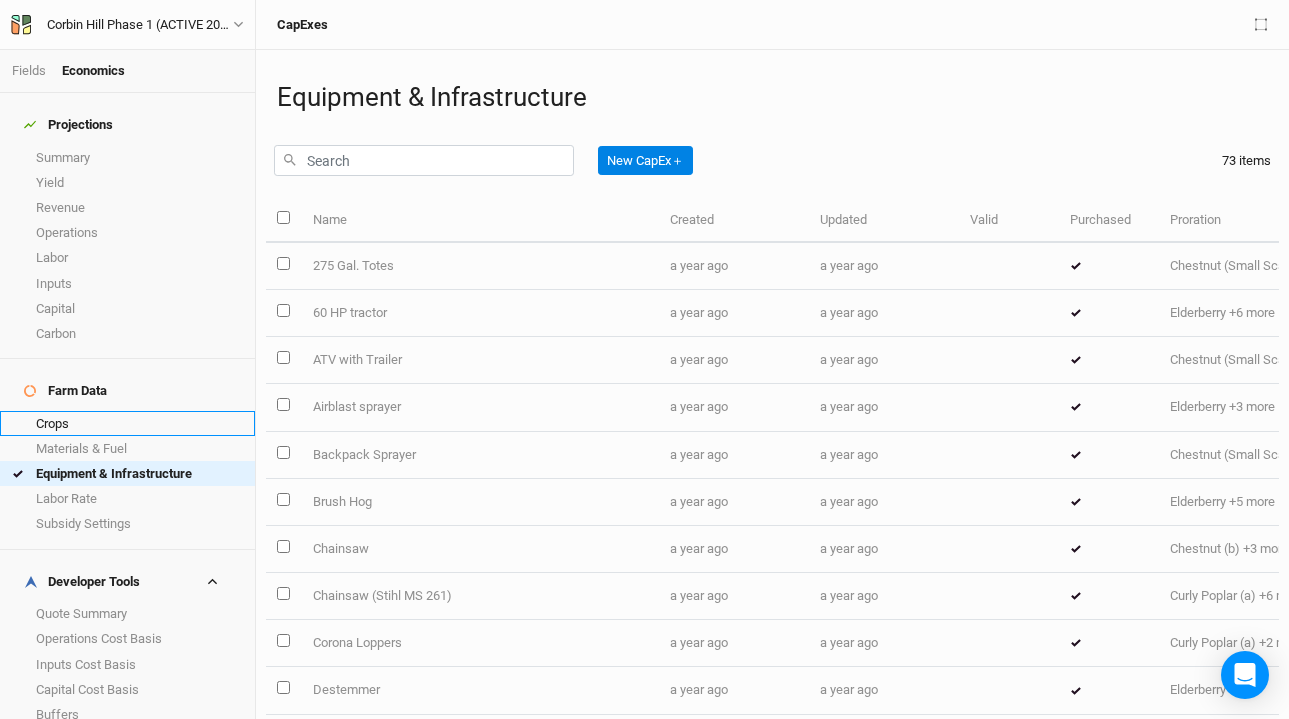 click on "Crops" at bounding box center [127, 423] 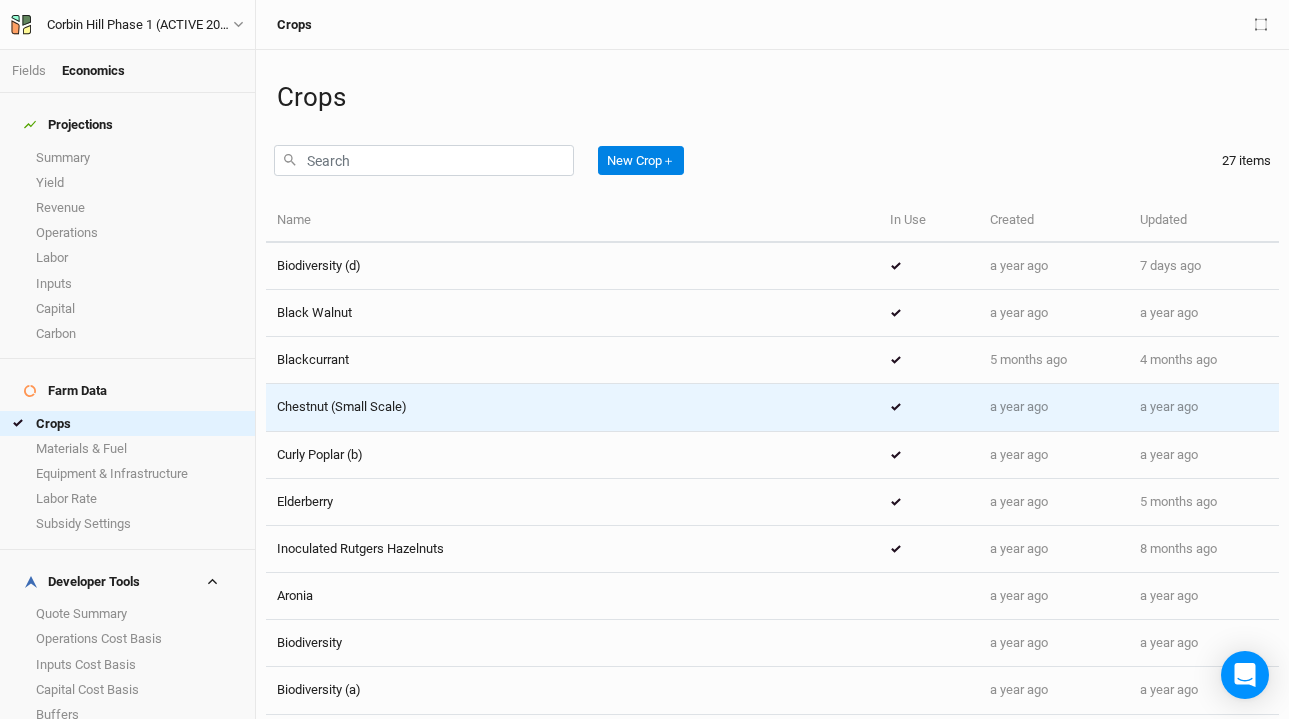 click on "Chestnut (Small Scale)" at bounding box center (572, 407) 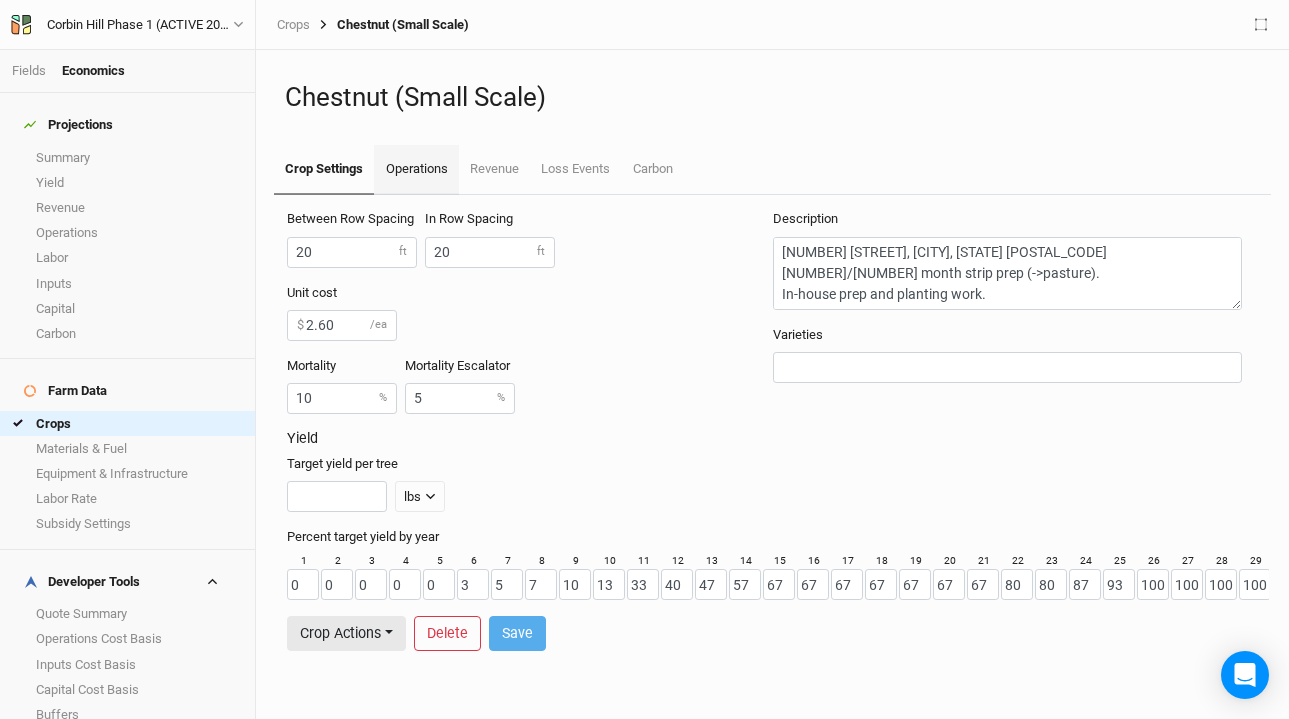 click on "Operations" at bounding box center (416, 170) 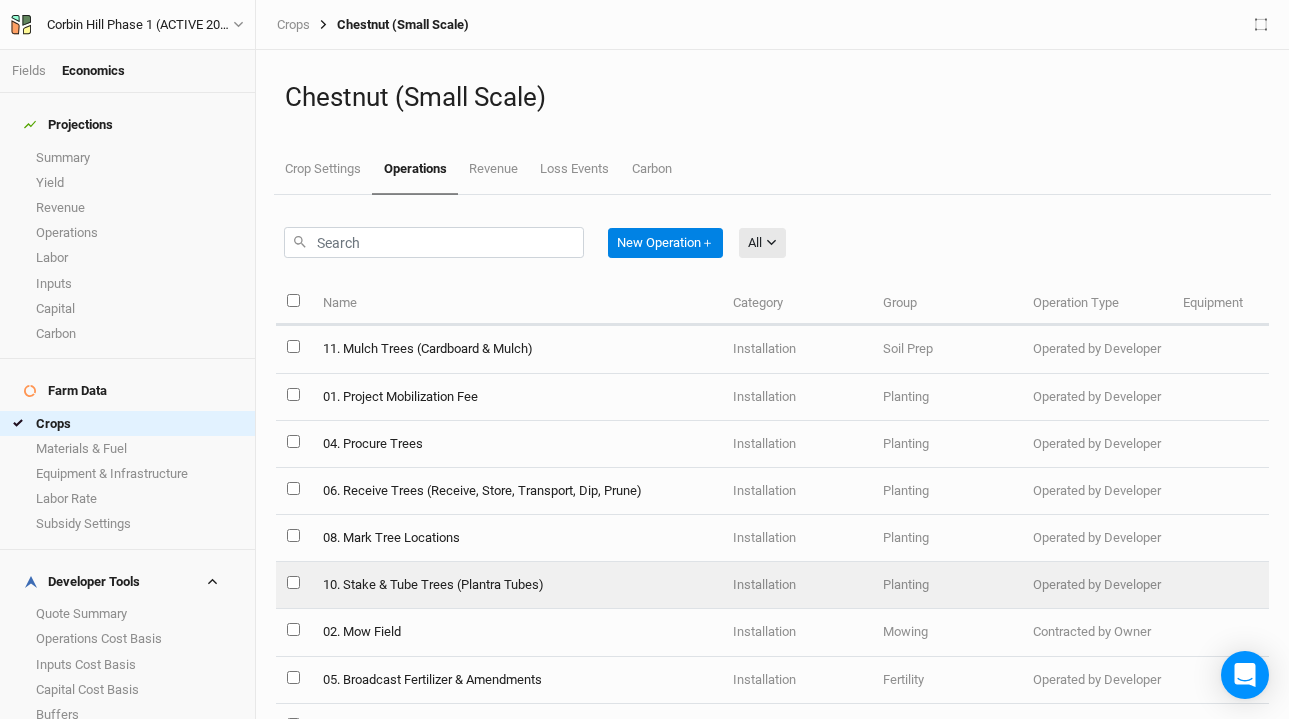 scroll, scrollTop: 0, scrollLeft: 0, axis: both 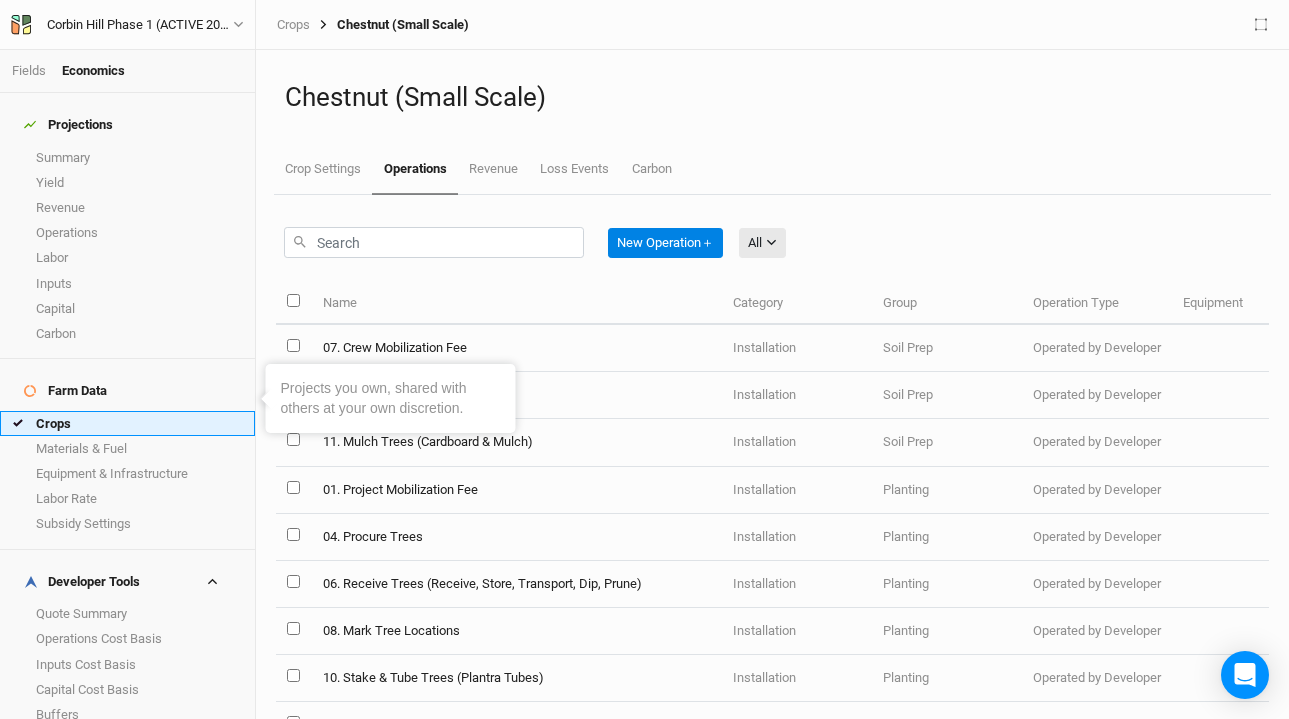 click on "Crops" at bounding box center [127, 423] 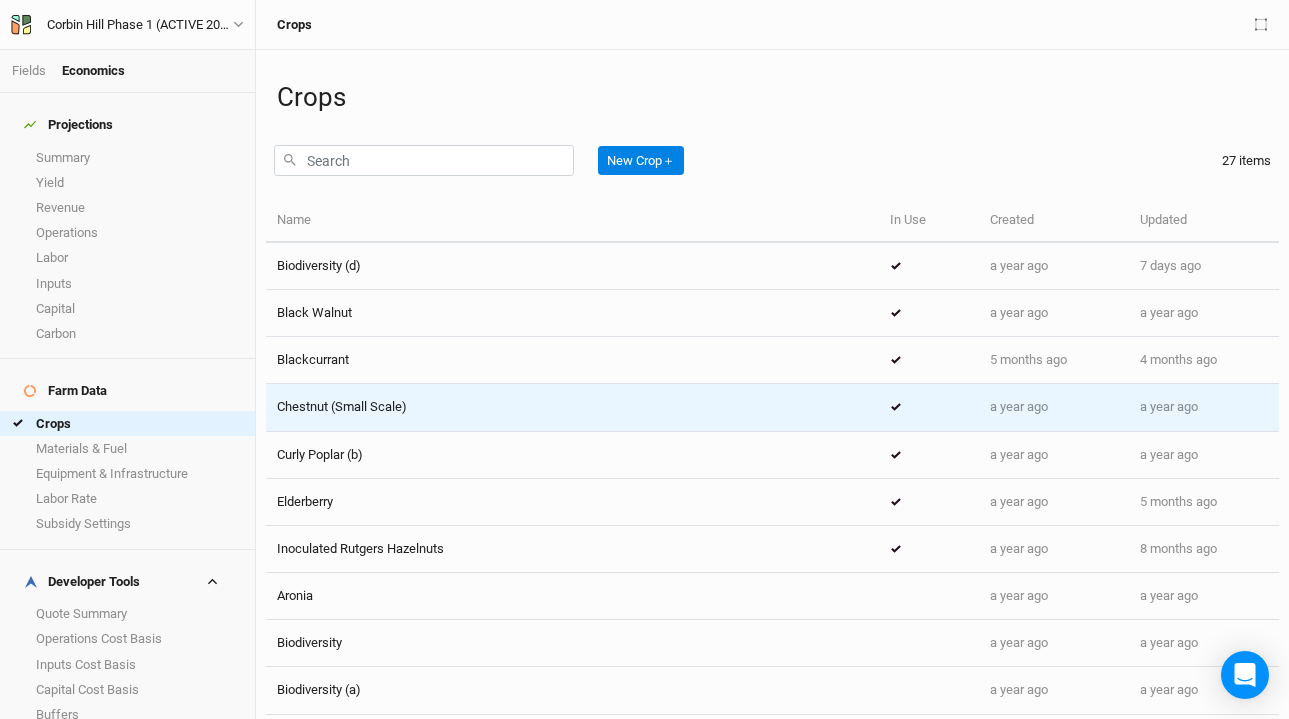 click on "Chestnut (Small Scale)" at bounding box center [572, 407] 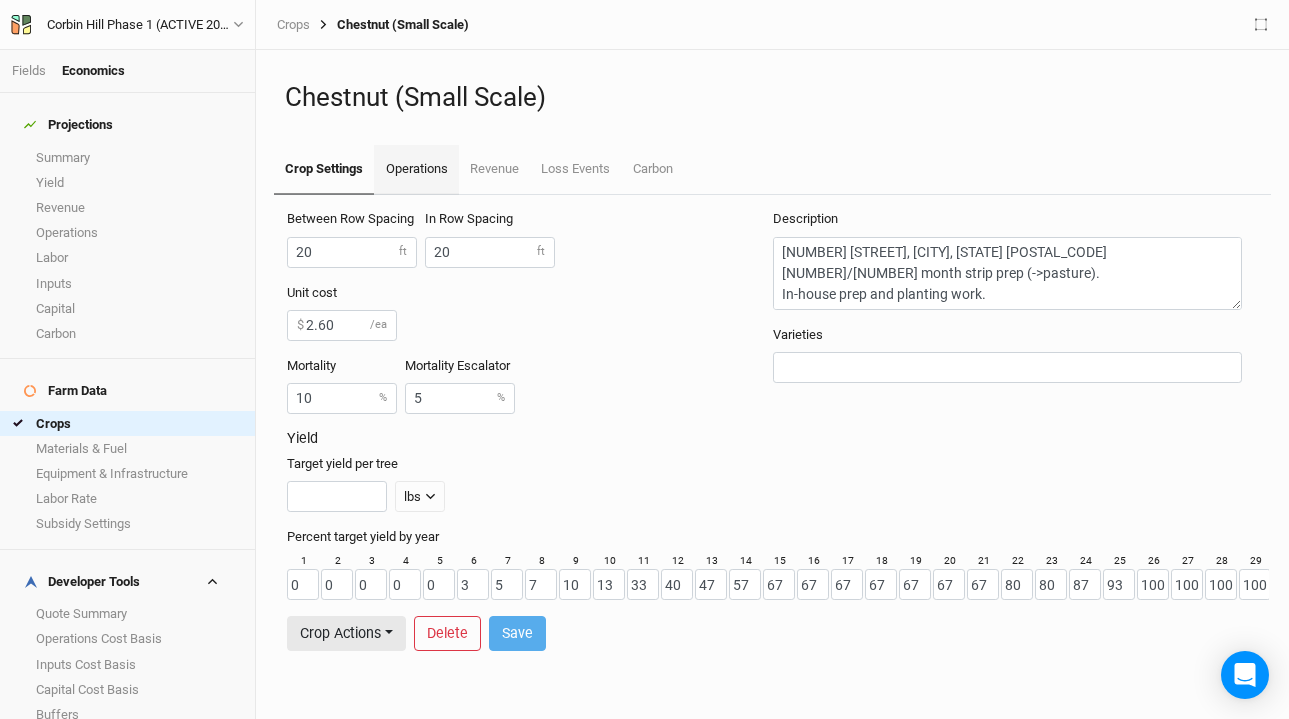 click on "Operations" at bounding box center [416, 170] 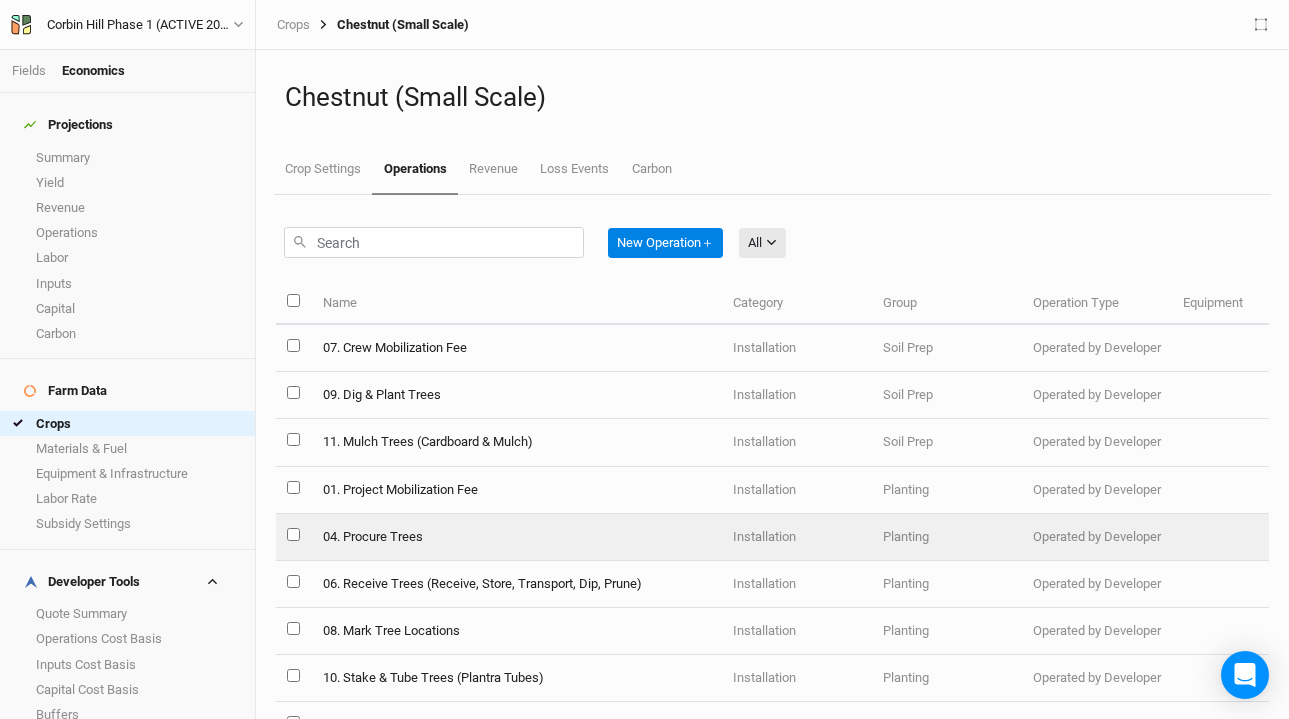 scroll, scrollTop: 53, scrollLeft: 0, axis: vertical 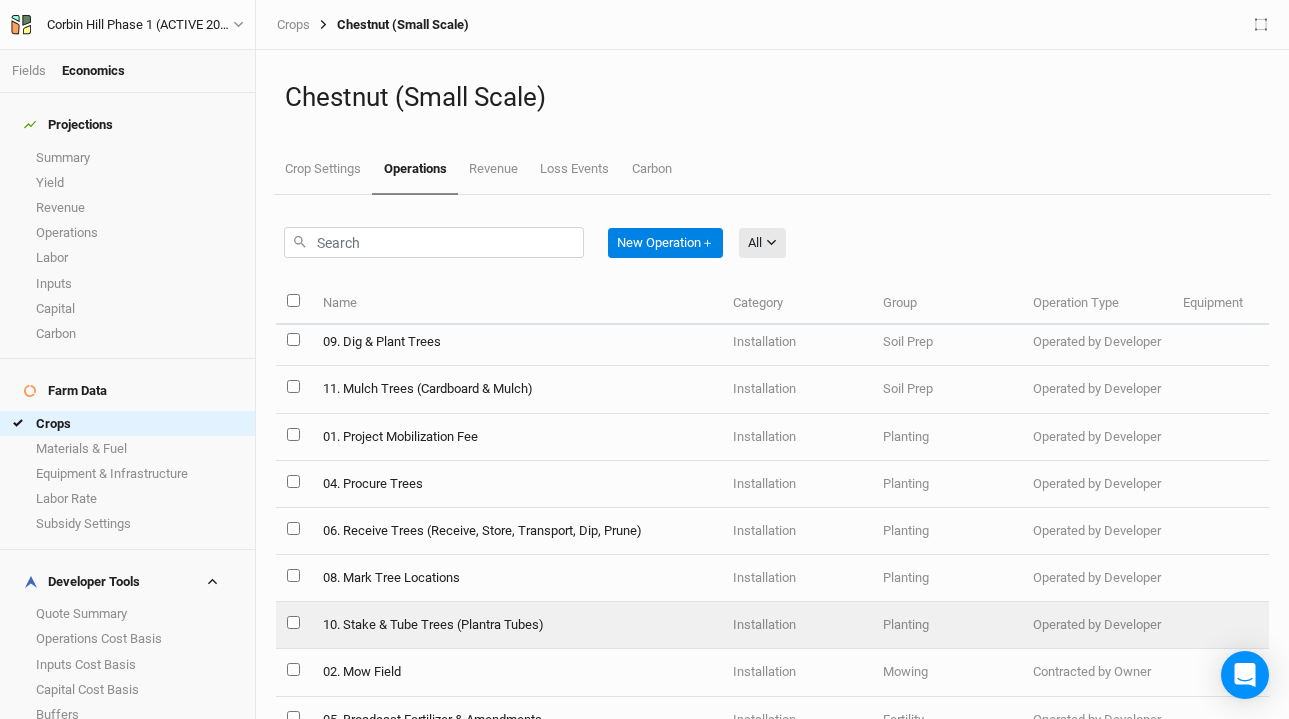 click on "10. Stake & Tube Trees (Plantra Tubes)" at bounding box center [516, 625] 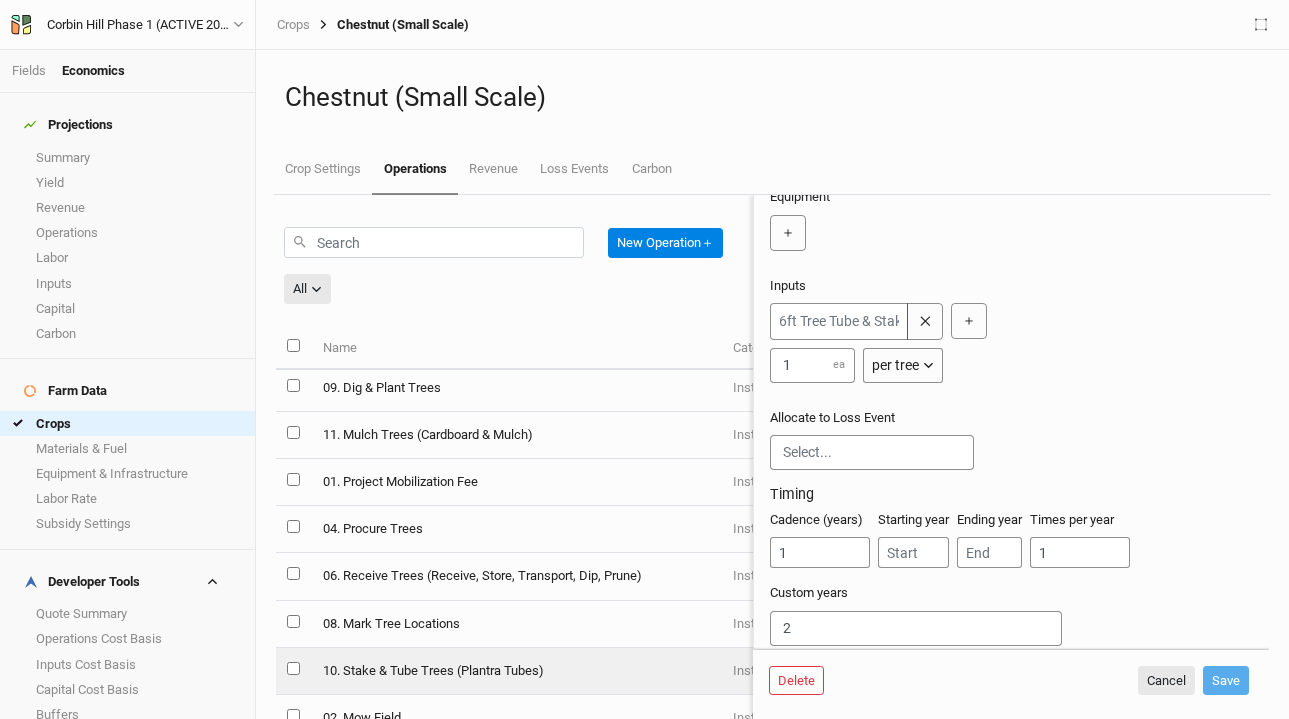 scroll, scrollTop: 342, scrollLeft: 0, axis: vertical 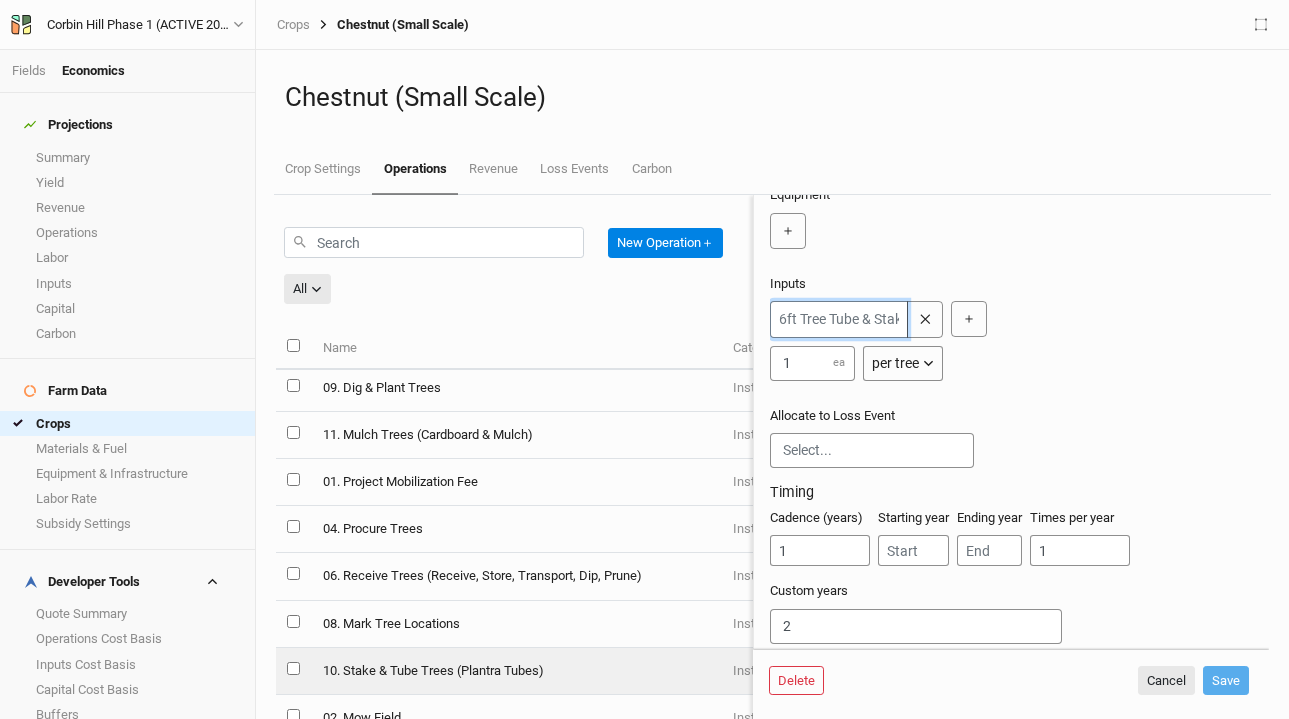click at bounding box center (839, 319) 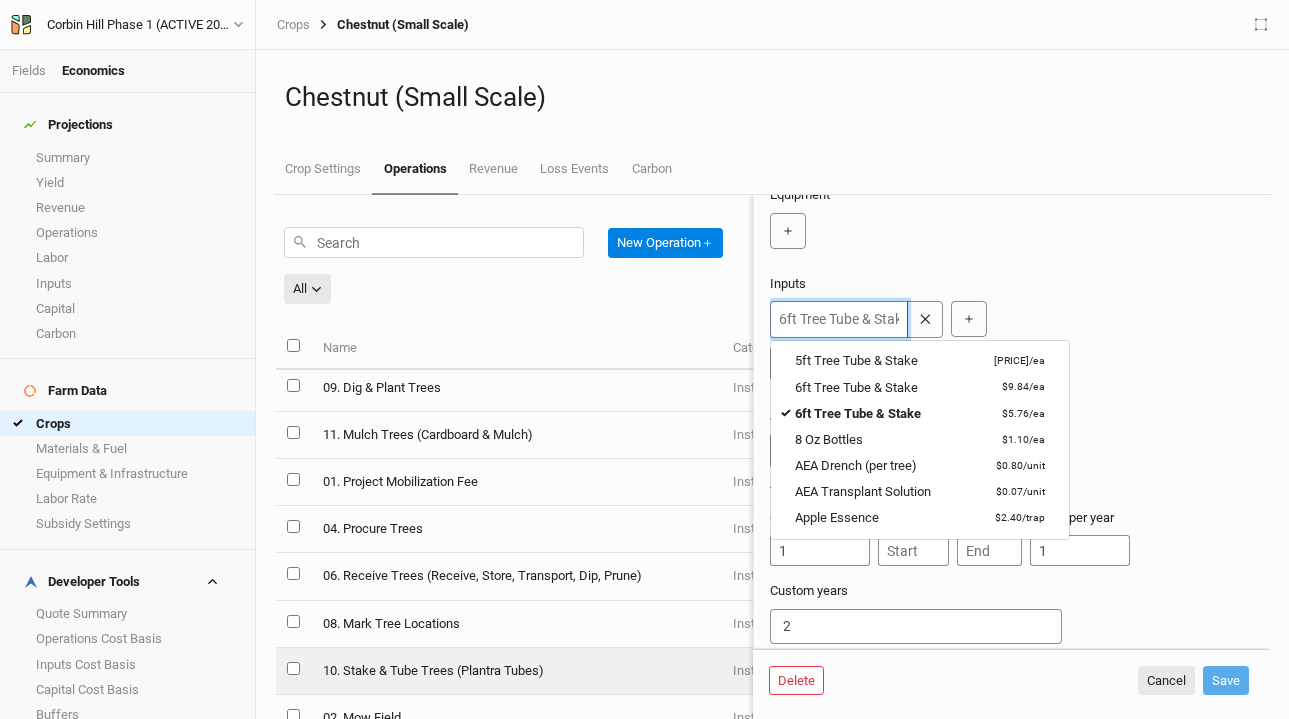 scroll, scrollTop: 164, scrollLeft: 0, axis: vertical 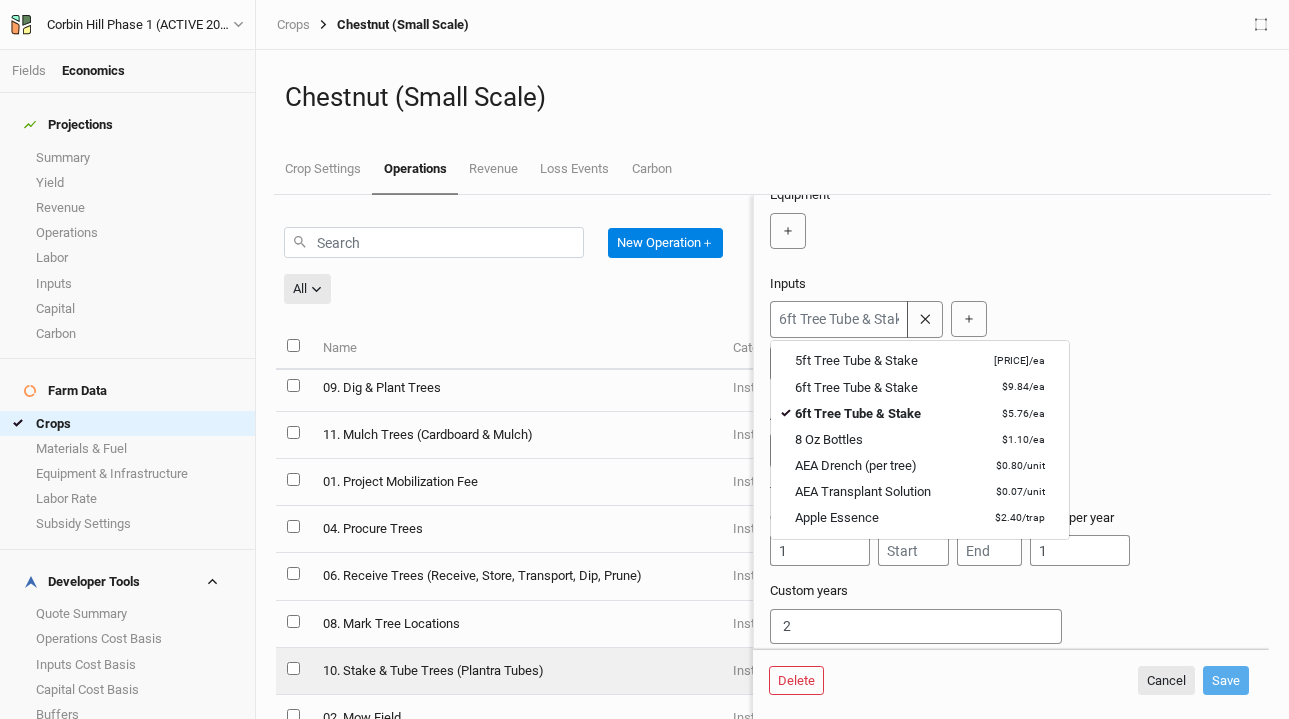 click on "＋" at bounding box center [1007, 236] 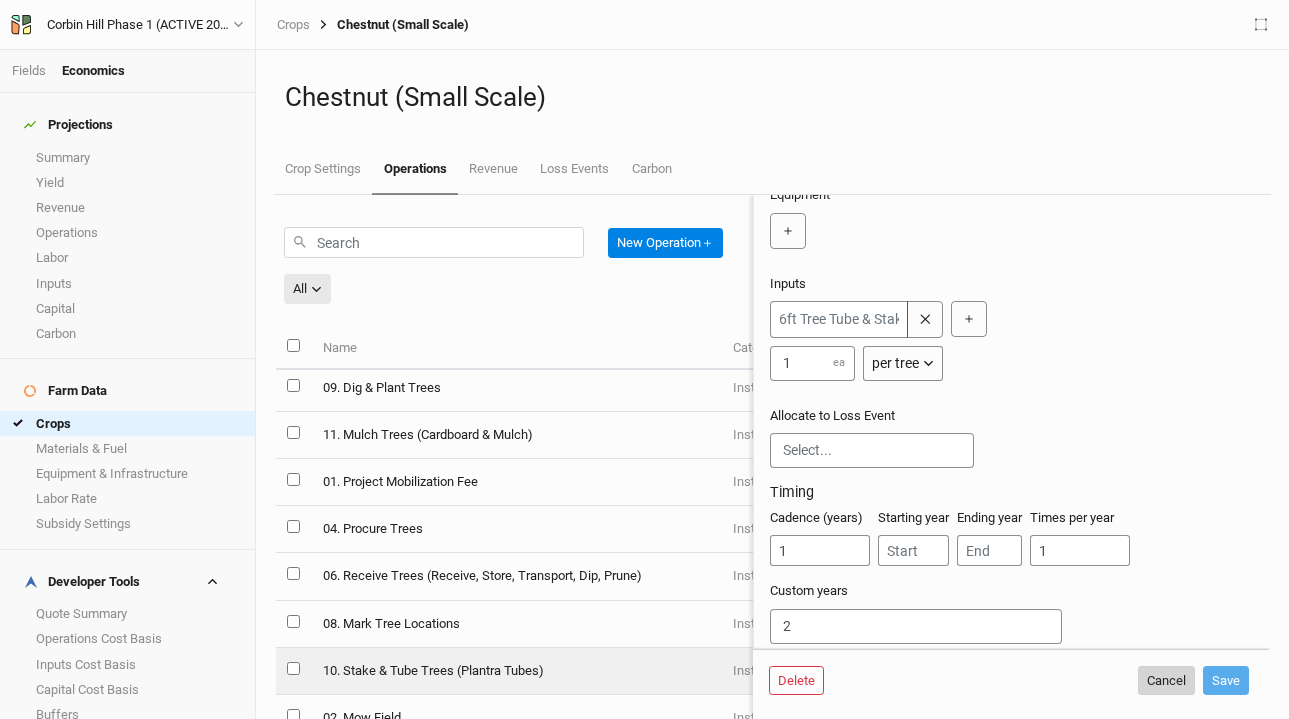 click on "Cancel" at bounding box center (1166, 681) 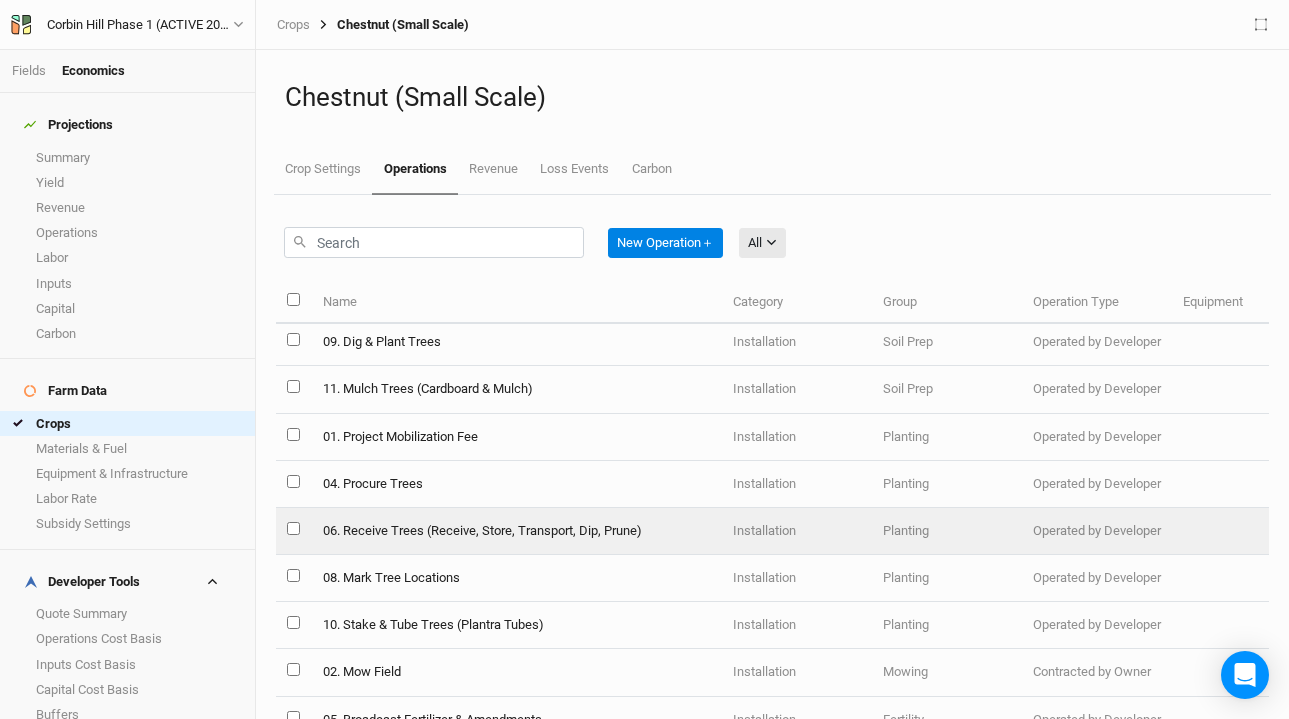 scroll, scrollTop: 0, scrollLeft: 0, axis: both 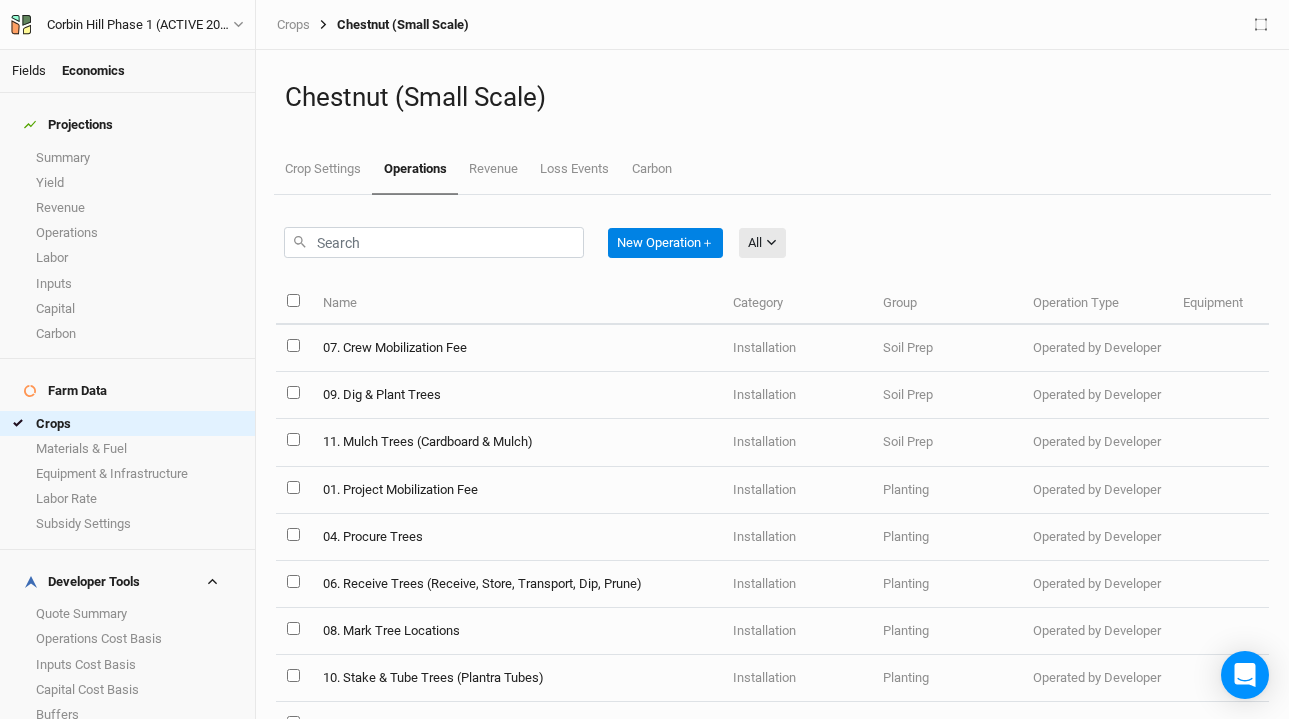 click on "Fields" at bounding box center [29, 70] 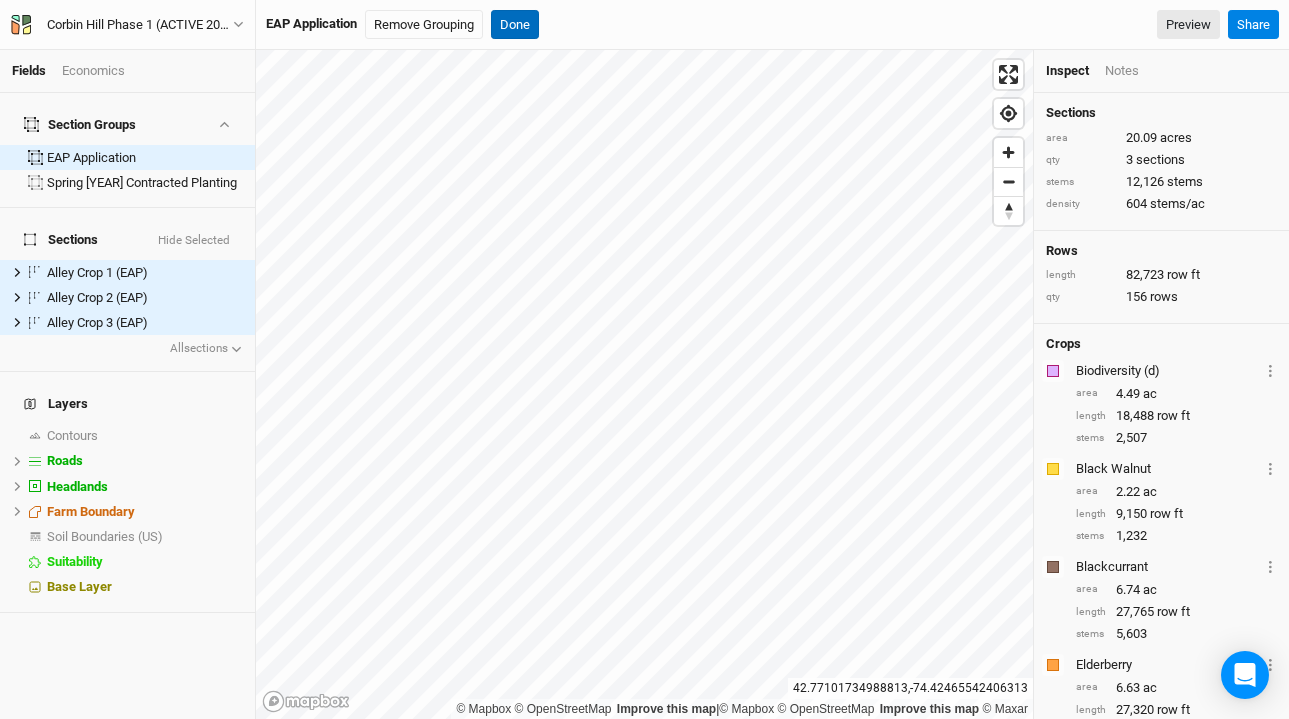 click on "Done" at bounding box center (515, 25) 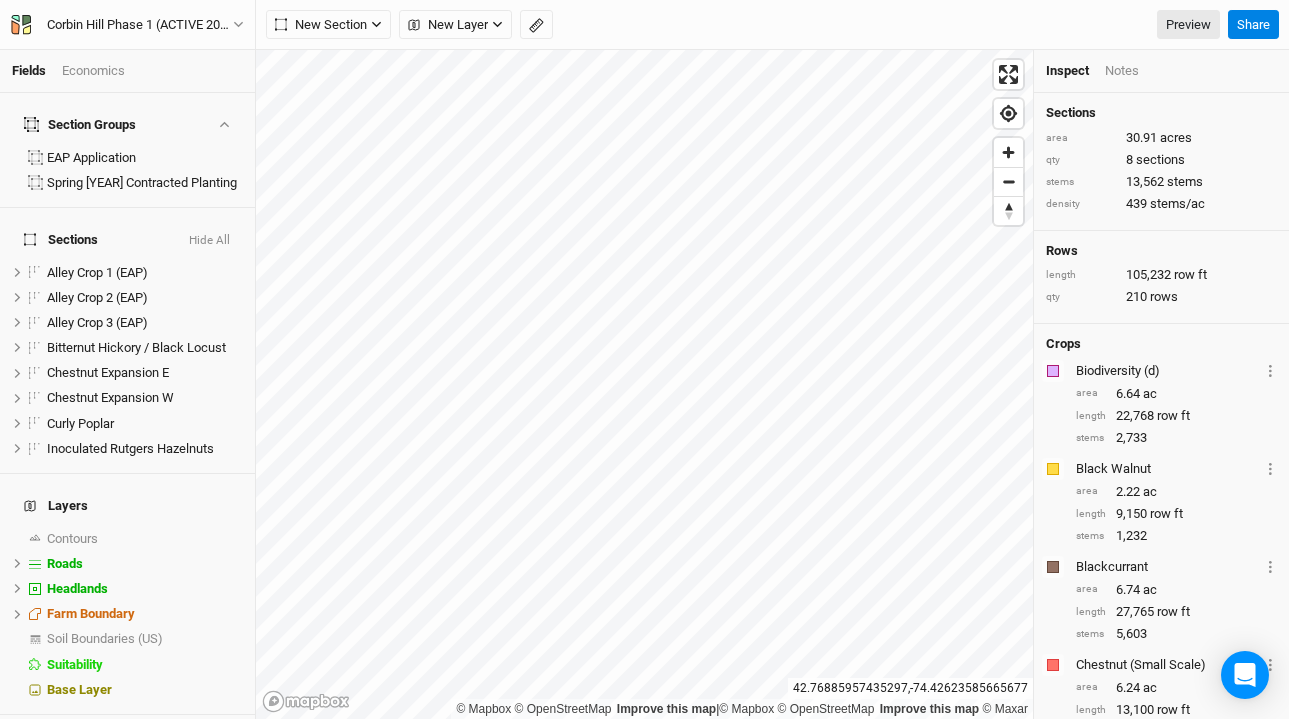 click on "Economics" at bounding box center [93, 71] 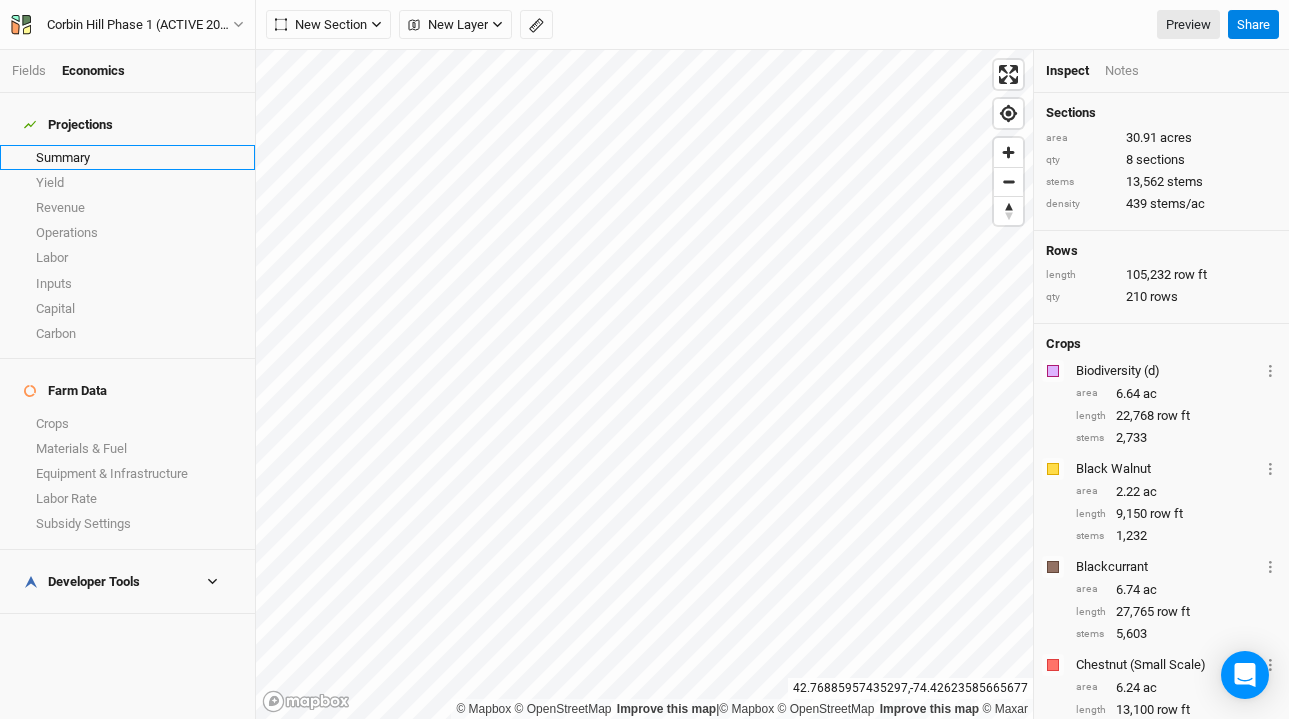click on "Summary" at bounding box center [127, 157] 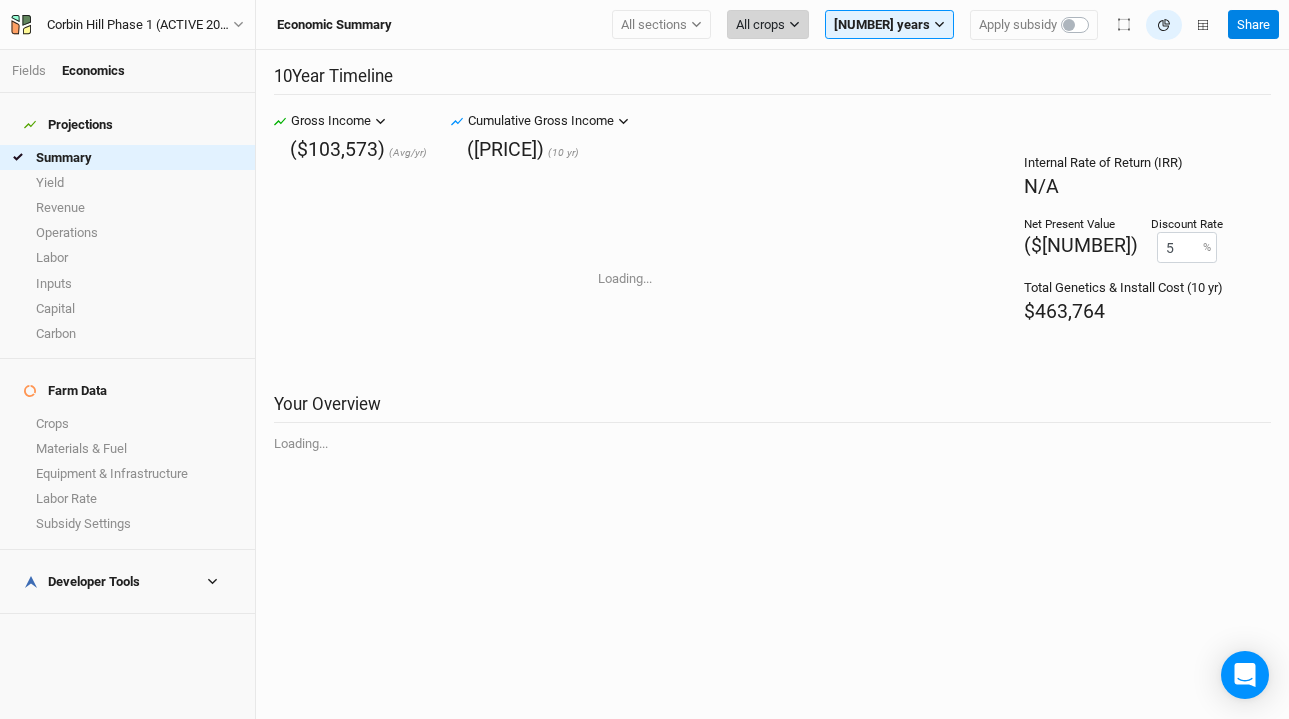 click on "All crops" at bounding box center (760, 25) 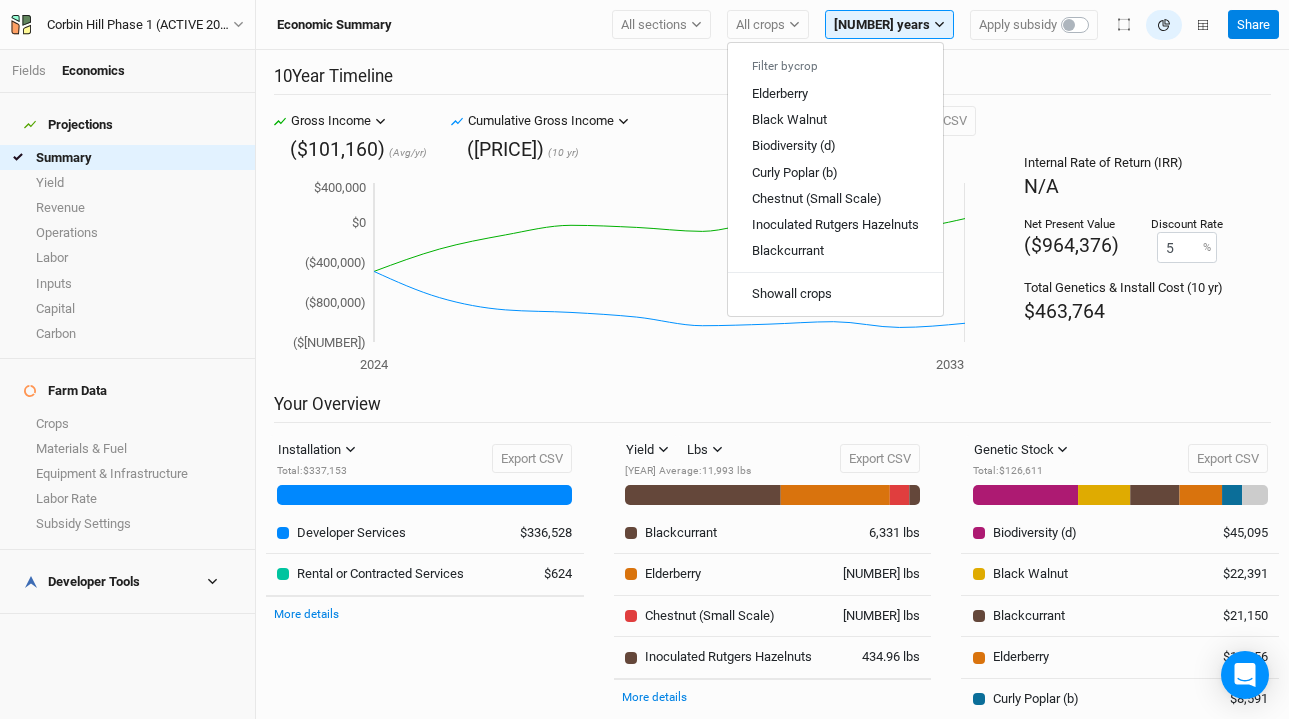 click on "Developer Tools" at bounding box center [82, 582] 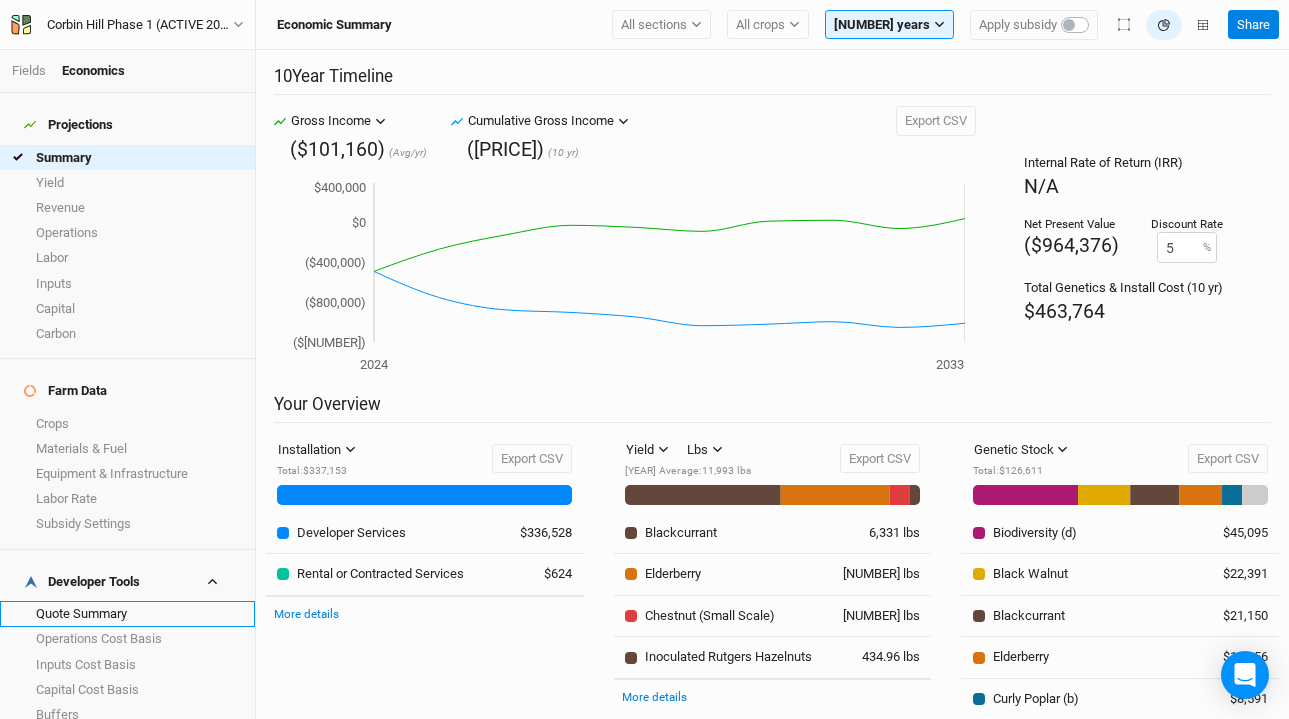 click on "Quote Summary" at bounding box center [127, 613] 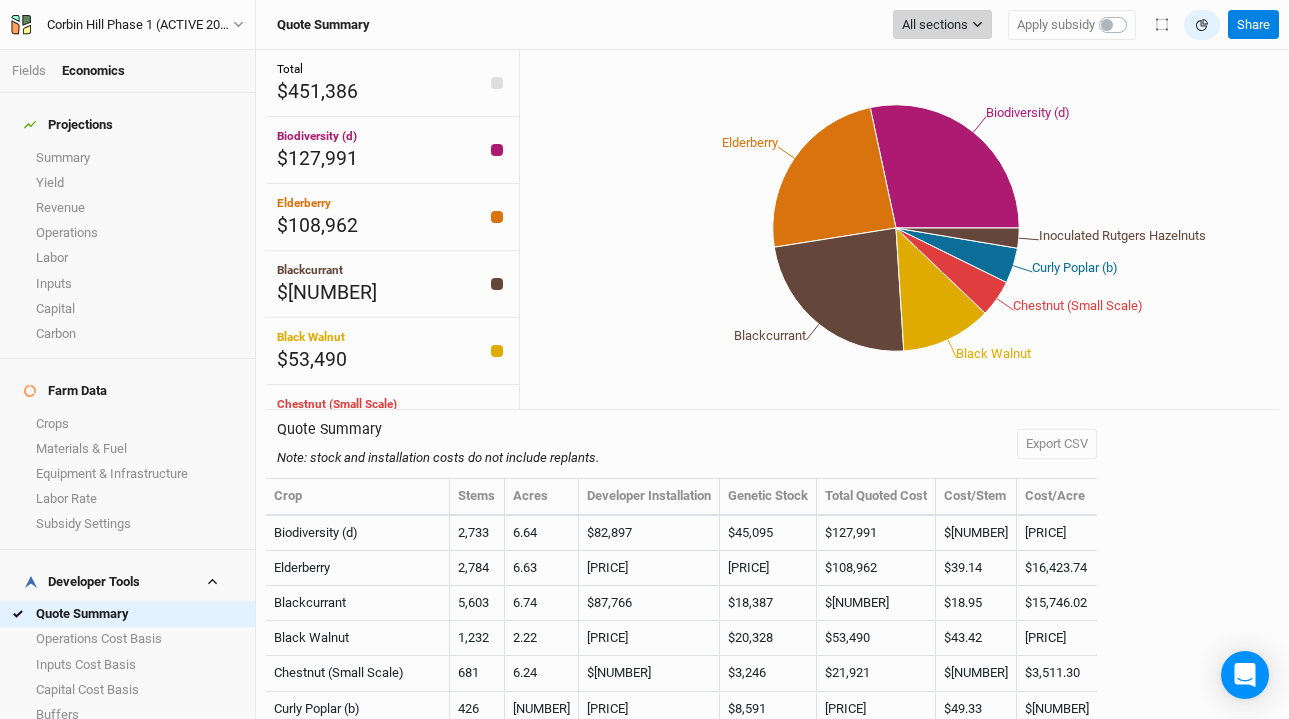 click on "All sections" at bounding box center (935, 25) 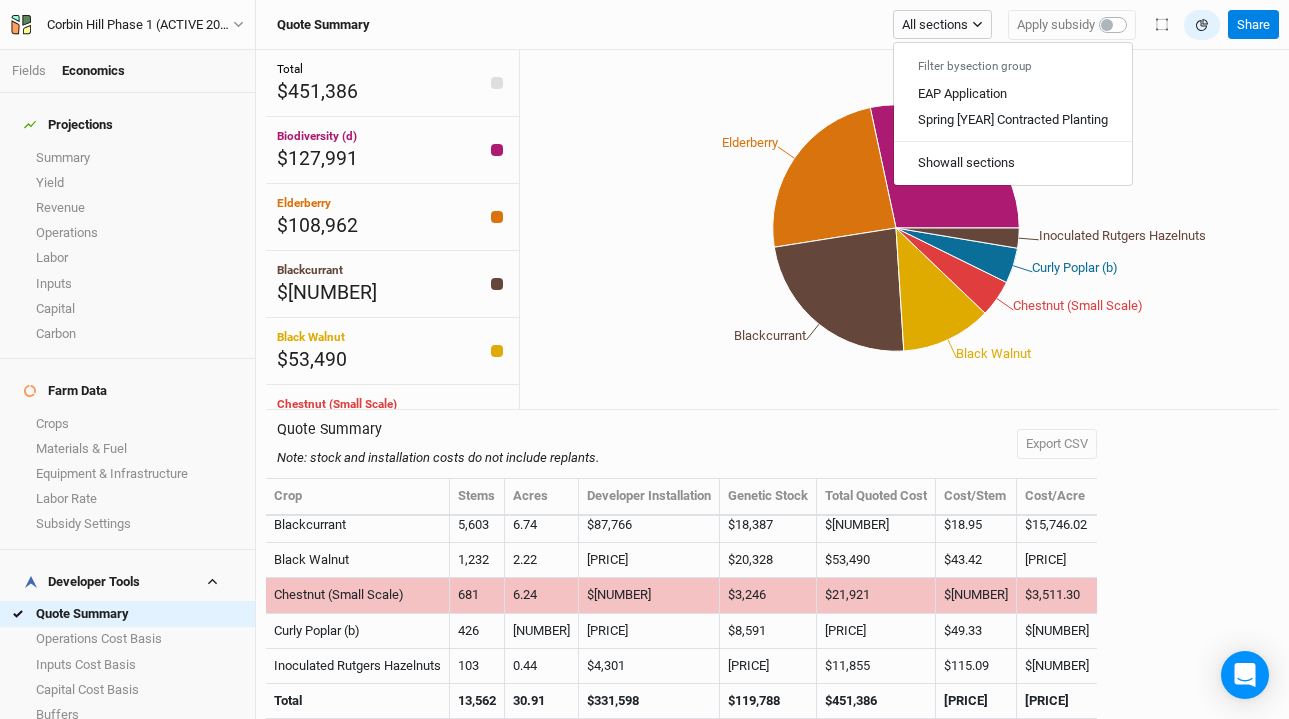 scroll, scrollTop: 0, scrollLeft: 0, axis: both 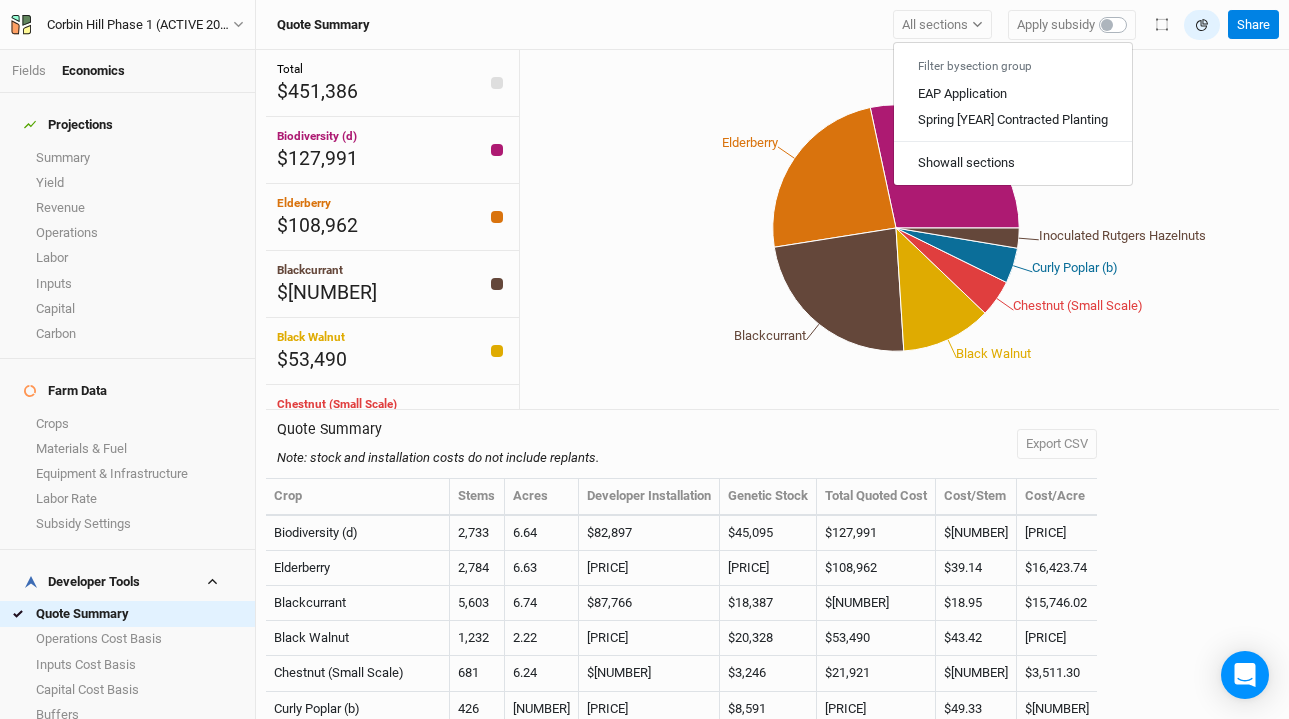 click on "Quote Summary Note: stock and installation costs do not include replants. Export CSV Crop Stems Acres Developer Installation Genetic Stock Total Quoted Cost Cost/Stem Cost/Acre Biodiversity (d) 2,733 6.64 $82,897 $45,095 $127,991 $46.83 $19,263.32 Elderberry 2,784 6.63 $92,374 $16,588 $108,962 $39.14 $16,423.74 Blackcurrant 5,603 6.74 $87,766 $18,387 $106,153 $18.95 $15,746.02 Black Walnut 1,232 2.22 $33,162 $20,328 $53,490 $43.42 $24,073.78 Chestnut (Small Scale) 681 6.24 $18,675 $3,246 $21,921 $32.19 $3,511.30 Curly Poplar (b) 426 1.99 $12,423 $8,591 $21,014 $49.33 $10,567.93 Inoculated Rutgers Hazelnuts 103 0.44 $4,301 $7,553 $11,855 $115.09 $27,102.56 Total 13,562 30.91 $331,598 $119,788 $451,386 $33.28 $14,602.68" at bounding box center [772, 565] 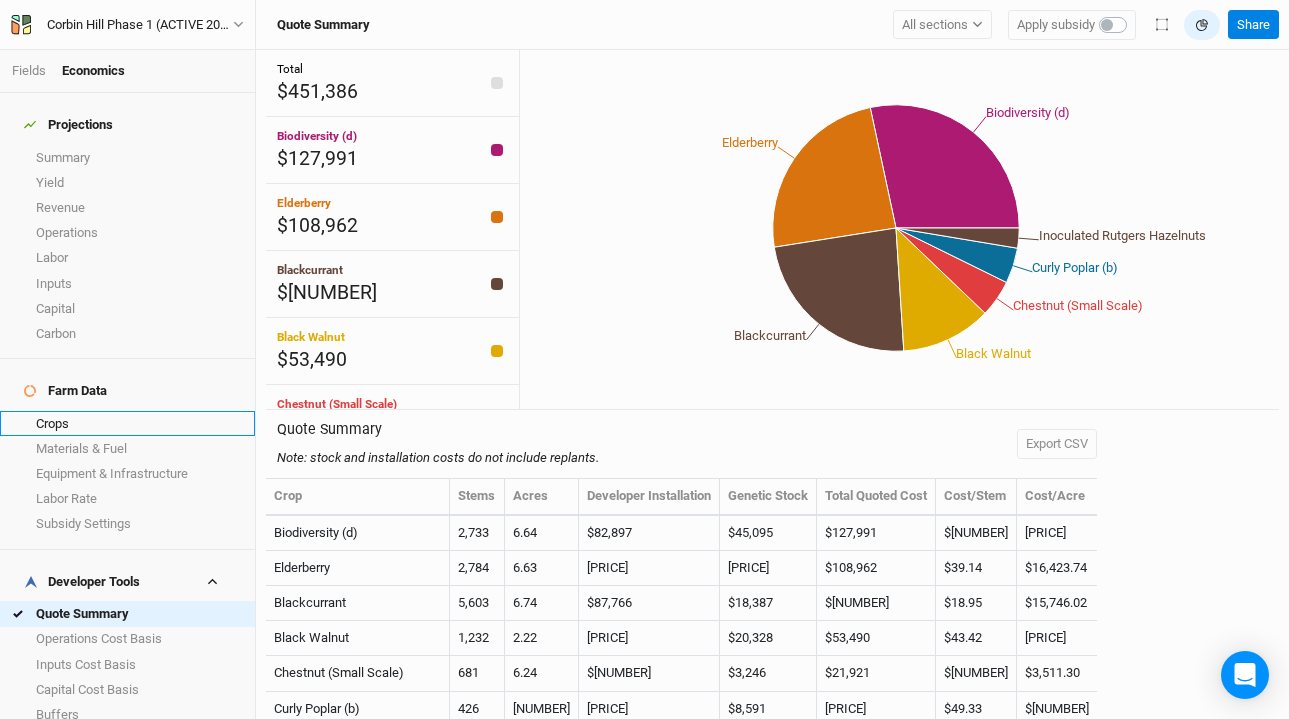 click on "Crops" at bounding box center [127, 423] 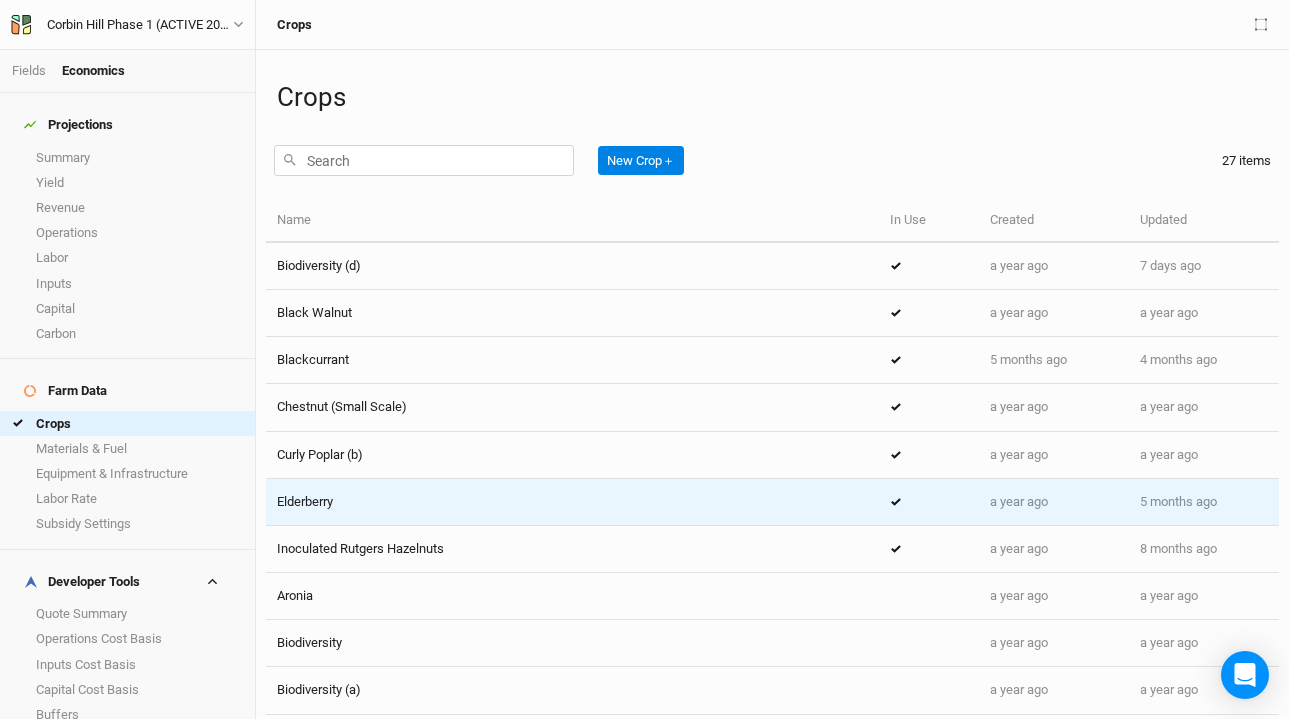 click on "Elderberry" at bounding box center (572, 502) 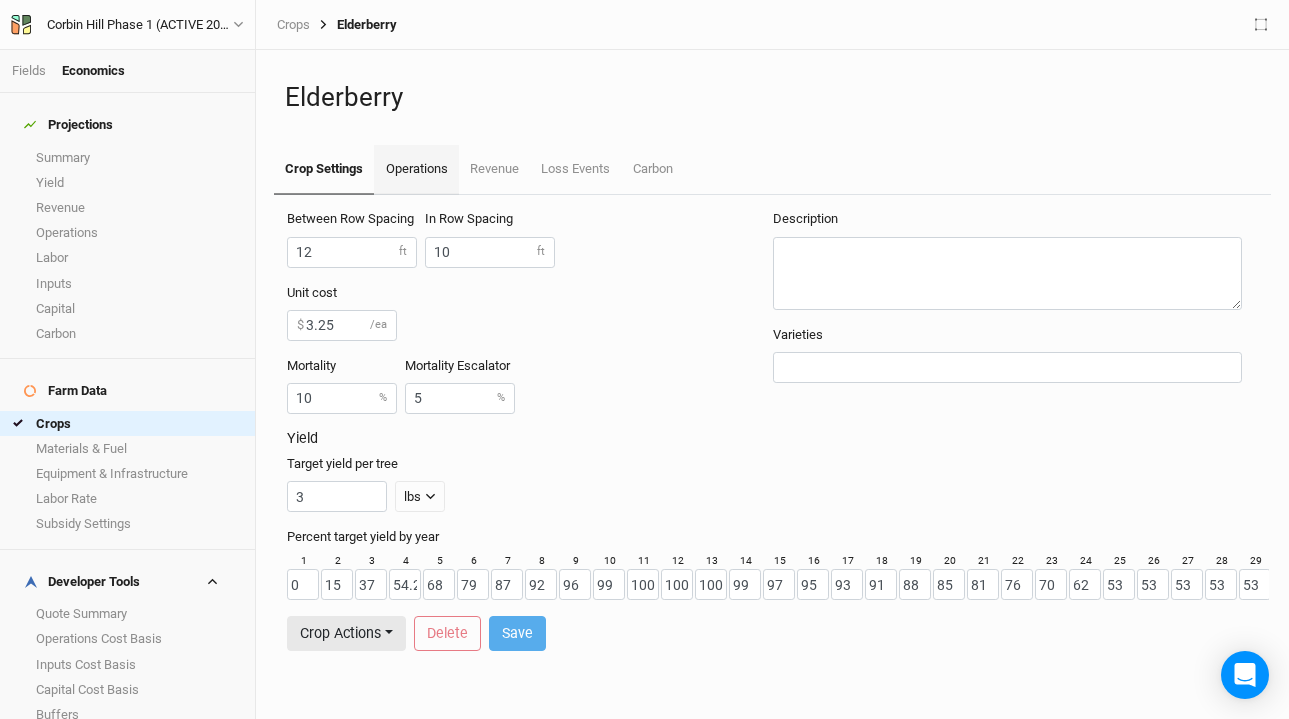click on "Operations" at bounding box center (416, 170) 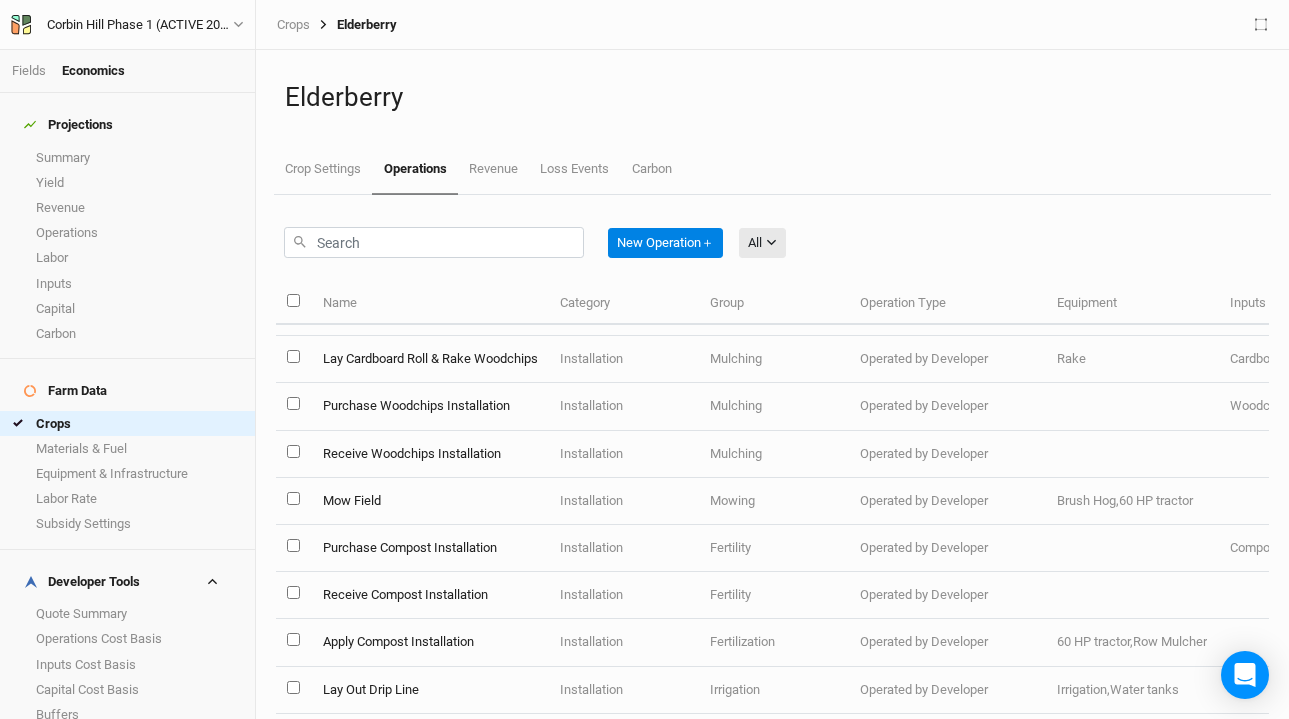 scroll, scrollTop: 322, scrollLeft: 0, axis: vertical 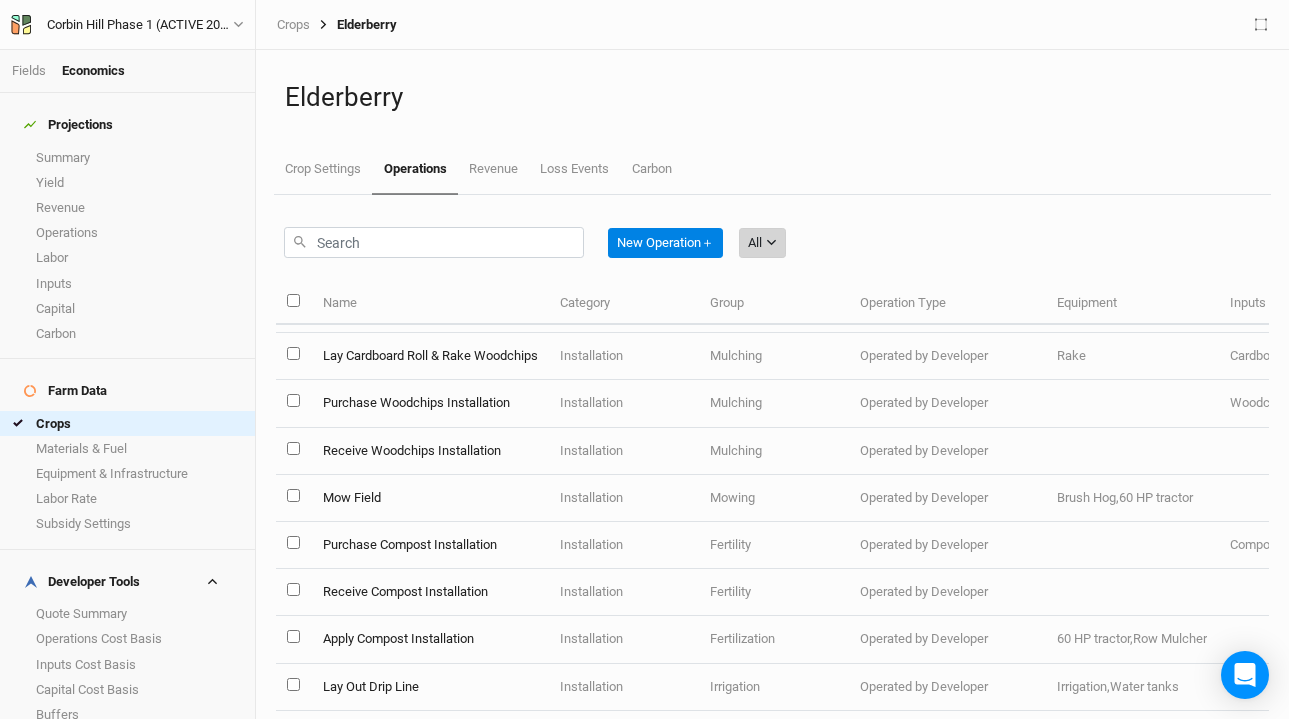 click on "All" at bounding box center (762, 243) 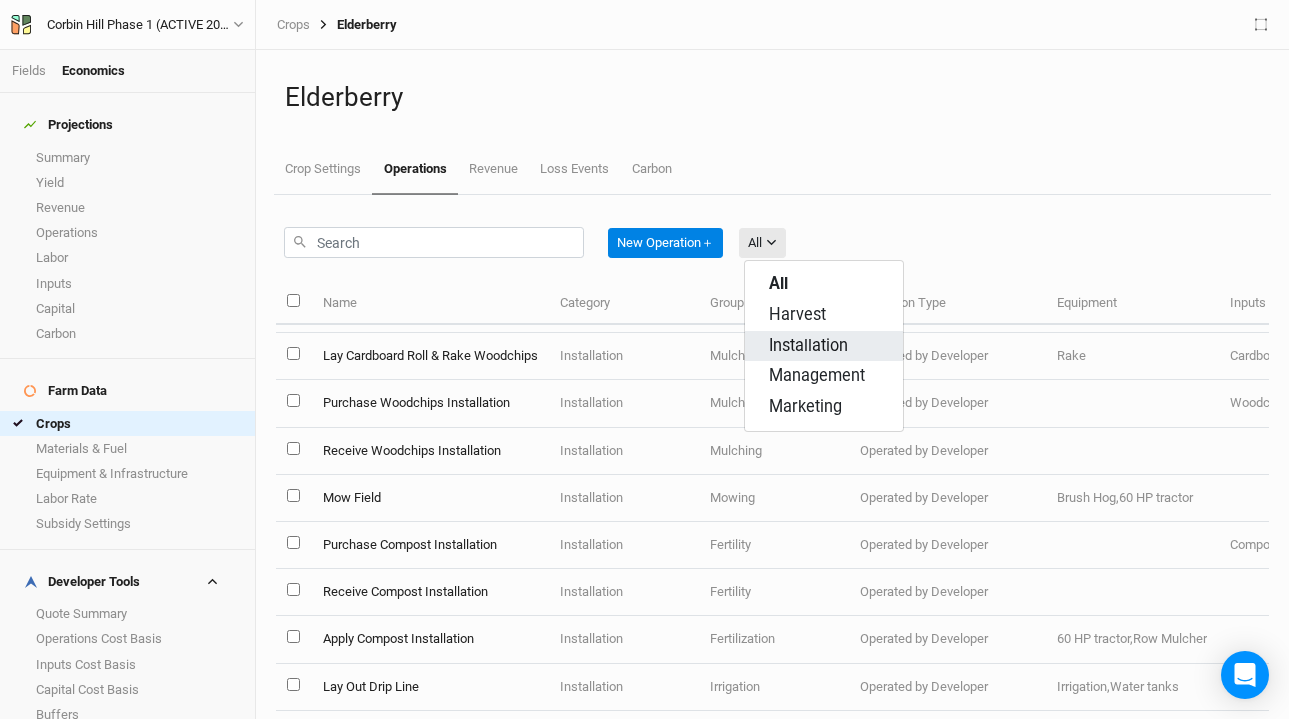 click on "Installation" at bounding box center (808, 346) 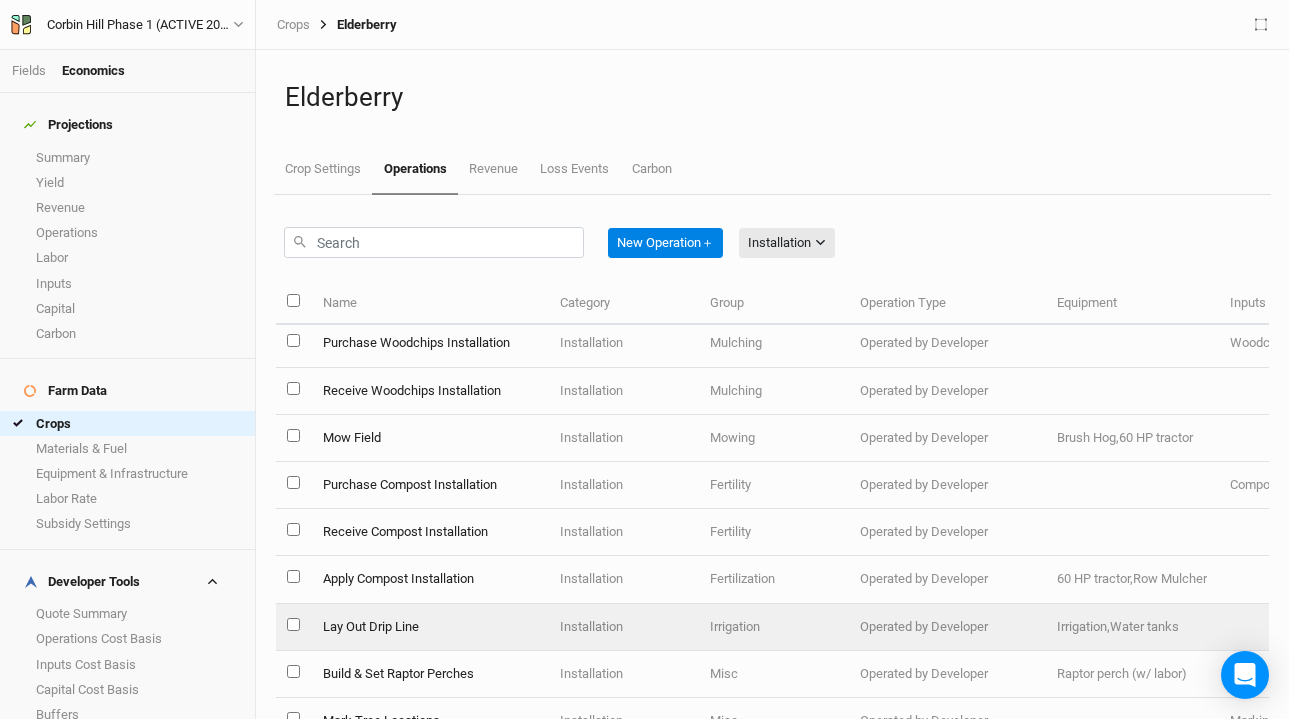 scroll, scrollTop: 378, scrollLeft: 0, axis: vertical 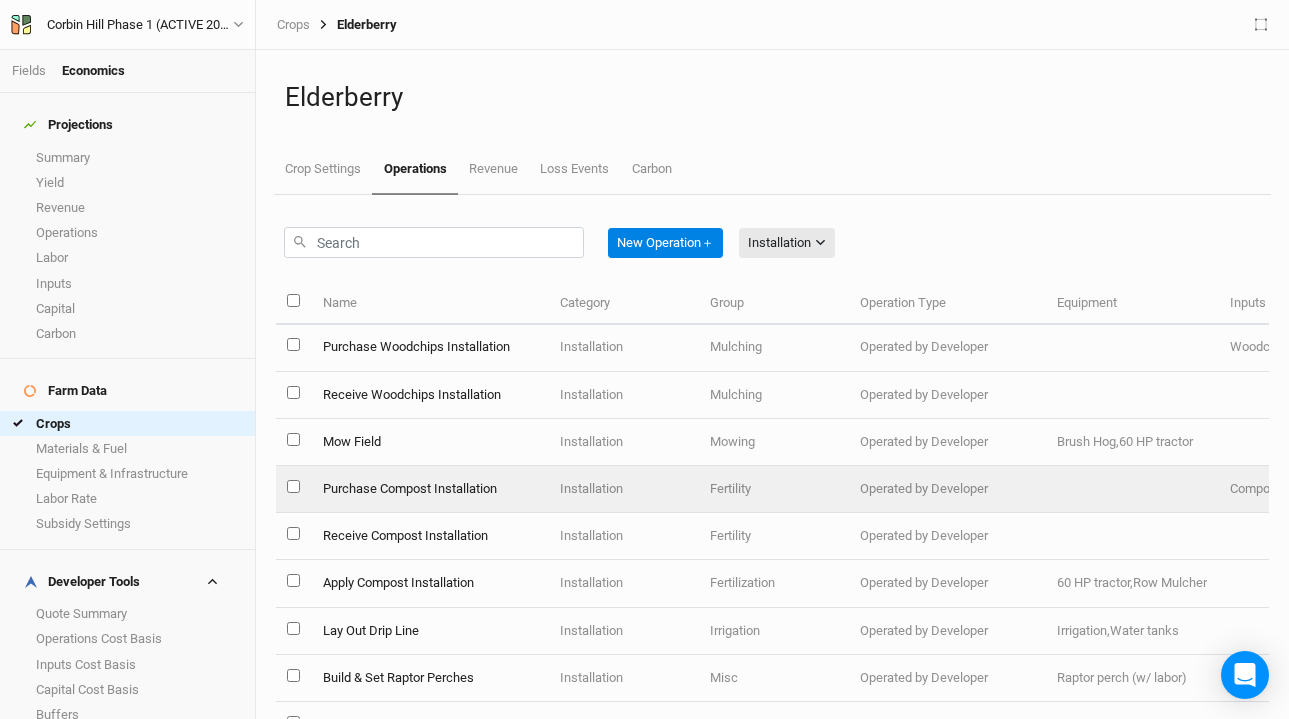 click on "Purchase Compost Installation" at bounding box center [429, 489] 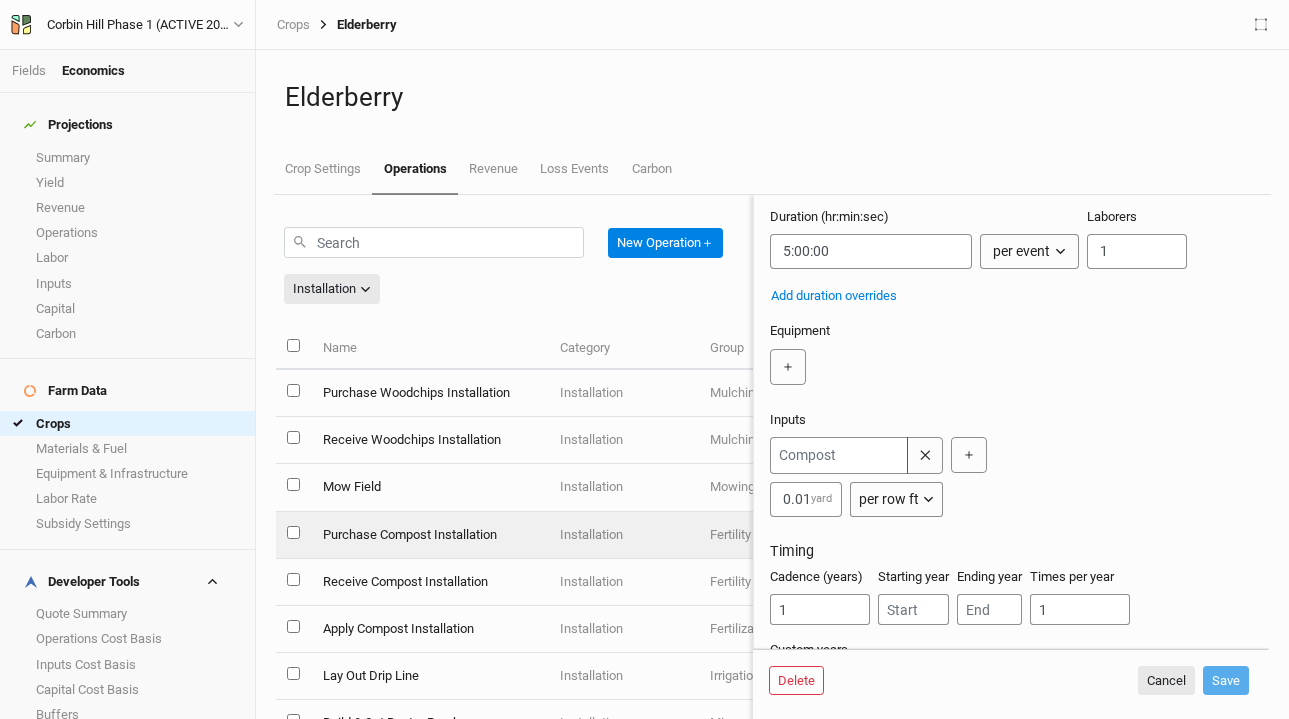 scroll, scrollTop: 275, scrollLeft: 0, axis: vertical 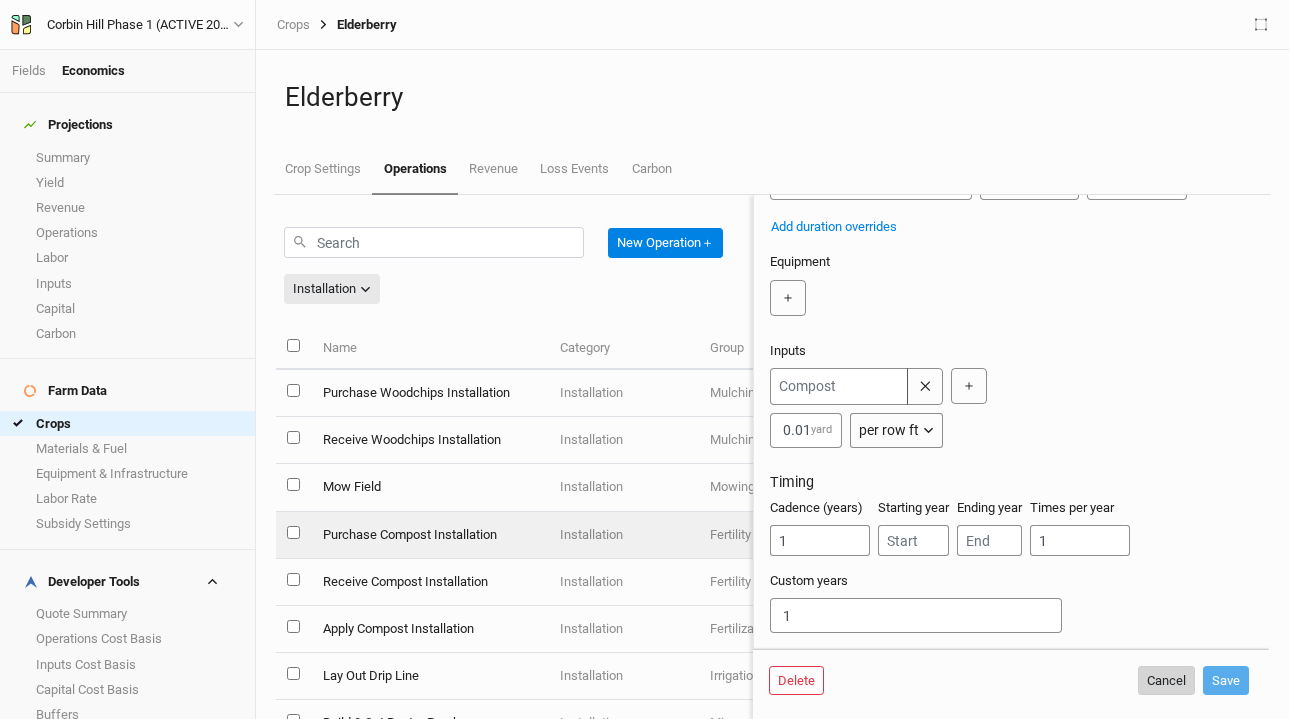 click on "Cancel" at bounding box center (1166, 681) 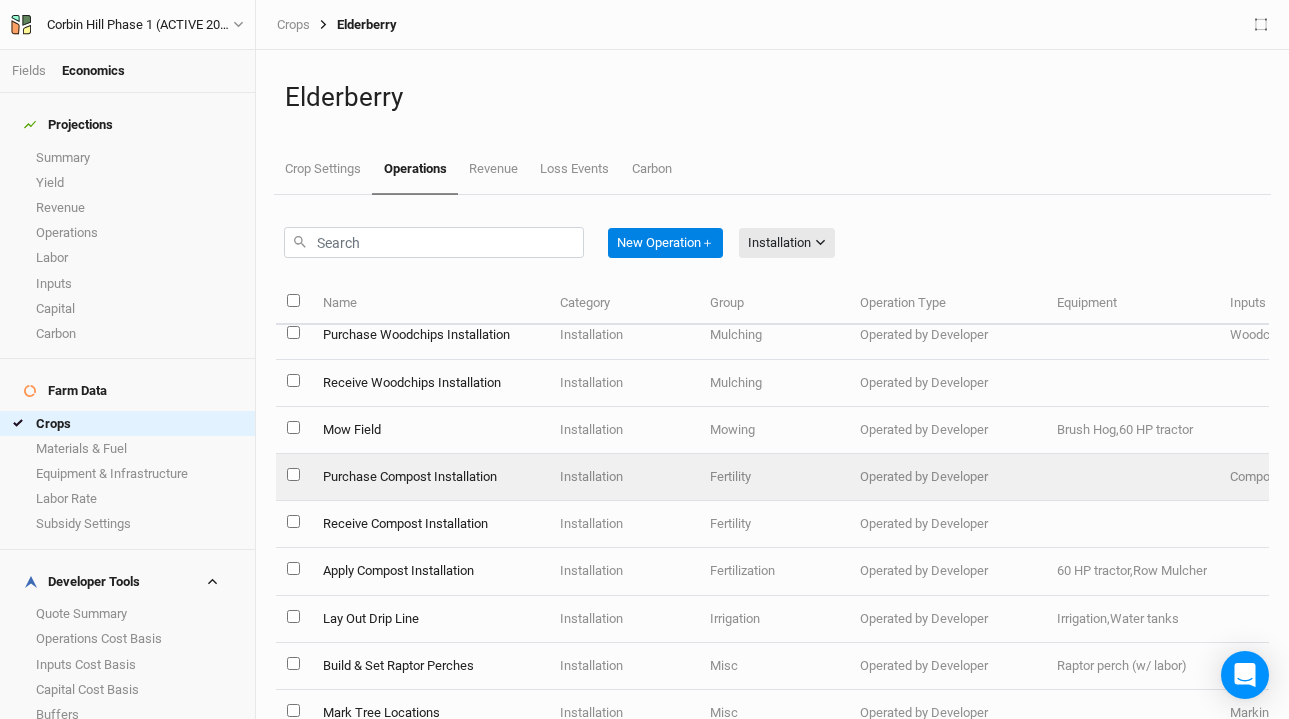 scroll, scrollTop: 0, scrollLeft: 0, axis: both 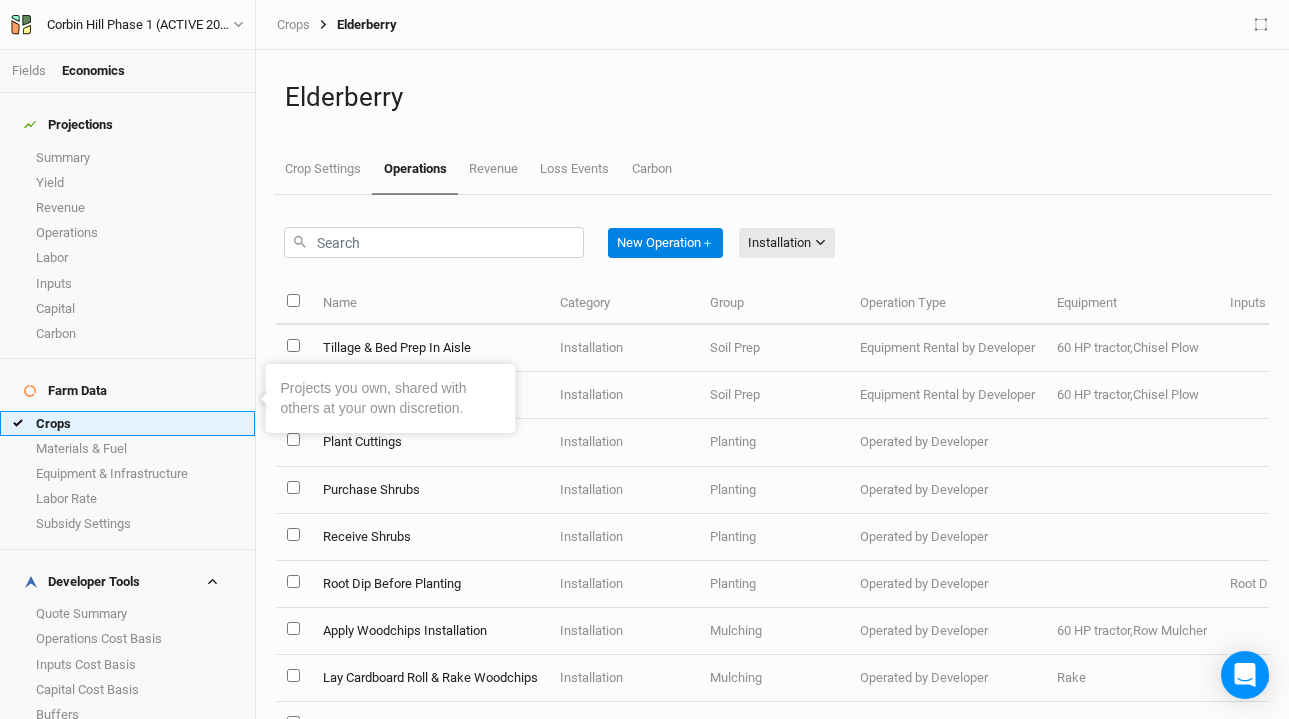 click on "Crops" at bounding box center [127, 423] 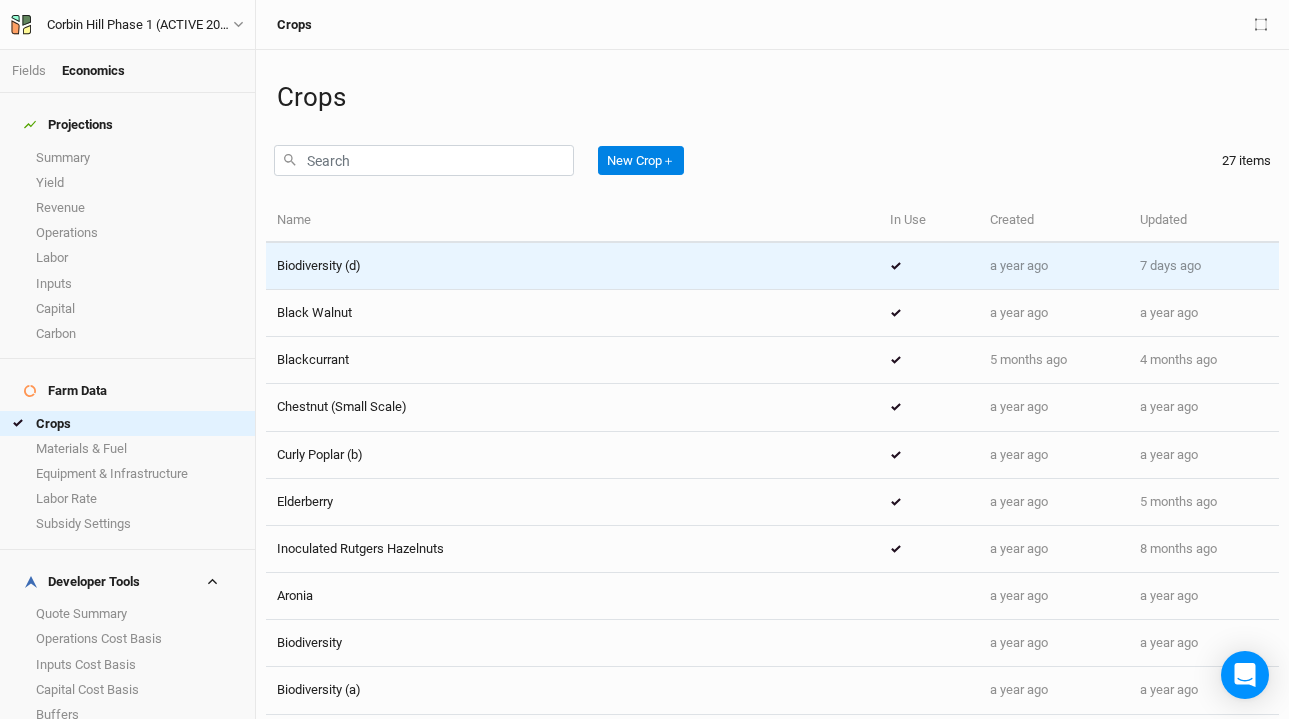 click on "Biodiversity (d)" at bounding box center [572, 266] 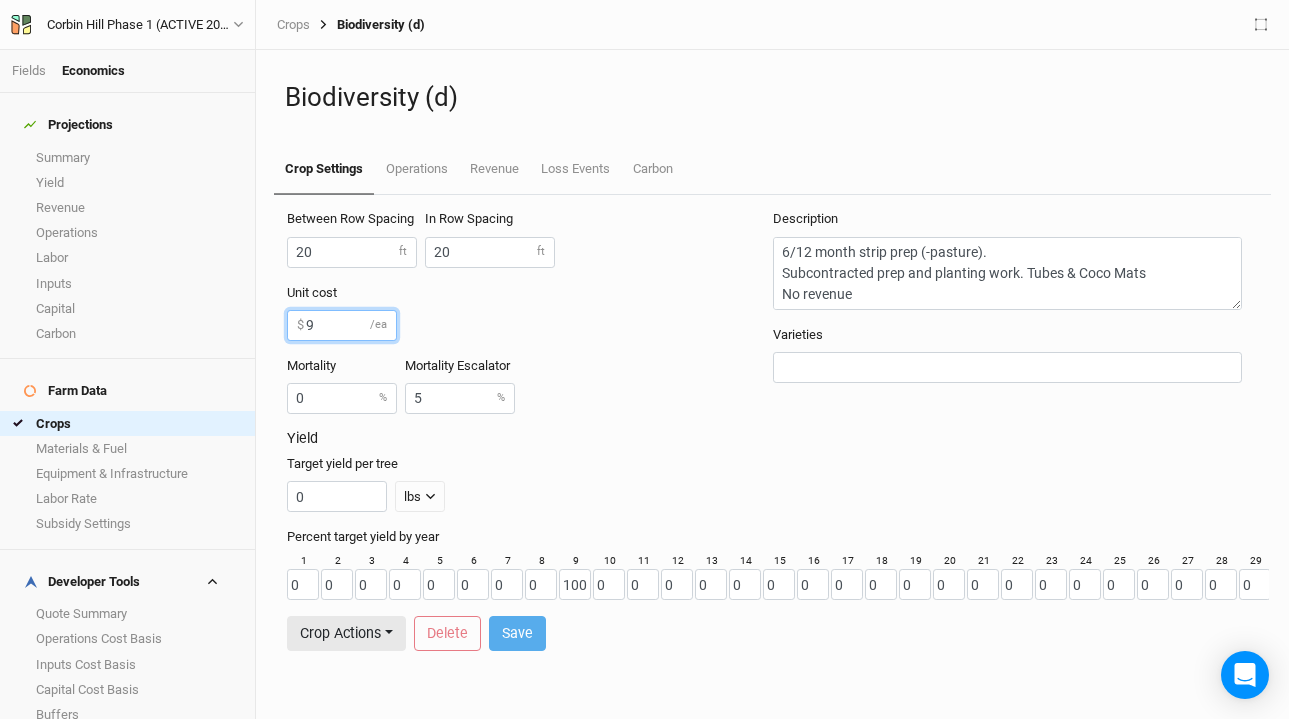 drag, startPoint x: 339, startPoint y: 326, endPoint x: 270, endPoint y: 308, distance: 71.30919 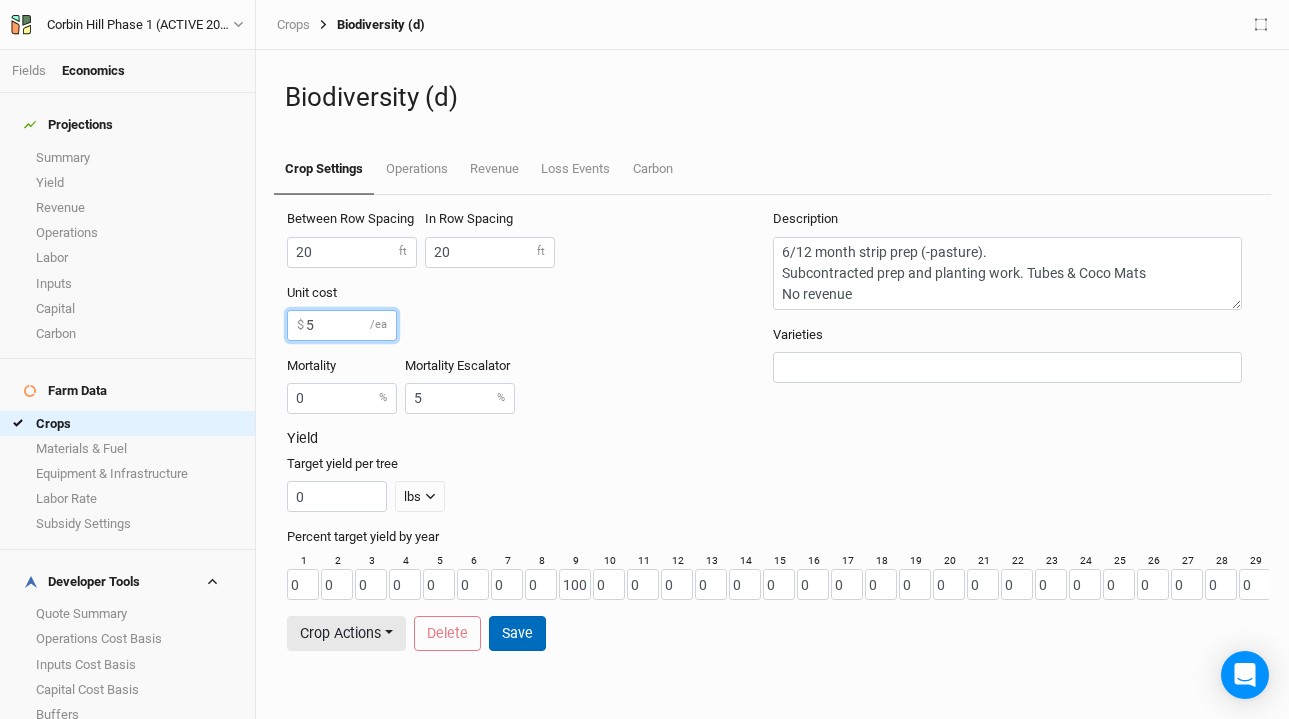 type on "5" 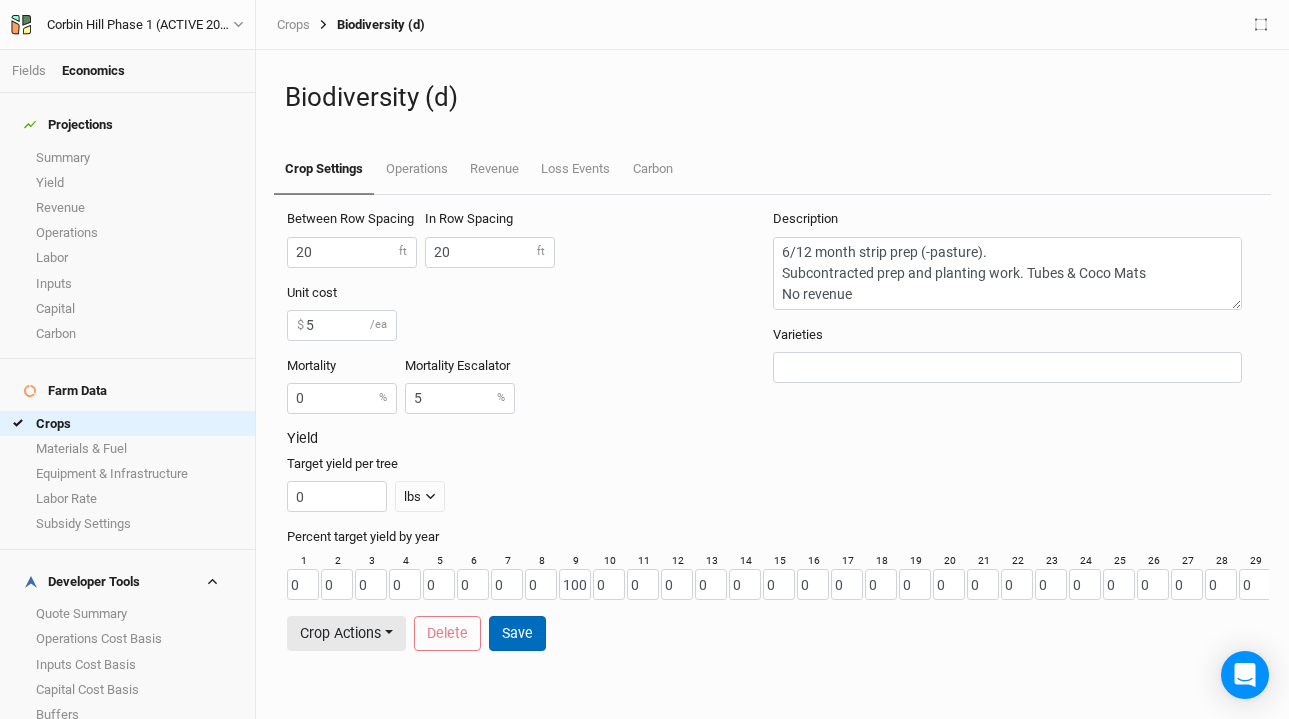 click on "Save" at bounding box center (517, 633) 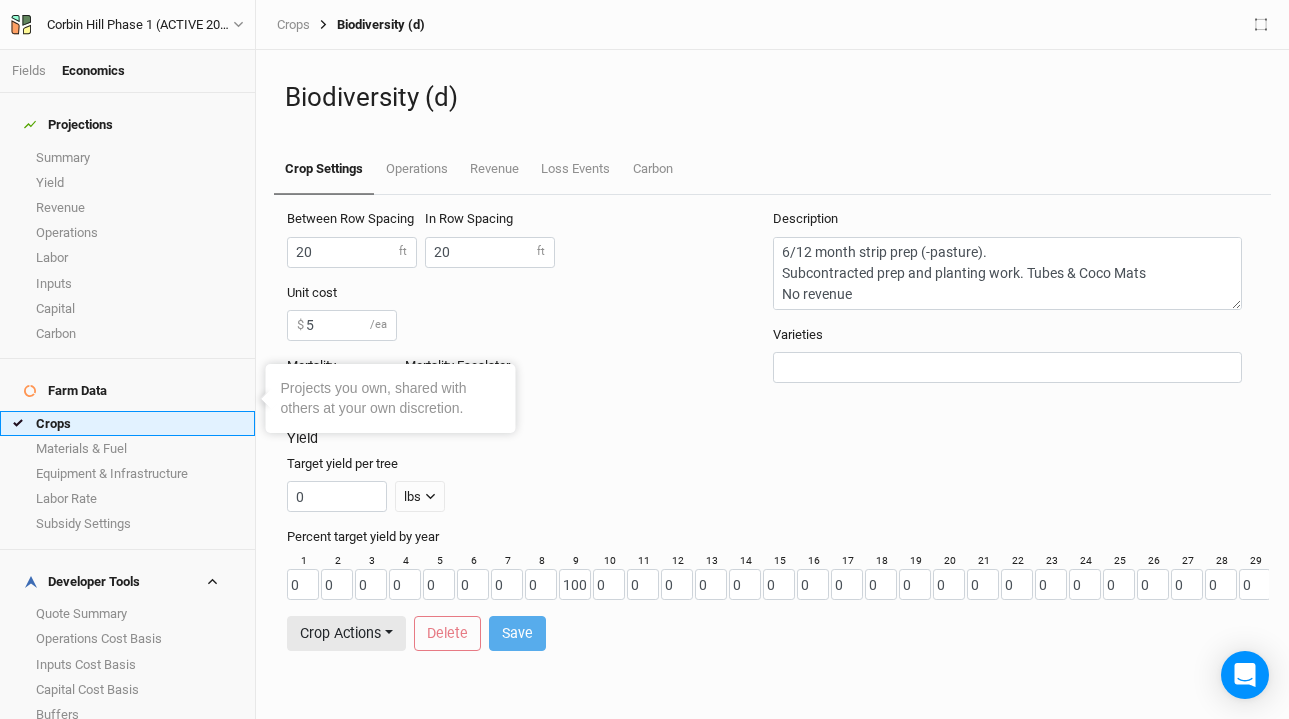 click on "Crops" at bounding box center [127, 423] 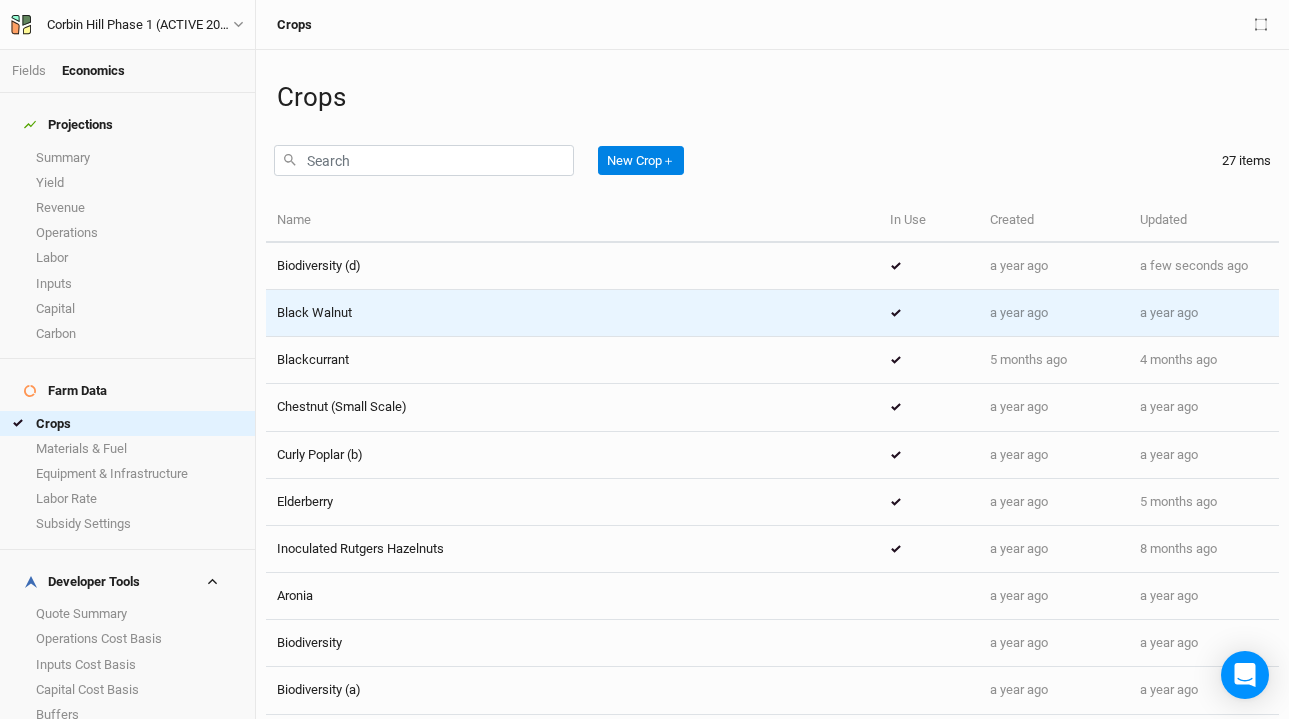 click on "Black Walnut" at bounding box center (572, 313) 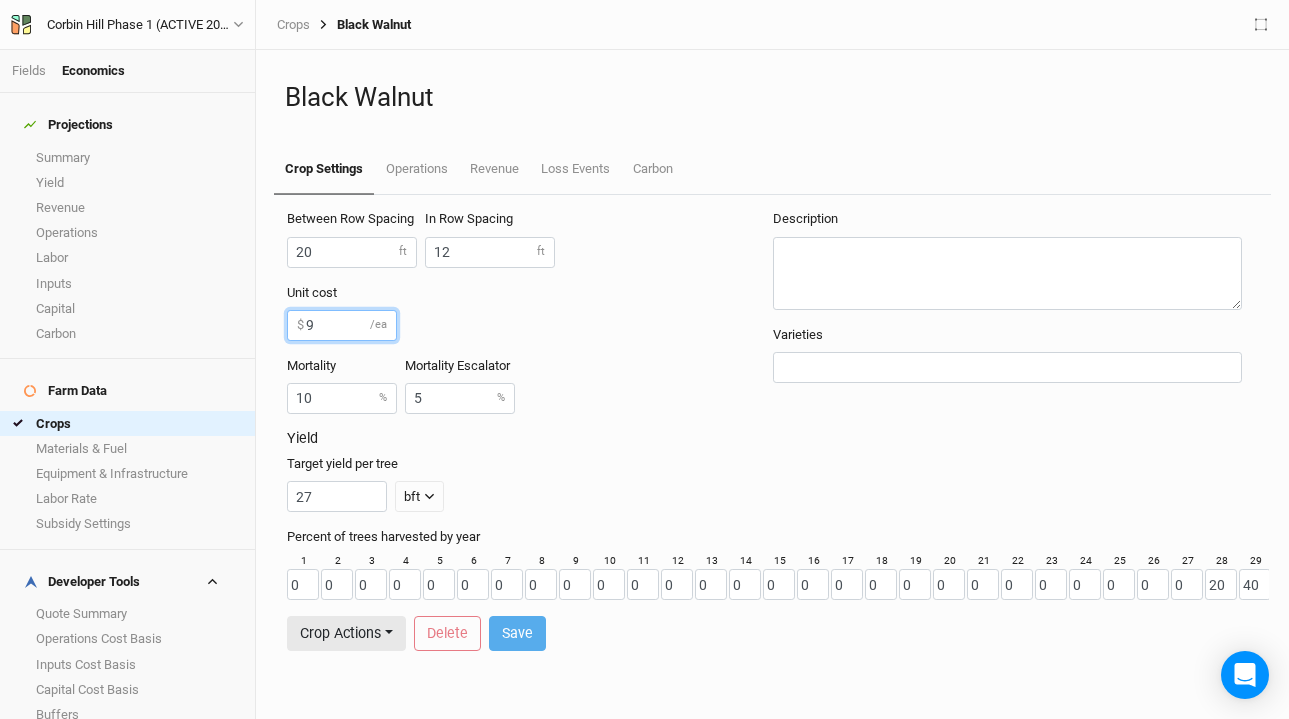 drag, startPoint x: 323, startPoint y: 319, endPoint x: 270, endPoint y: 319, distance: 53 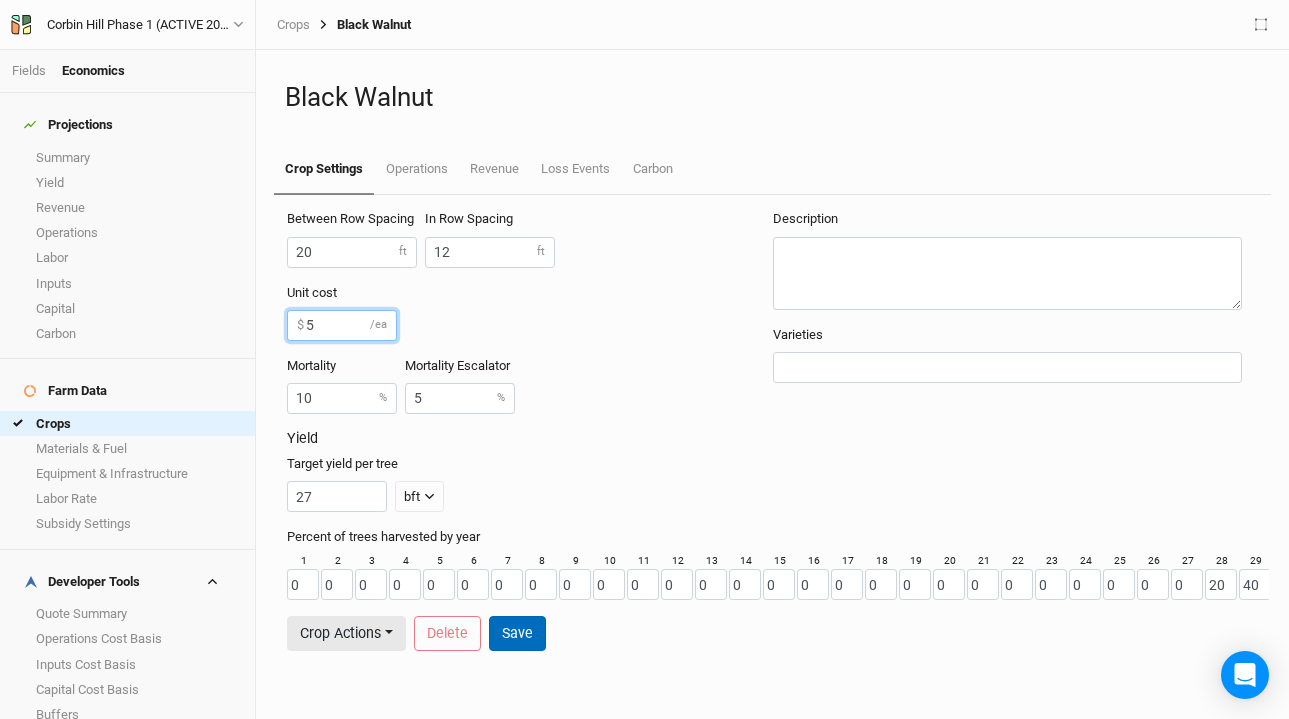 type on "5" 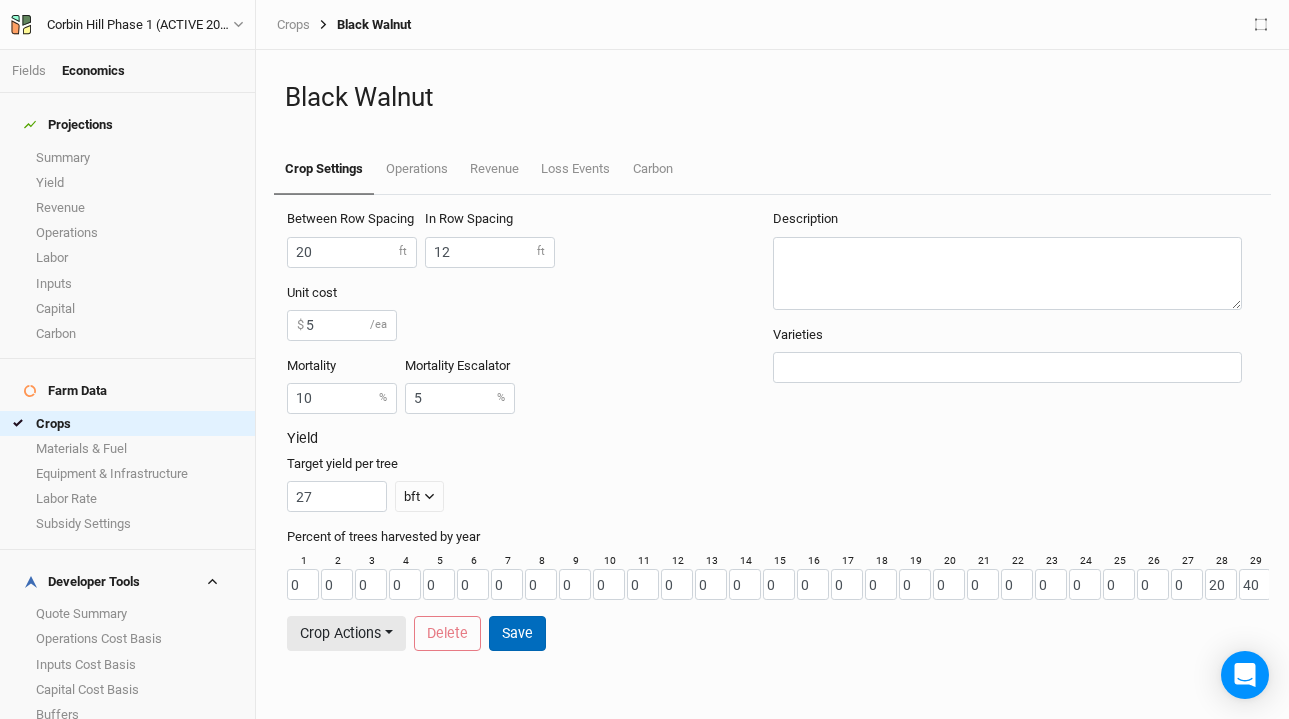 click on "Save" at bounding box center (517, 633) 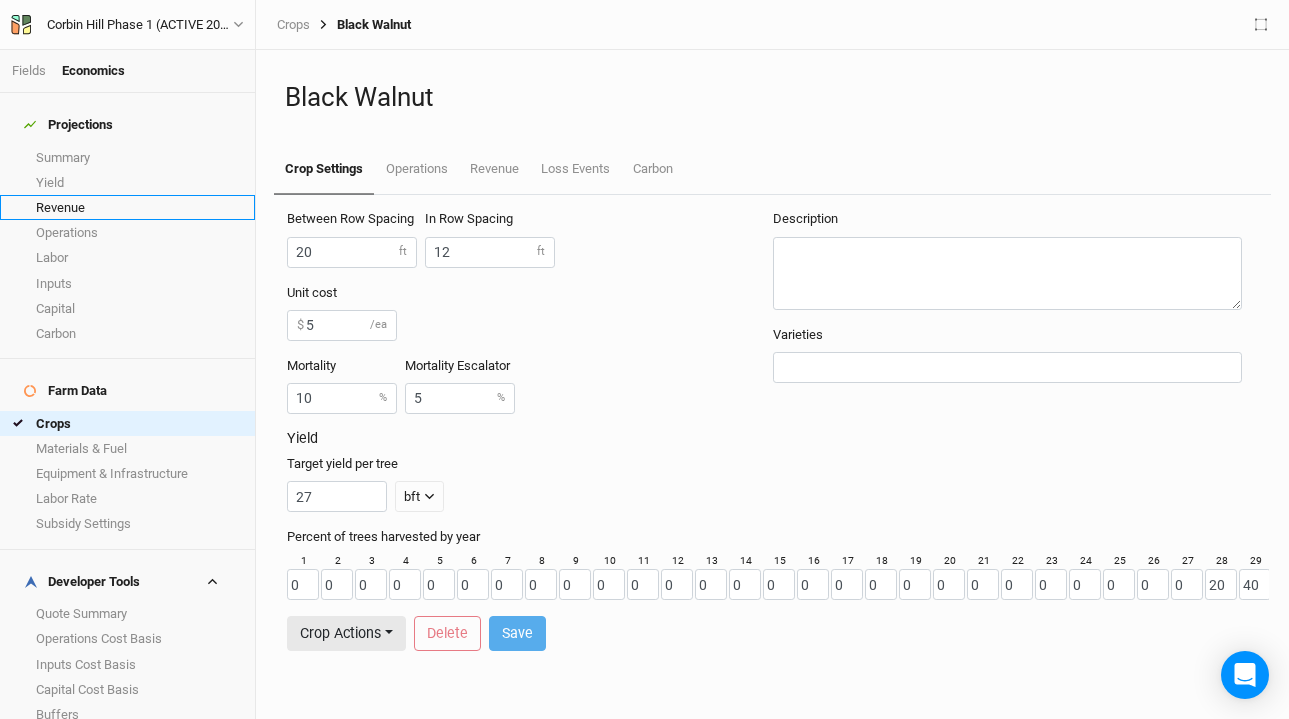 click on "Revenue" at bounding box center [127, 207] 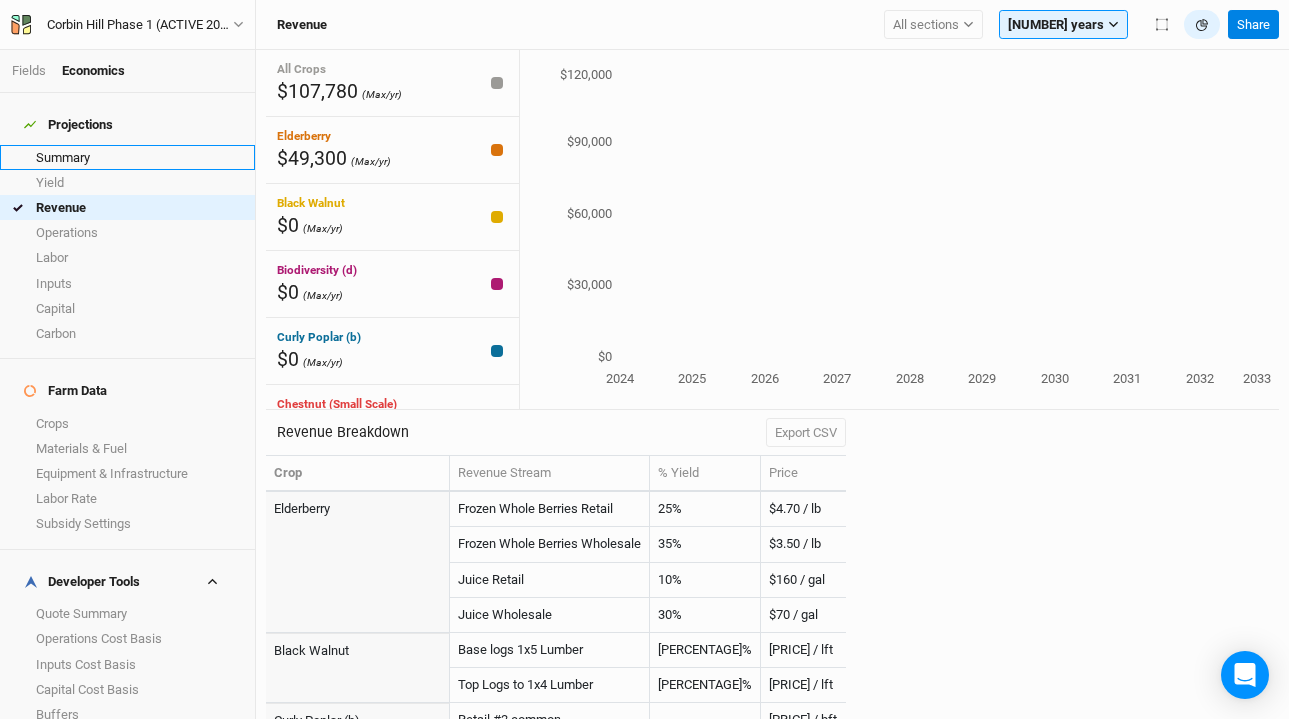 click on "Summary" at bounding box center [127, 157] 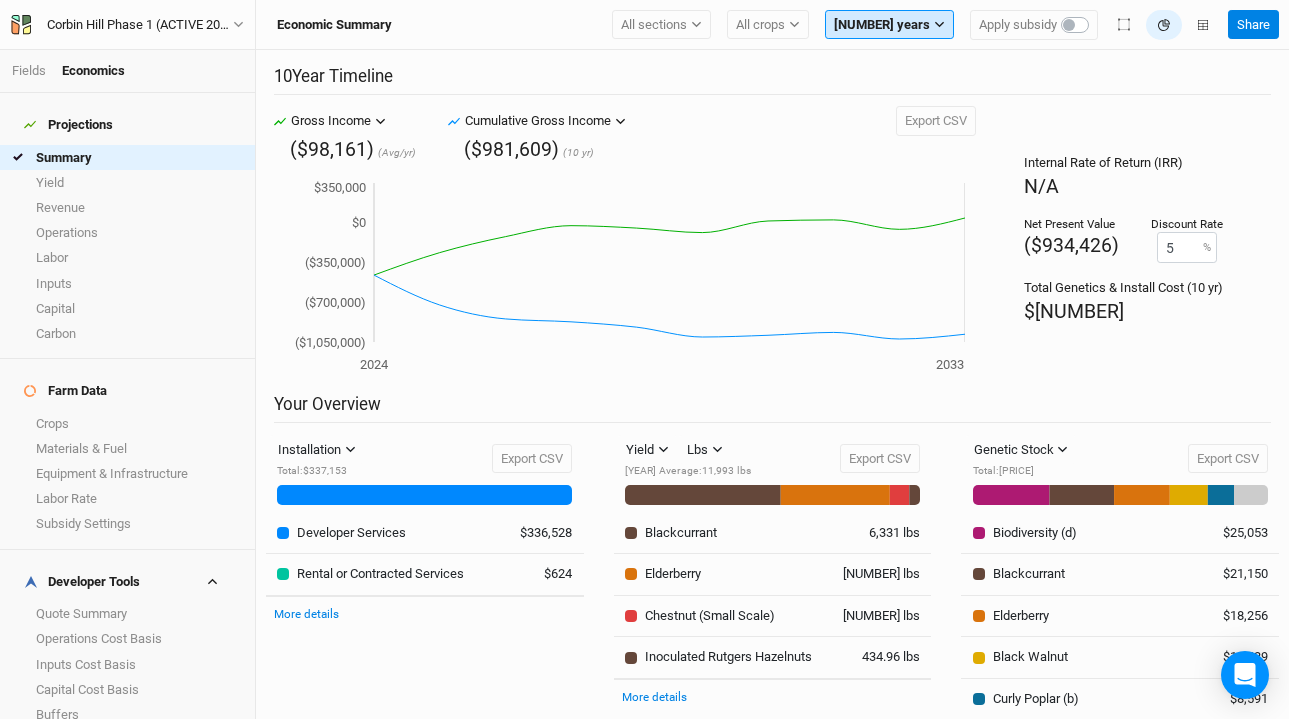 click on "[NUMBER] years" at bounding box center [889, 25] 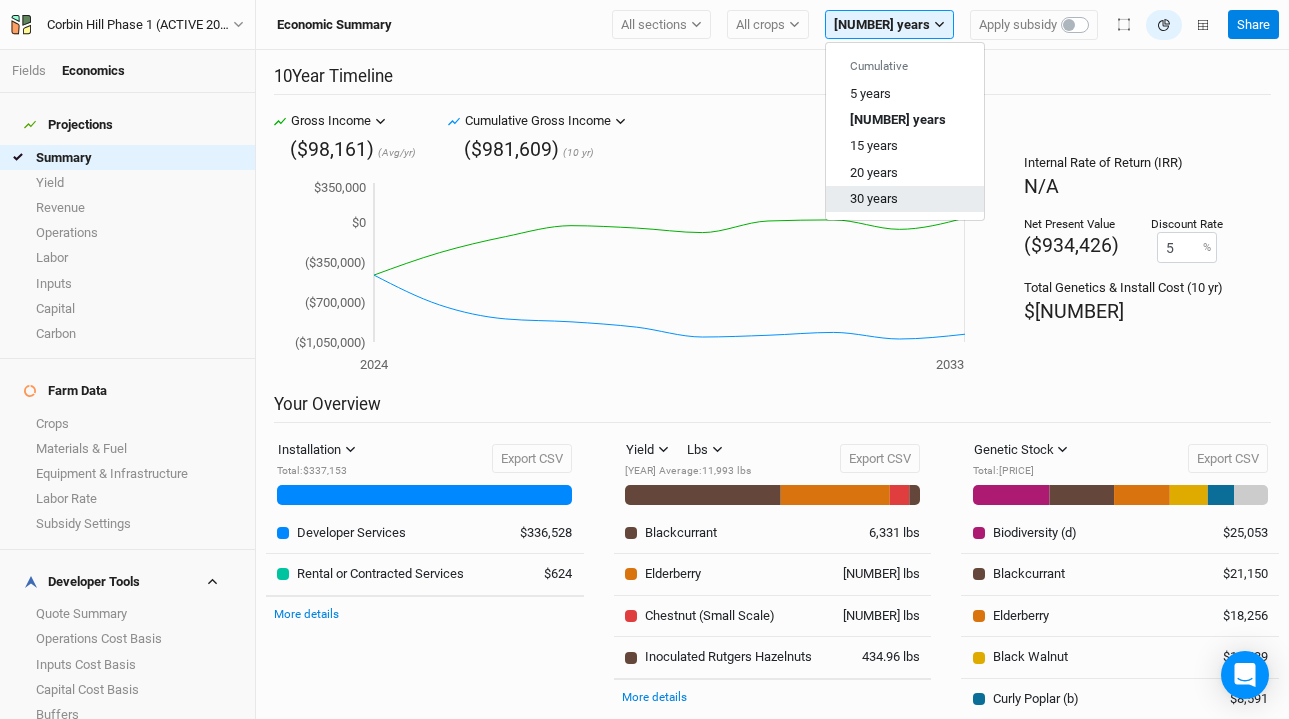 click on "30 years" at bounding box center (874, 198) 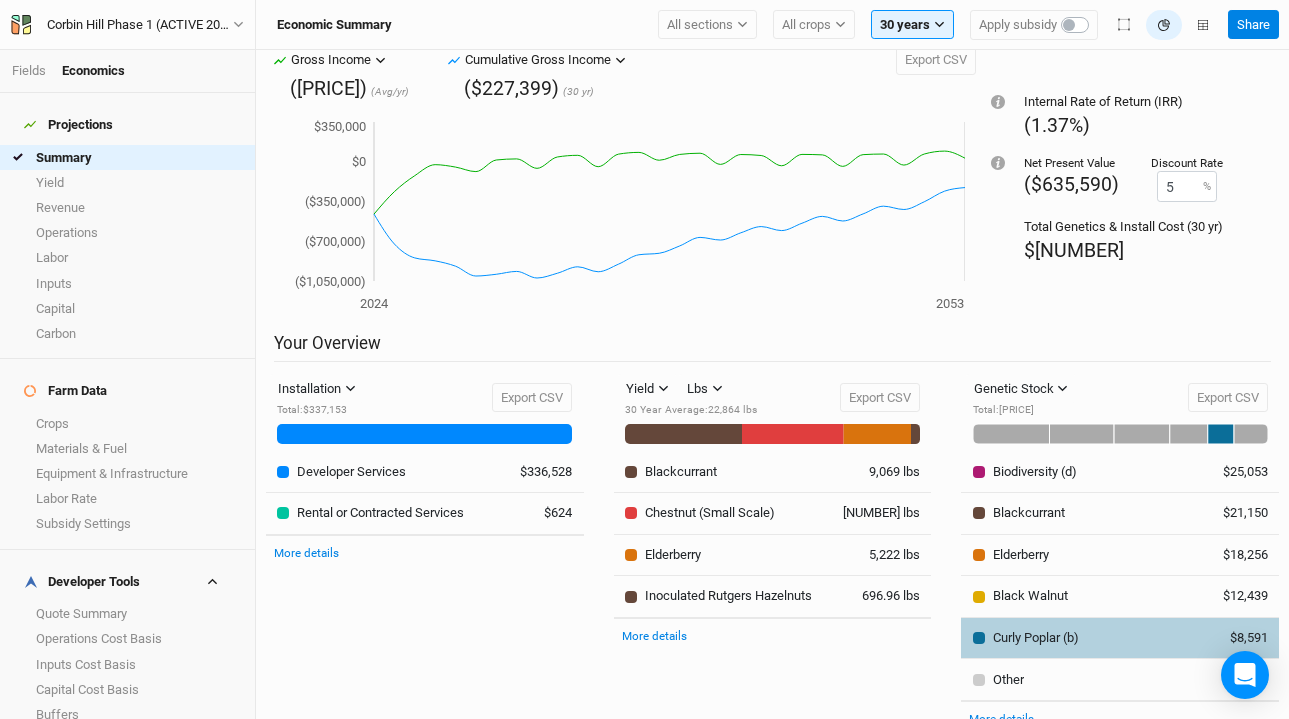 scroll, scrollTop: 100, scrollLeft: 0, axis: vertical 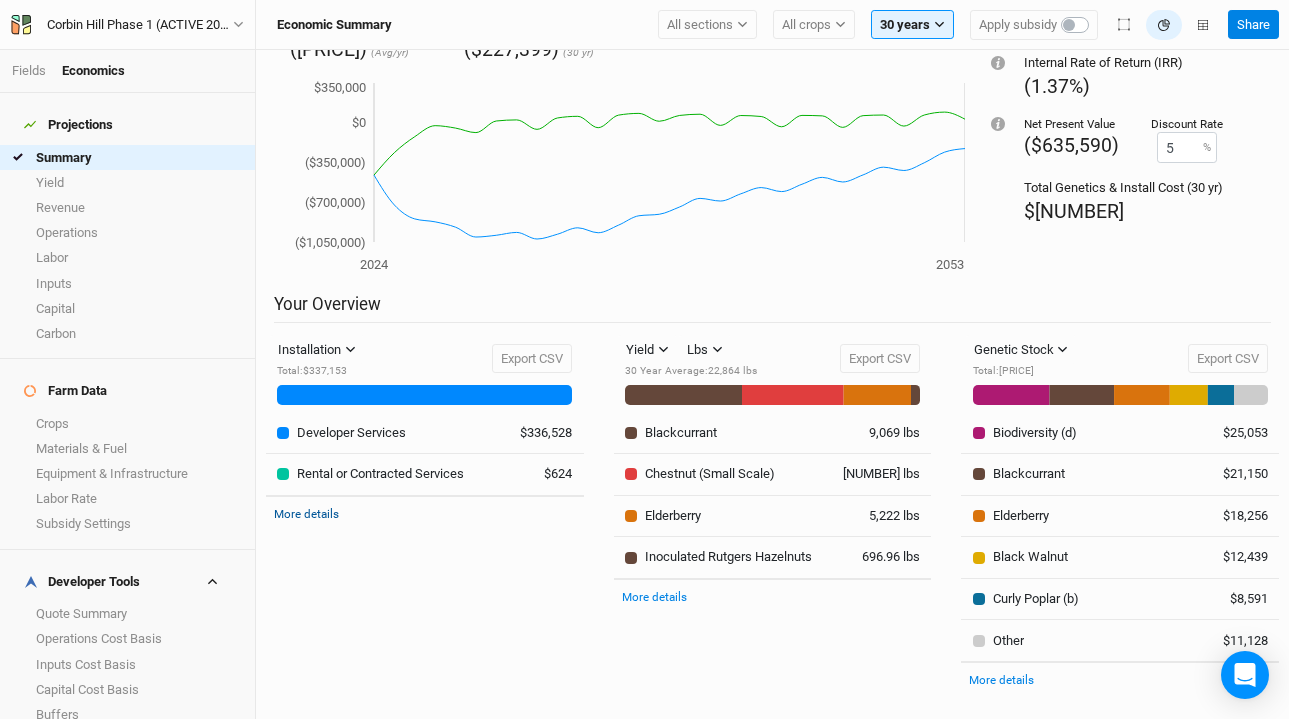 click on "More details" at bounding box center [306, 514] 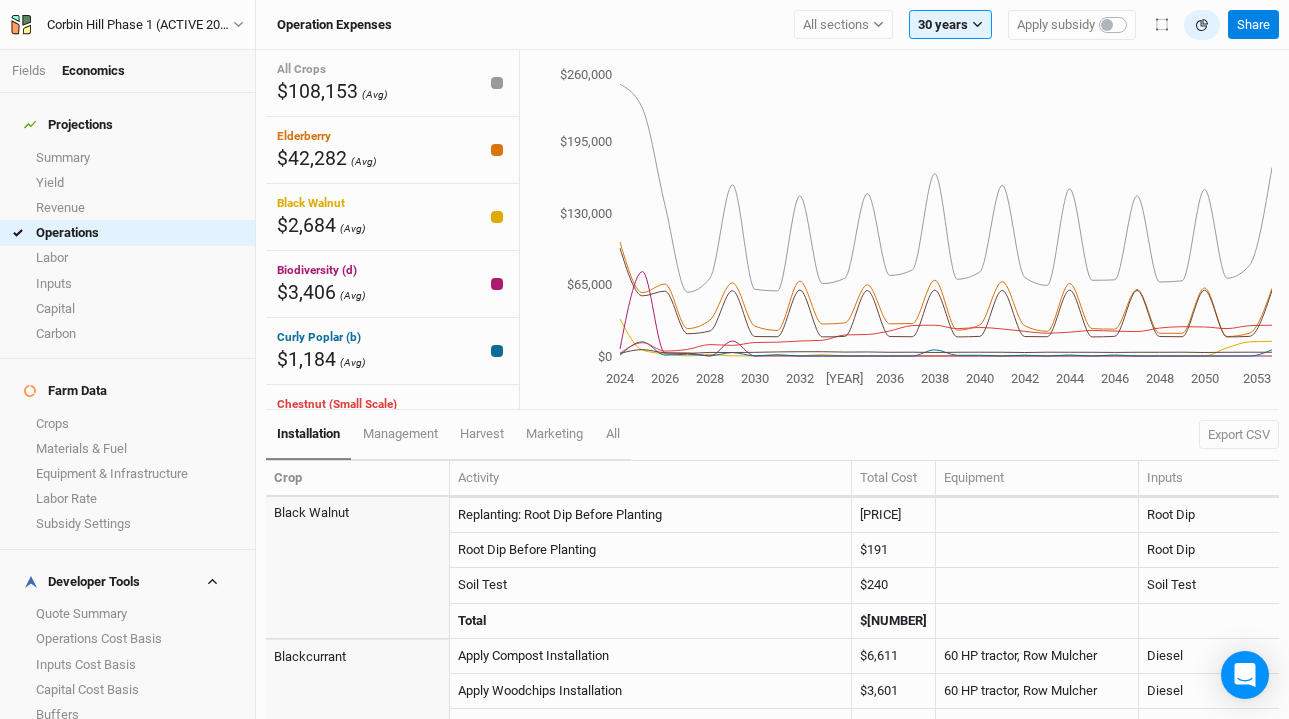 scroll, scrollTop: 786, scrollLeft: 0, axis: vertical 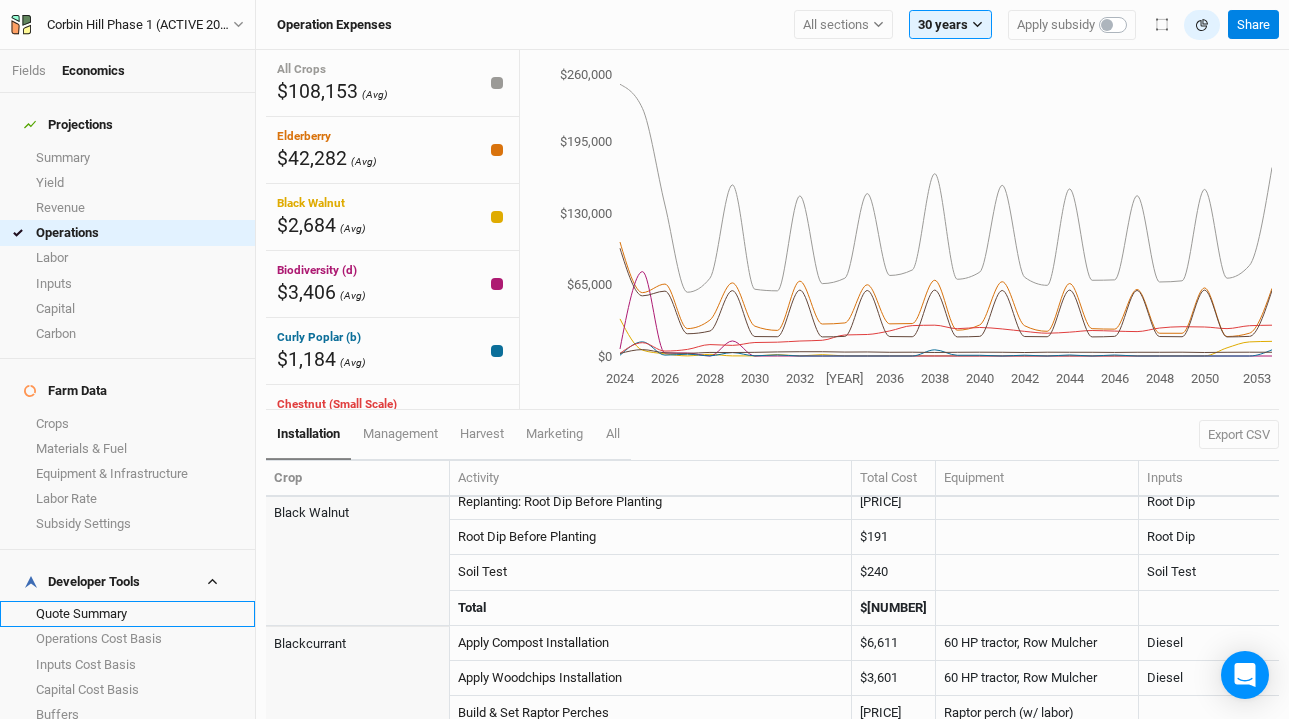 click on "Quote Summary" at bounding box center [127, 613] 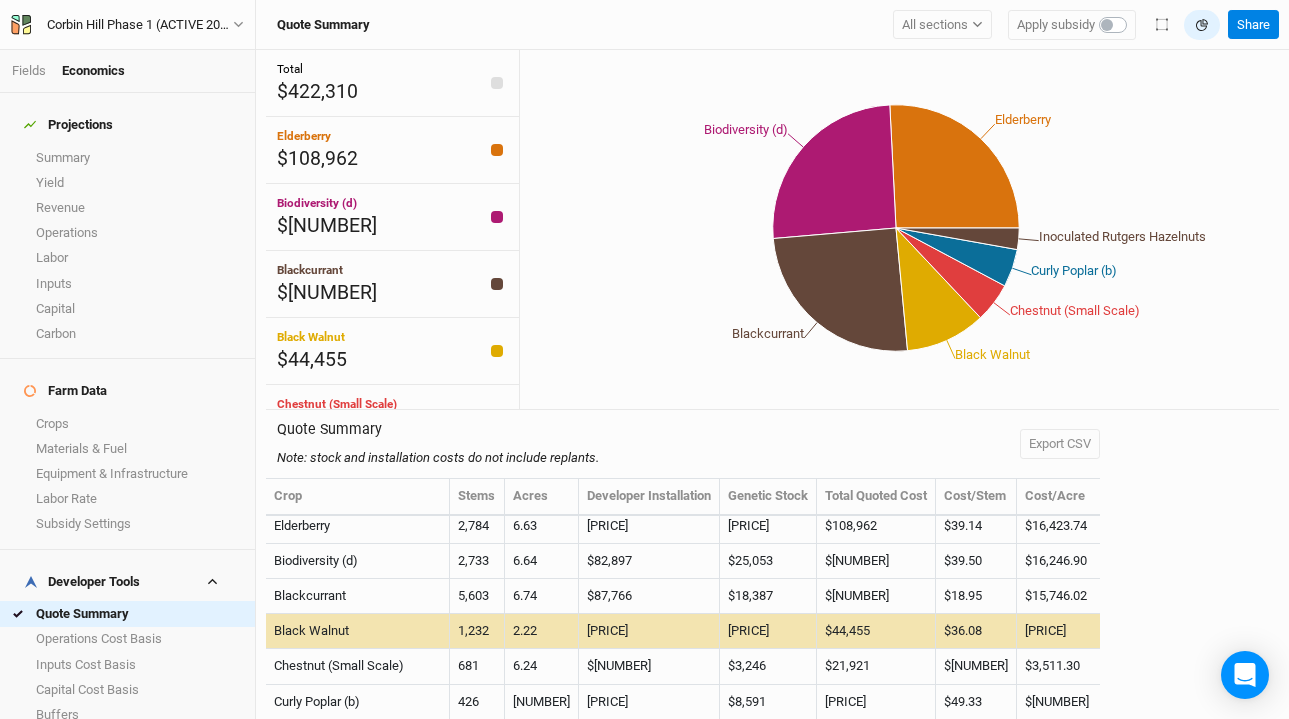 scroll, scrollTop: 0, scrollLeft: 0, axis: both 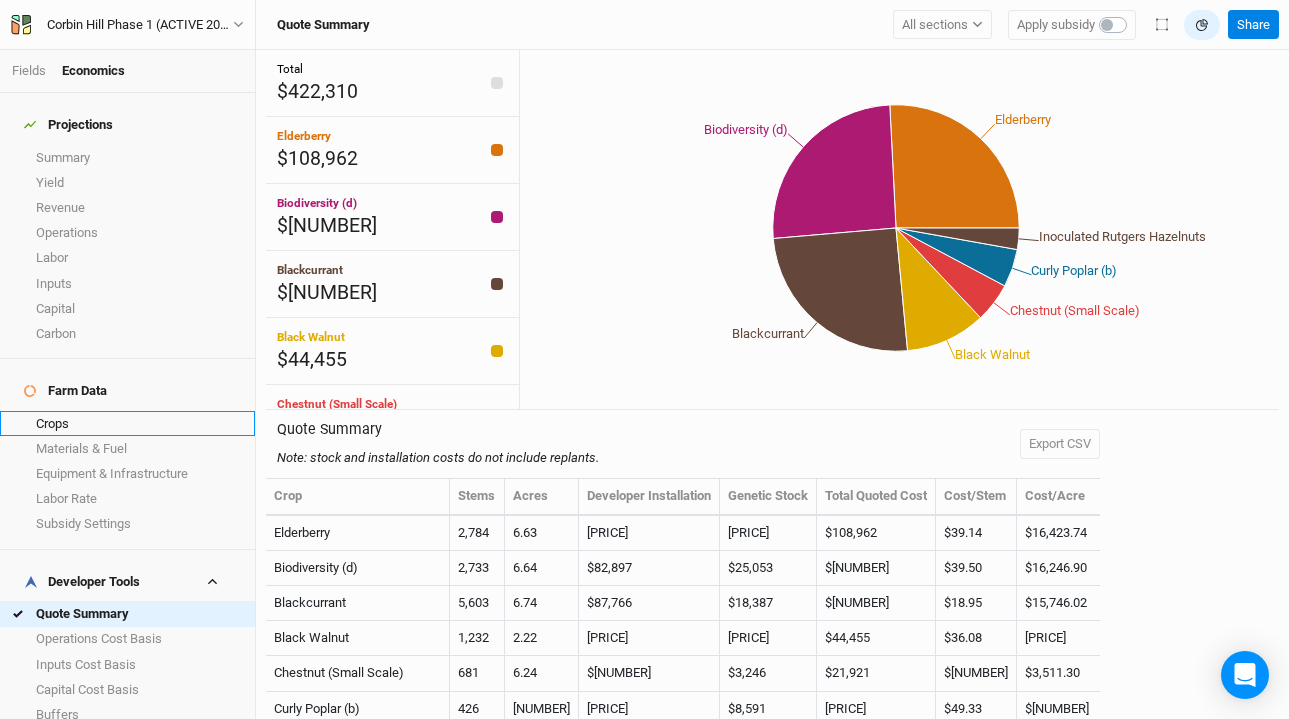 click on "Crops" at bounding box center (127, 423) 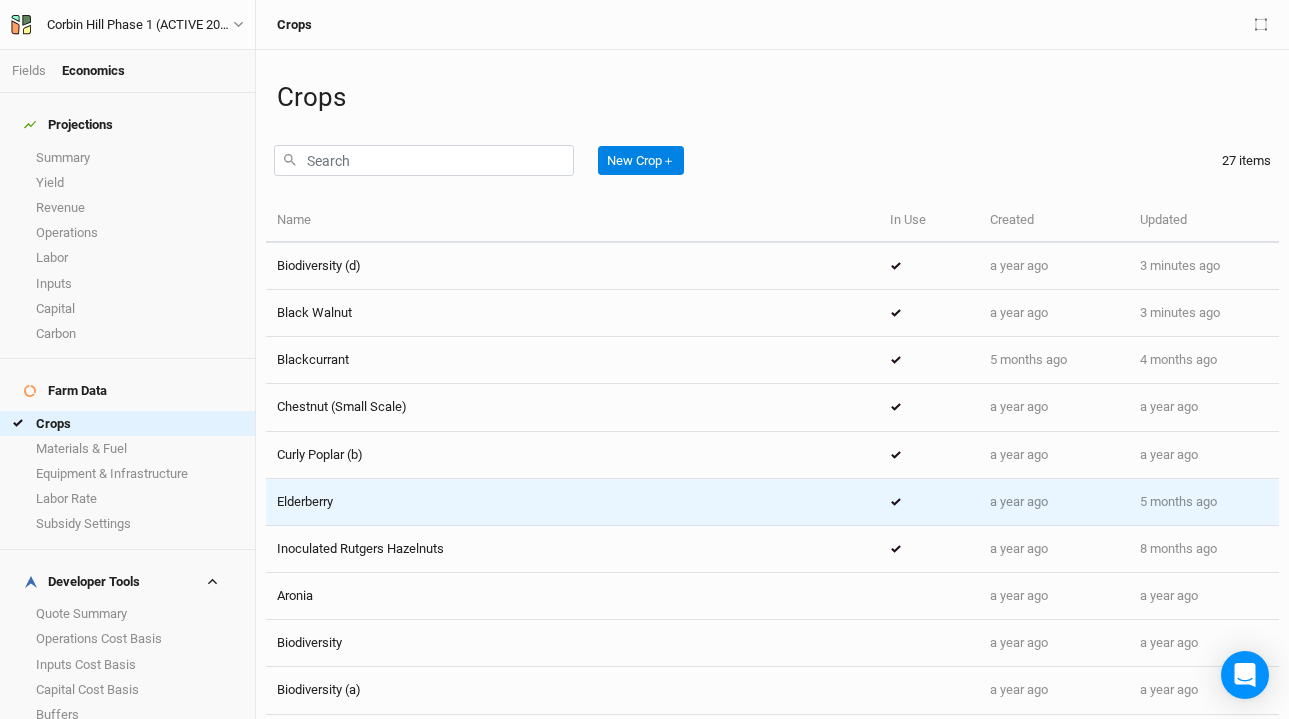 click on "Elderberry" at bounding box center (572, 502) 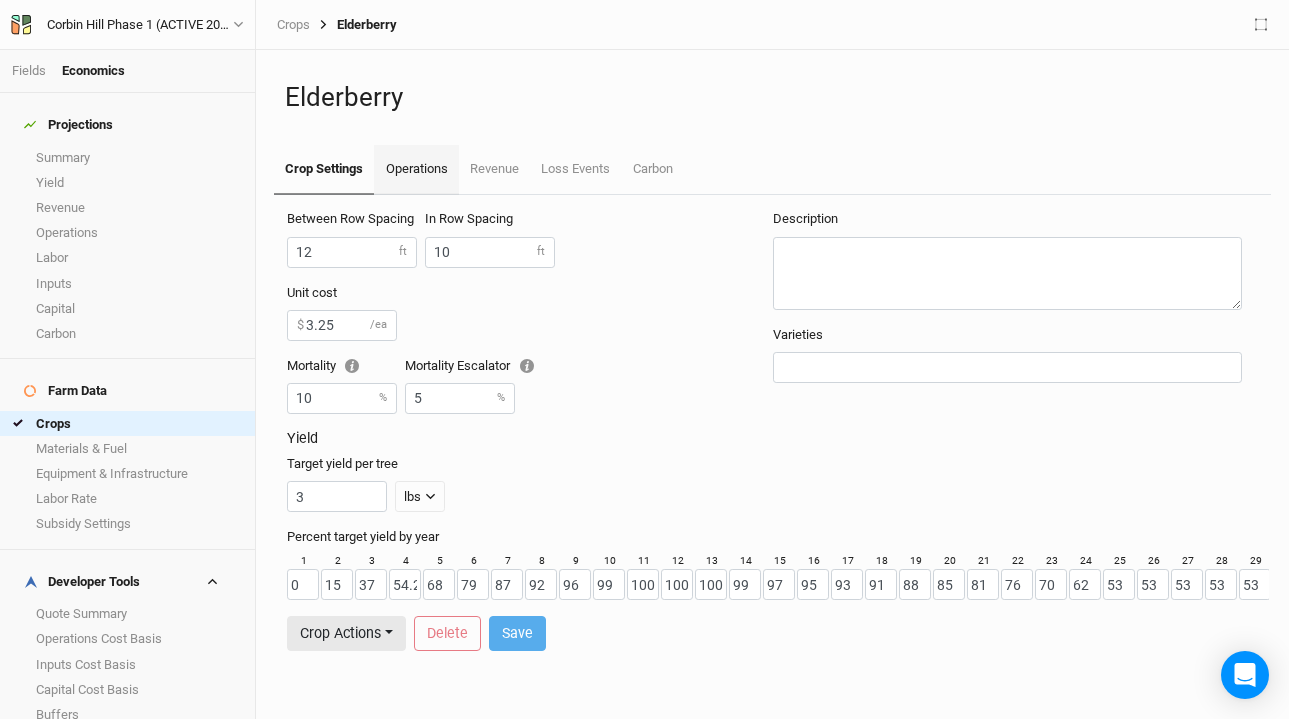 click on "Operations" at bounding box center [416, 170] 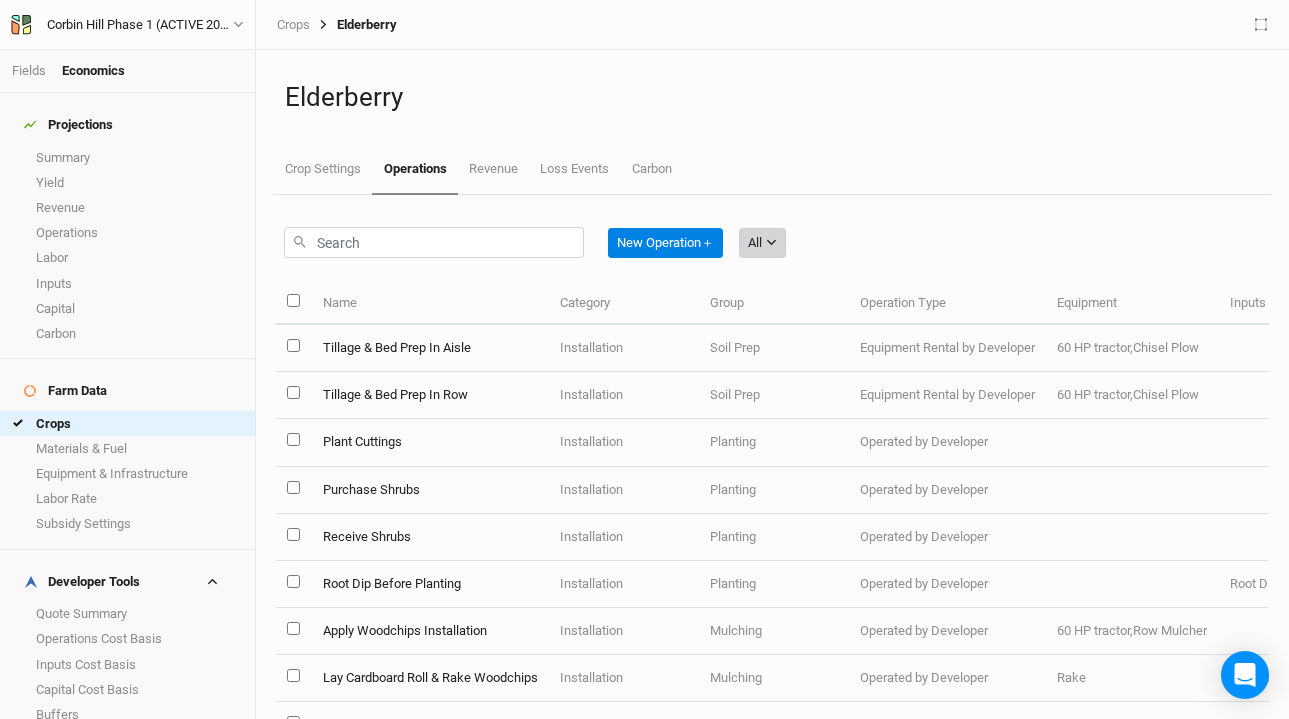 click 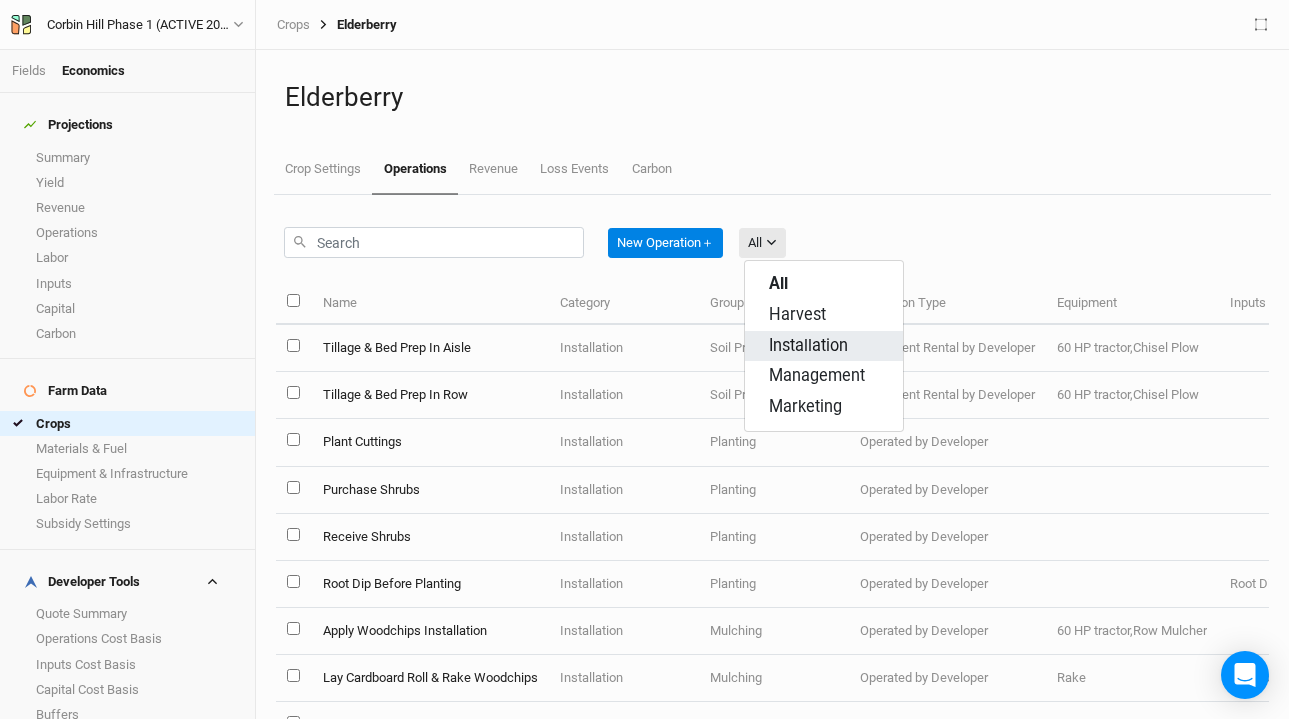 click on "Installation" at bounding box center (808, 346) 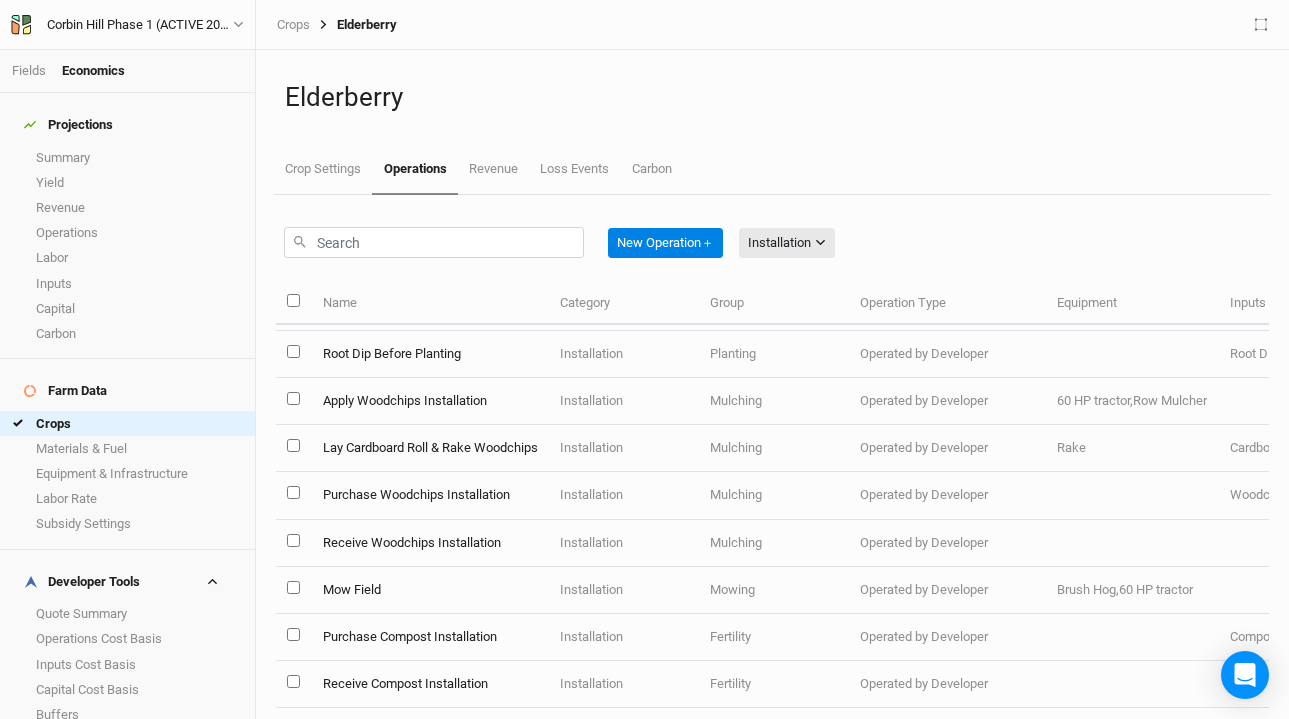 scroll, scrollTop: 424, scrollLeft: 0, axis: vertical 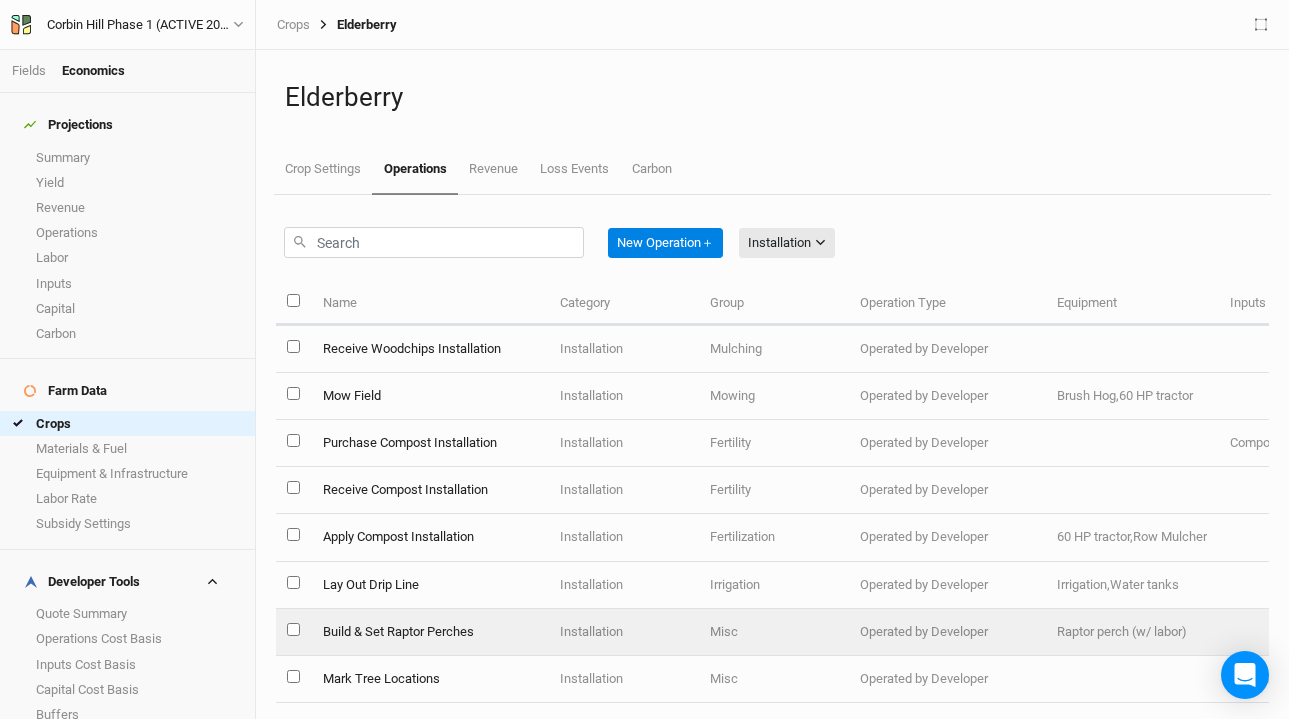 click on "Build & Set Raptor Perches" at bounding box center (429, 632) 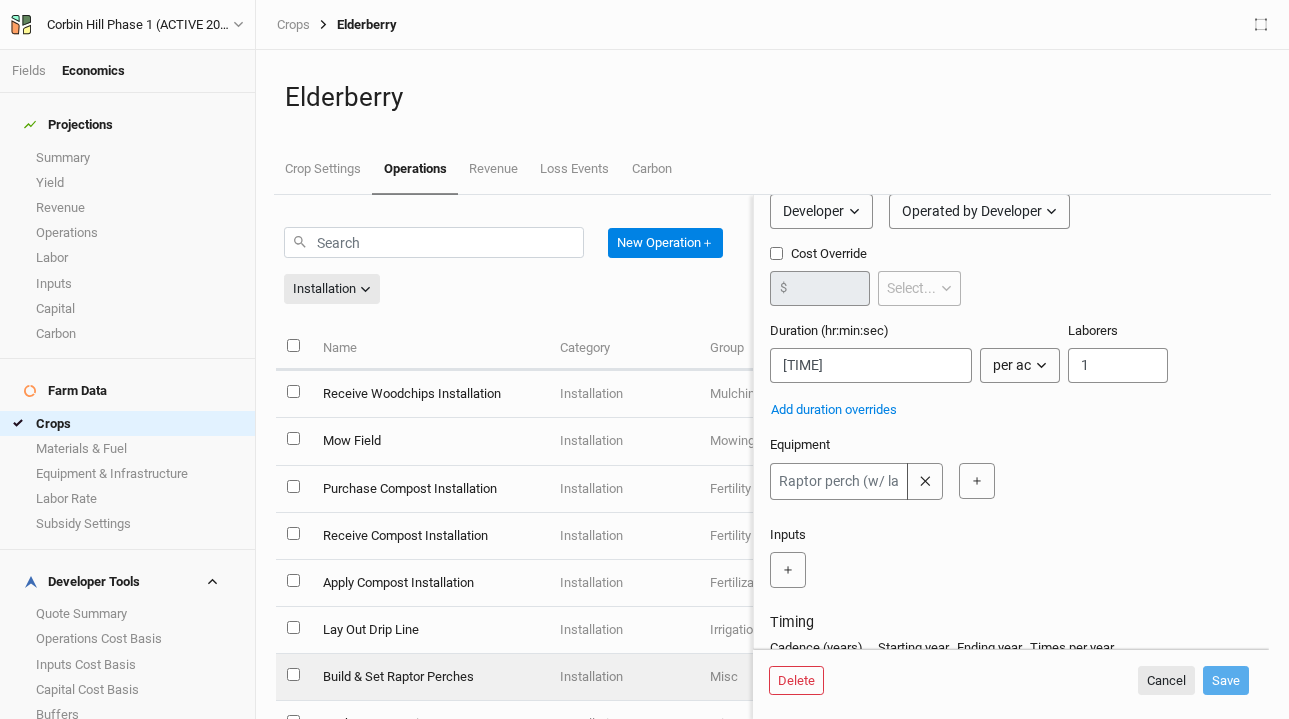 scroll, scrollTop: 0, scrollLeft: 0, axis: both 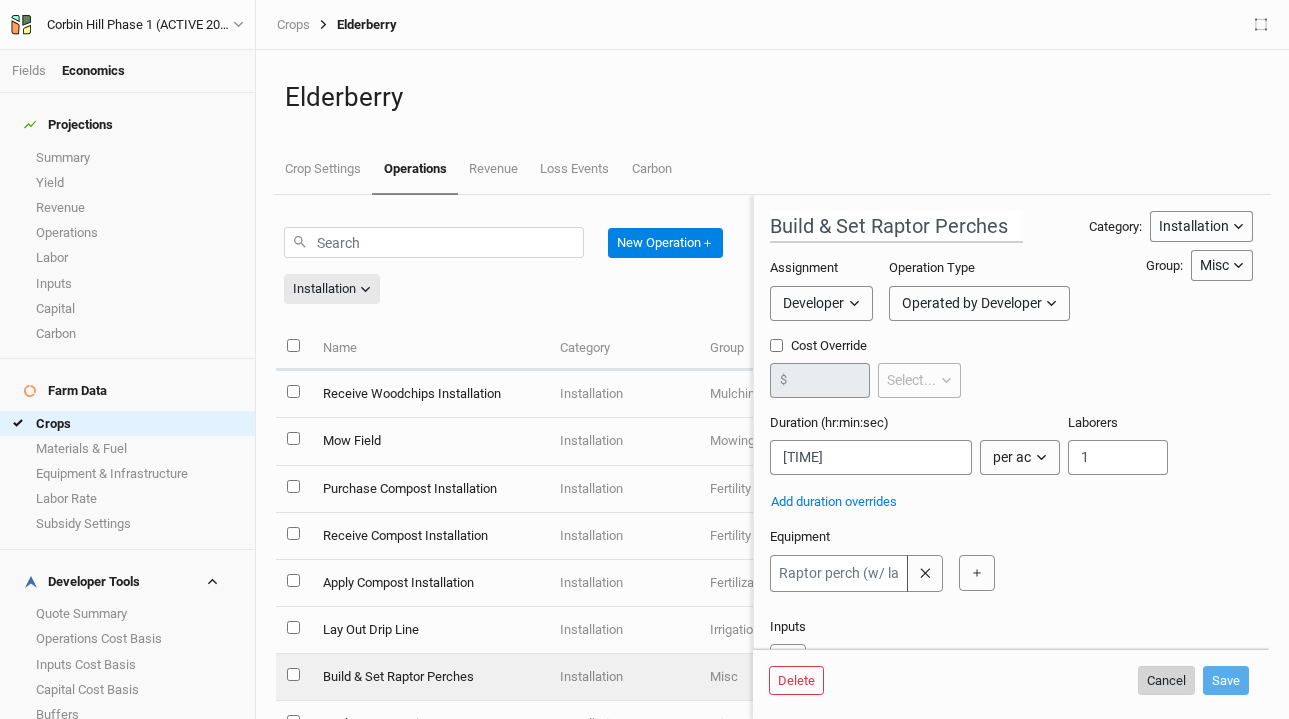 click on "Cancel" at bounding box center [1166, 681] 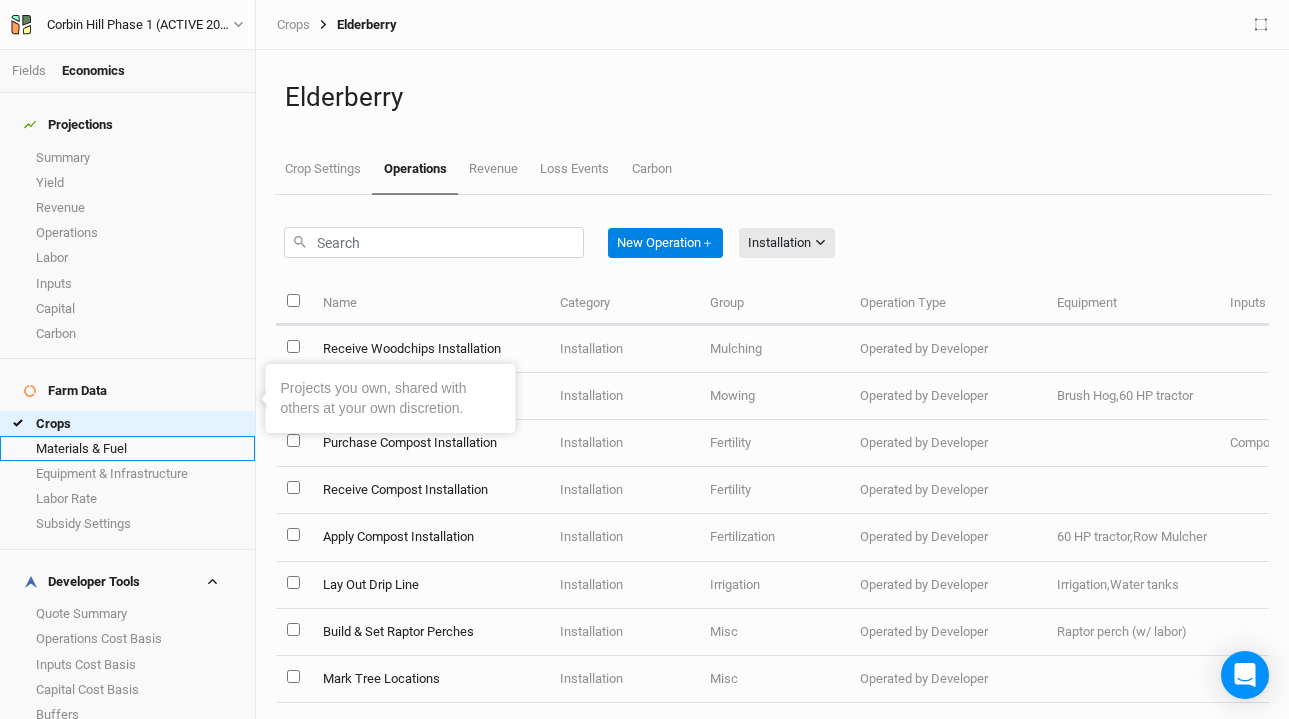 click on "Materials & Fuel" at bounding box center [127, 448] 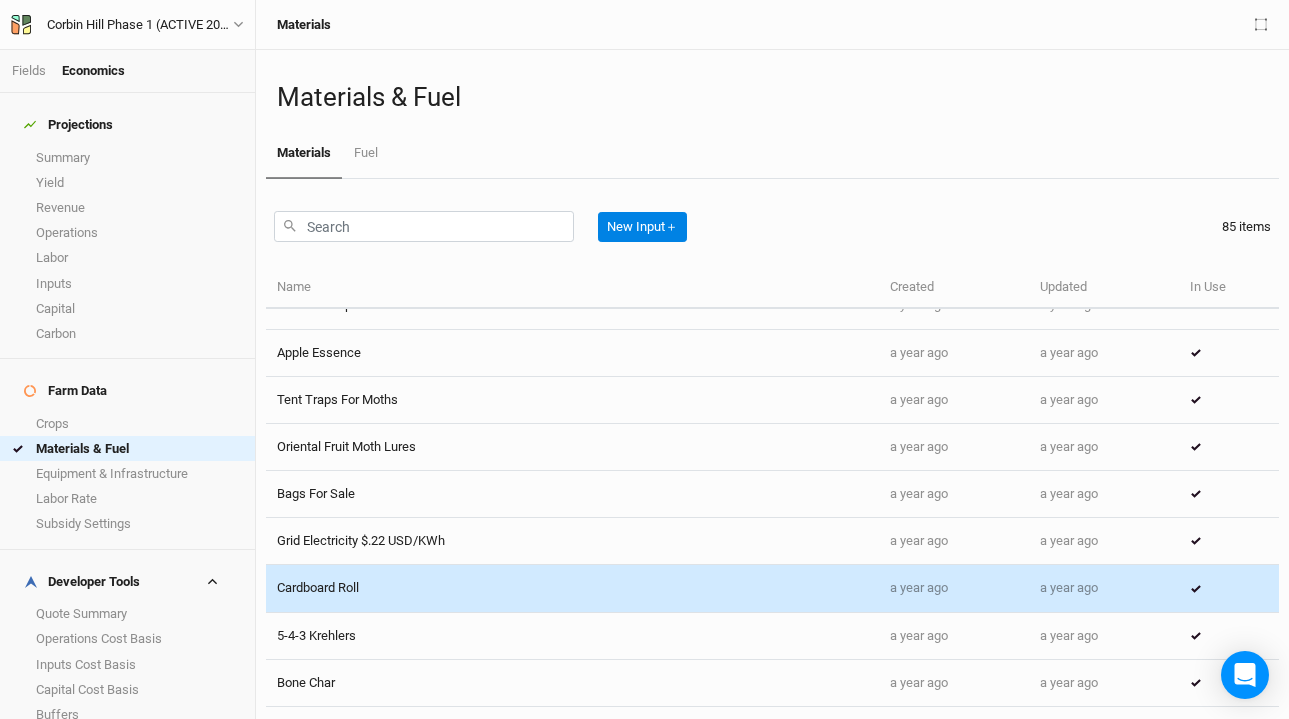scroll, scrollTop: 779, scrollLeft: 0, axis: vertical 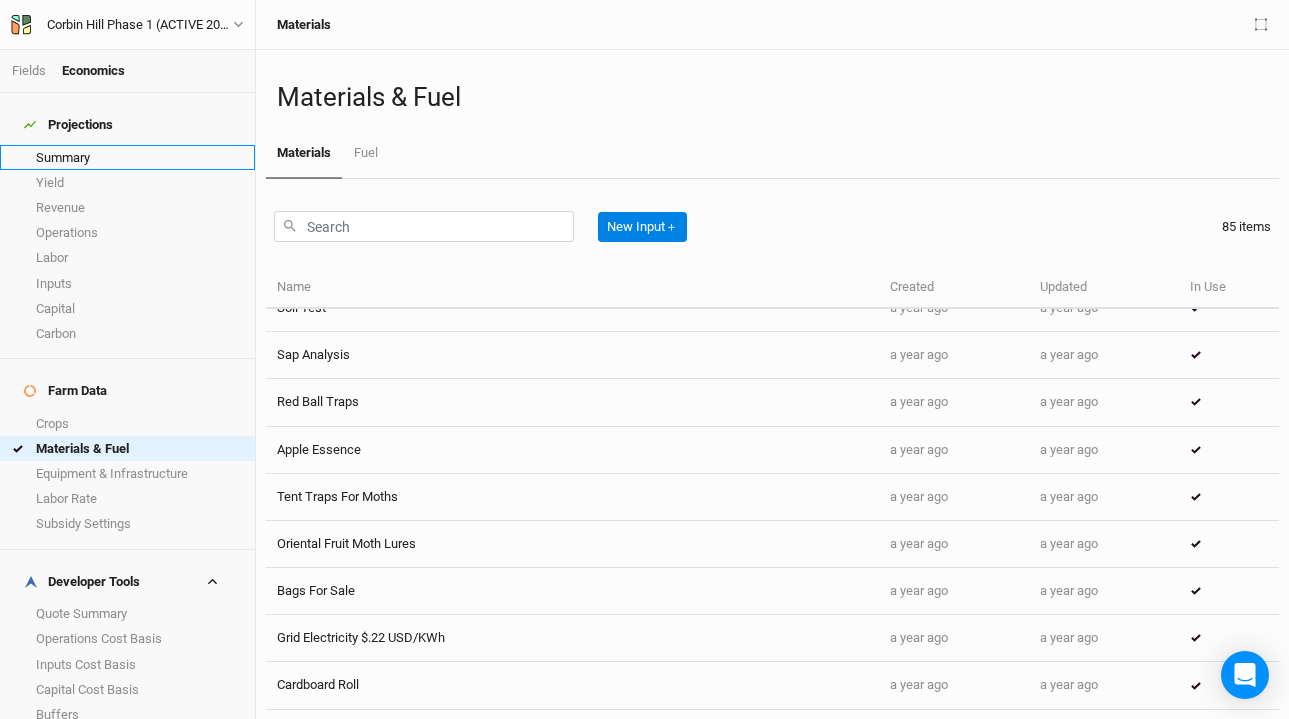 click on "Summary" at bounding box center [127, 157] 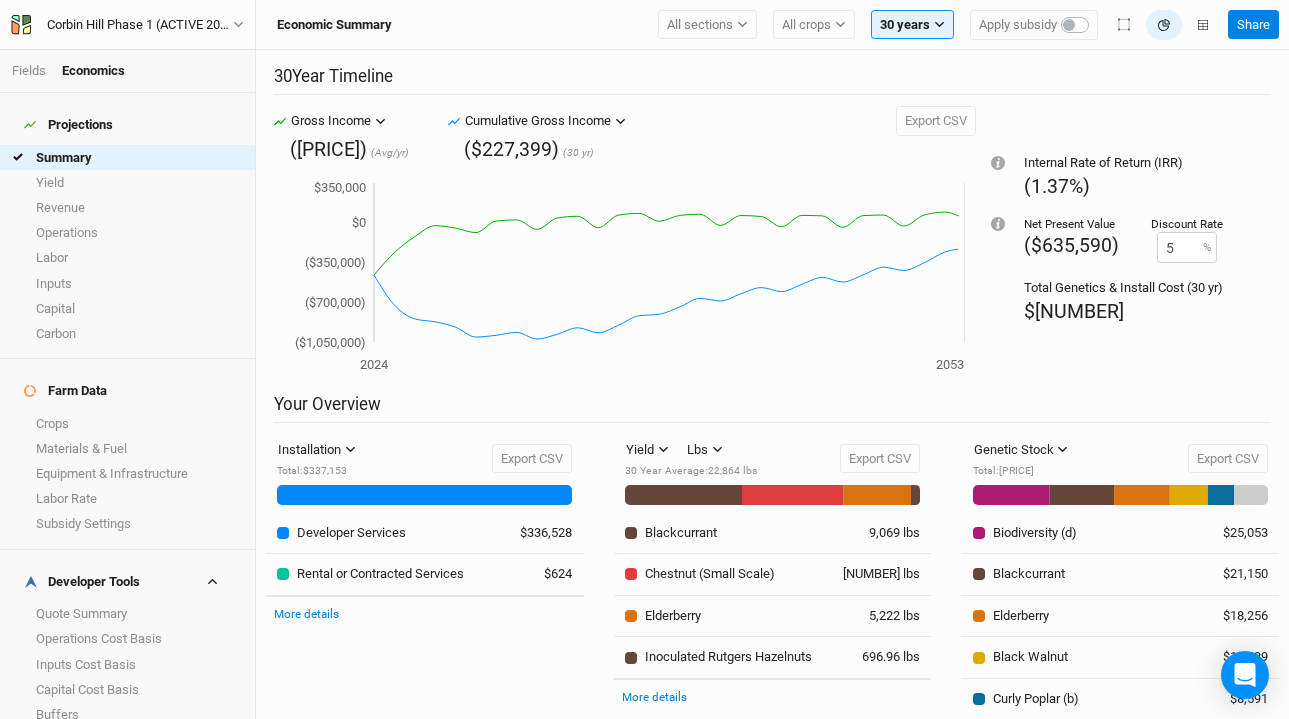 click on "Fields Economics" at bounding box center [127, 71] 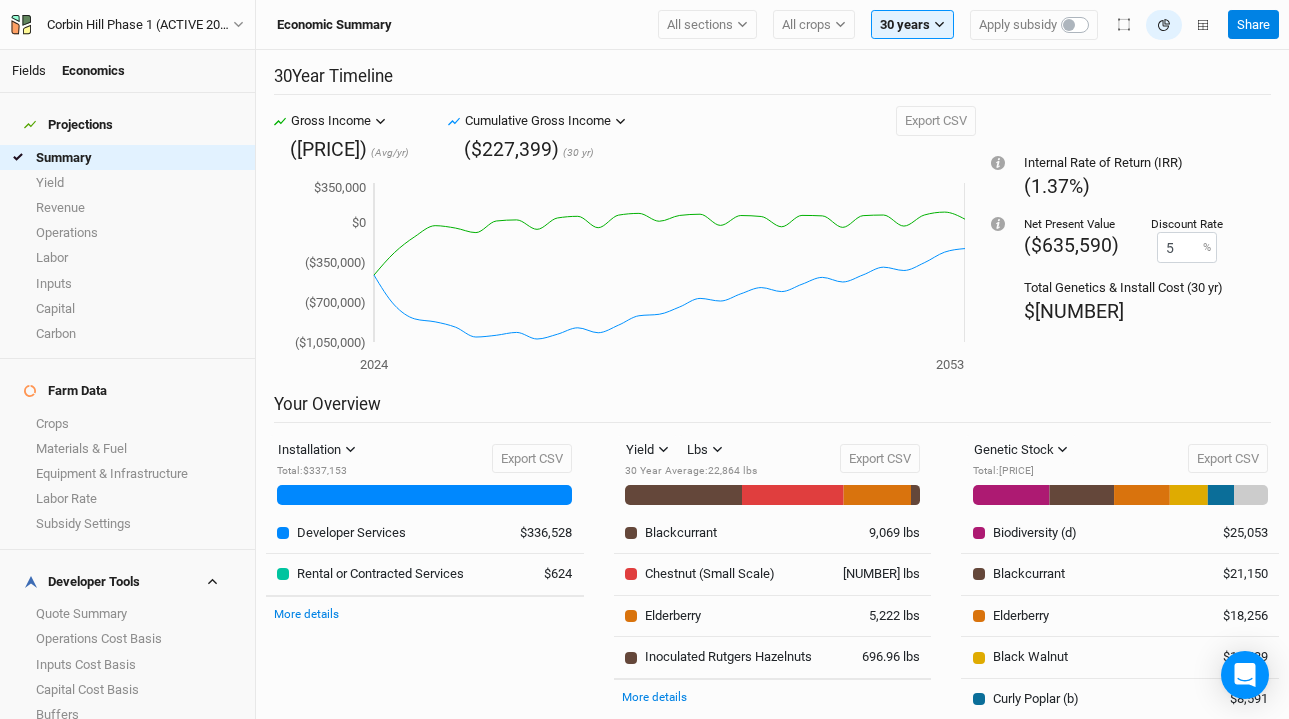 click on "Fields" at bounding box center (29, 70) 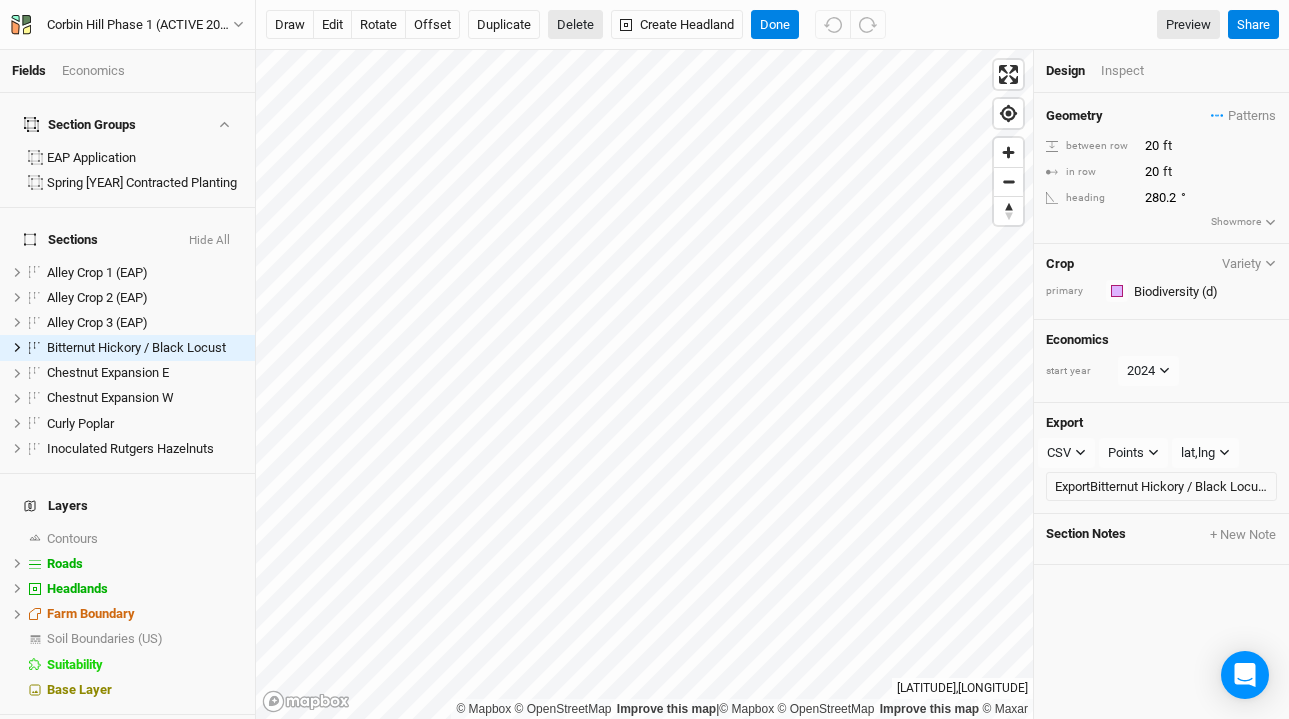 click on "Delete" at bounding box center [575, 25] 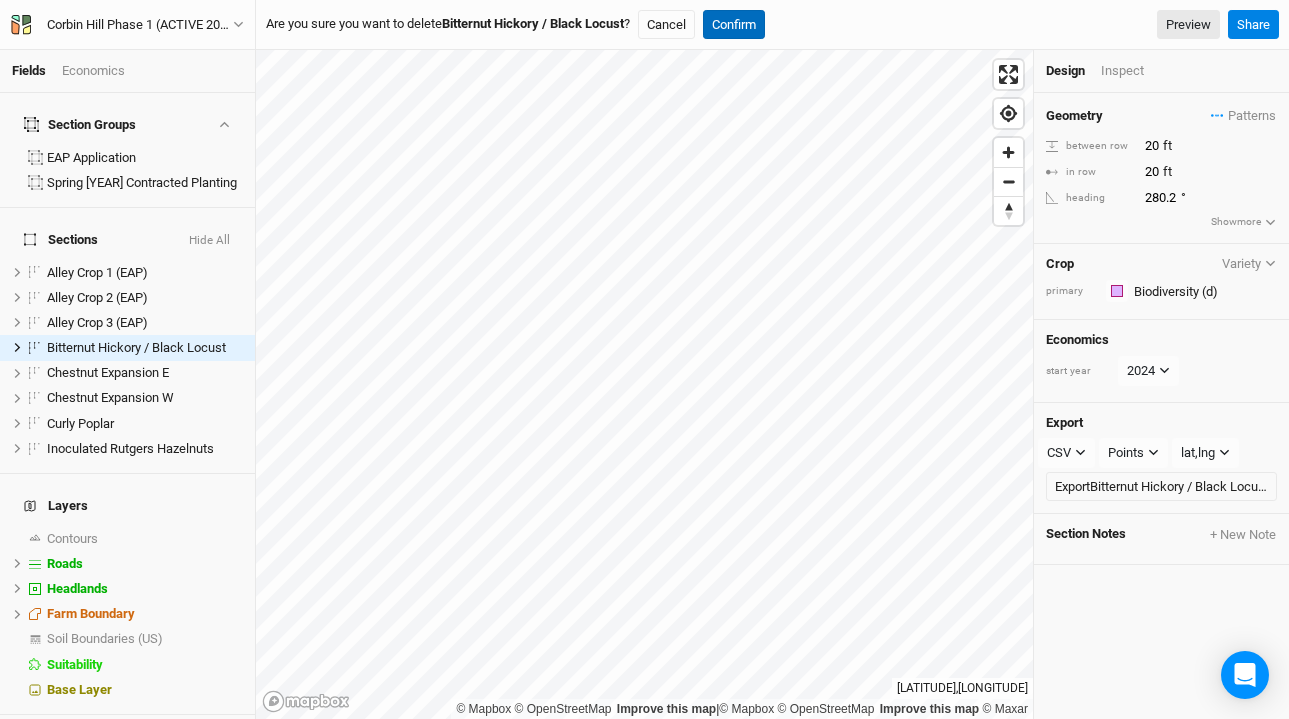 click on "Confirm" at bounding box center [734, 25] 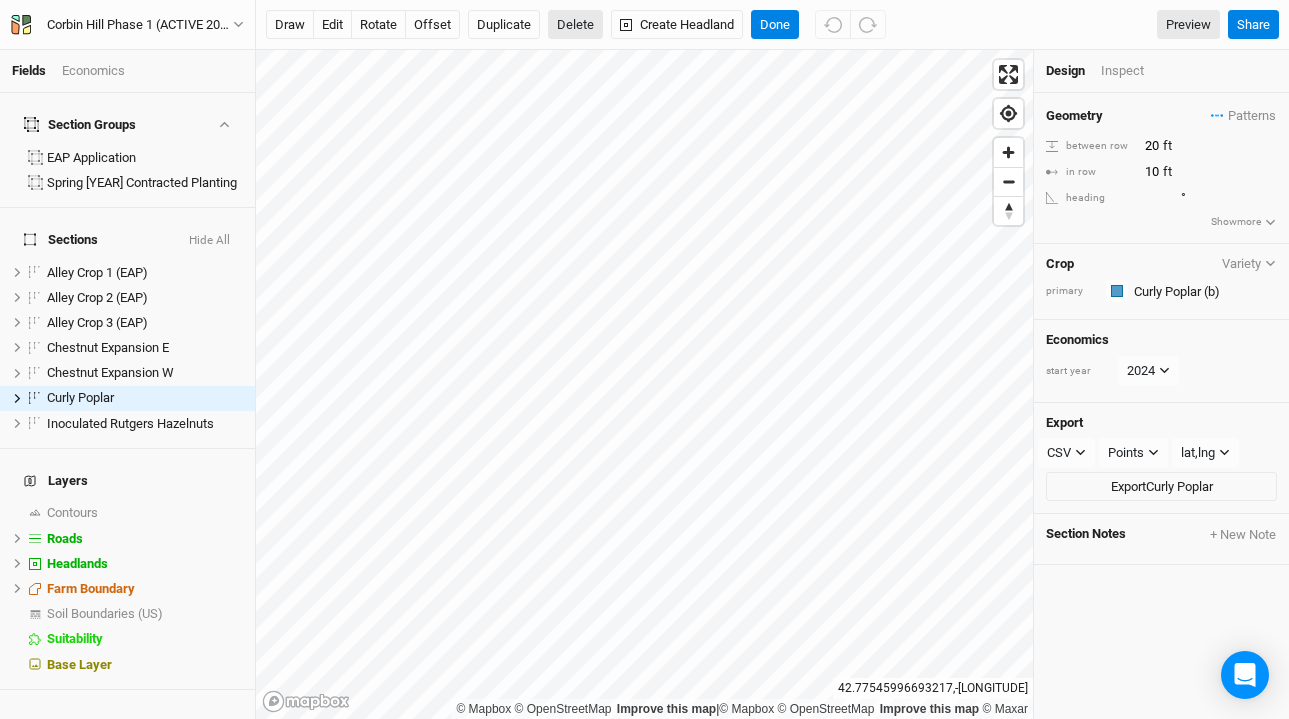 click on "Delete" at bounding box center (575, 25) 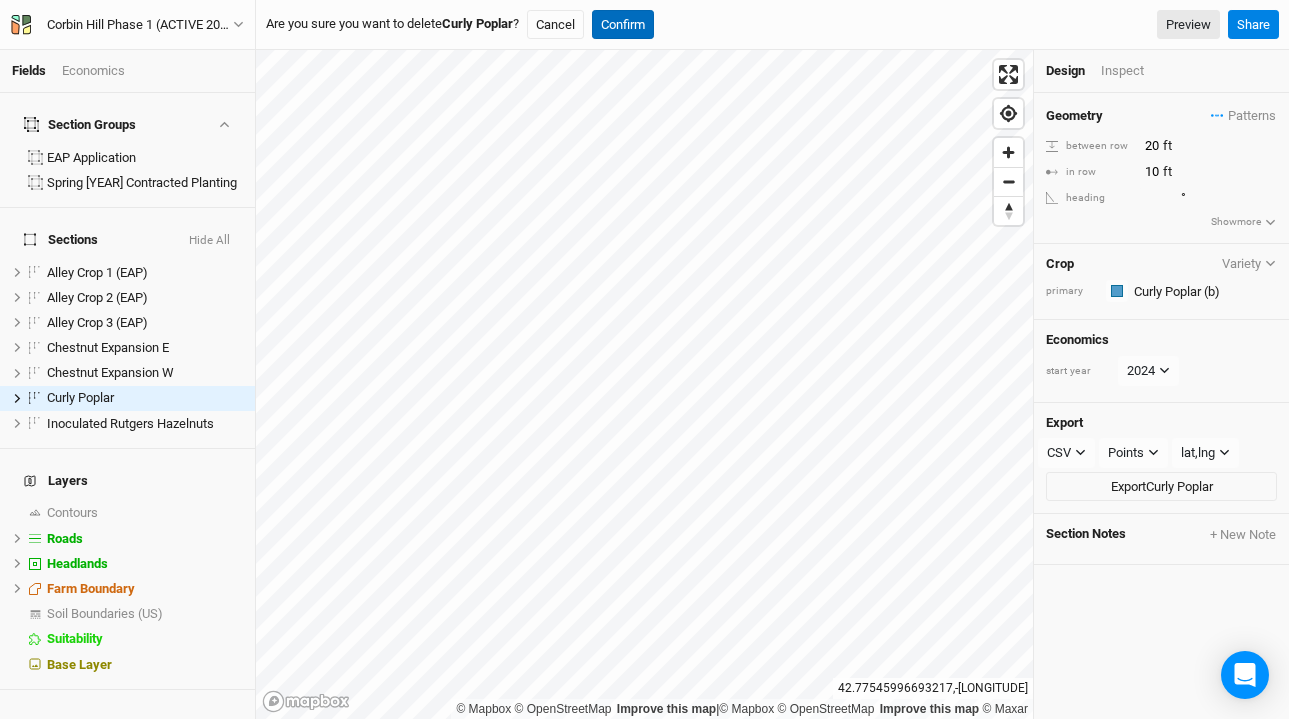 click on "Confirm" at bounding box center [623, 25] 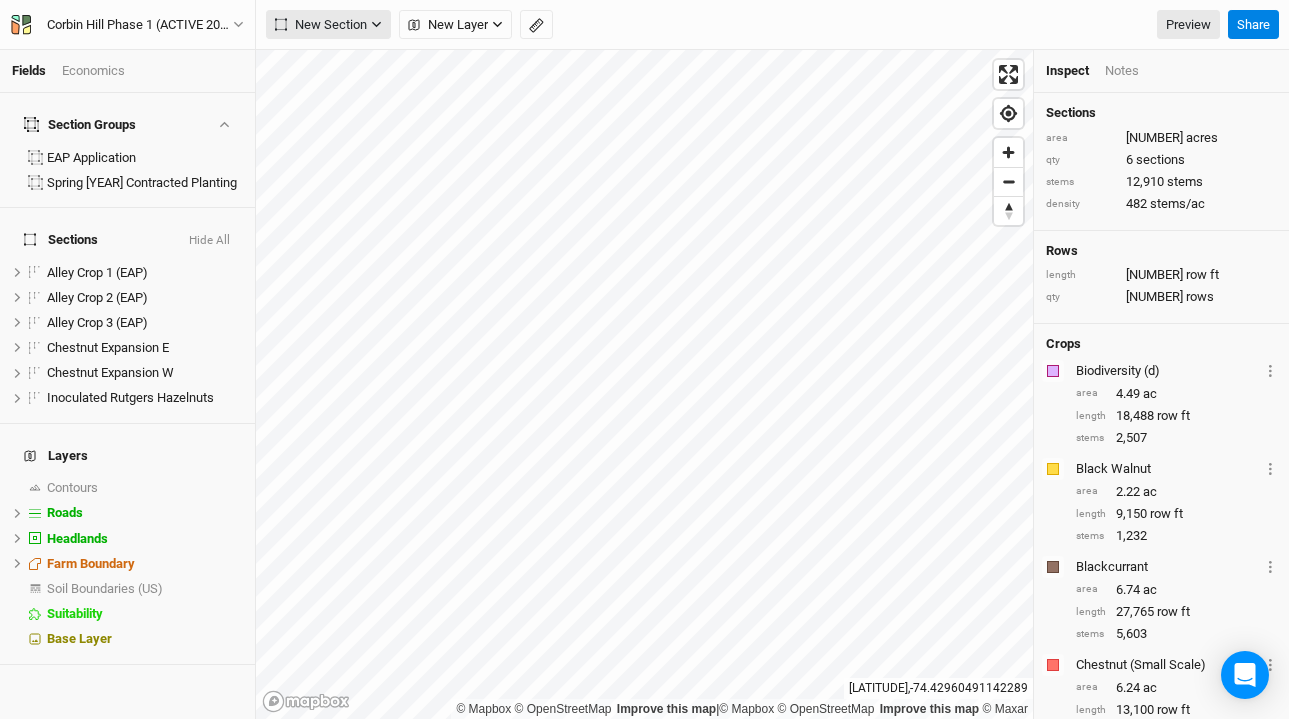 click on "New Section" at bounding box center [321, 25] 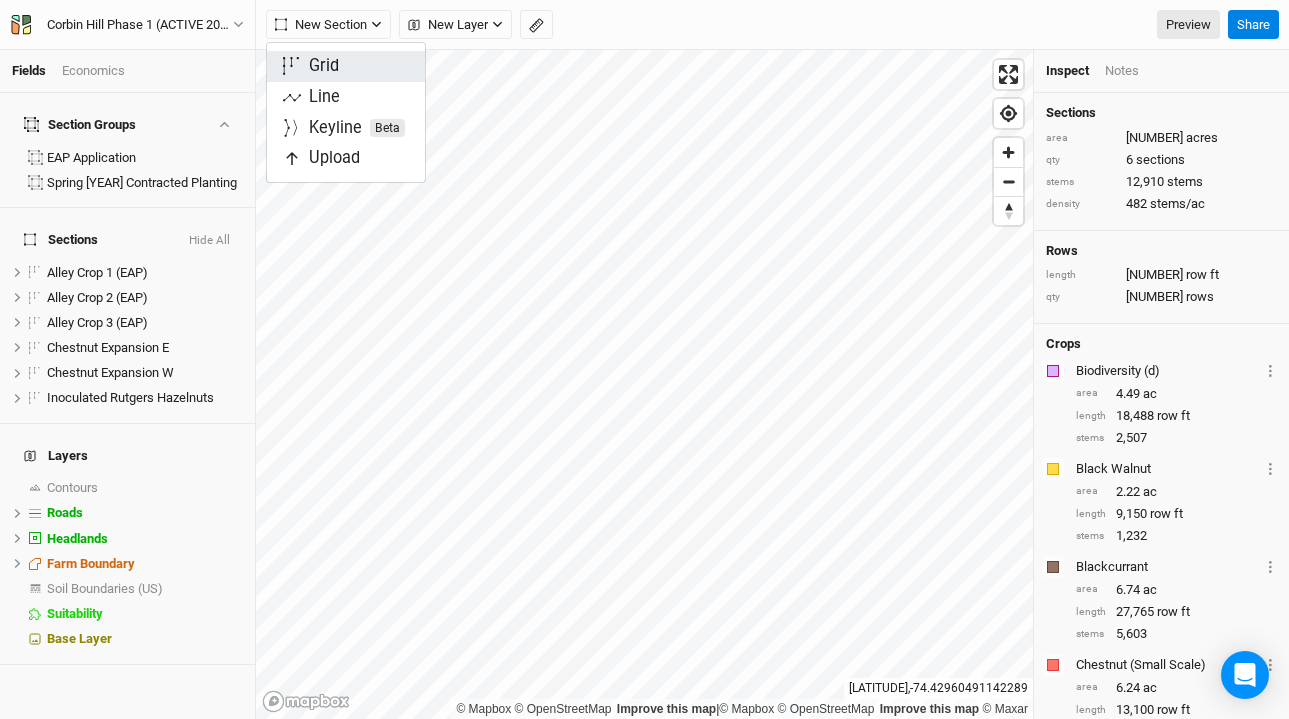click on "Grid" at bounding box center (324, 66) 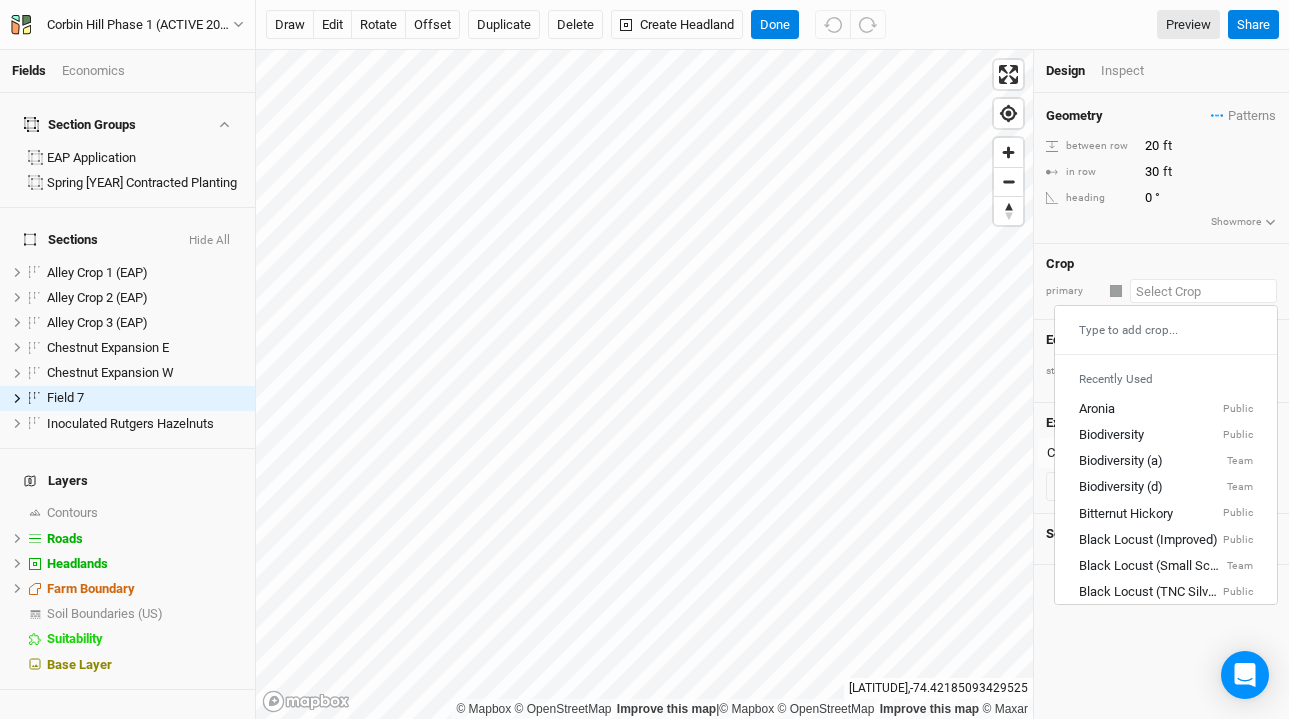 click at bounding box center [1203, 291] 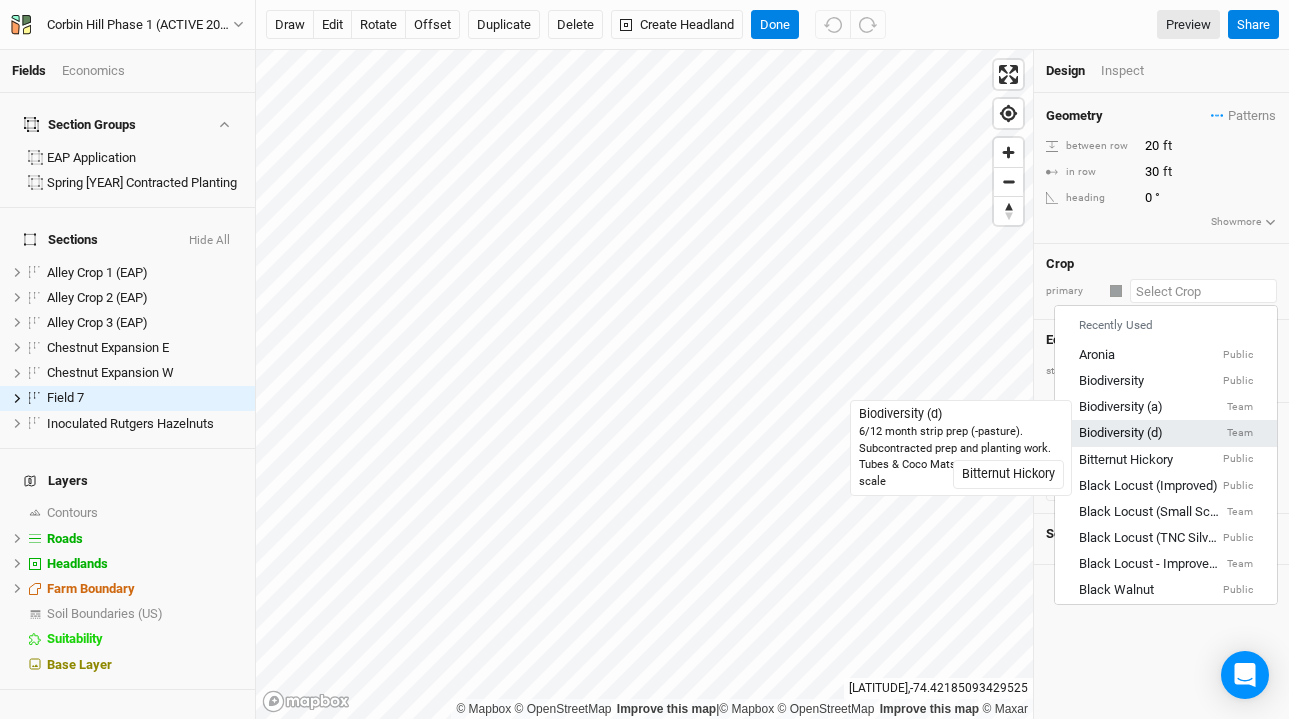scroll, scrollTop: 58, scrollLeft: 0, axis: vertical 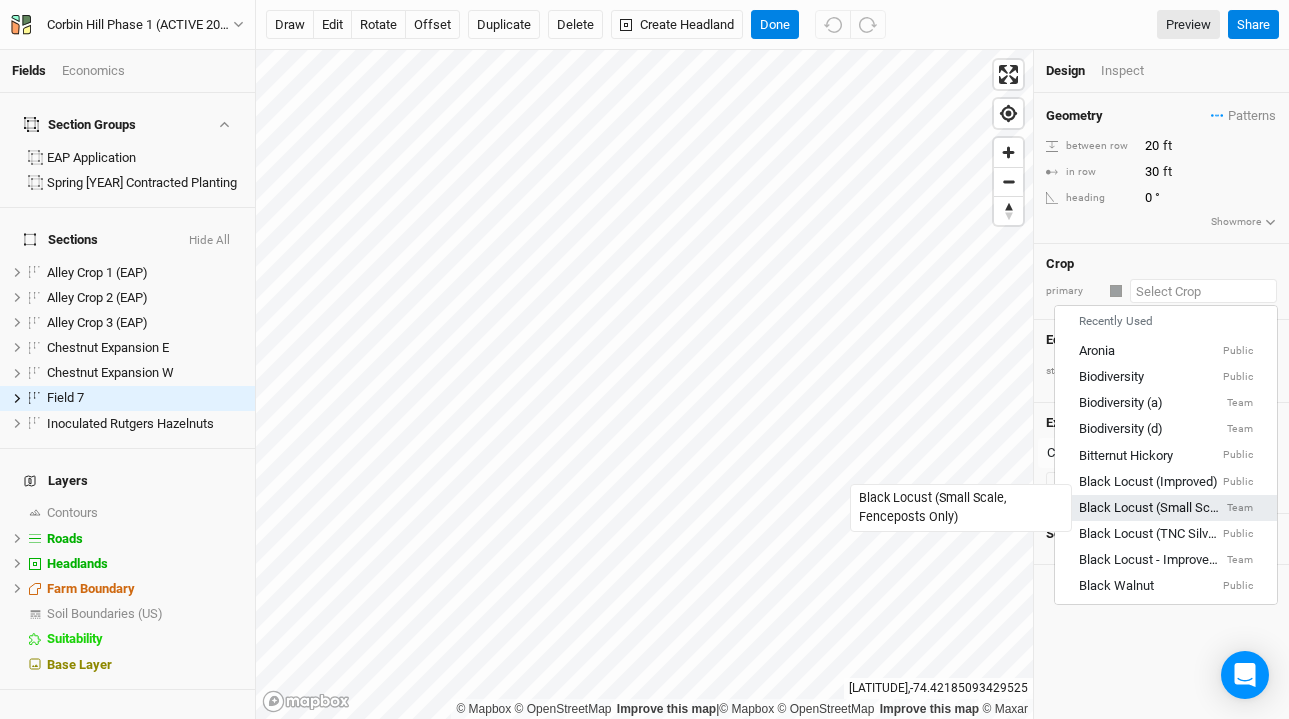 click on "Black Locust (Small Scale, Fenceposts Only)" at bounding box center [1151, 508] 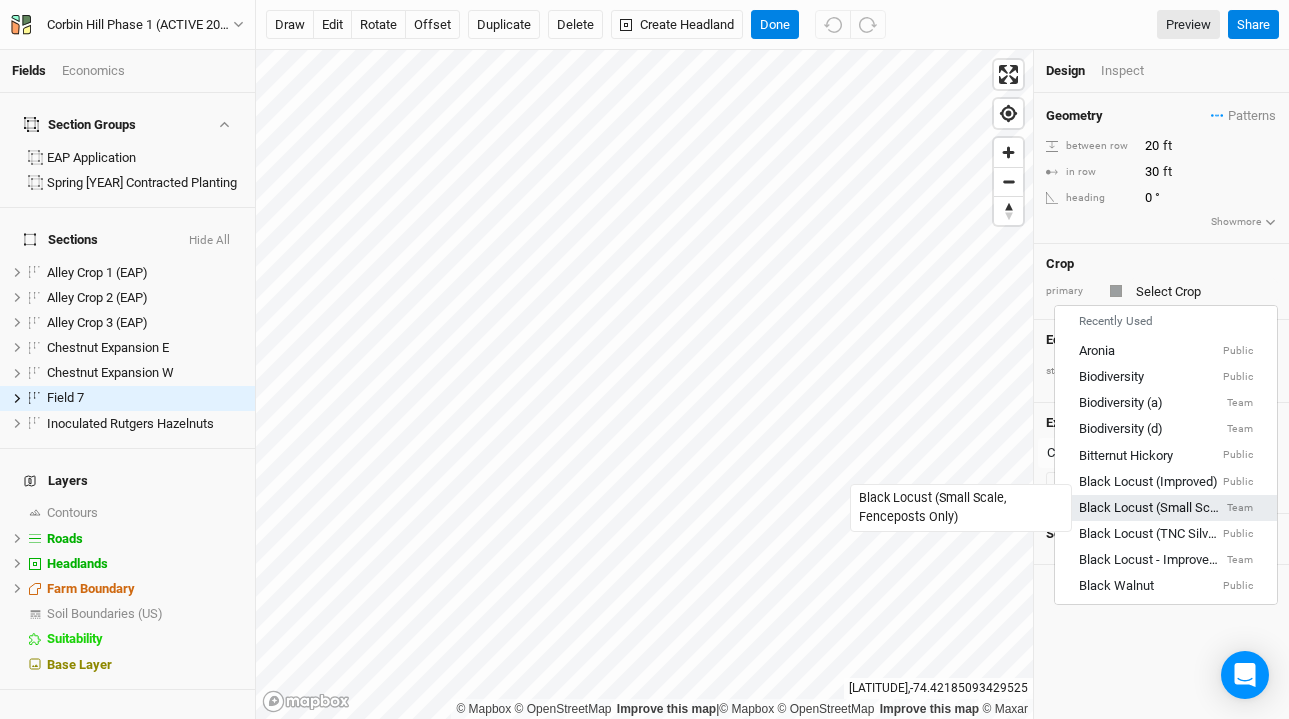 type on "15" 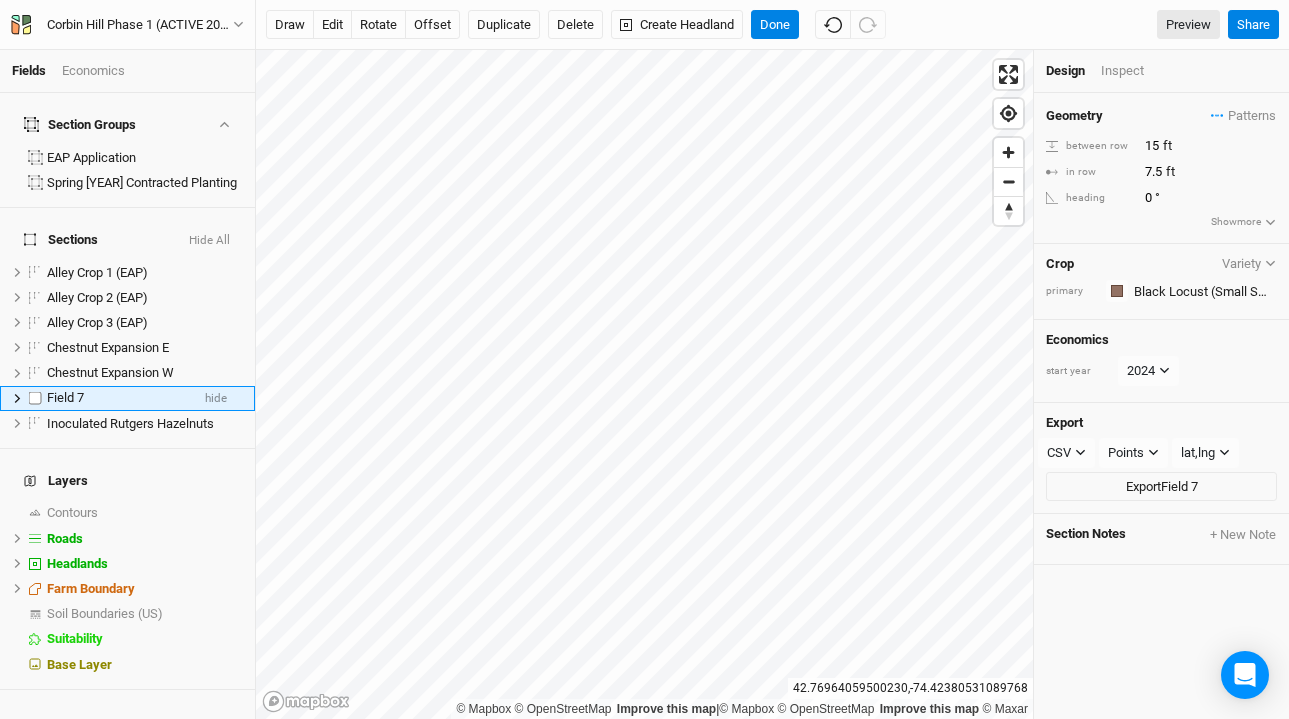 click on "Field 7" at bounding box center [65, 397] 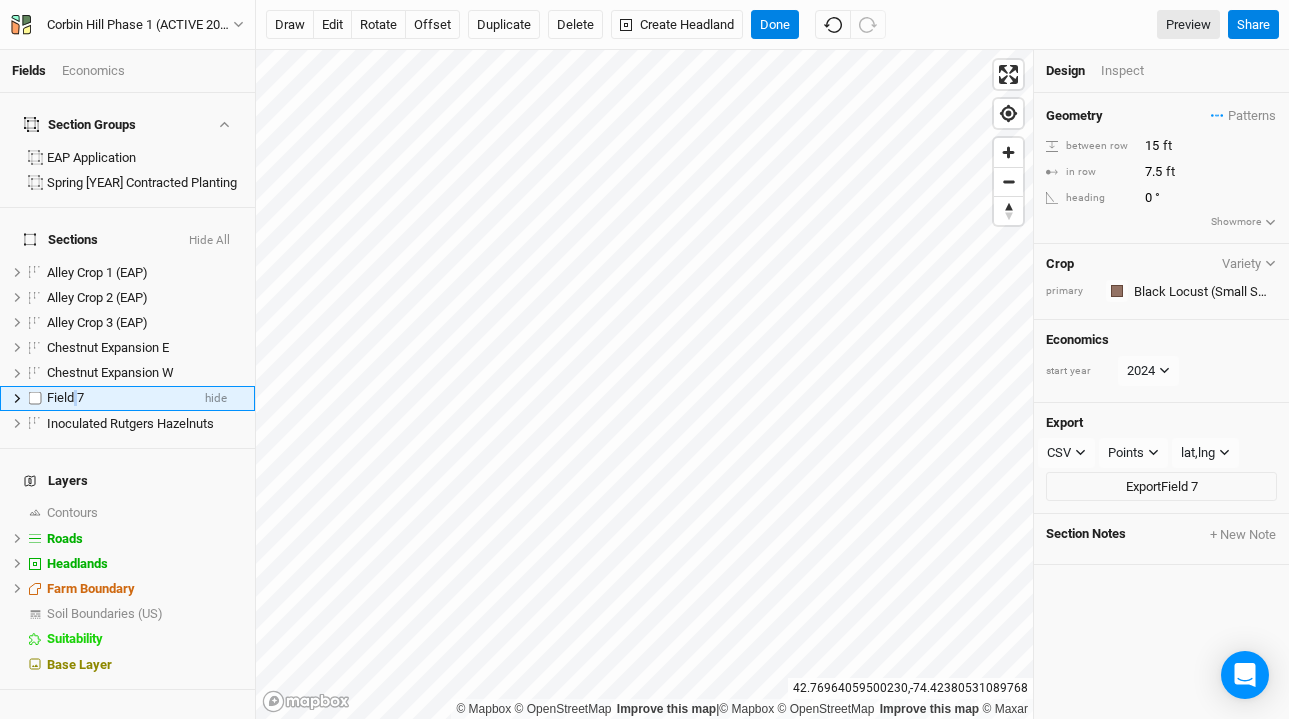 click on "Field 7" at bounding box center [65, 397] 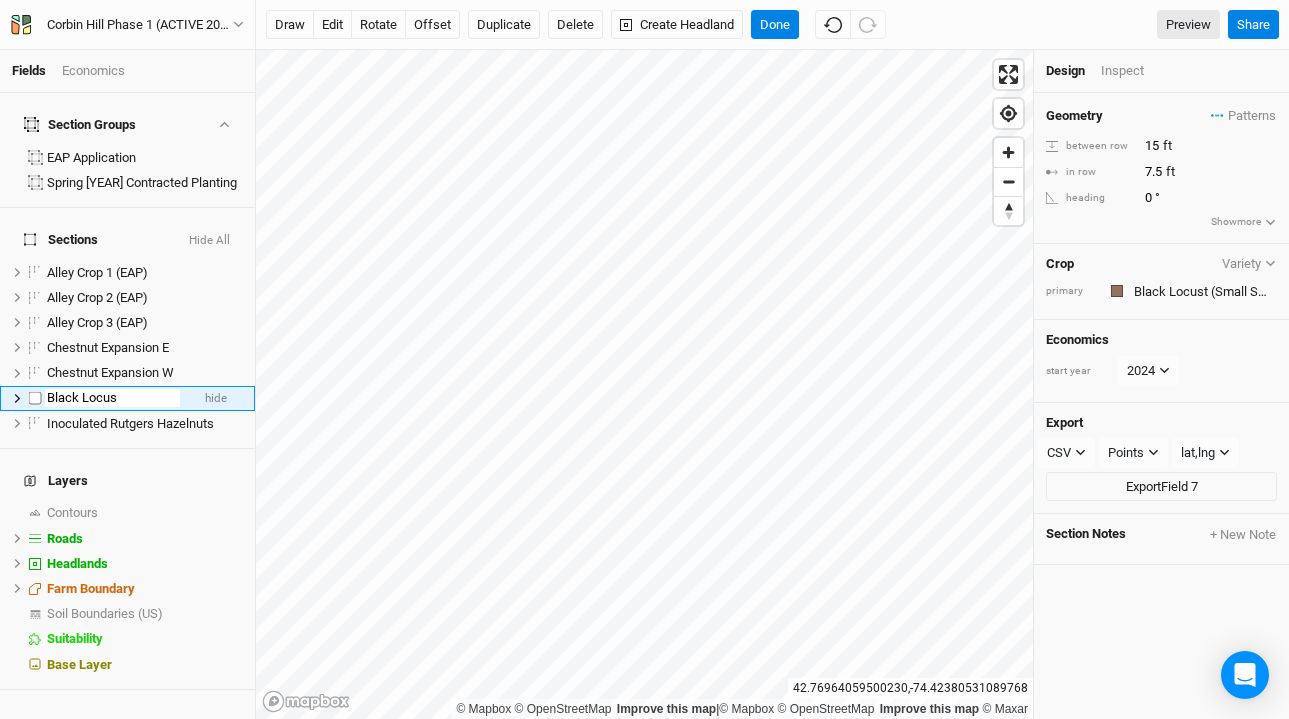 type on "Black Locust" 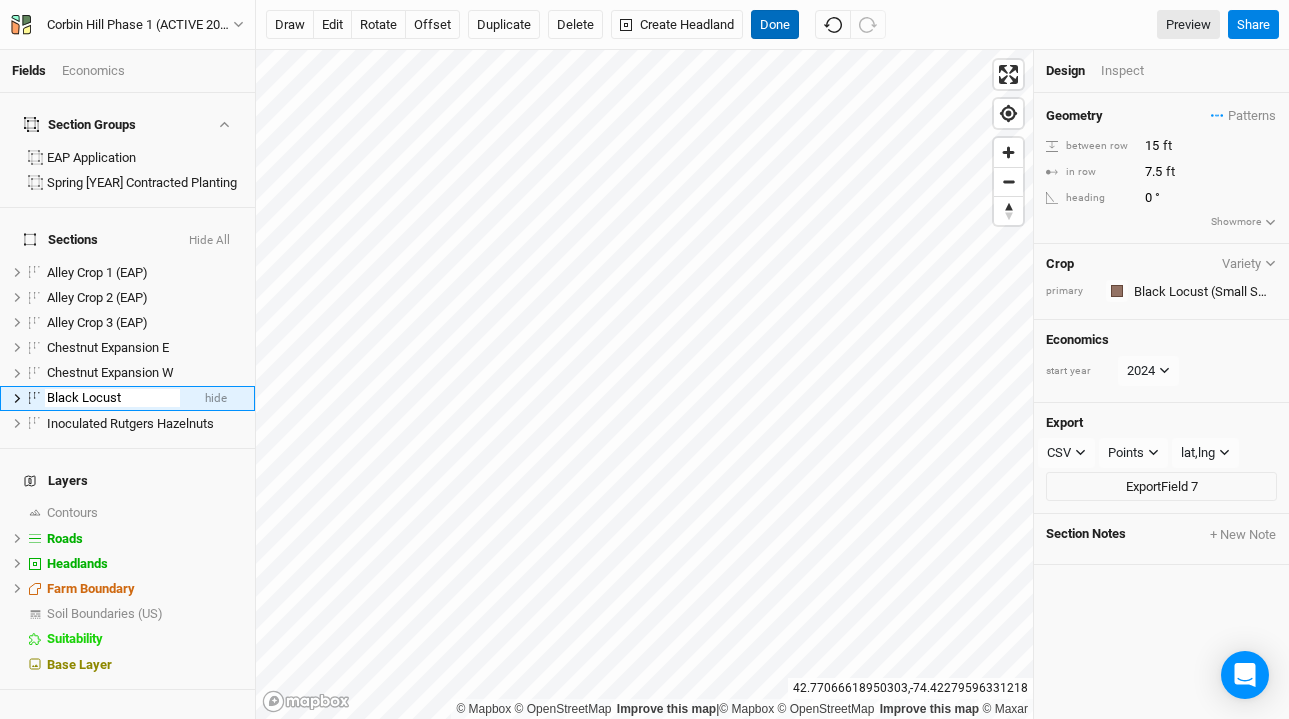 click on "Done" at bounding box center [775, 25] 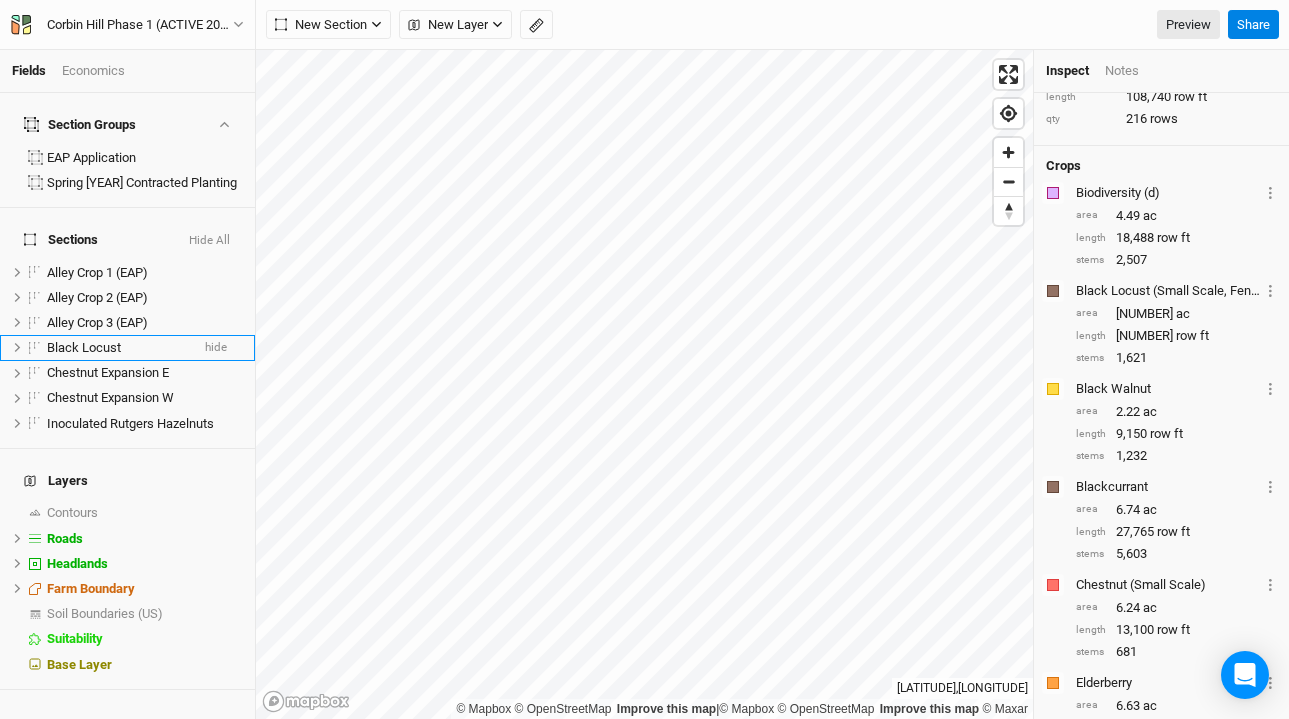 scroll, scrollTop: 174, scrollLeft: 0, axis: vertical 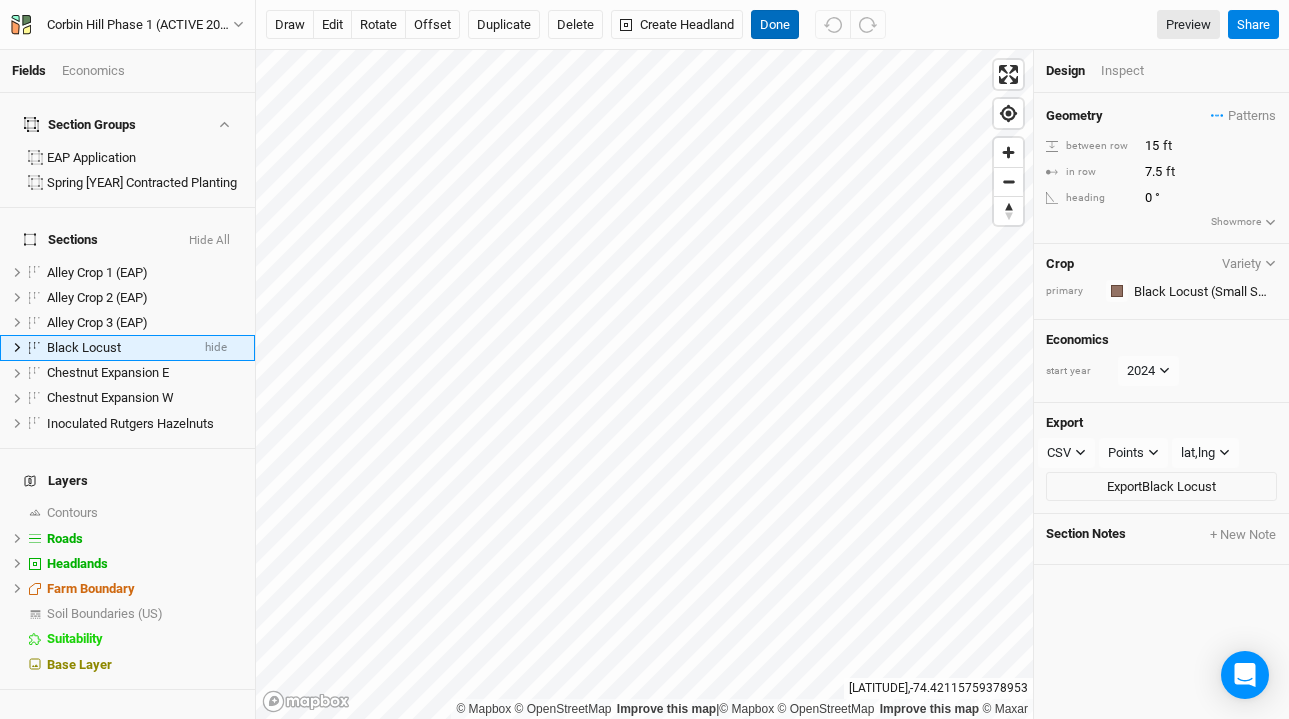click on "Done" at bounding box center [775, 25] 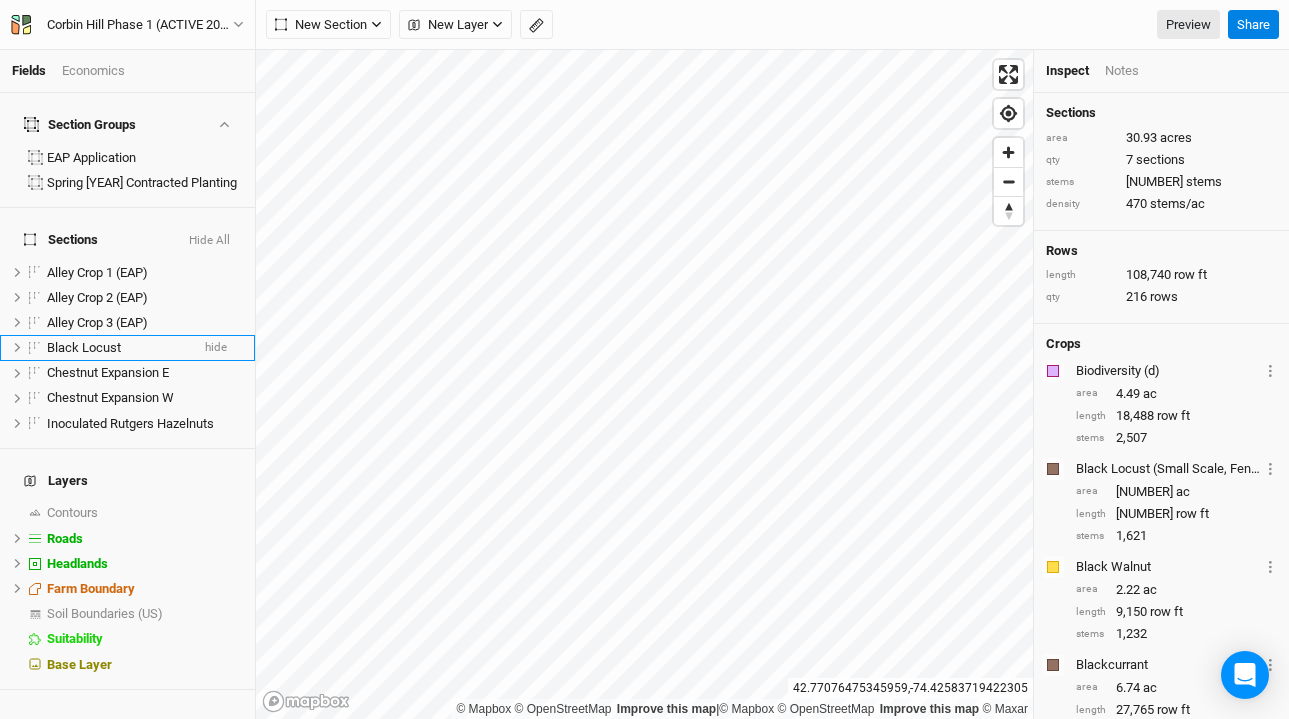 click on "Economics" at bounding box center [93, 71] 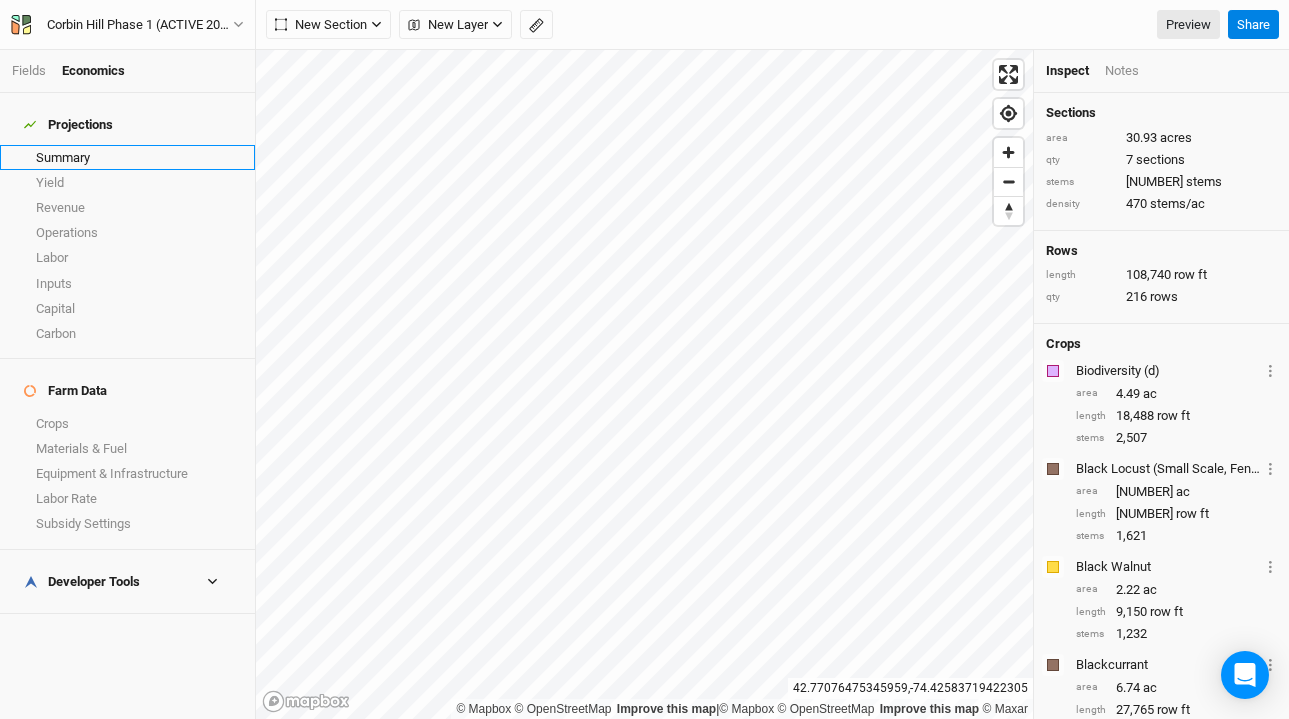 click on "Summary" at bounding box center [127, 157] 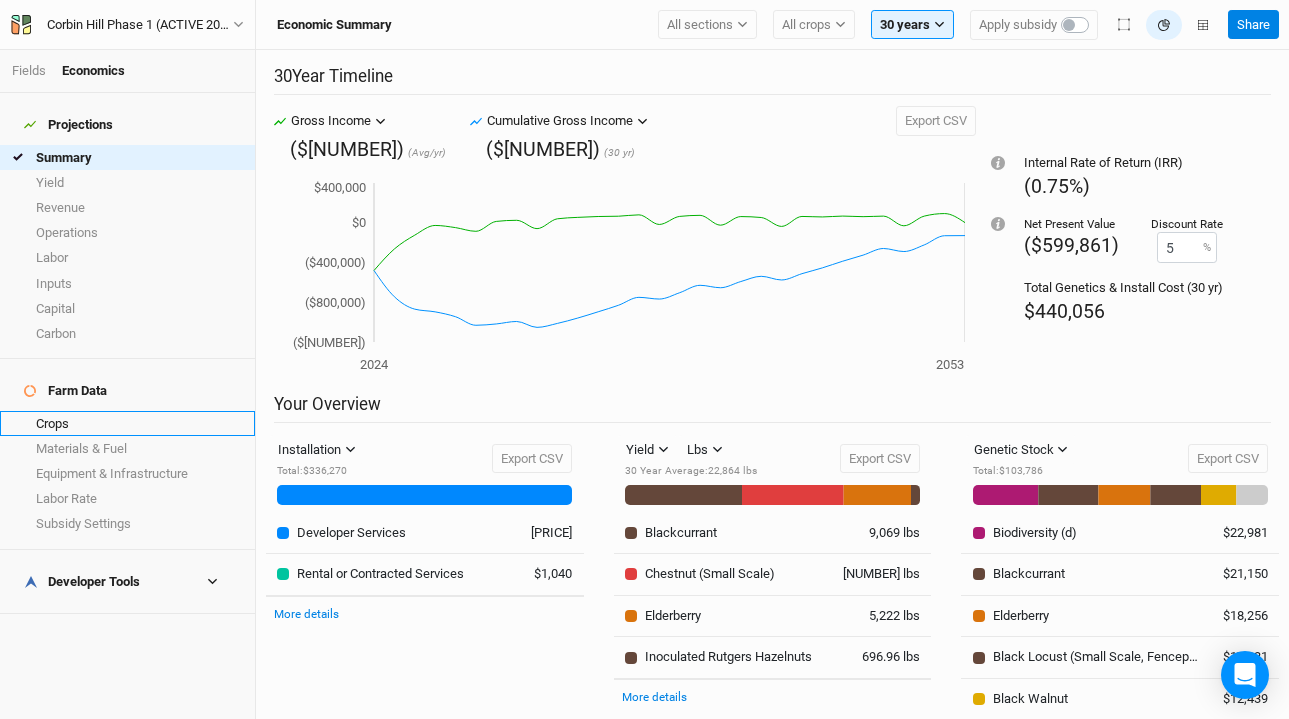 click on "Crops" at bounding box center [127, 423] 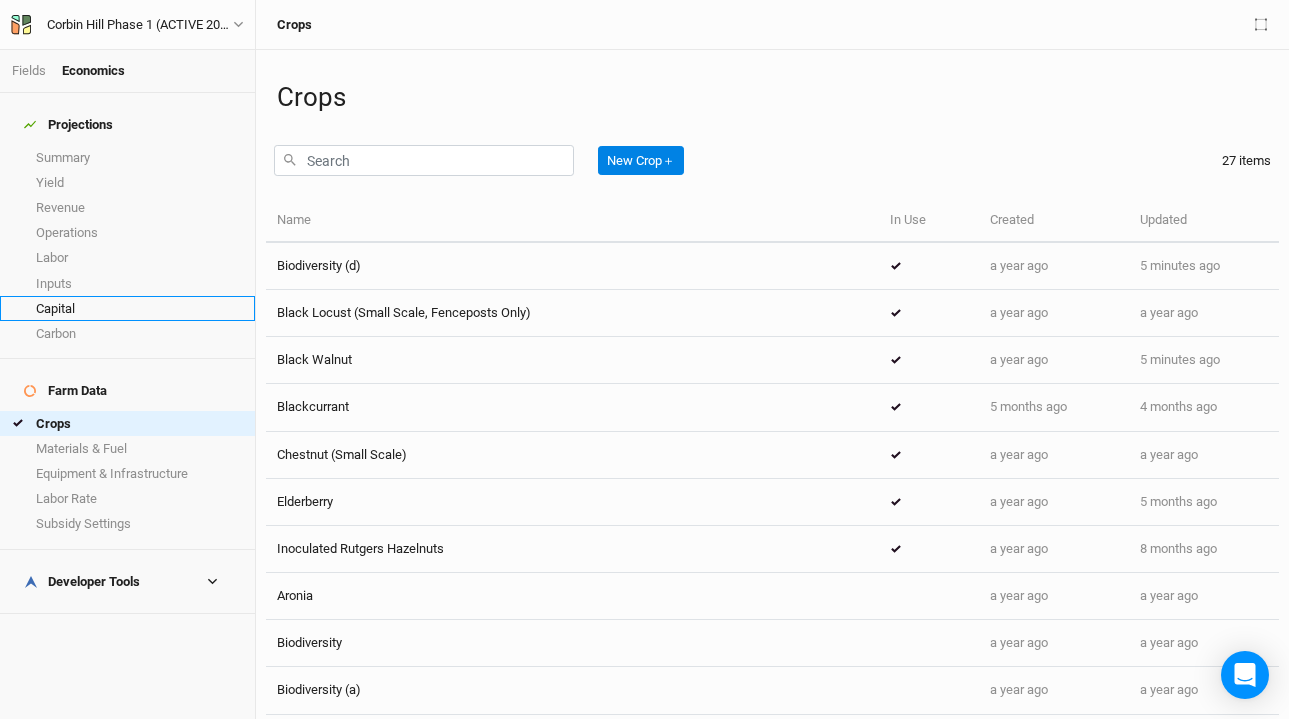 click on "Capital" at bounding box center (127, 308) 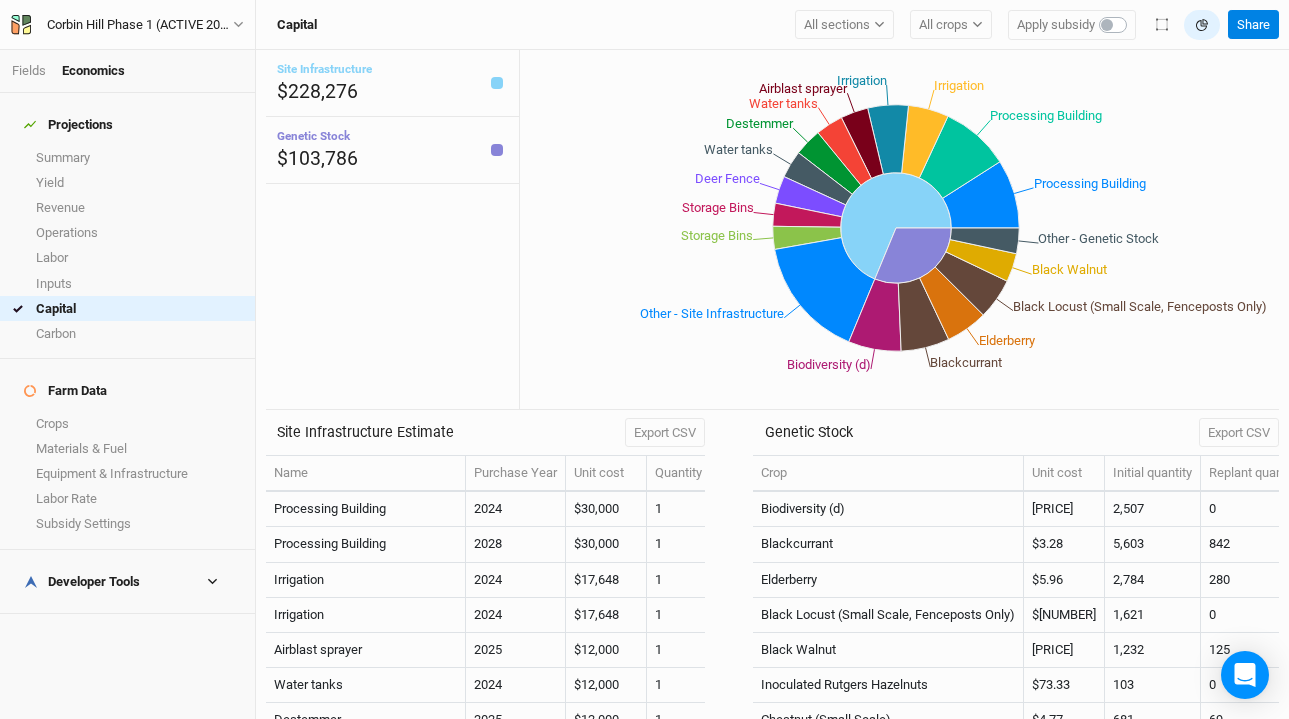 scroll, scrollTop: 19, scrollLeft: 0, axis: vertical 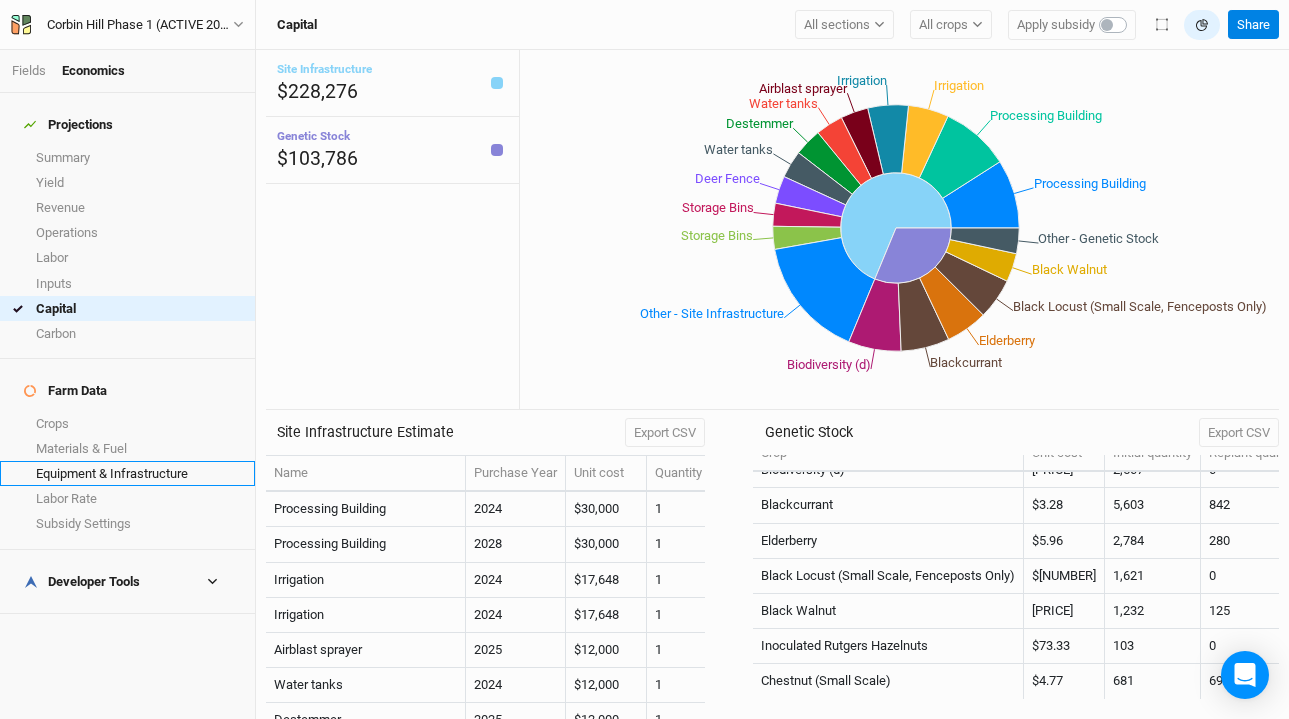 click on "Equipment & Infrastructure" at bounding box center (127, 473) 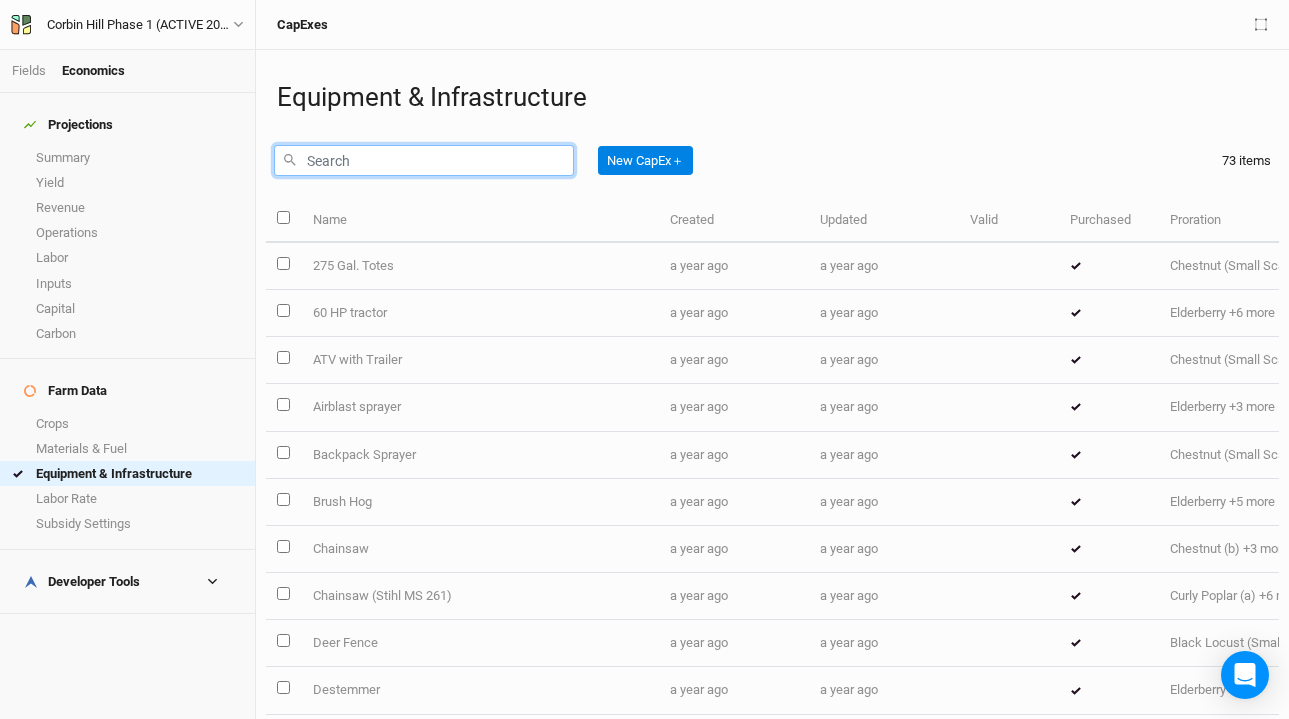 click at bounding box center (424, 160) 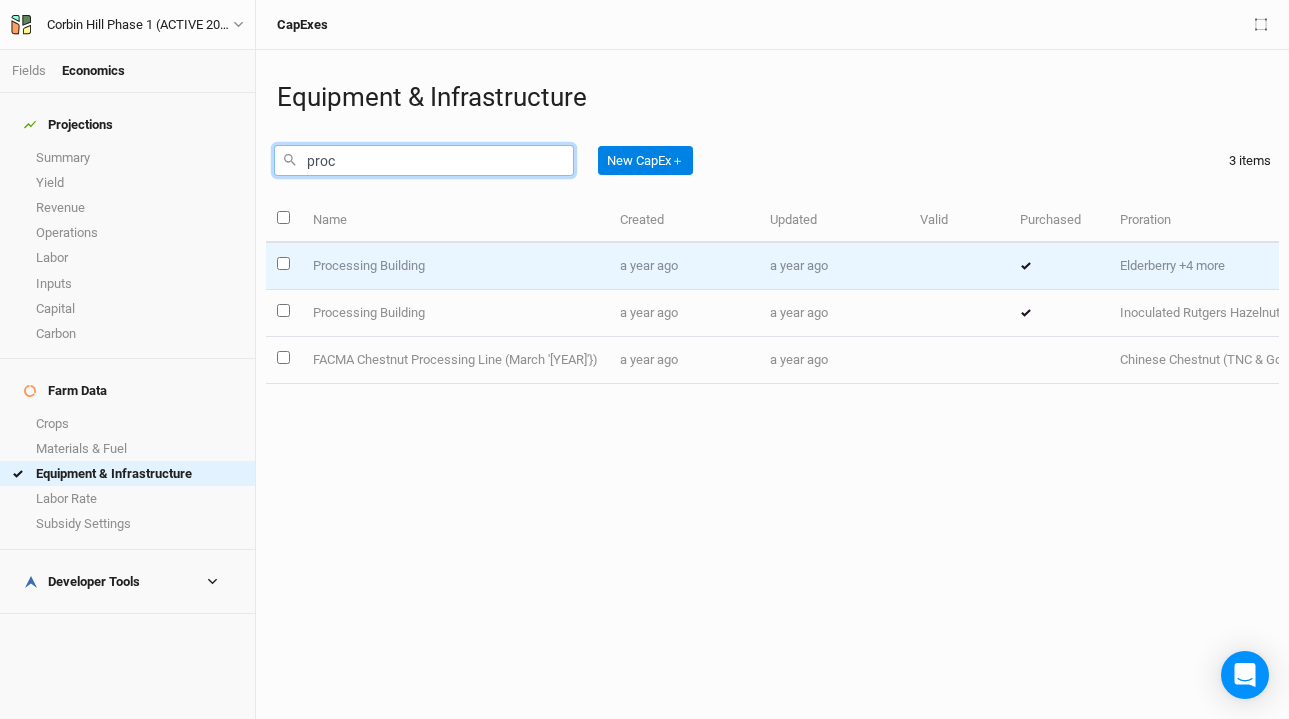 type on "proc" 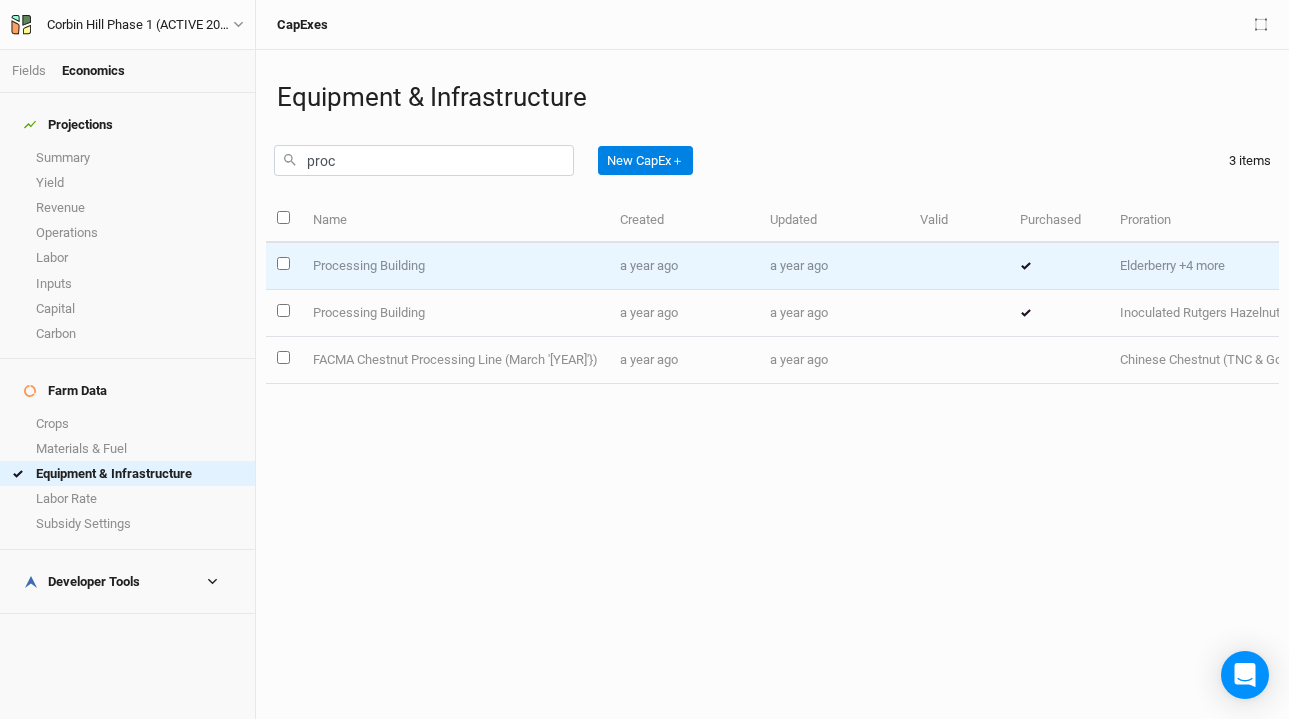 click on "Processing Building" at bounding box center (454, 266) 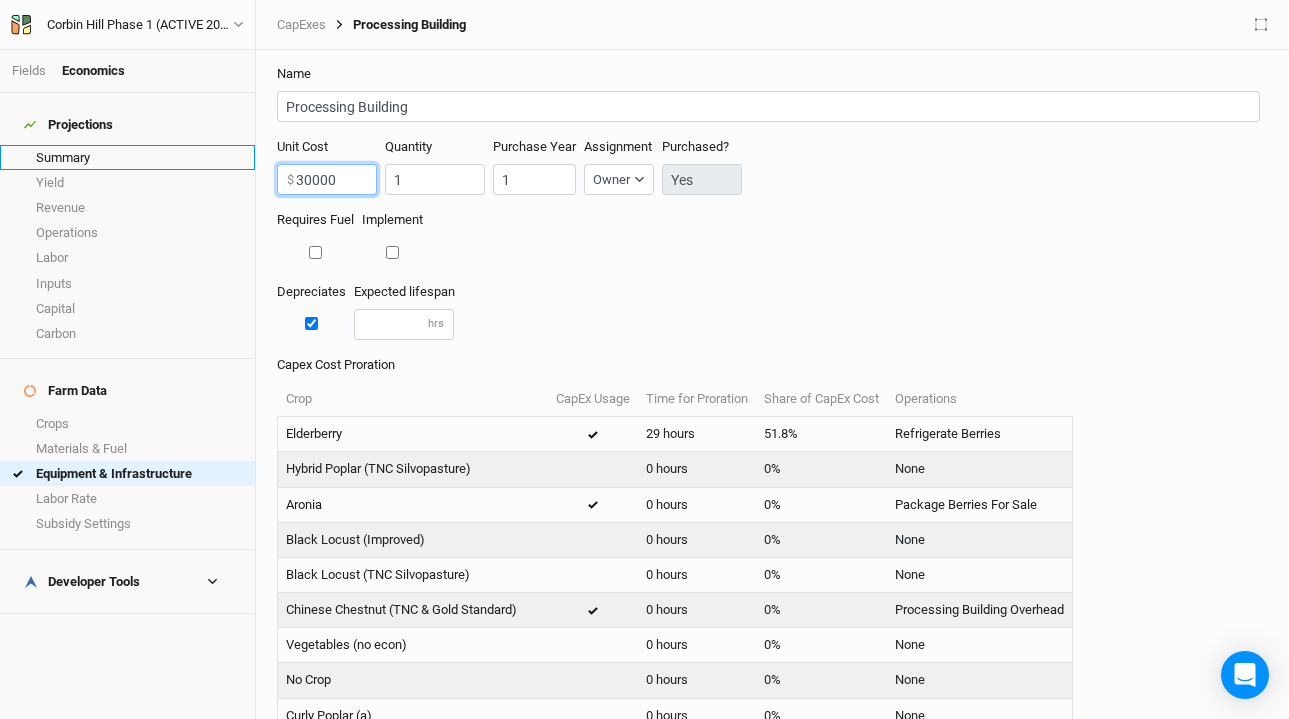 drag, startPoint x: 350, startPoint y: 170, endPoint x: 242, endPoint y: 153, distance: 109.32977 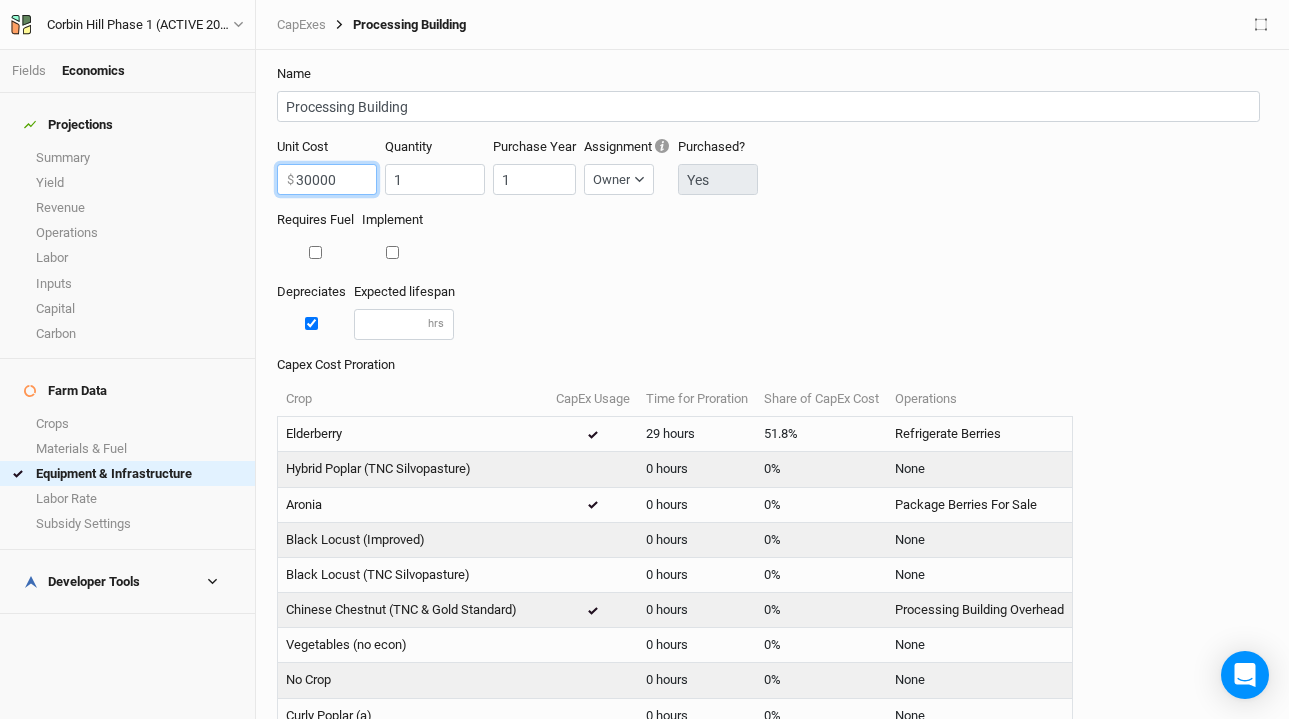 drag, startPoint x: 363, startPoint y: 179, endPoint x: 267, endPoint y: 158, distance: 98.270035 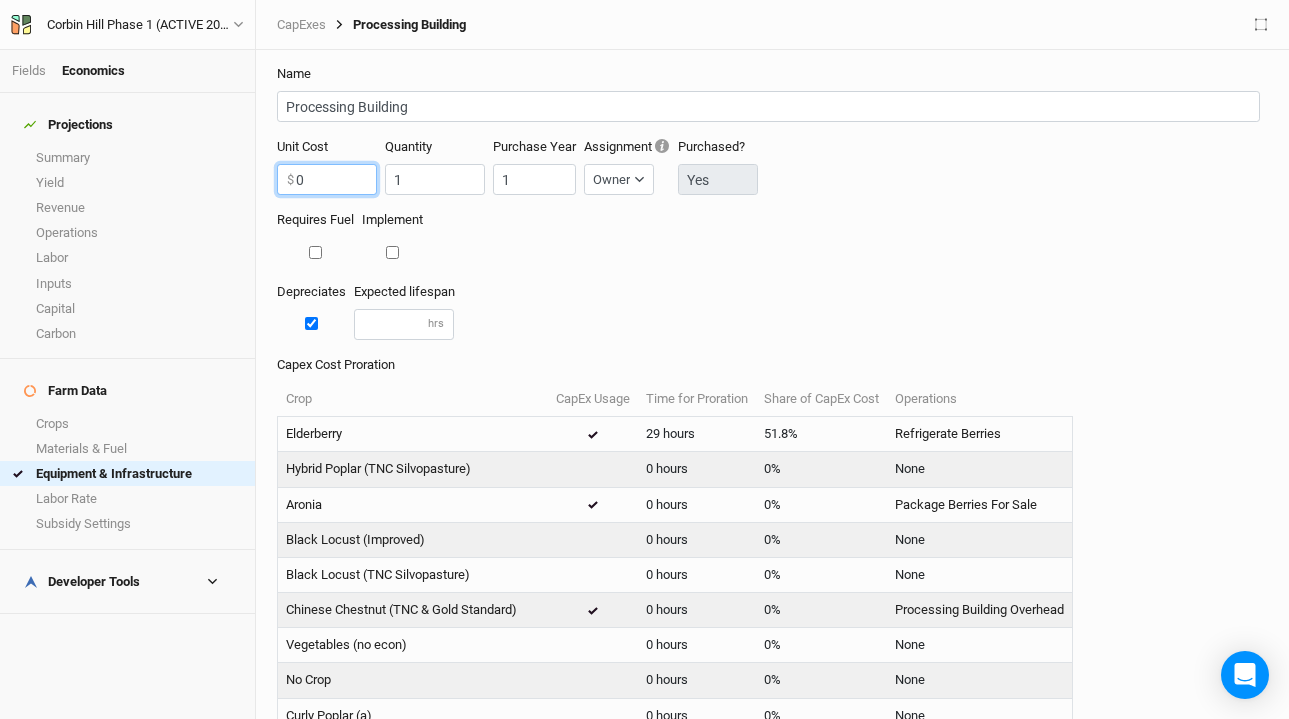 scroll, scrollTop: 757, scrollLeft: 0, axis: vertical 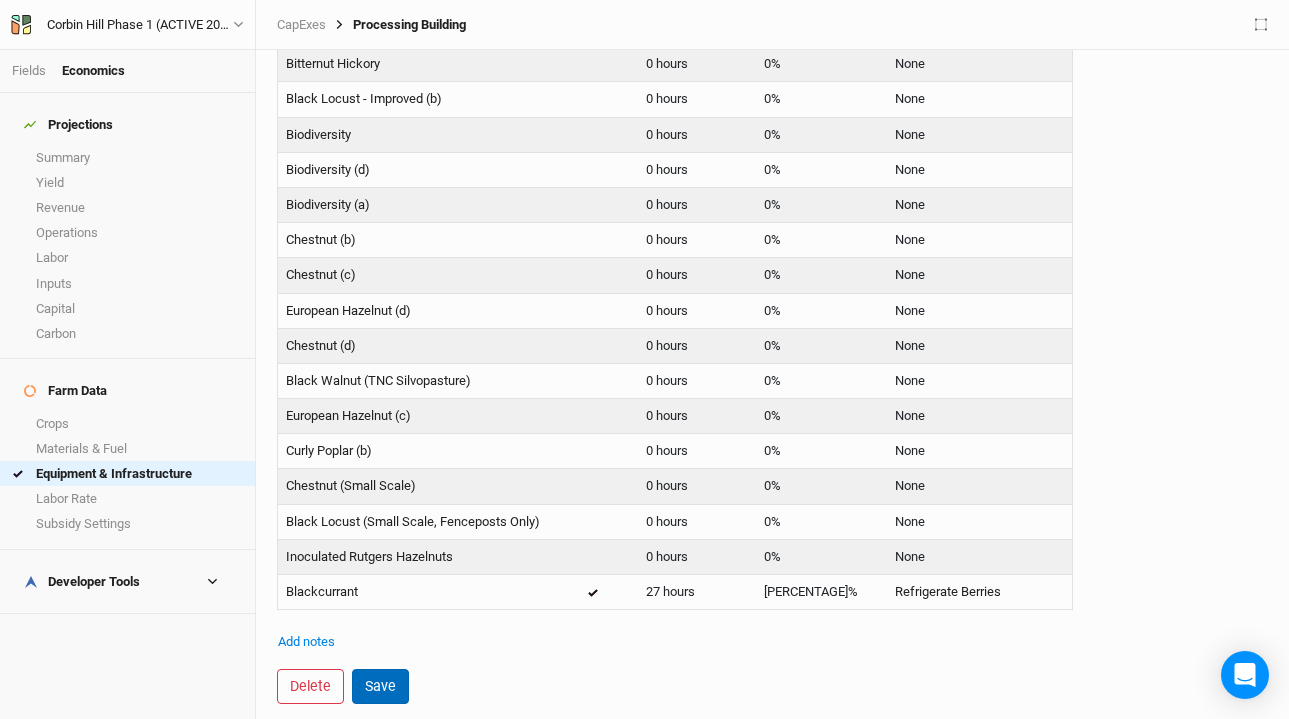 type on "0" 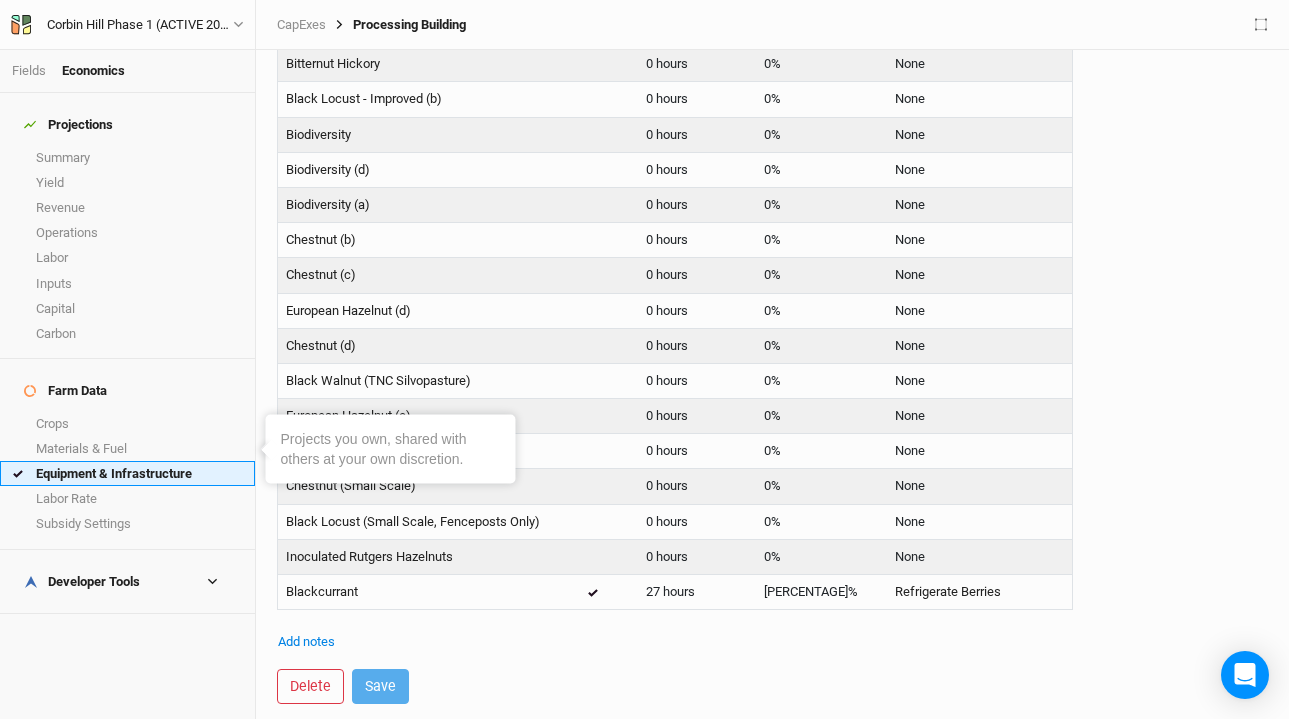 click on "Equipment & Infrastructure" at bounding box center [127, 473] 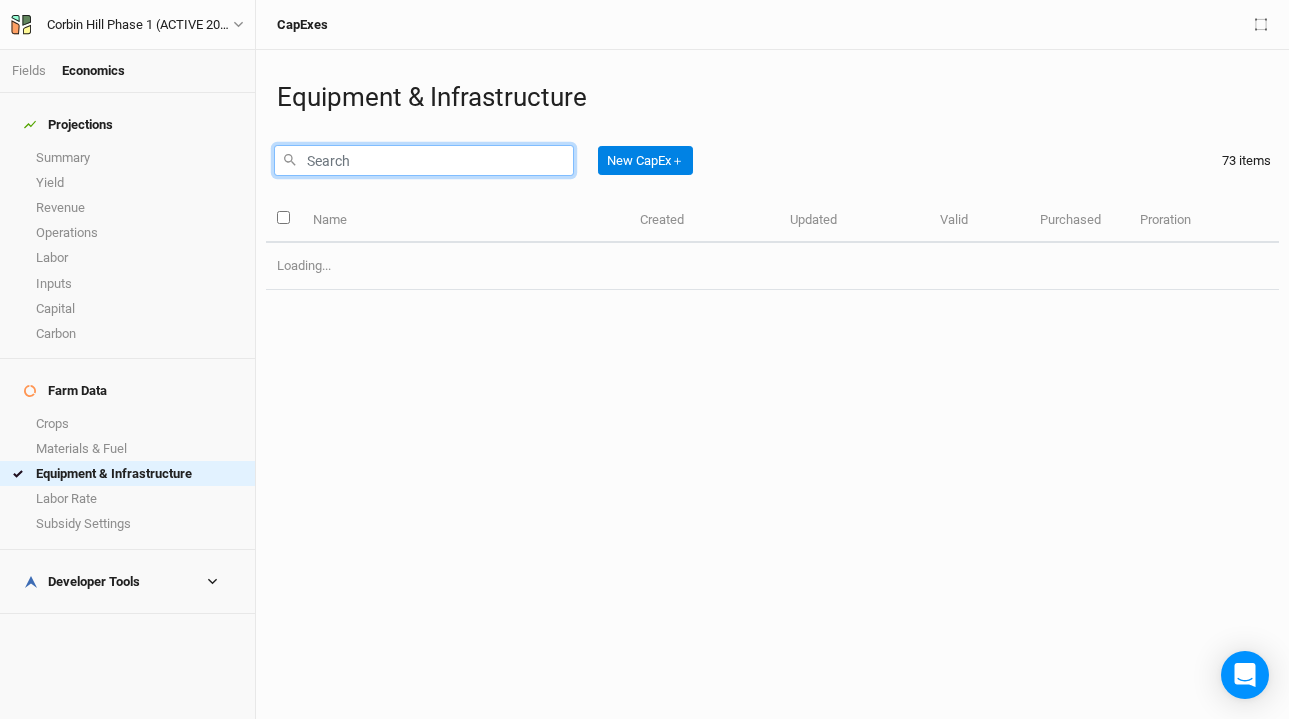 click at bounding box center (424, 160) 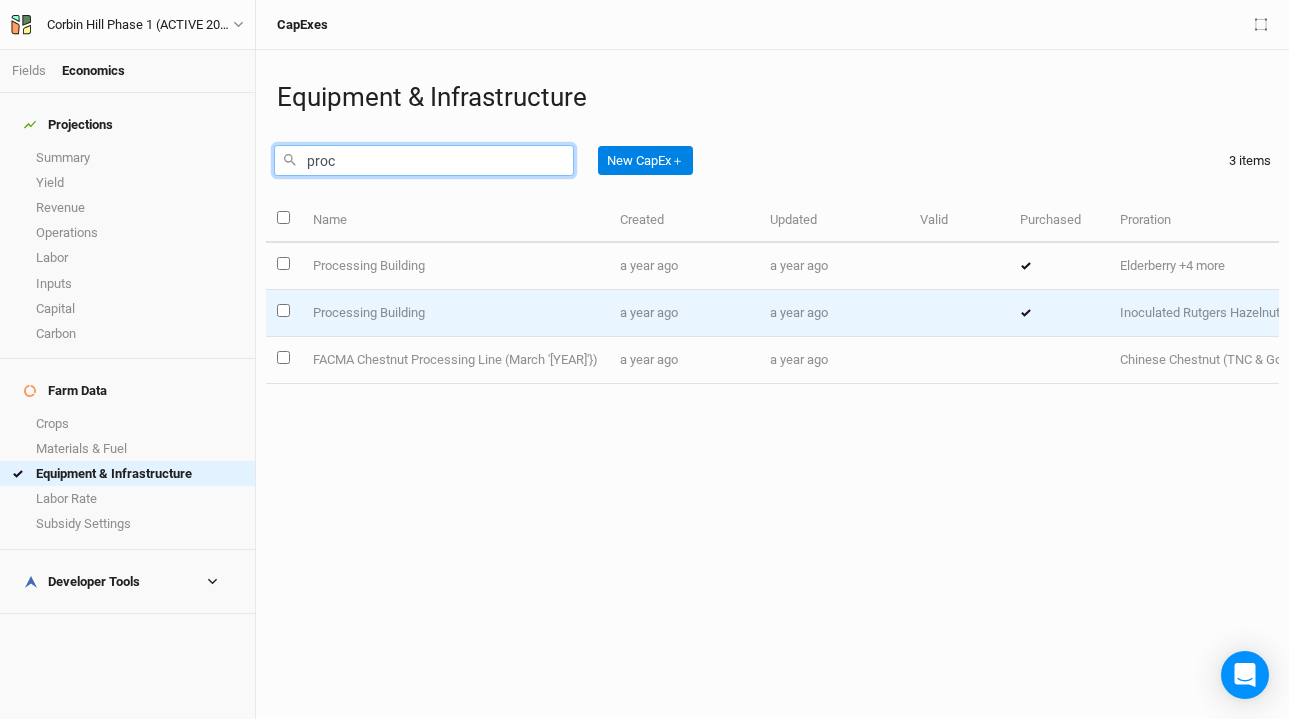type on "proc" 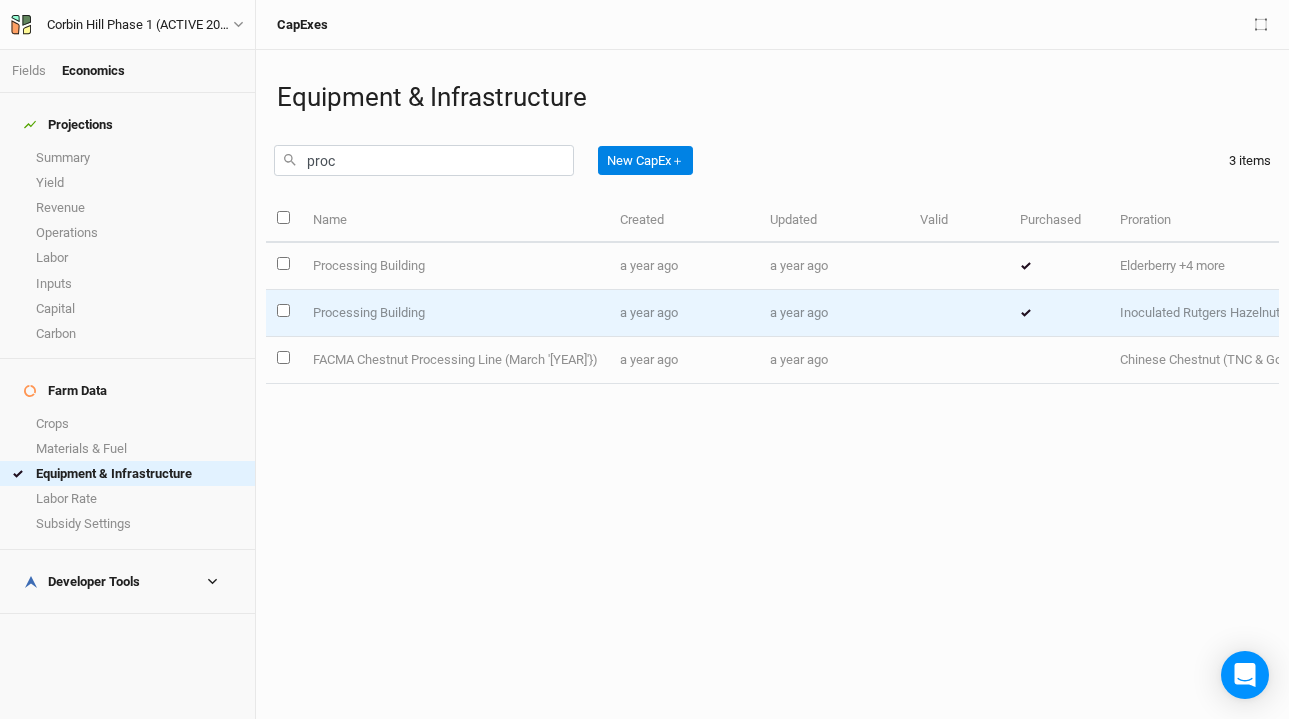 click on "Processing Building" at bounding box center (454, 313) 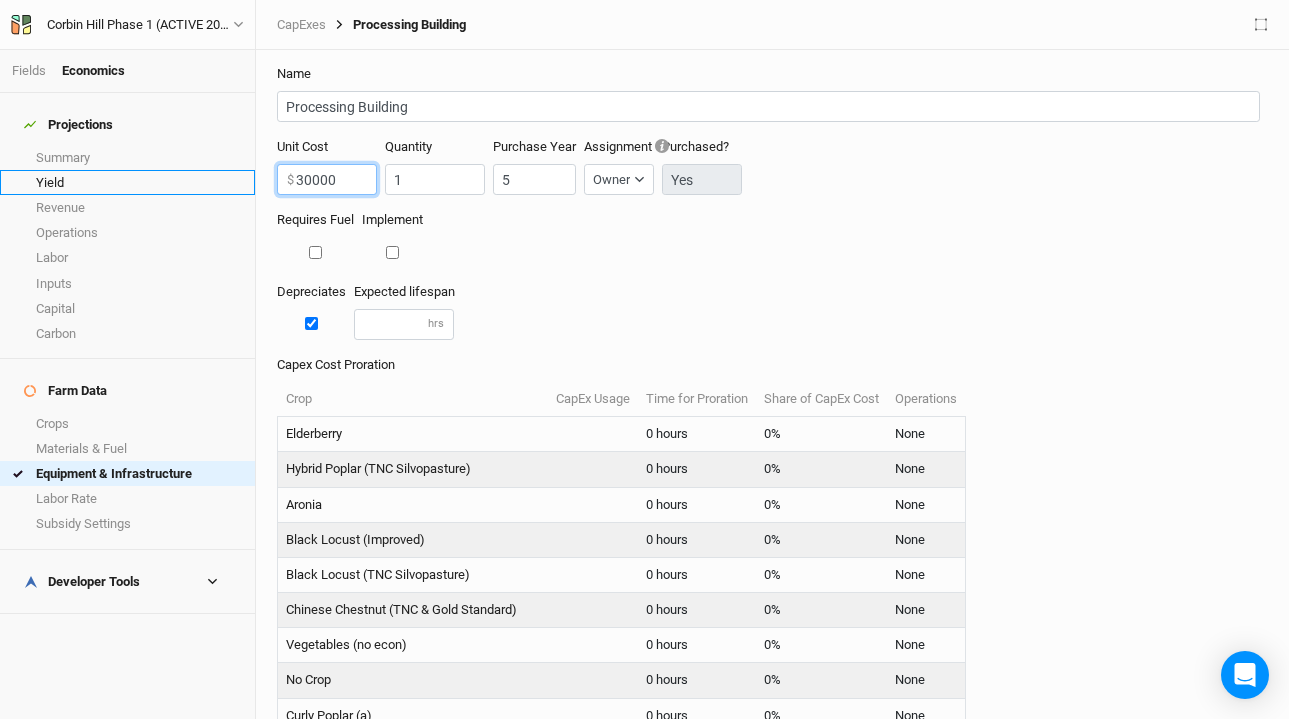 drag, startPoint x: 360, startPoint y: 181, endPoint x: 233, endPoint y: 160, distance: 128.72452 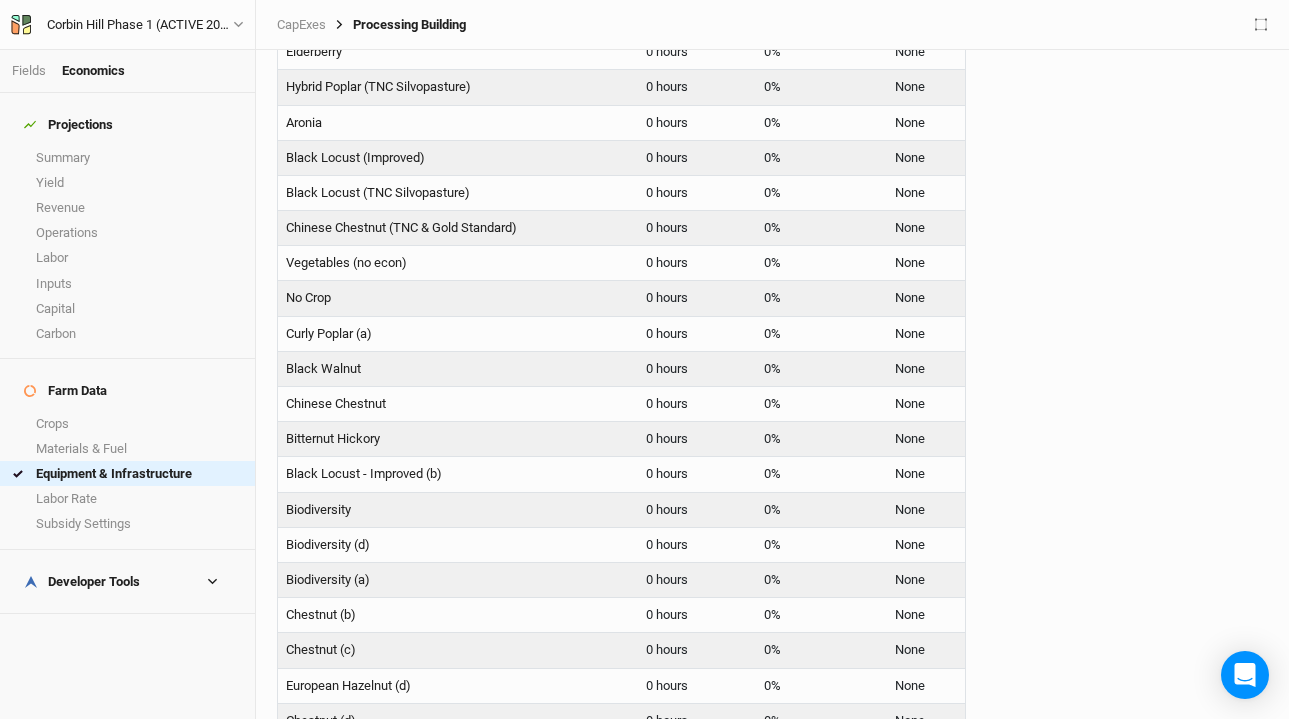 scroll, scrollTop: 757, scrollLeft: 0, axis: vertical 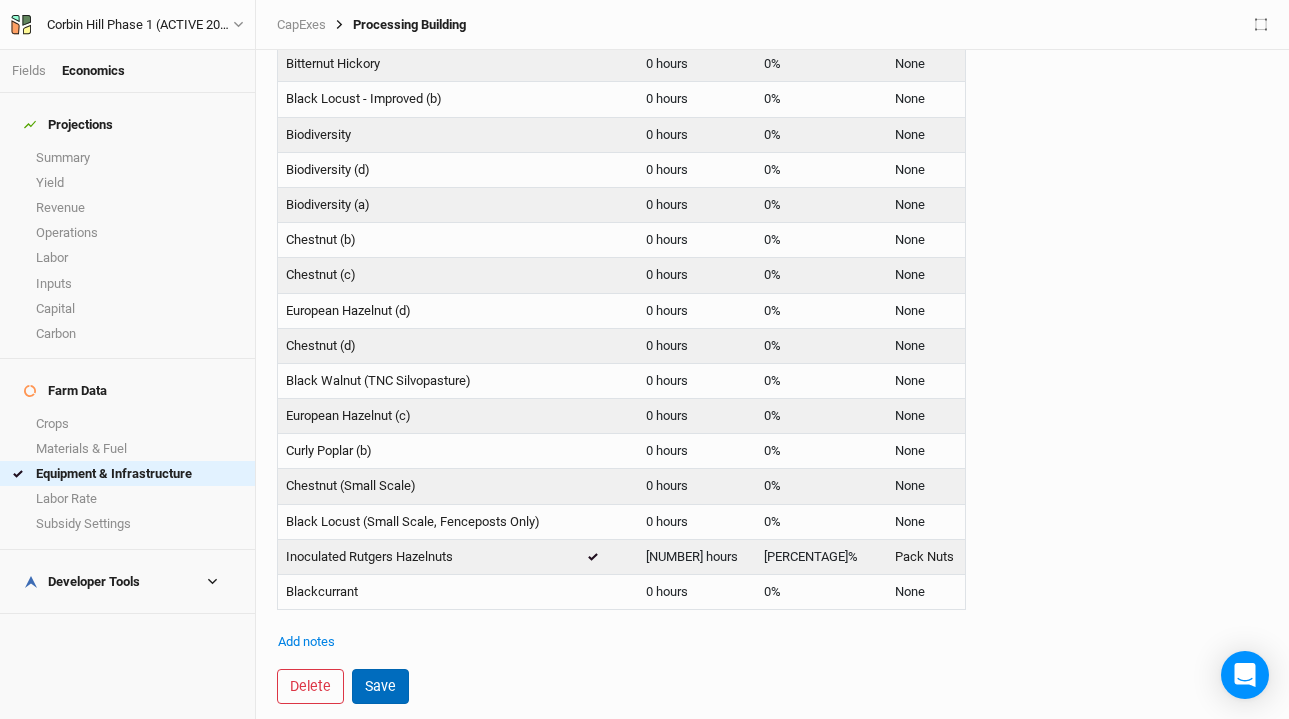 type on "0" 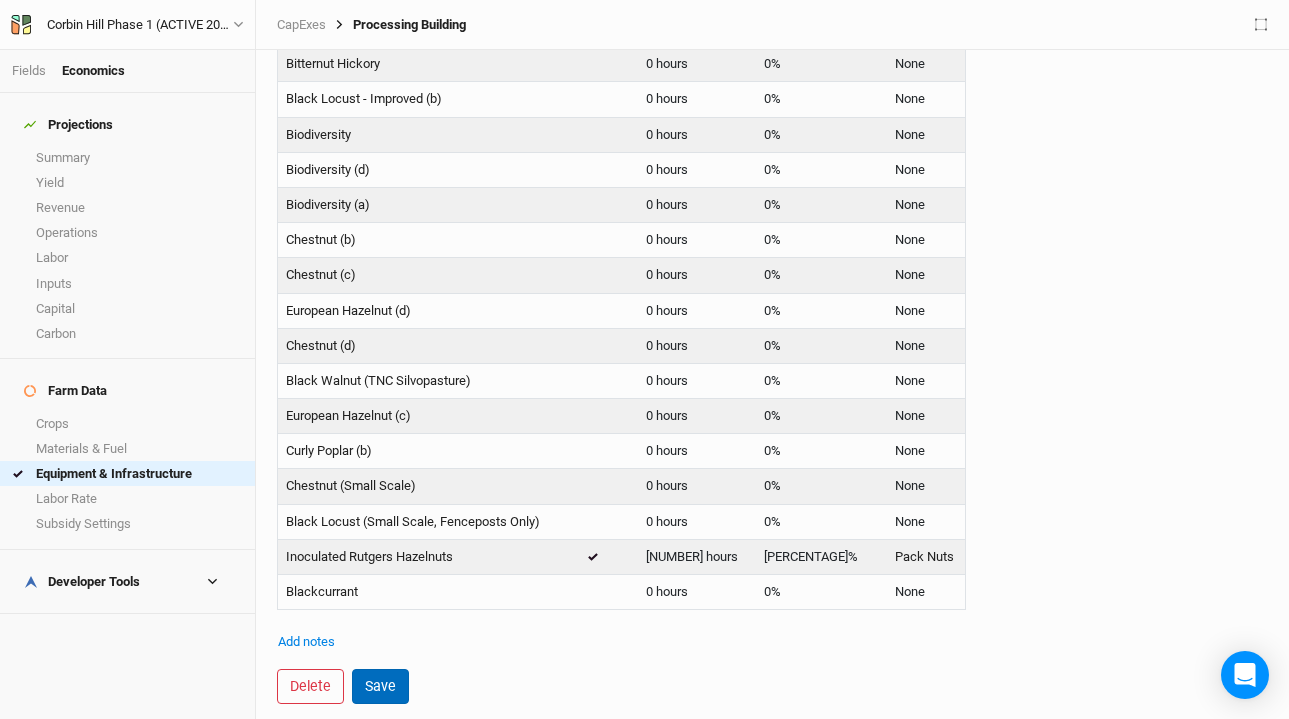 click on "Save" at bounding box center (380, 686) 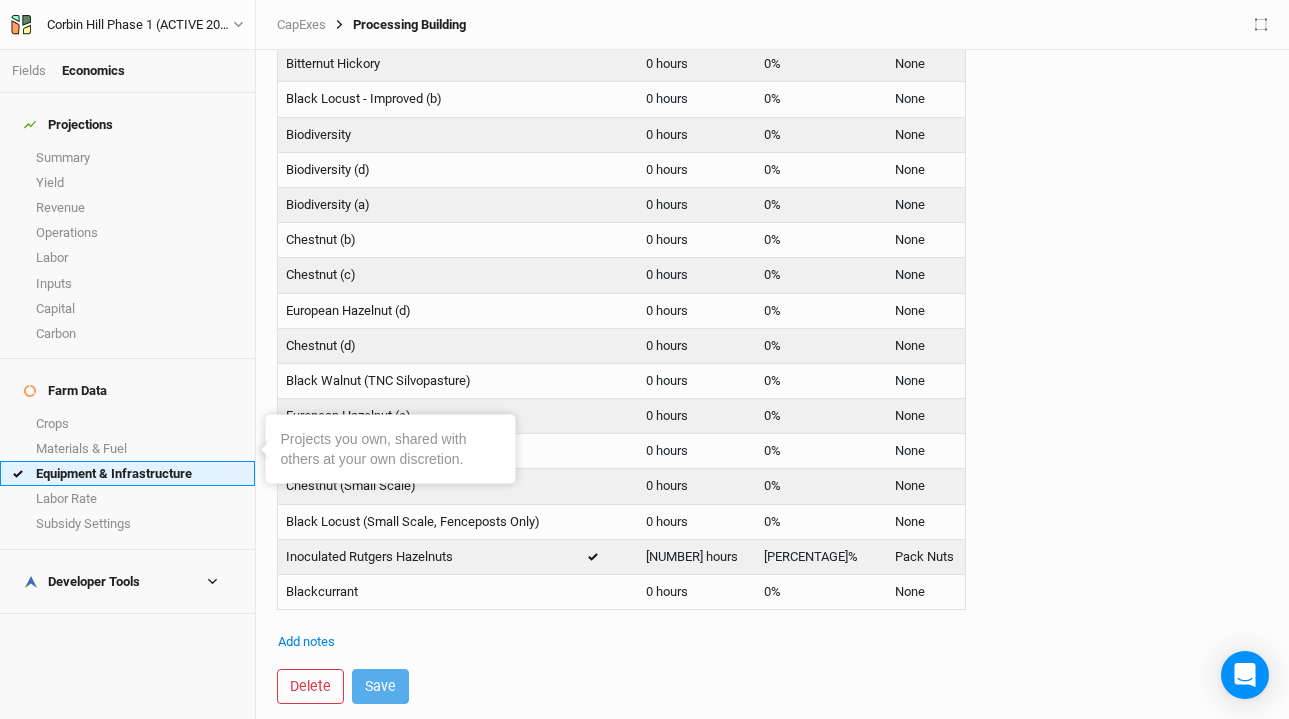 click on "Equipment & Infrastructure" at bounding box center (127, 473) 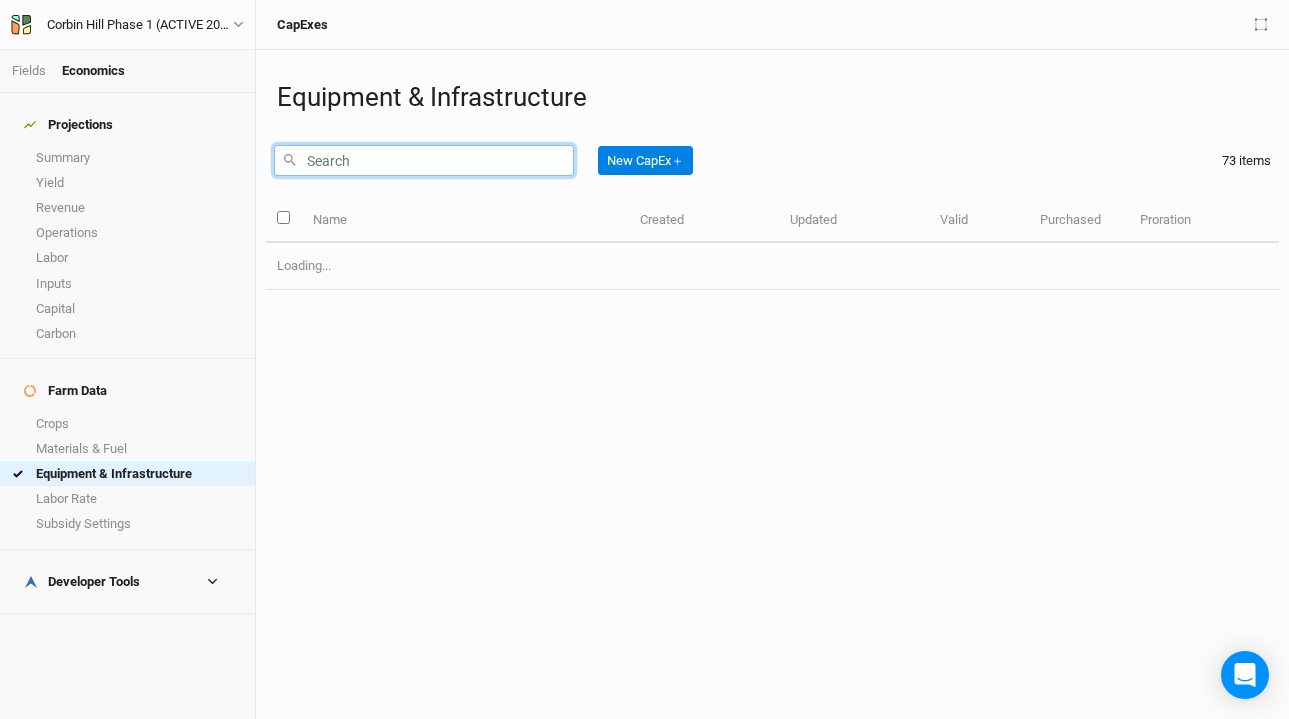 click at bounding box center [424, 160] 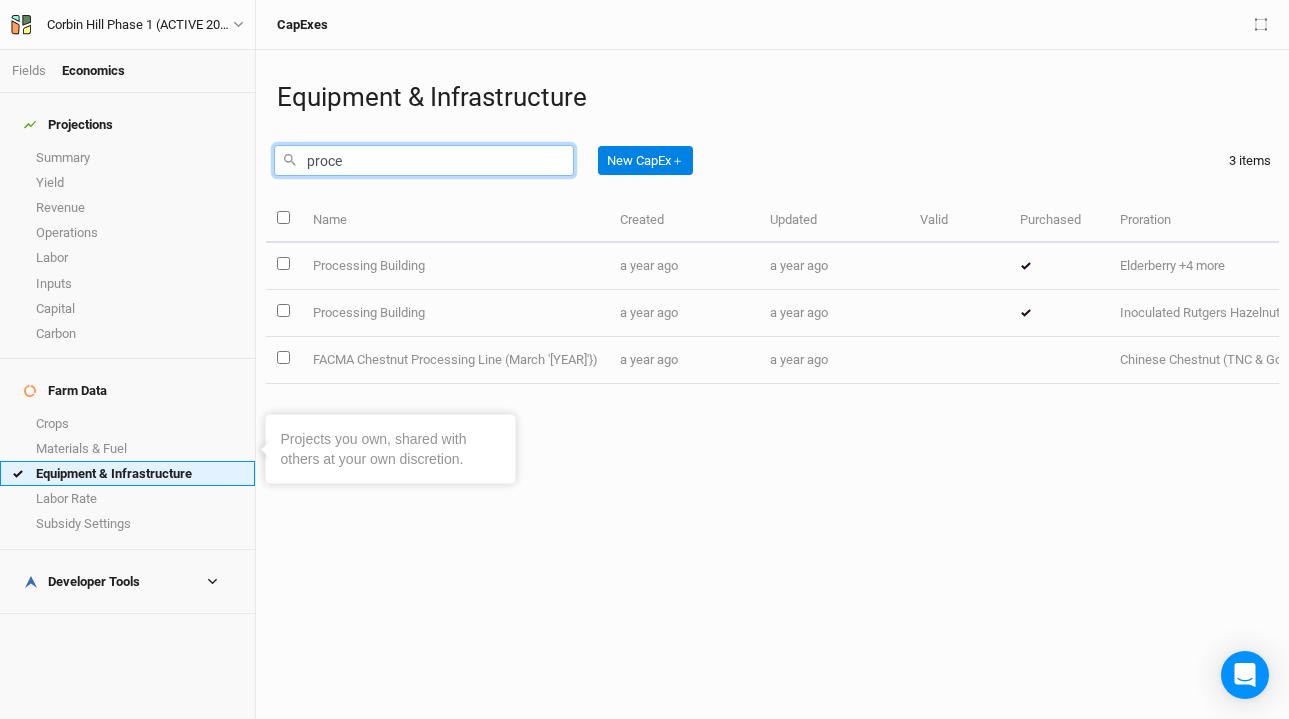 type on "proce" 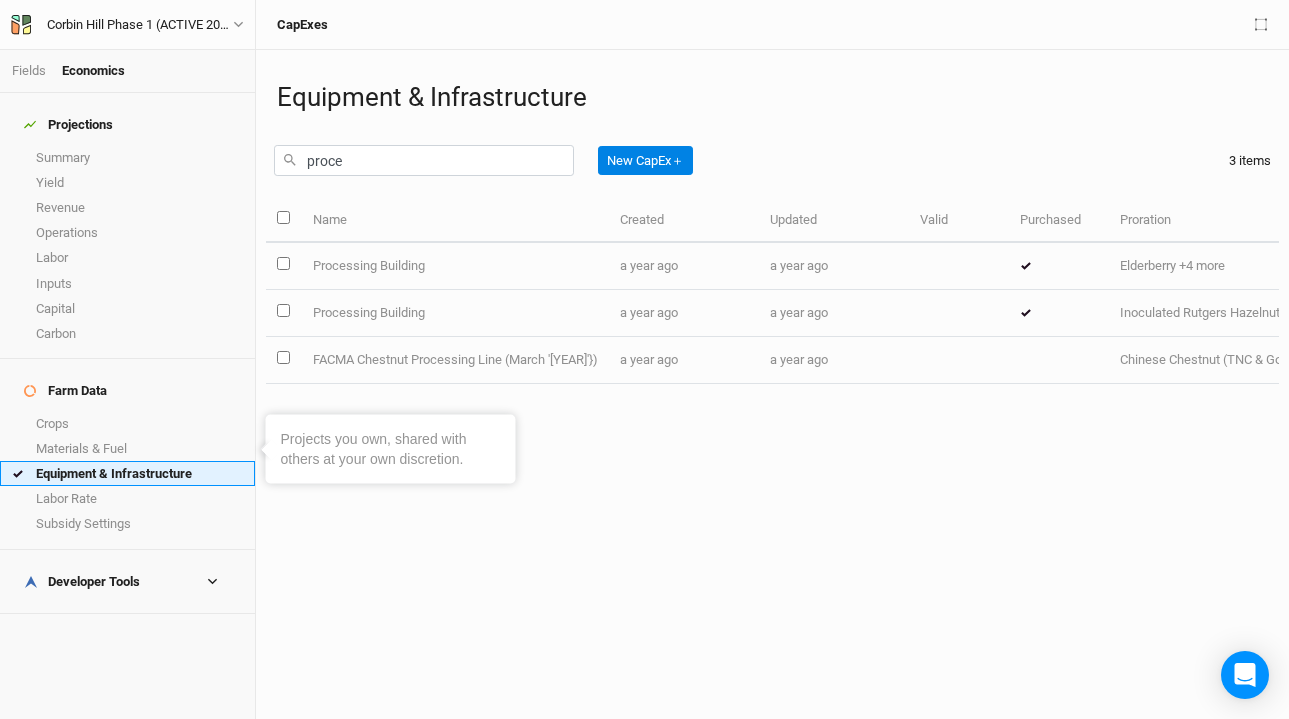 click on "Equipment & Infrastructure" at bounding box center [127, 473] 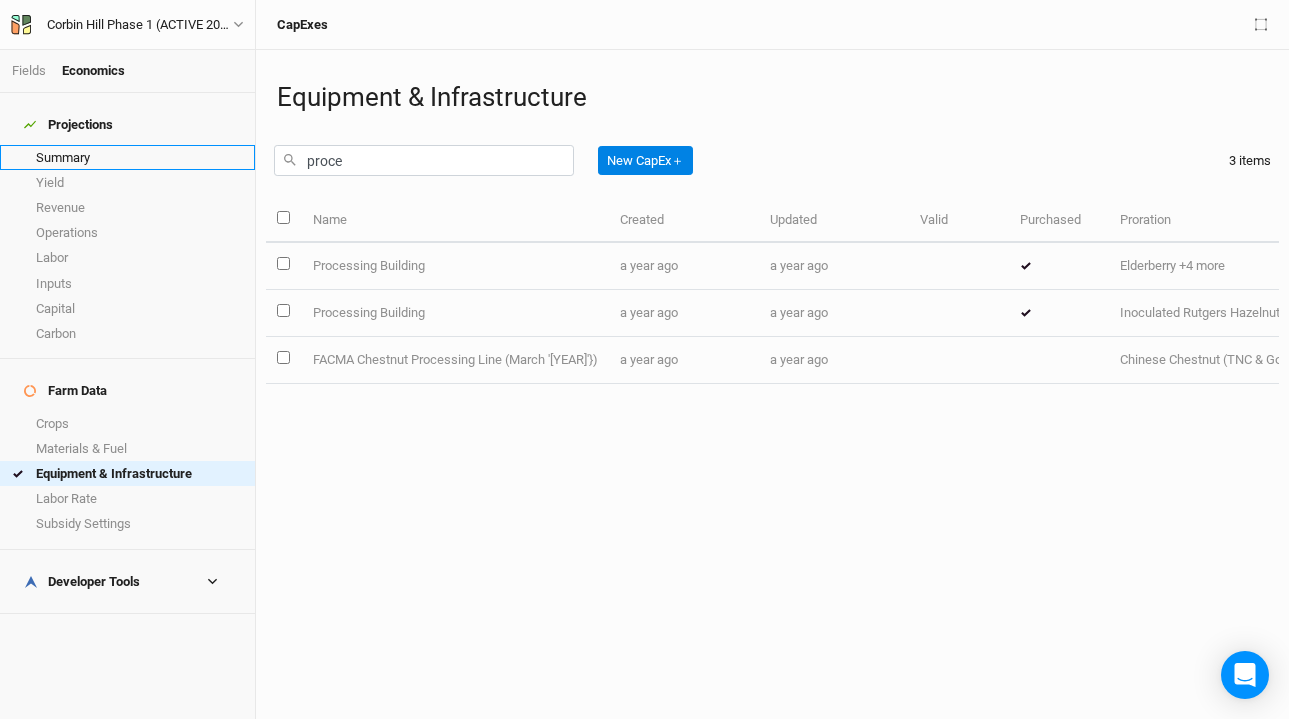 click on "Summary" at bounding box center (127, 157) 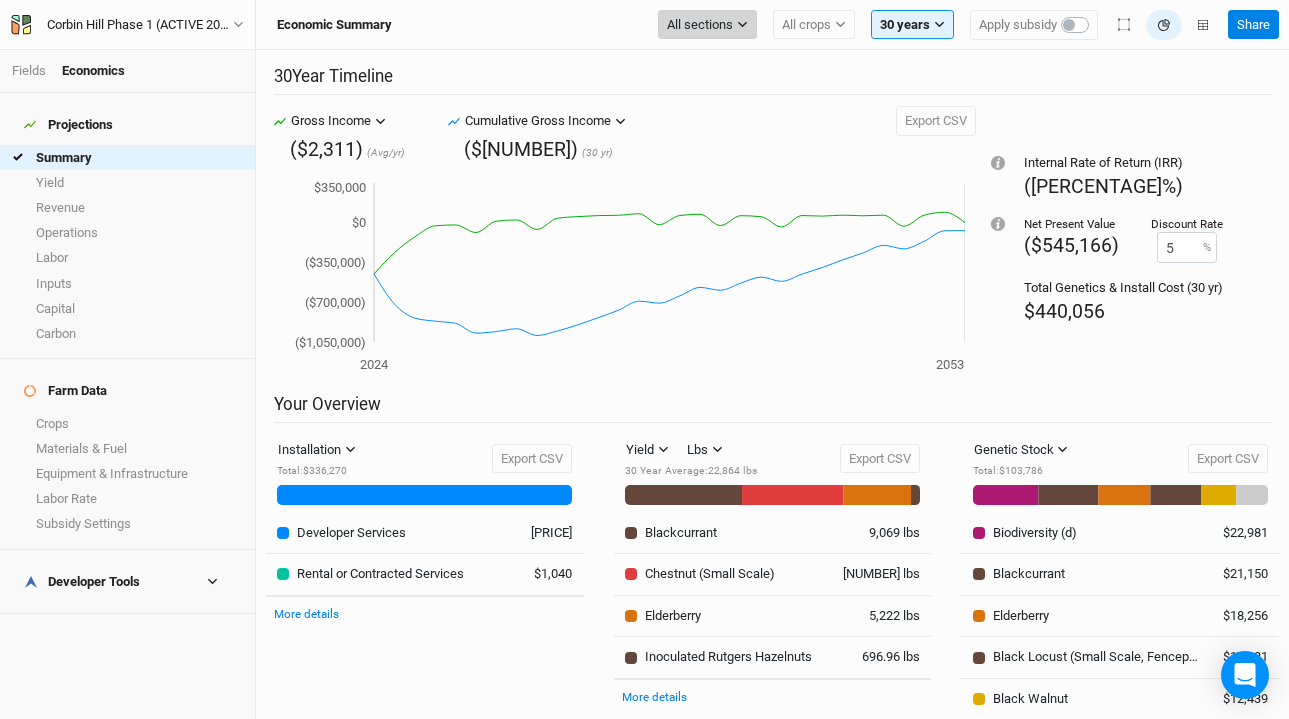 click on "All sections" at bounding box center [700, 25] 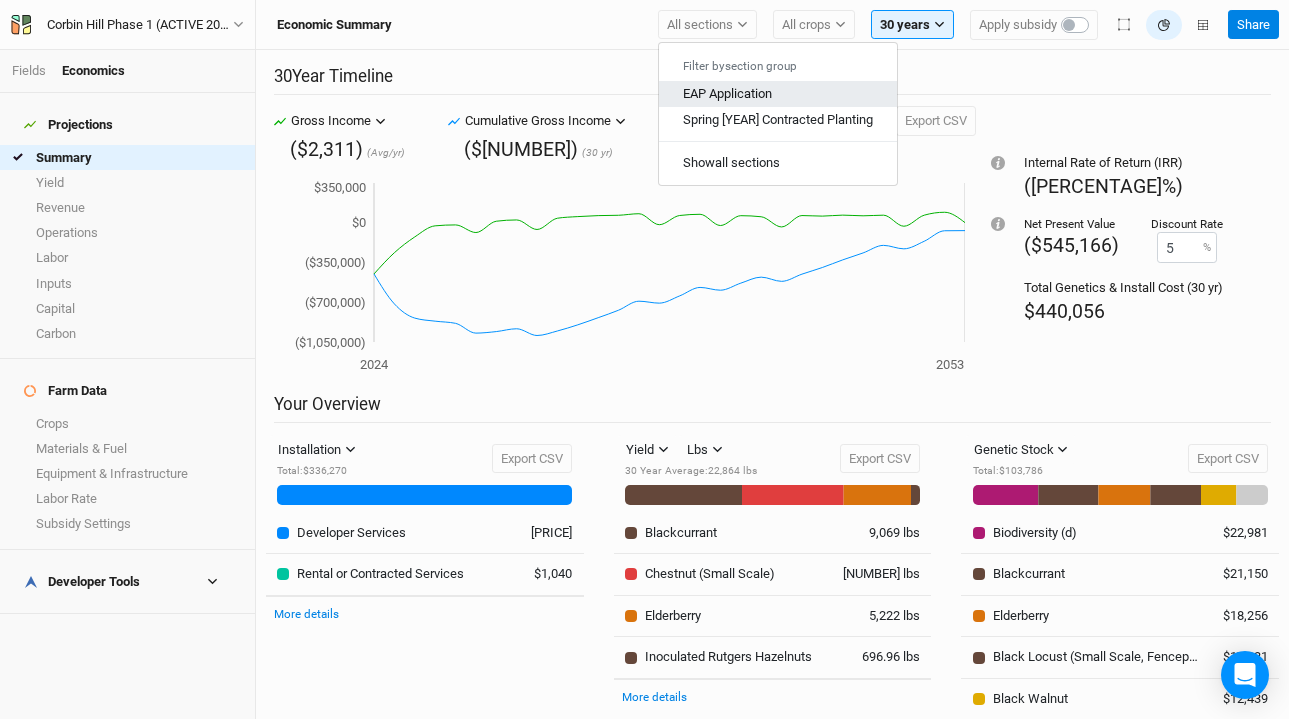 click on "EAP Application" at bounding box center [727, 93] 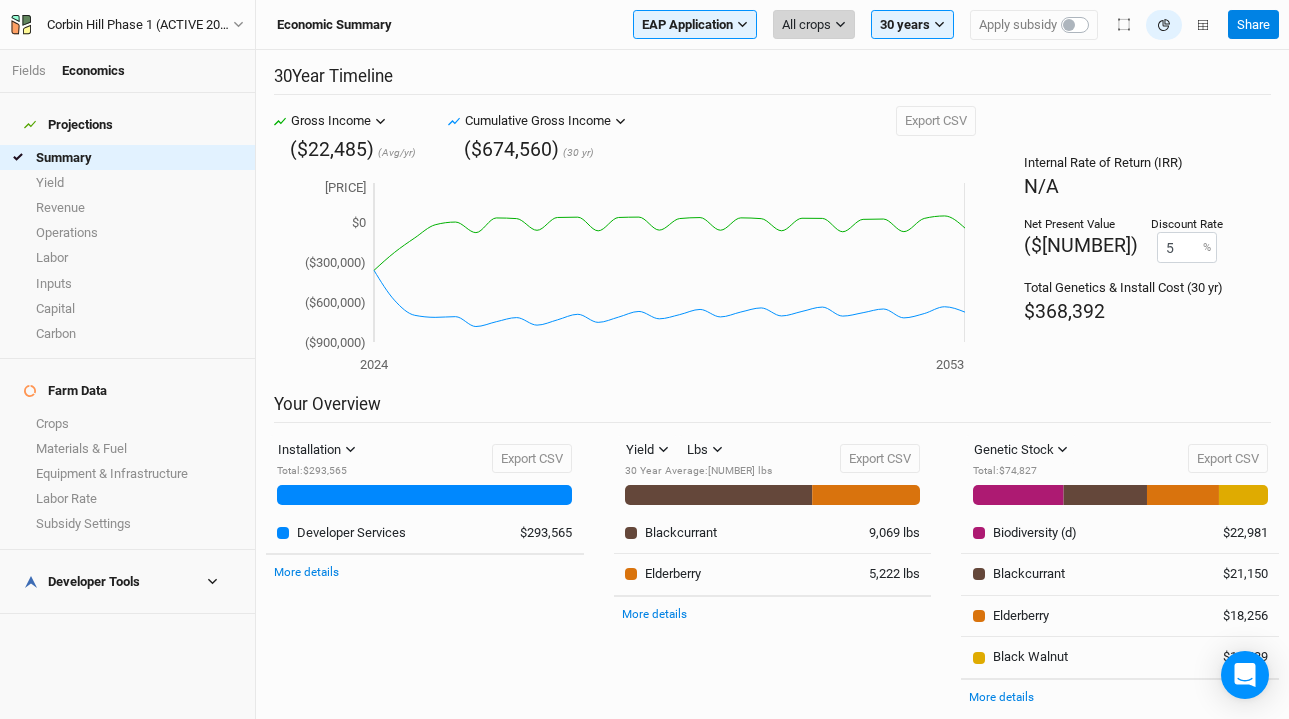 click on "All crops" at bounding box center (806, 25) 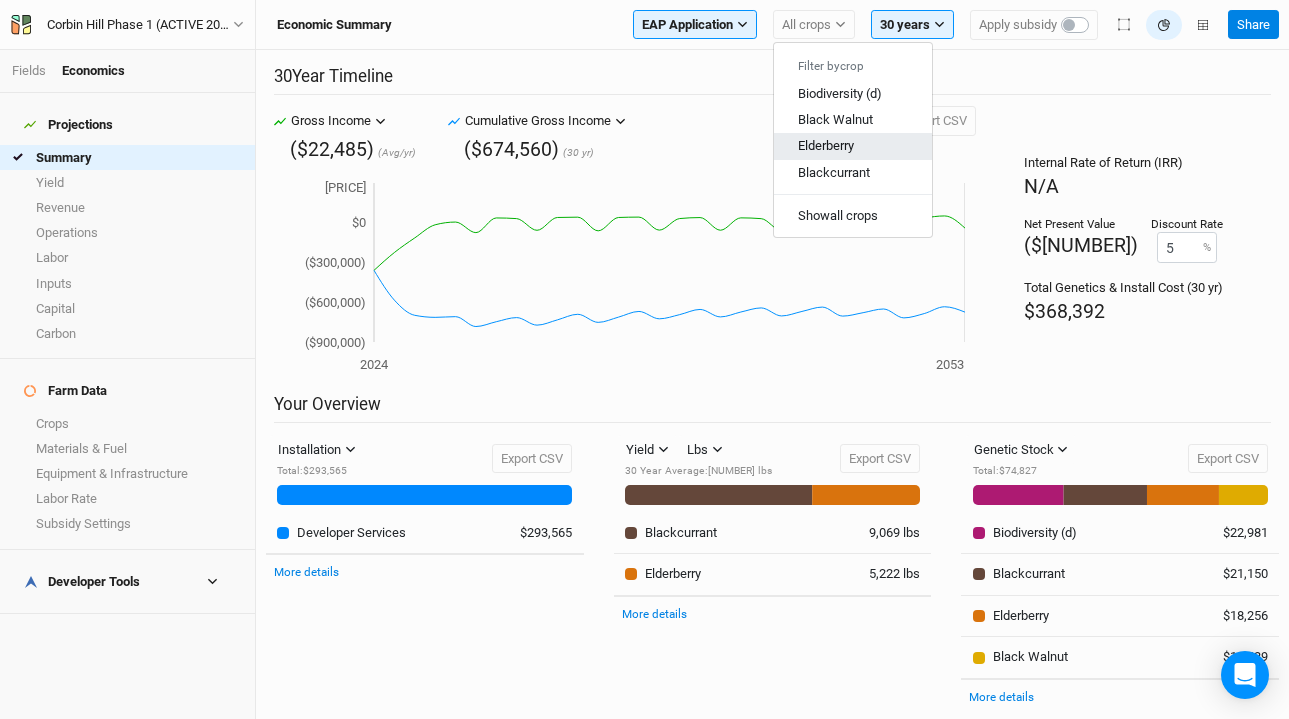 click on "Elderberry" at bounding box center [826, 145] 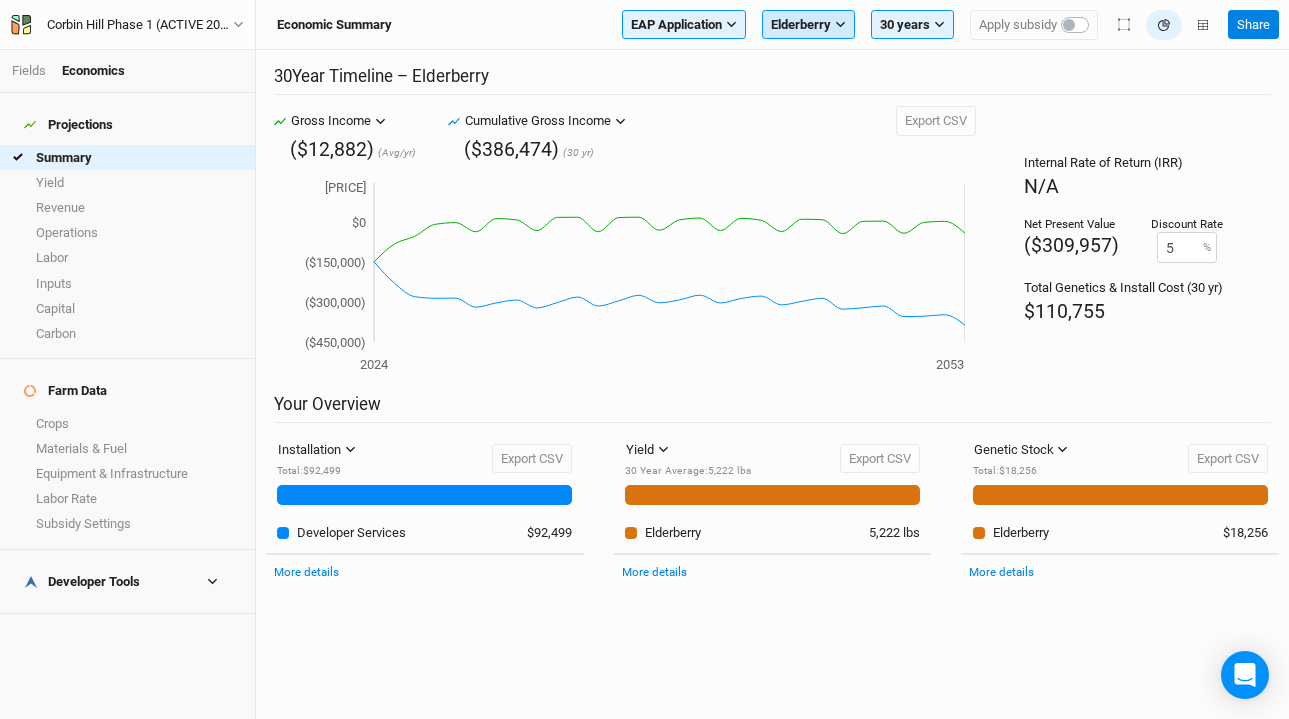 click on "Elderberry" at bounding box center (801, 25) 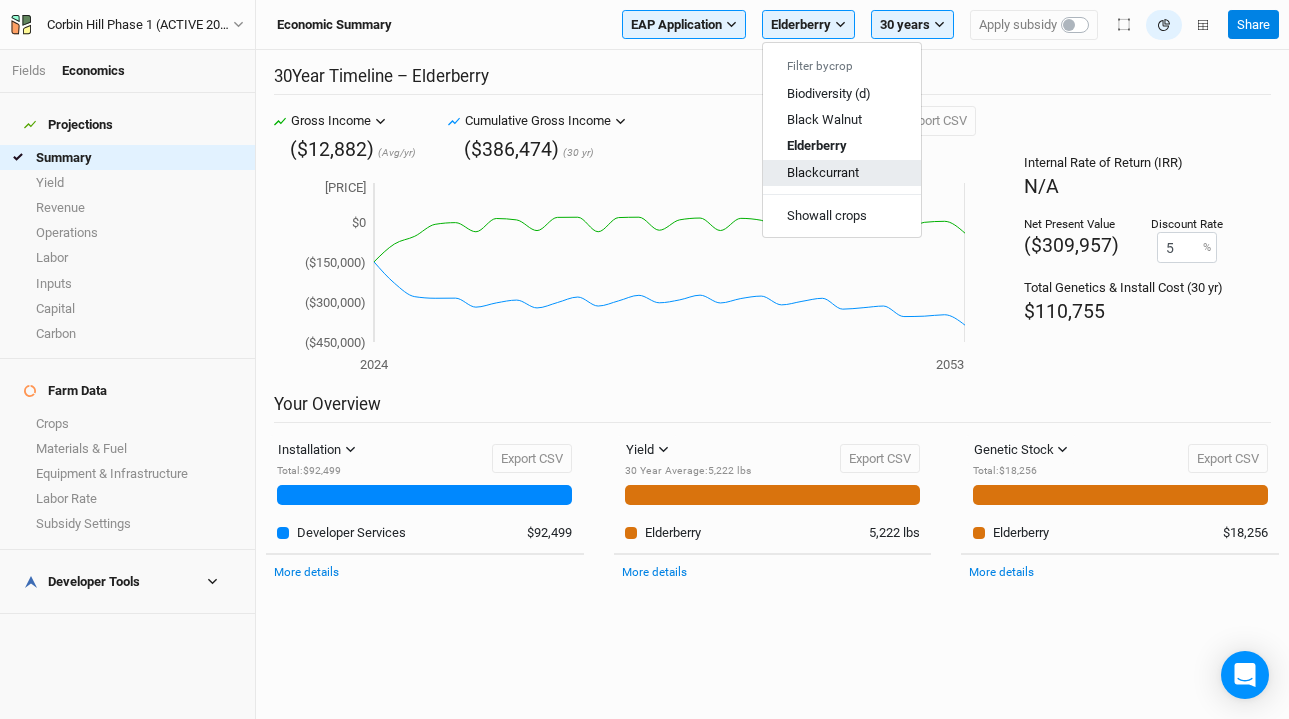 click on "Blackcurrant" at bounding box center (823, 171) 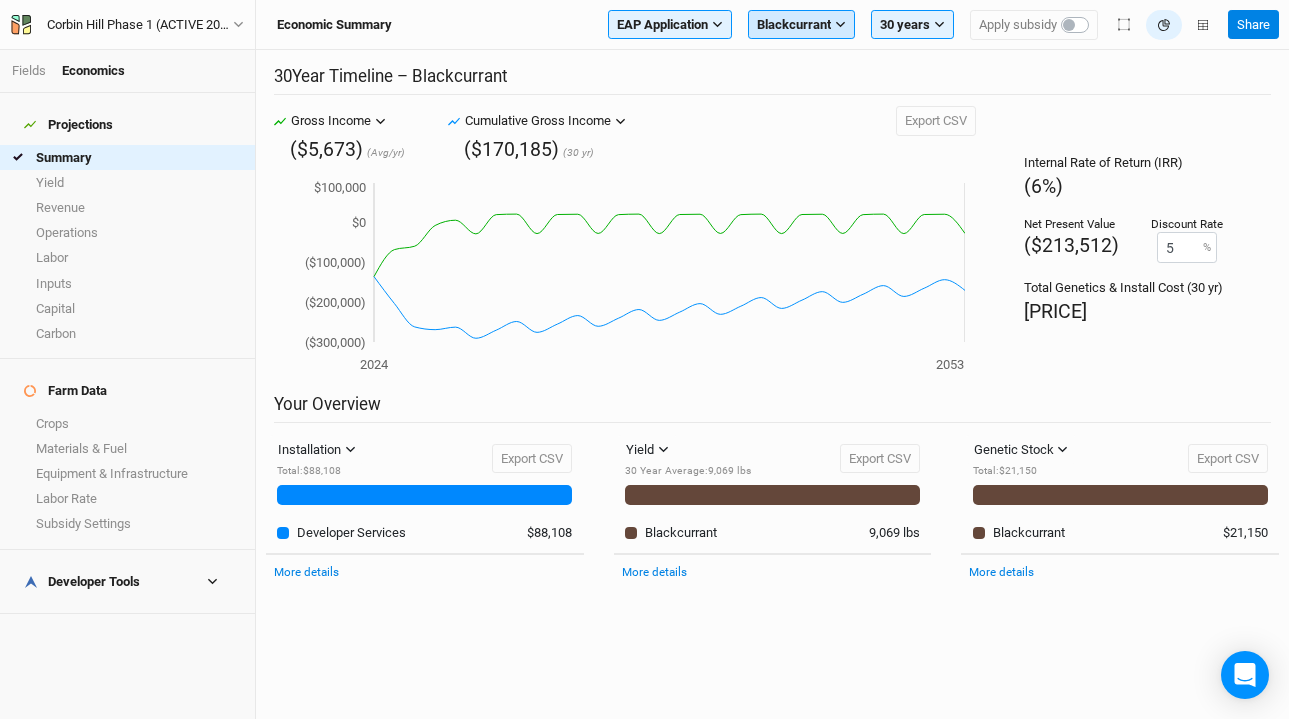 click on "Blackcurrant" at bounding box center [794, 25] 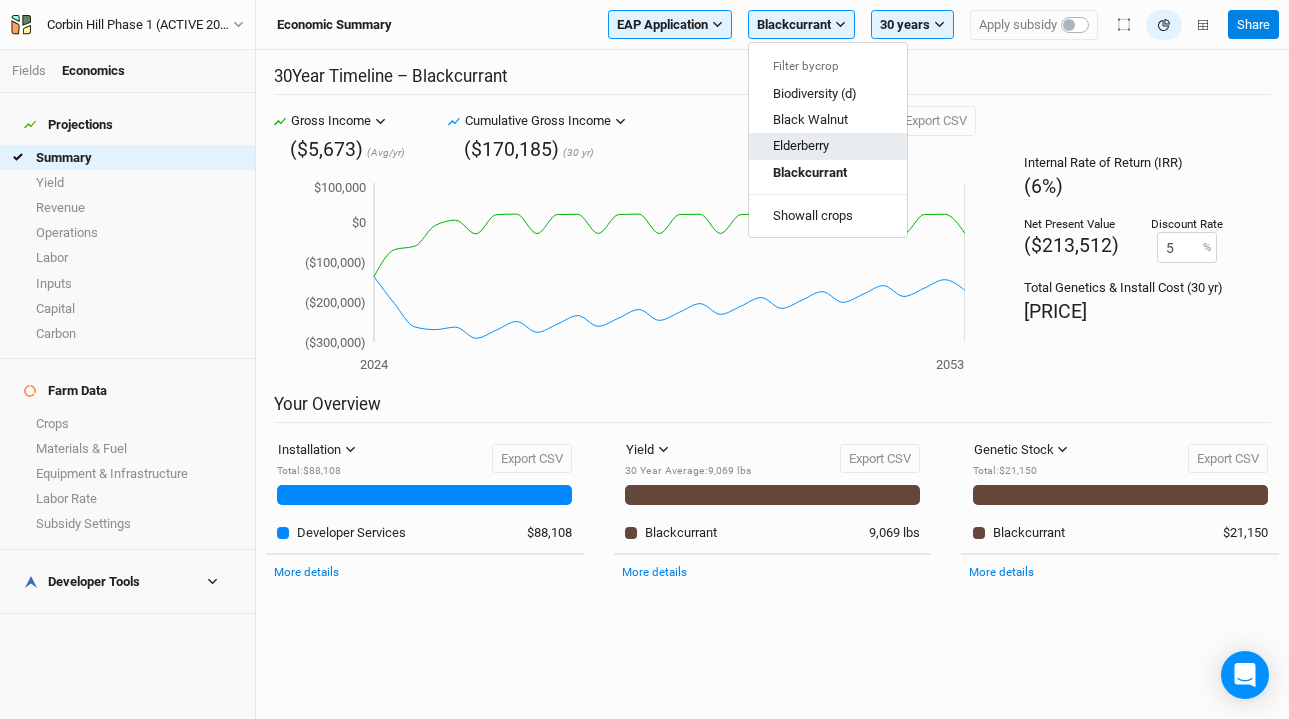 click on "Elderberry" at bounding box center [801, 145] 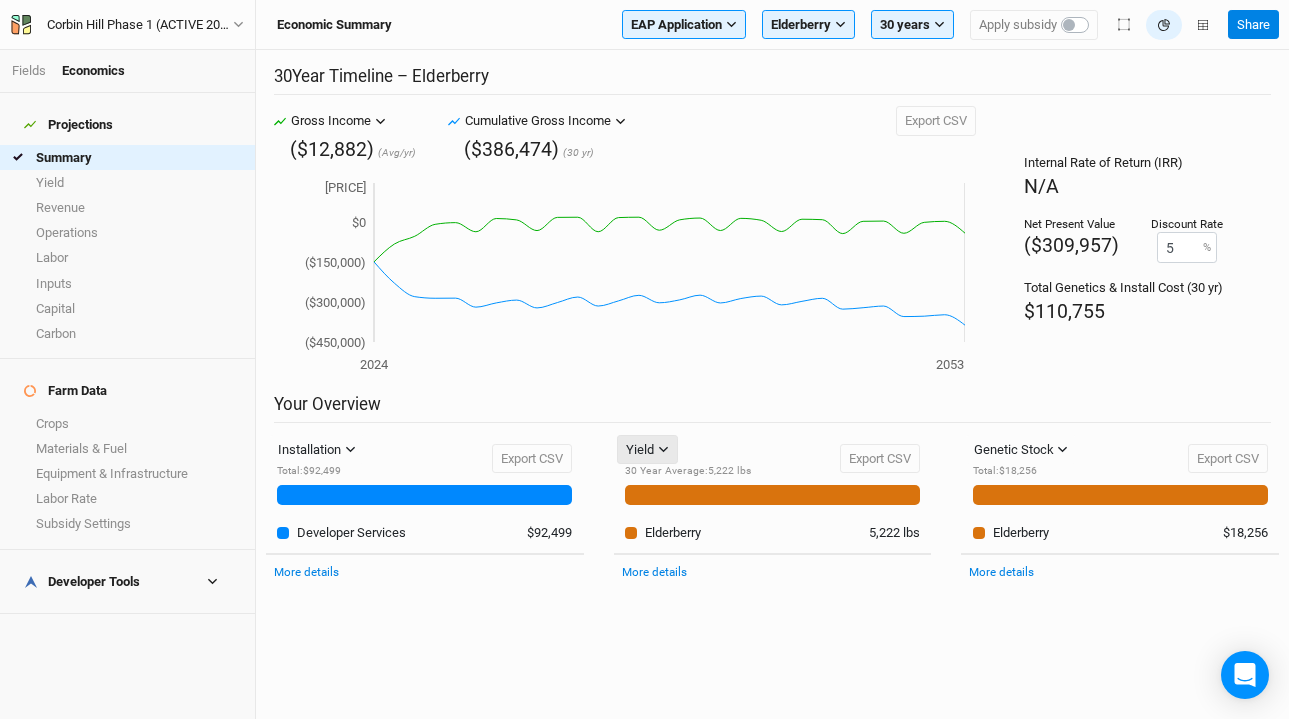click on "Yield" at bounding box center (640, 450) 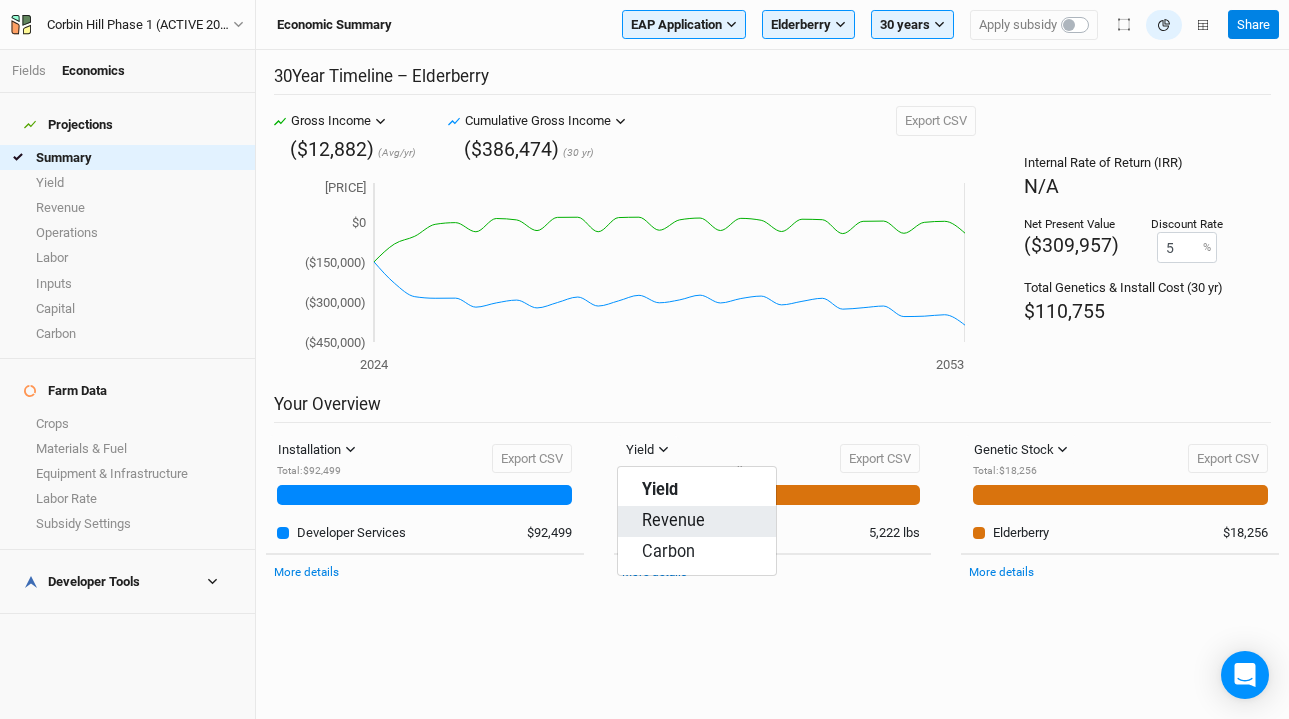 click on "Revenue" at bounding box center (673, 521) 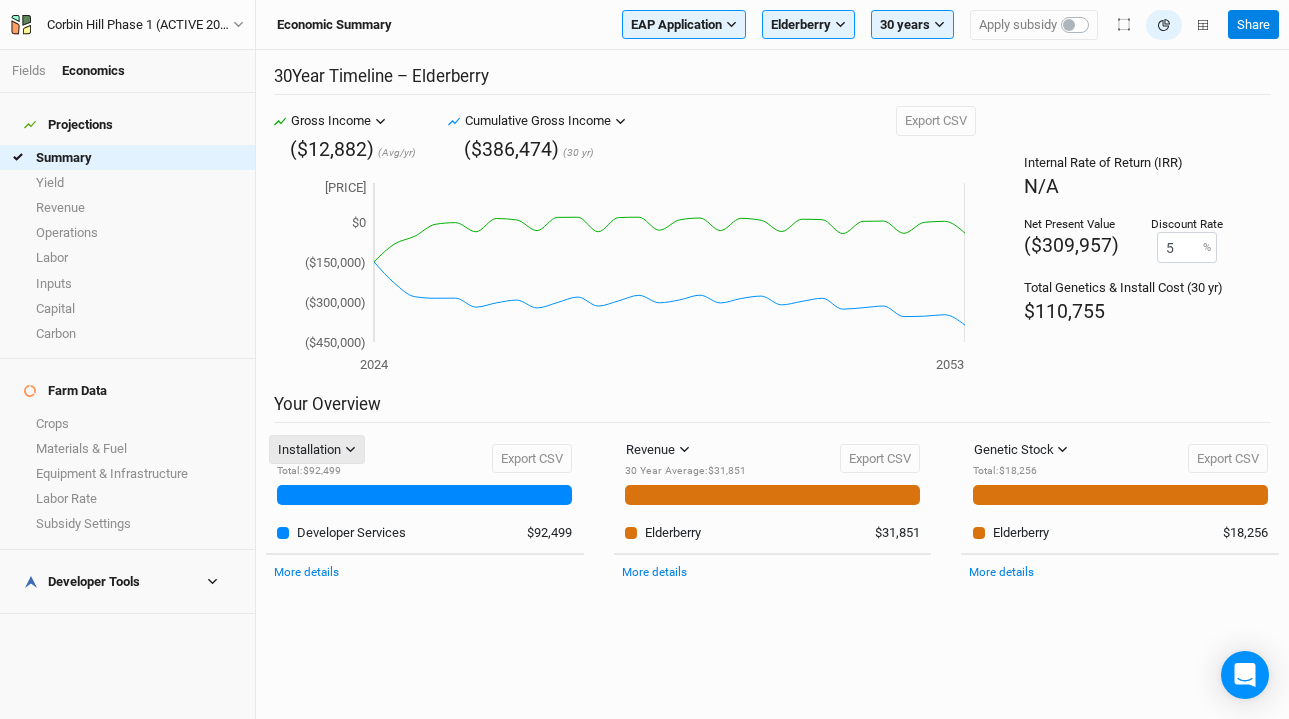 click on "Installation" at bounding box center [317, 450] 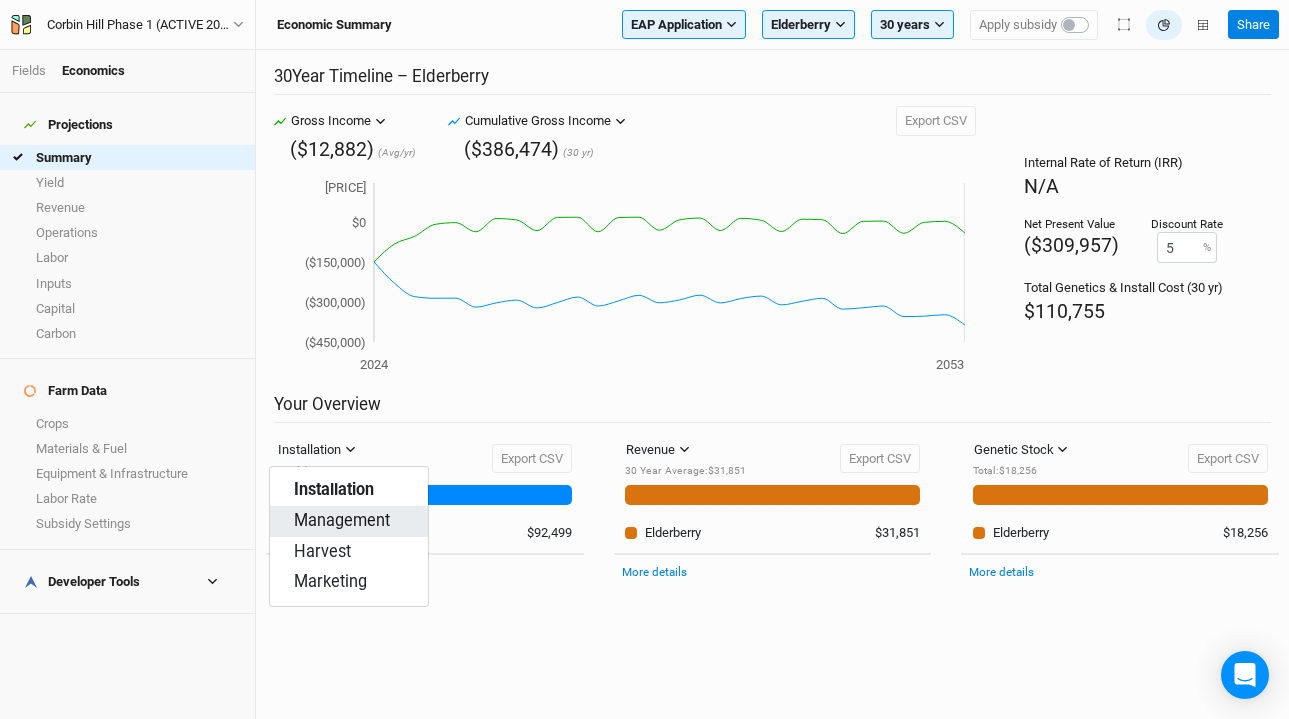 click on "Management" at bounding box center [342, 521] 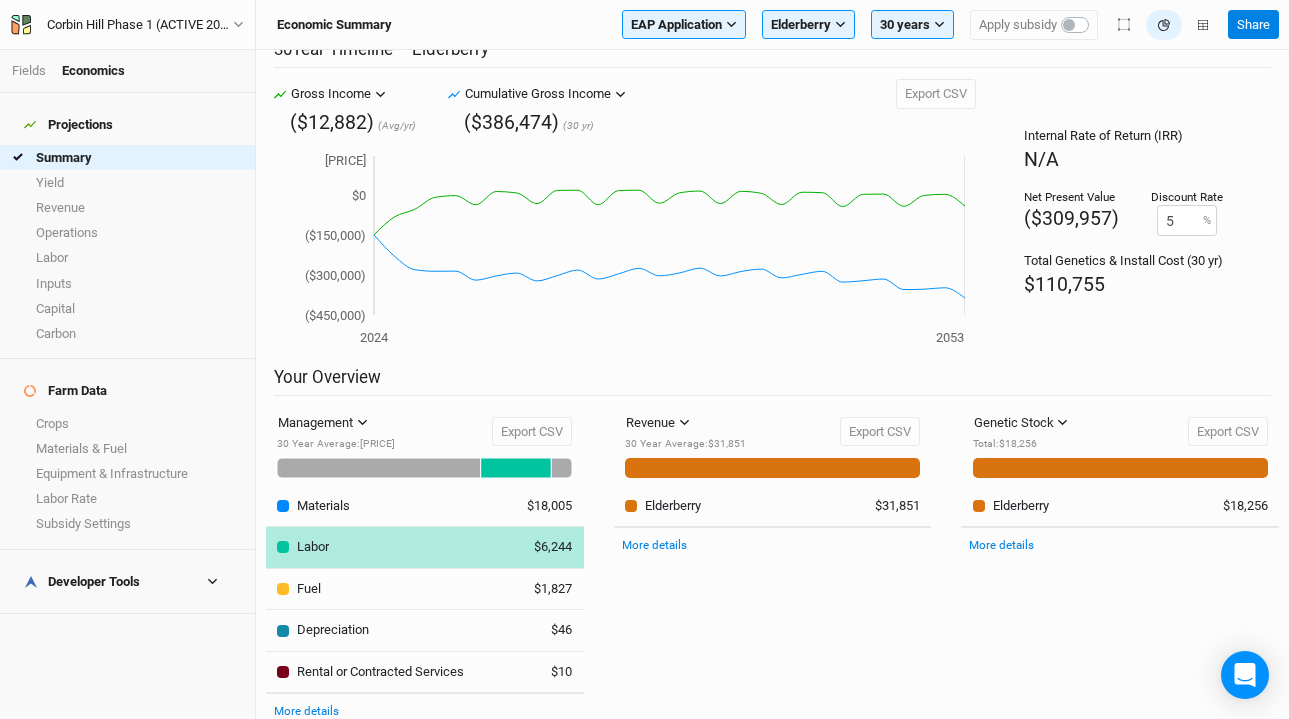 scroll, scrollTop: 34, scrollLeft: 0, axis: vertical 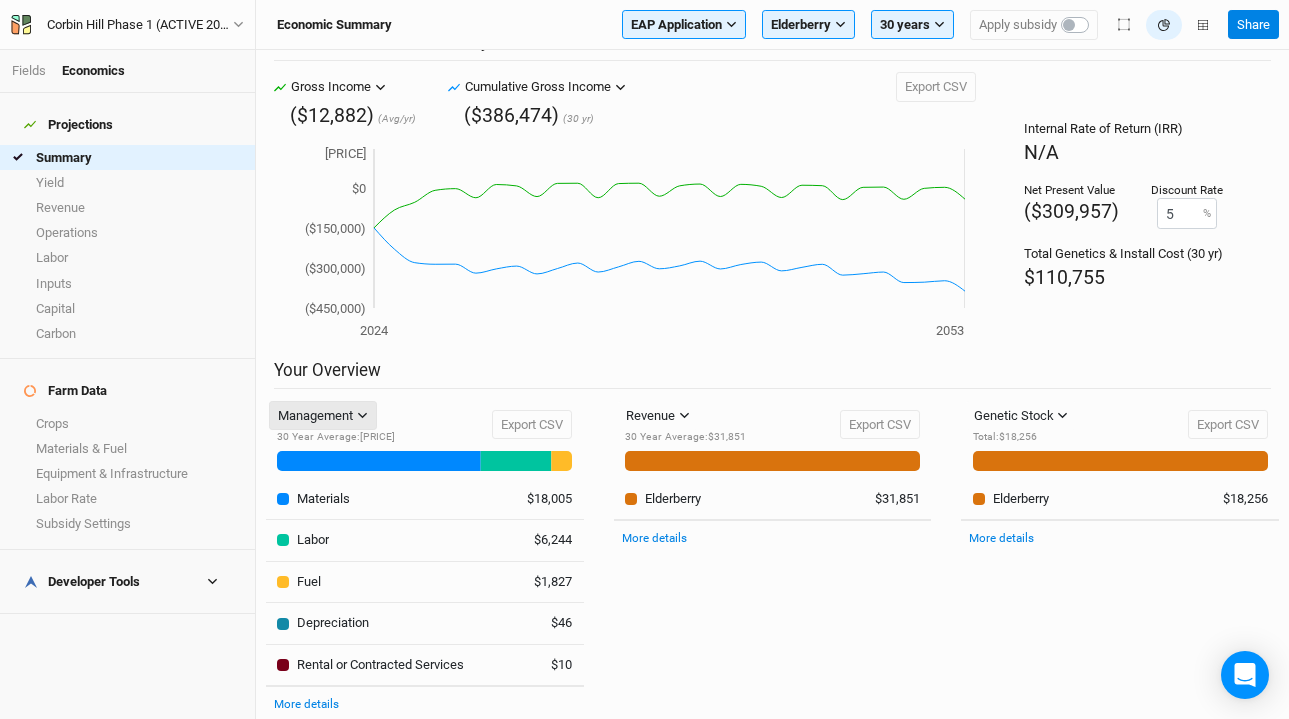 click on "Management" at bounding box center (315, 416) 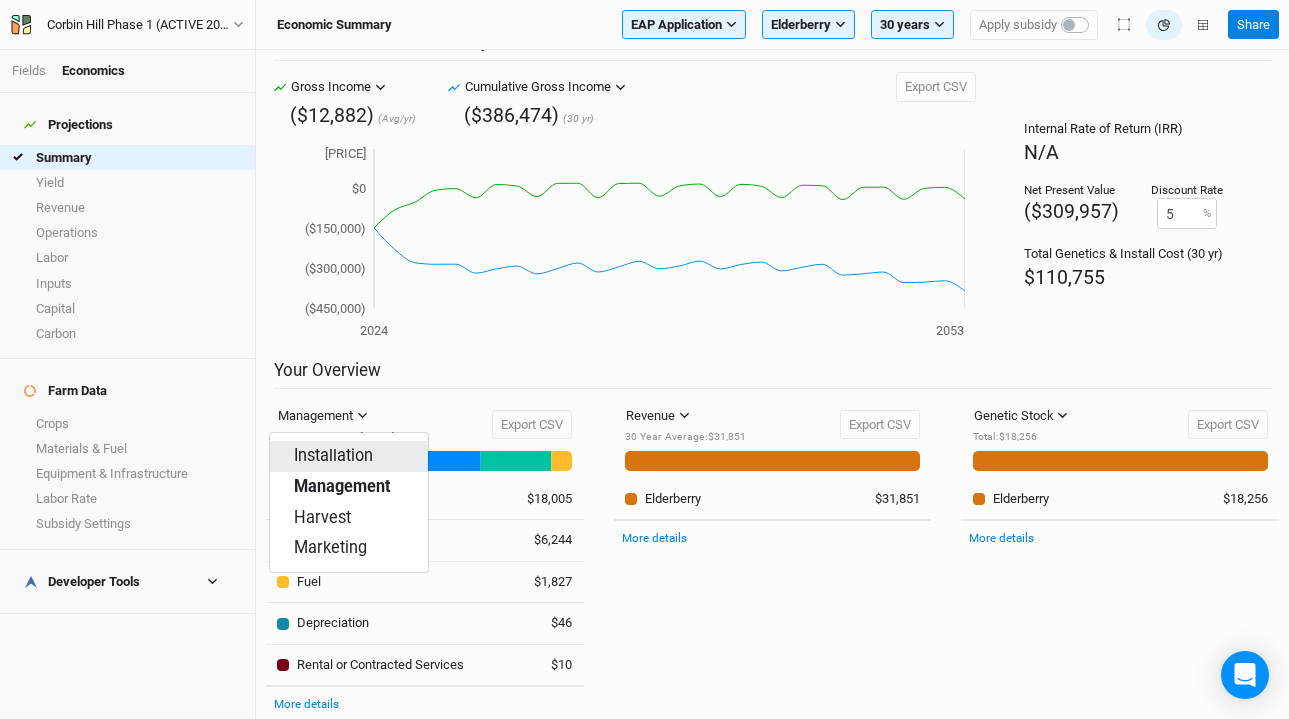 click on "Installation" at bounding box center (333, 456) 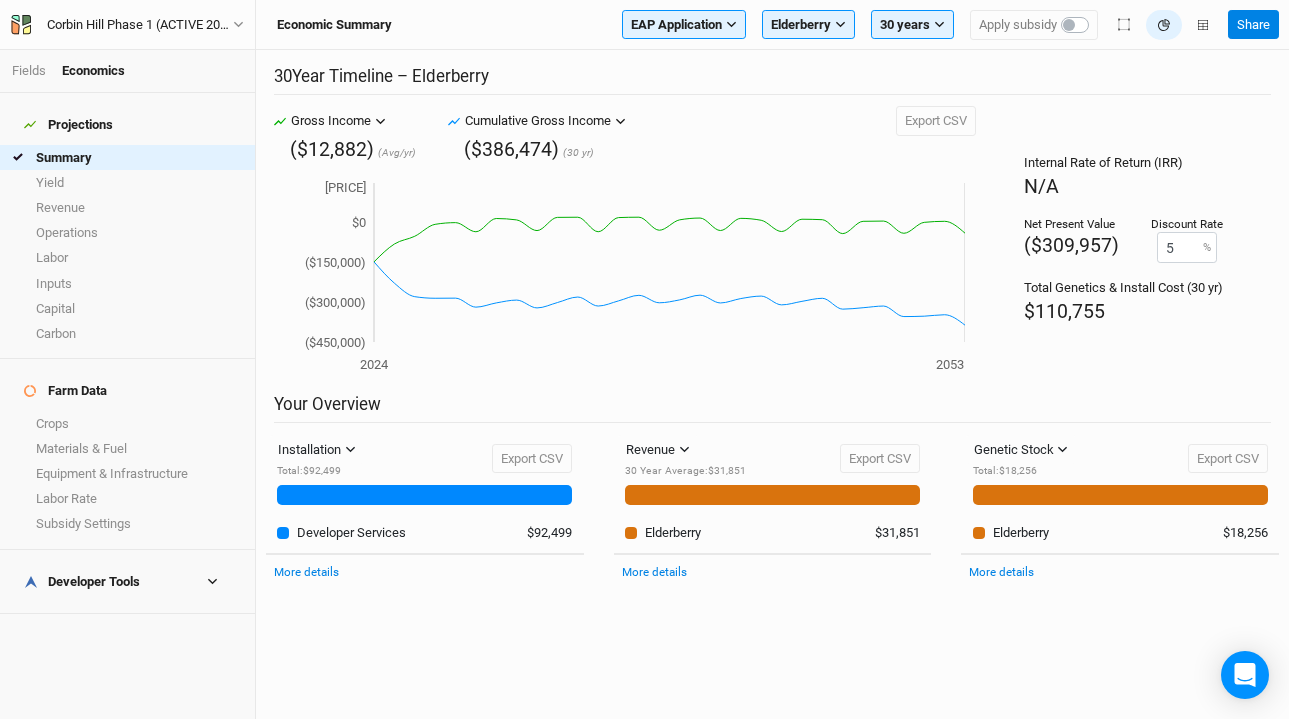 scroll, scrollTop: 0, scrollLeft: 0, axis: both 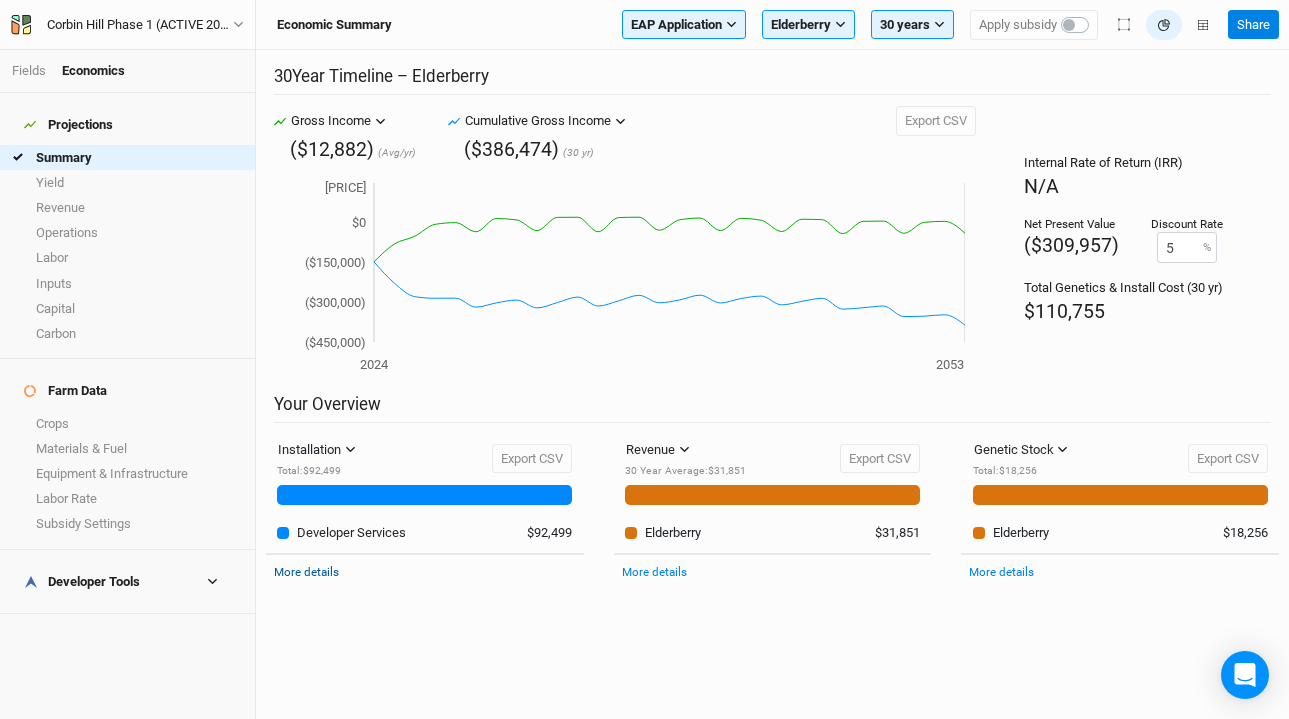 click on "More details" at bounding box center (306, 572) 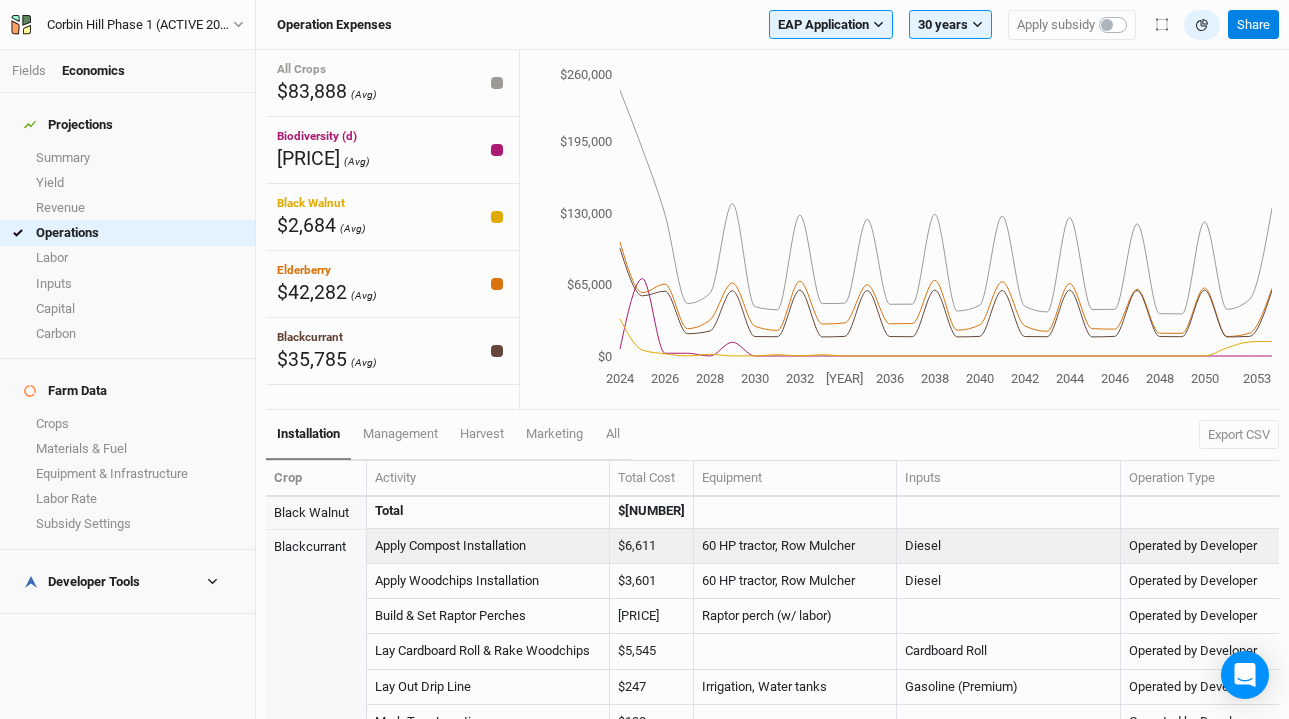 scroll, scrollTop: 884, scrollLeft: 0, axis: vertical 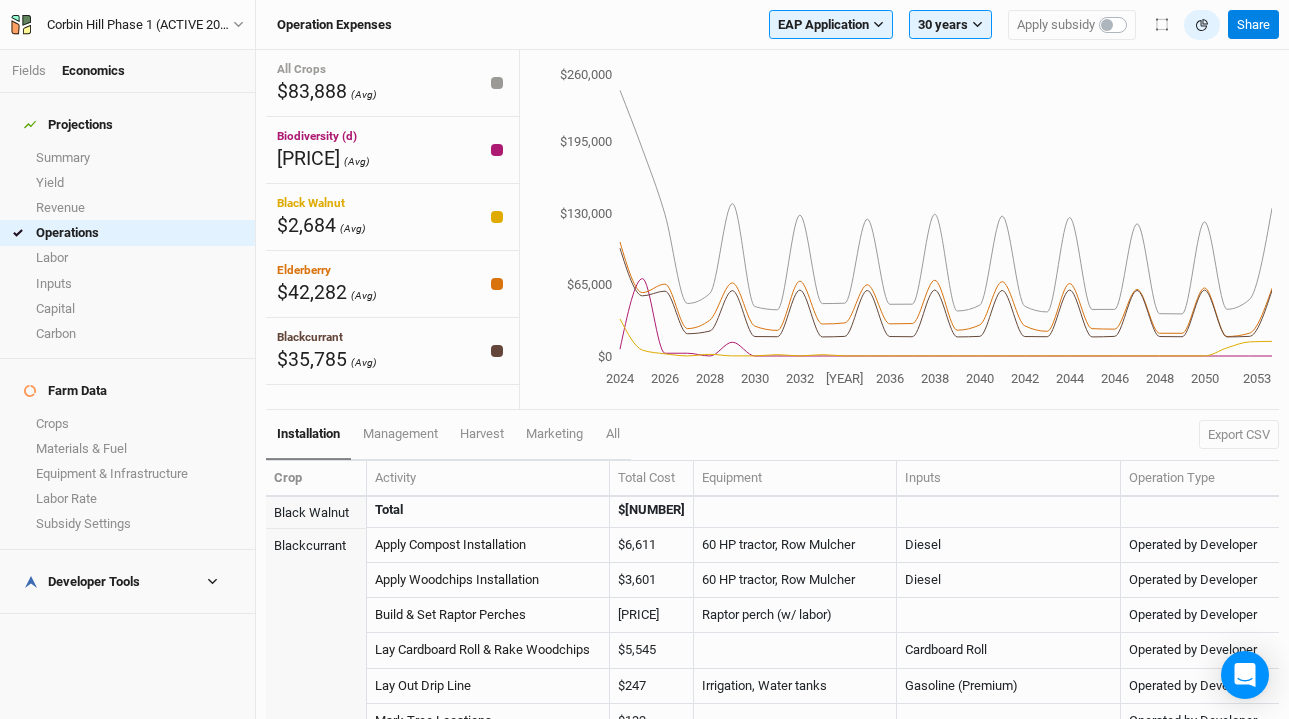 click on "Developer Tools" at bounding box center [127, 582] 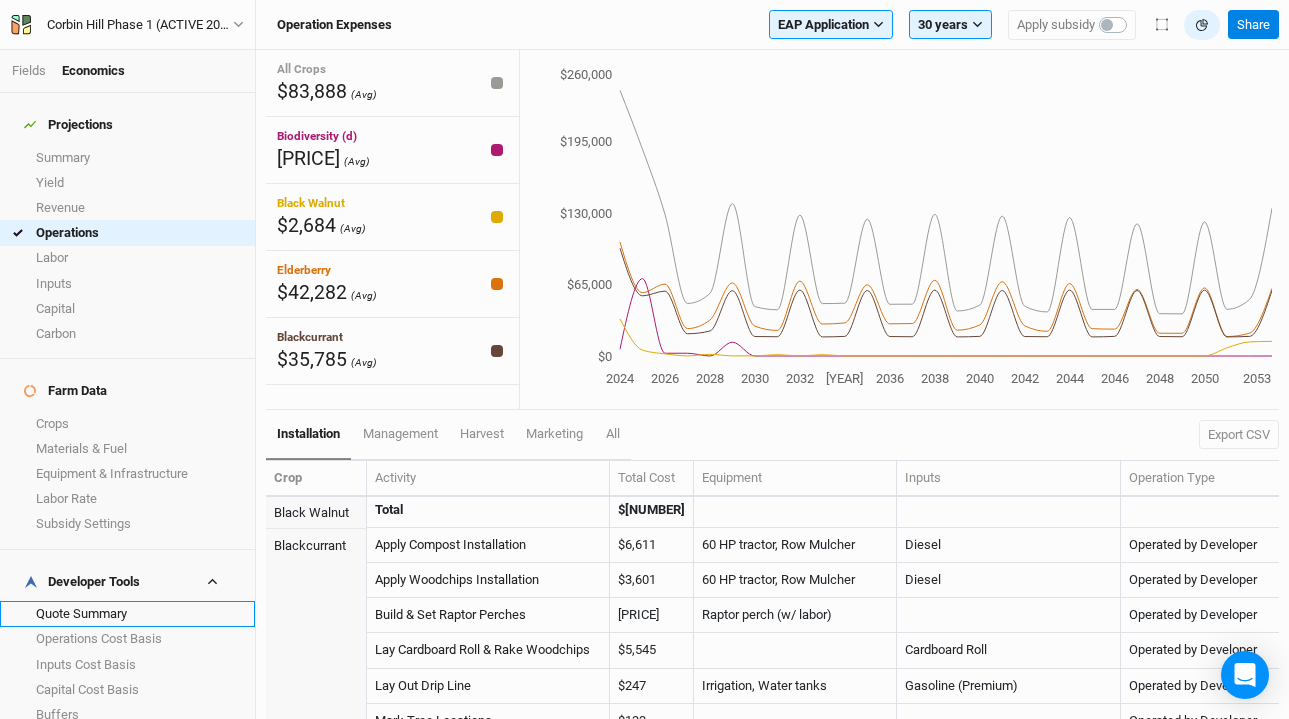 click on "Quote Summary" at bounding box center (127, 613) 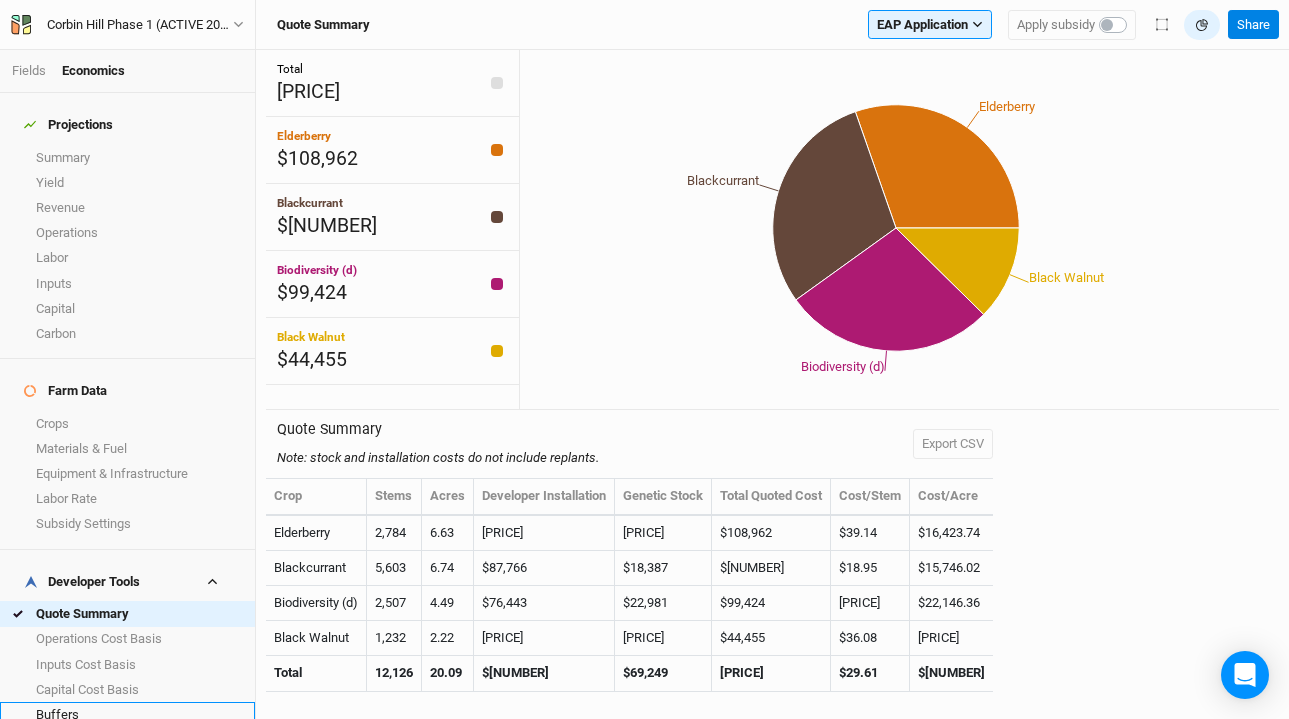 scroll, scrollTop: 8, scrollLeft: 0, axis: vertical 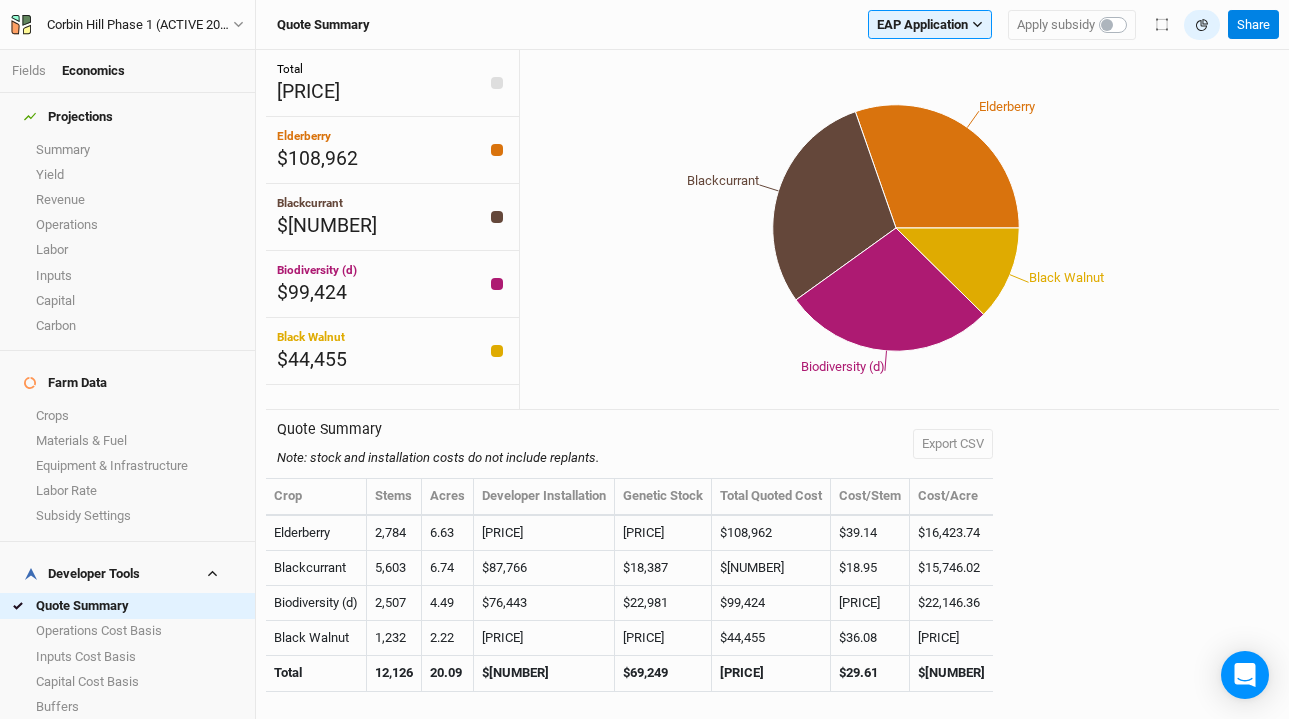 click on "Margins" at bounding box center (127, 731) 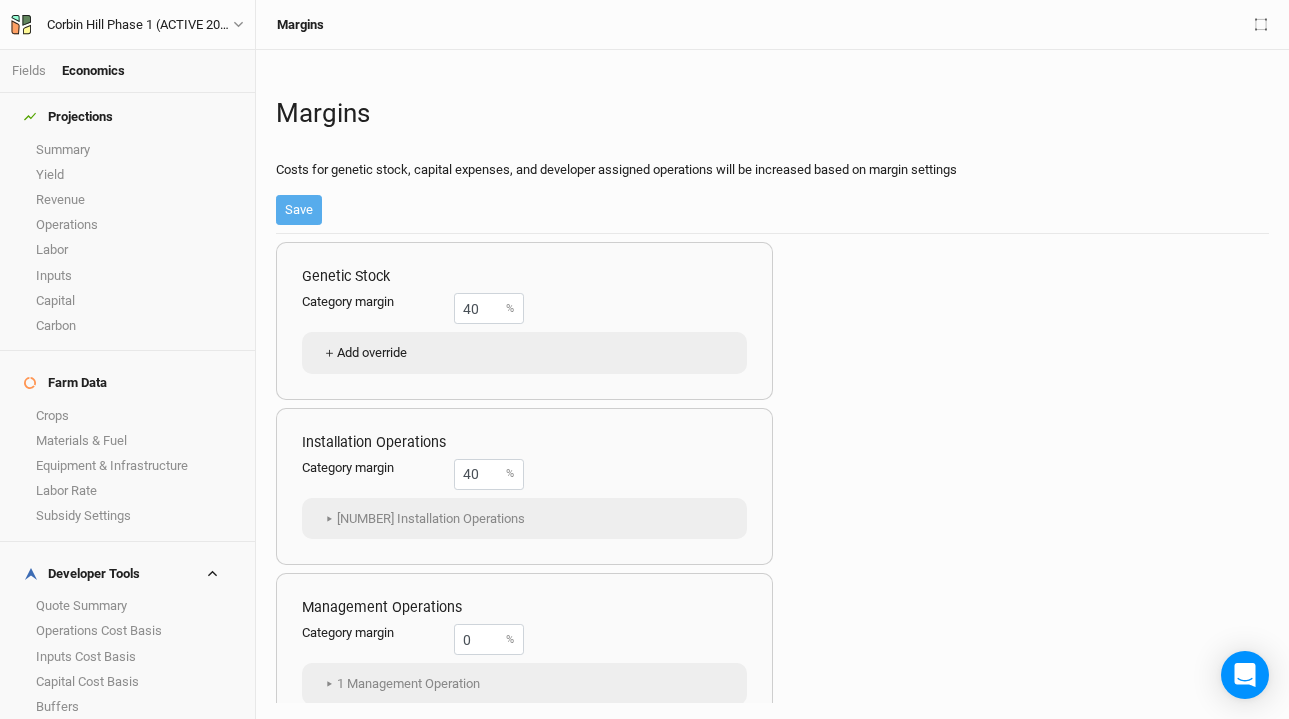 click on "+ Add override" at bounding box center (364, 353) 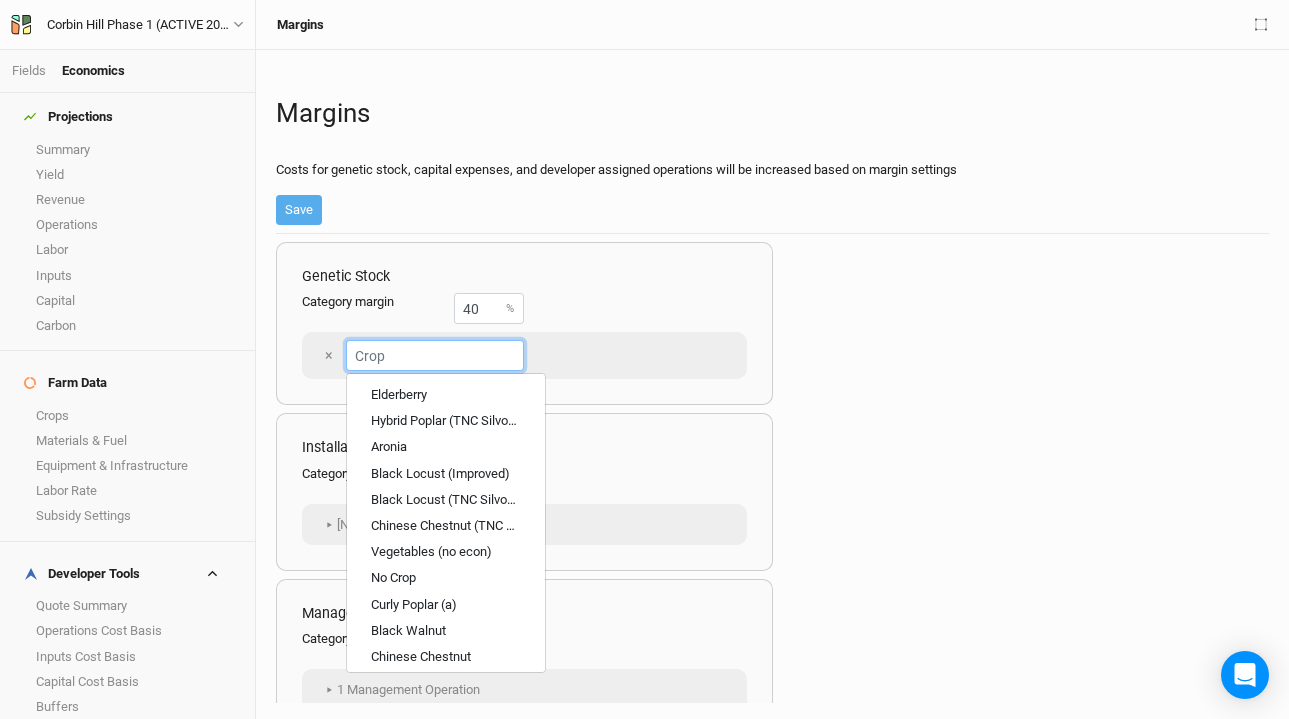 click at bounding box center (435, 355) 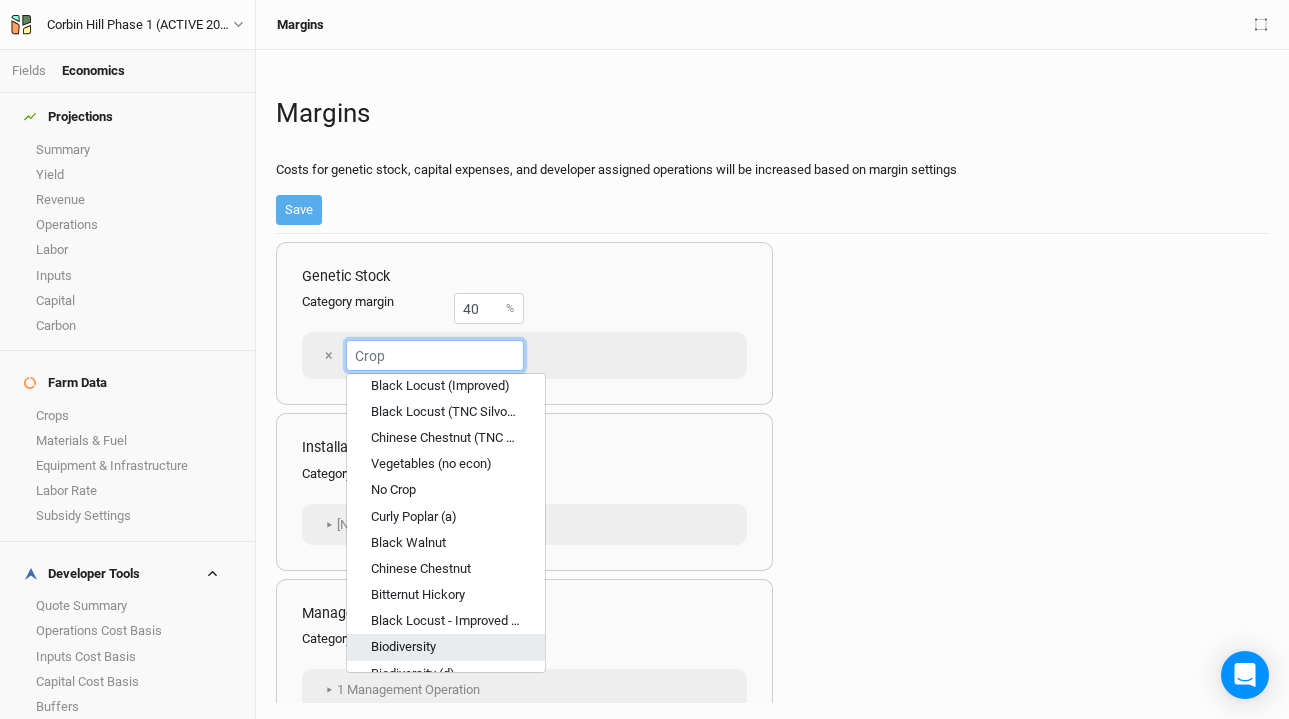 scroll, scrollTop: 148, scrollLeft: 0, axis: vertical 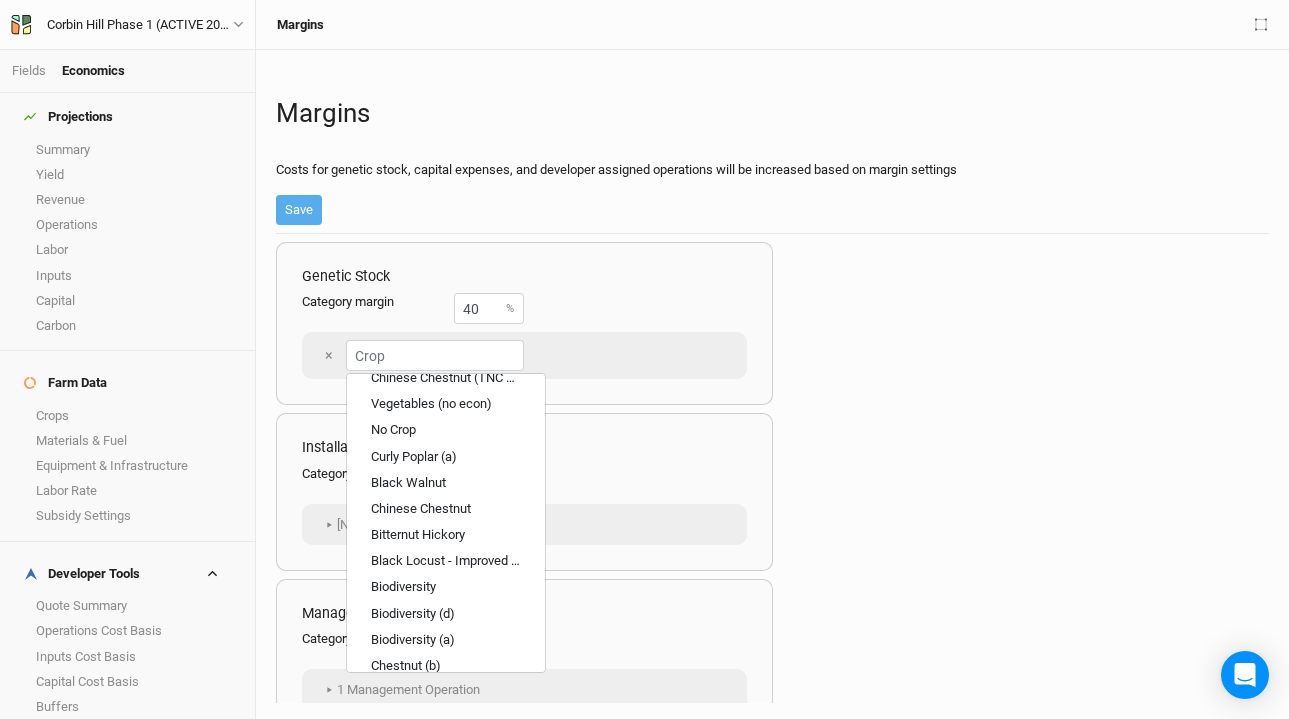 click on "Genetic Stock Category margin 40 % × Elderberry Hybrid Poplar (TNC Silvopasture) Aronia Black Locust (Improved) Black Locust (TNC Silvopasture) Chinese Chestnut (TNC & Gold Standard) Vegetables (no econ) No Crop Curly Poplar (a) Black Walnut Chinese Chestnut Bitternut Hickory Black Locust - Improved (b) Biodiversity Biodiversity (d) Biodiversity (a) Chestnut (b) Chestnut (c) European Hazelnut (d) Chestnut (d) Black Walnut (TNC Silvopasture) European Hazelnut (c) Curly Poplar (b) Chestnut (Small Scale) Black Locust (Small Scale, Fenceposts Only) Inoculated Rutgers Hazelnuts Blackcurrant Installation Operations Category margin 40 % ▸ 209 Installation Operations Elderberry :   Mow Field Elderberry :   Tillage & Bed Prep In Row Elderberry :   Tillage & Bed Prep In Aisle Elderberry :   Purchase Shrubs Elderberry :   Mark Tree Locations Elderberry :   Root Dip Before Planting Elderberry :   Purchase Woodchips Installation Elderberry :   Apply Woodchips Installation Elderberry :   Elderberry :   Plant Cuttings :" at bounding box center (772, 468) 